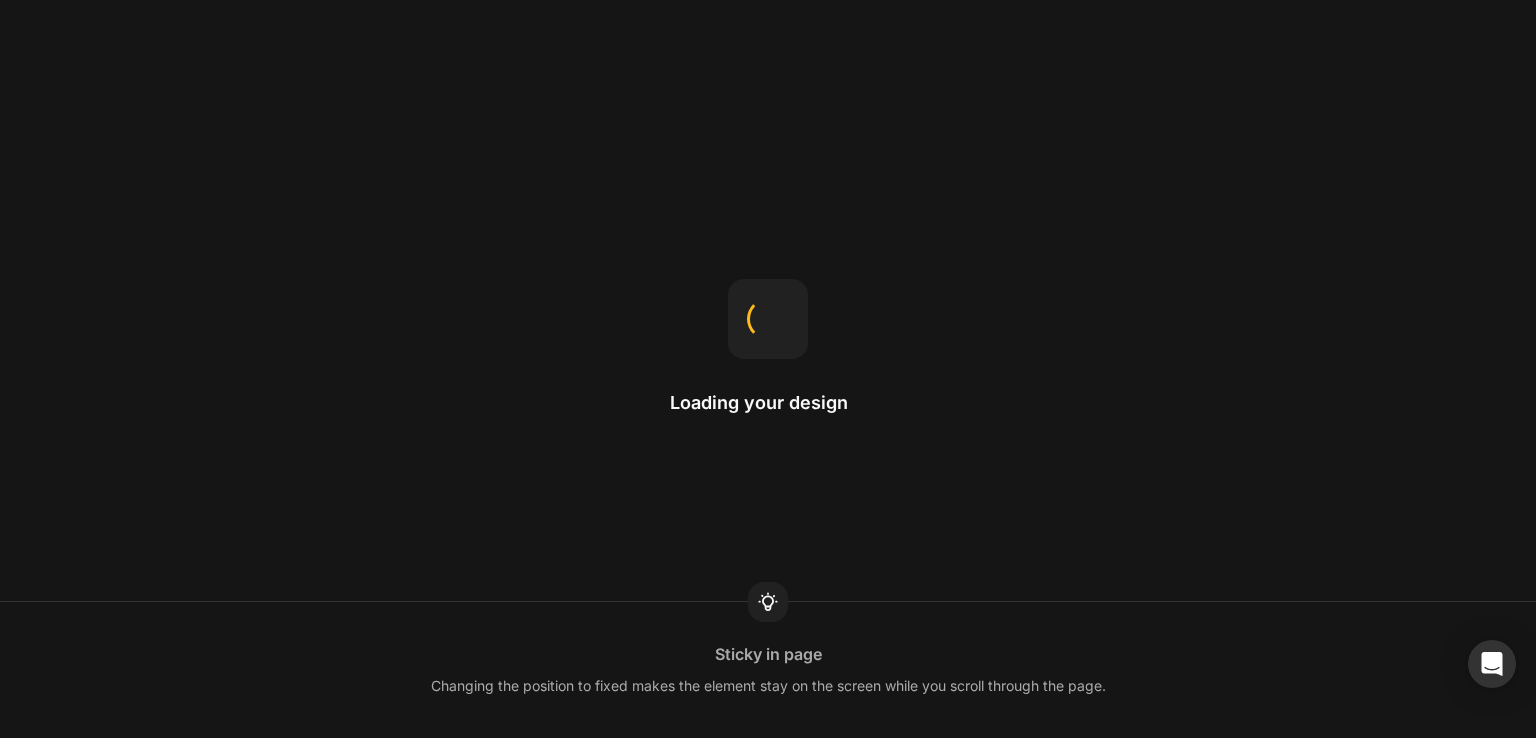 scroll, scrollTop: 0, scrollLeft: 0, axis: both 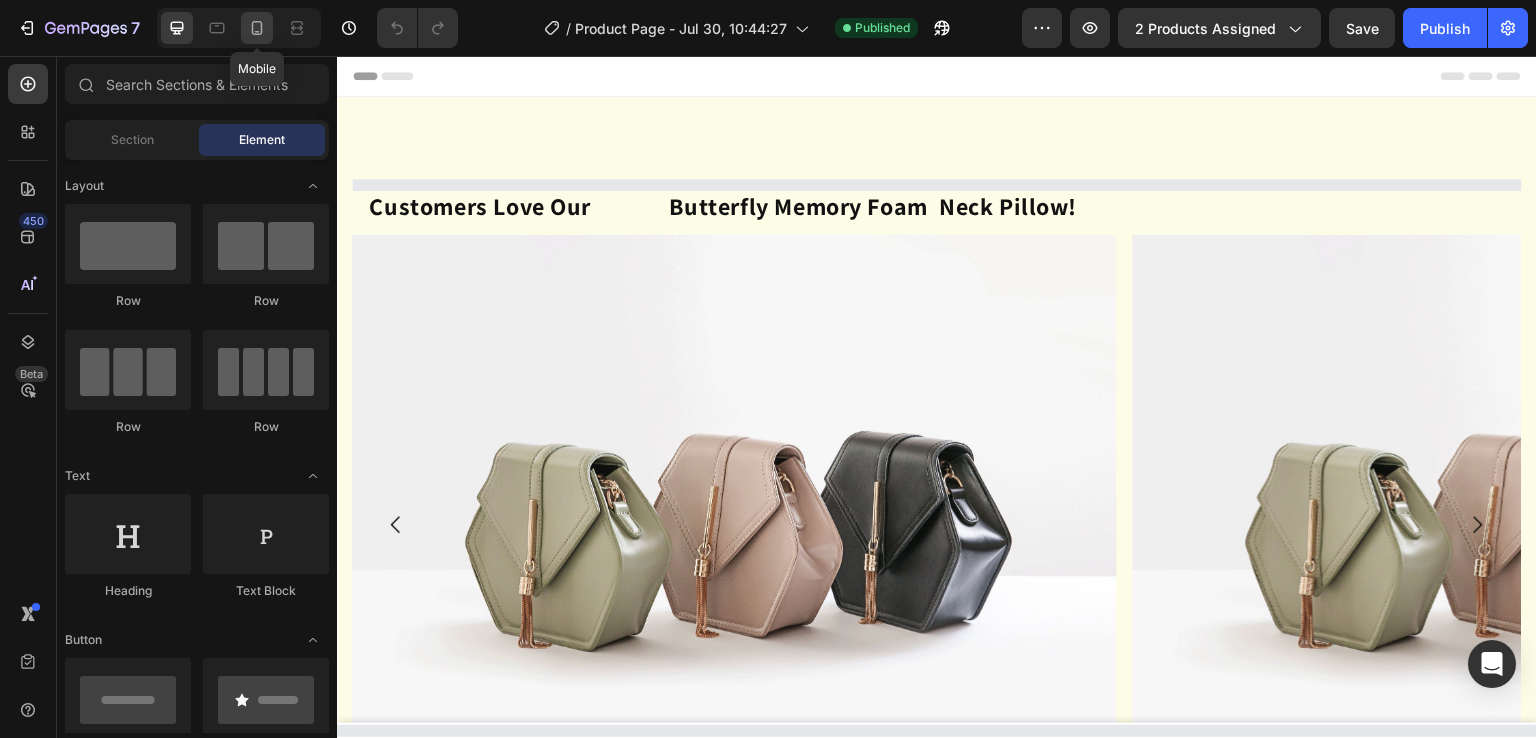 click 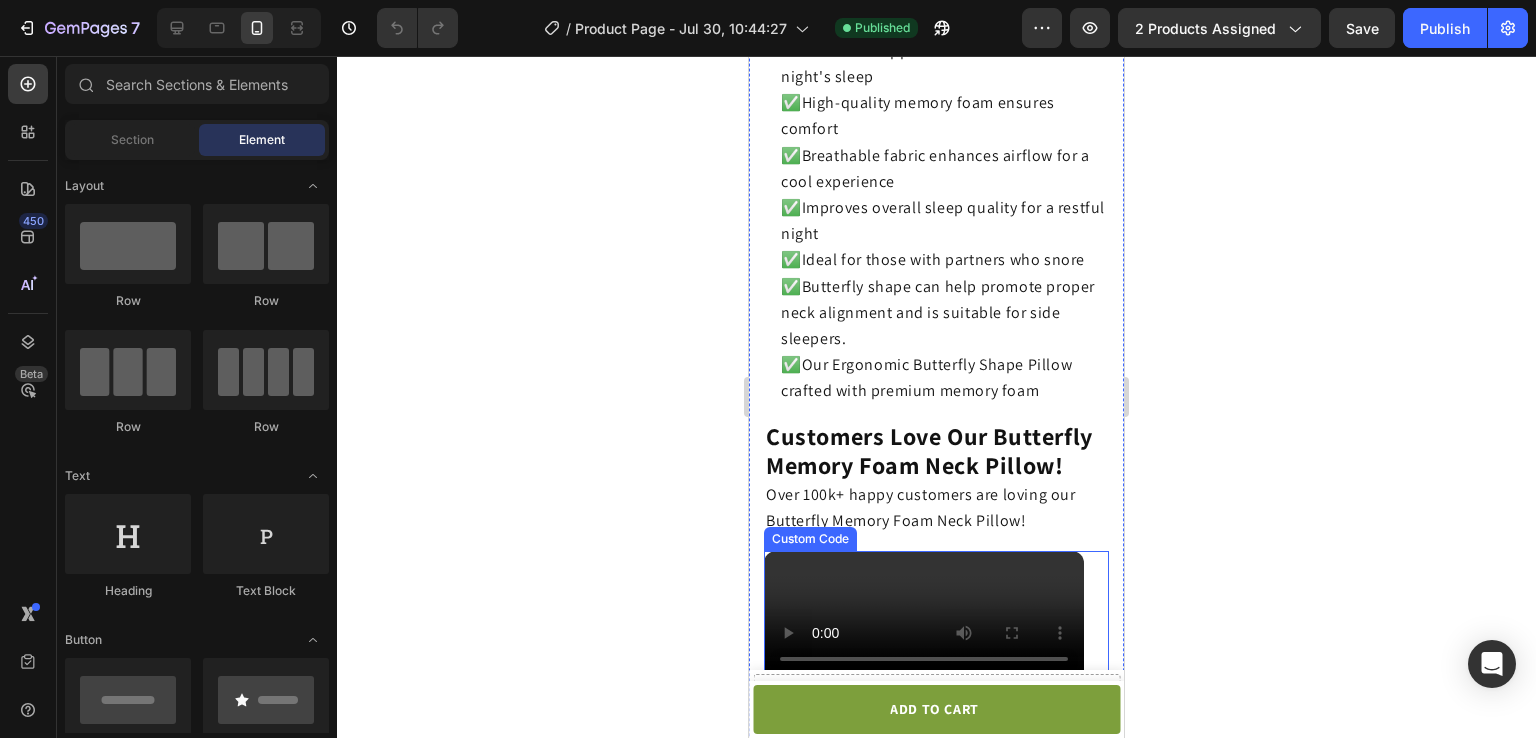 scroll, scrollTop: 3596, scrollLeft: 0, axis: vertical 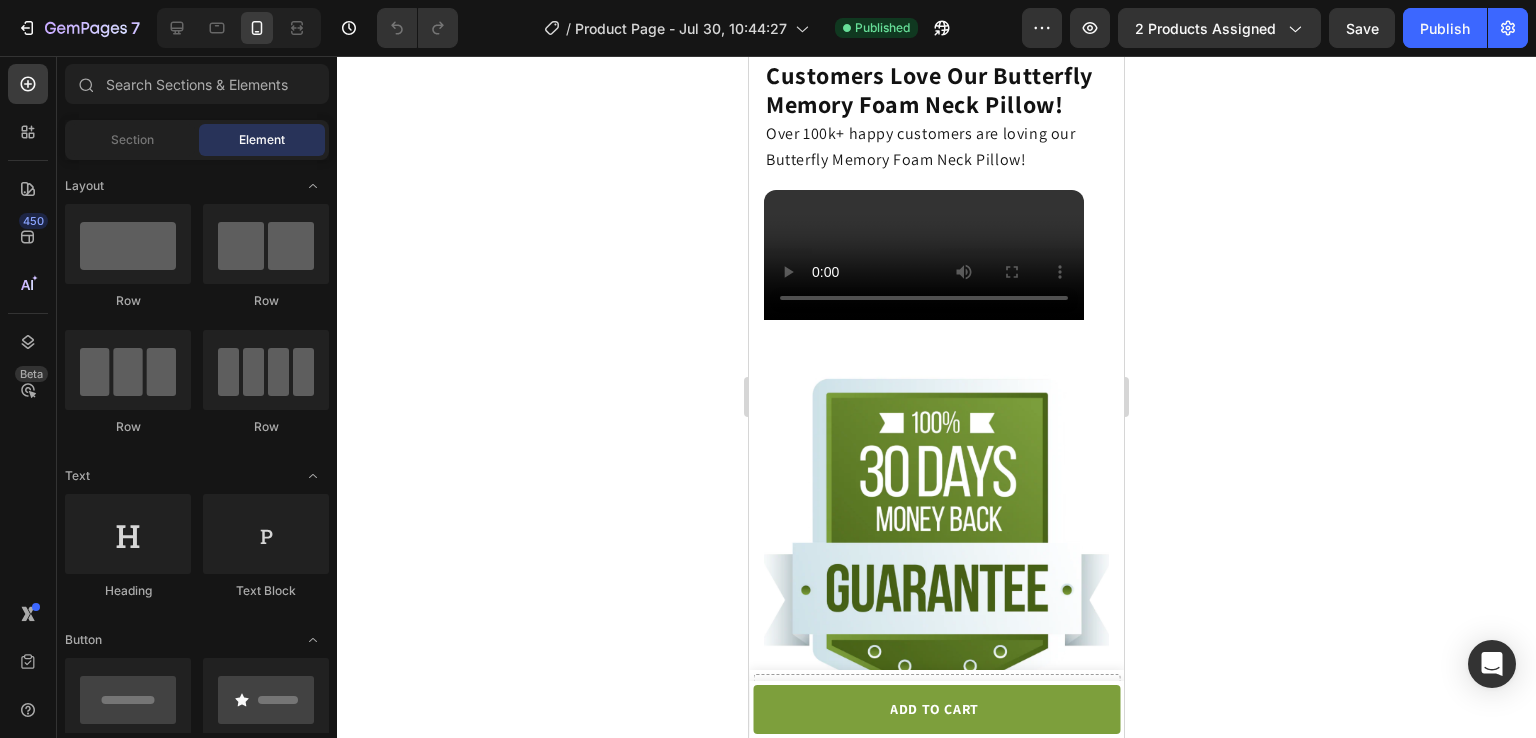 click 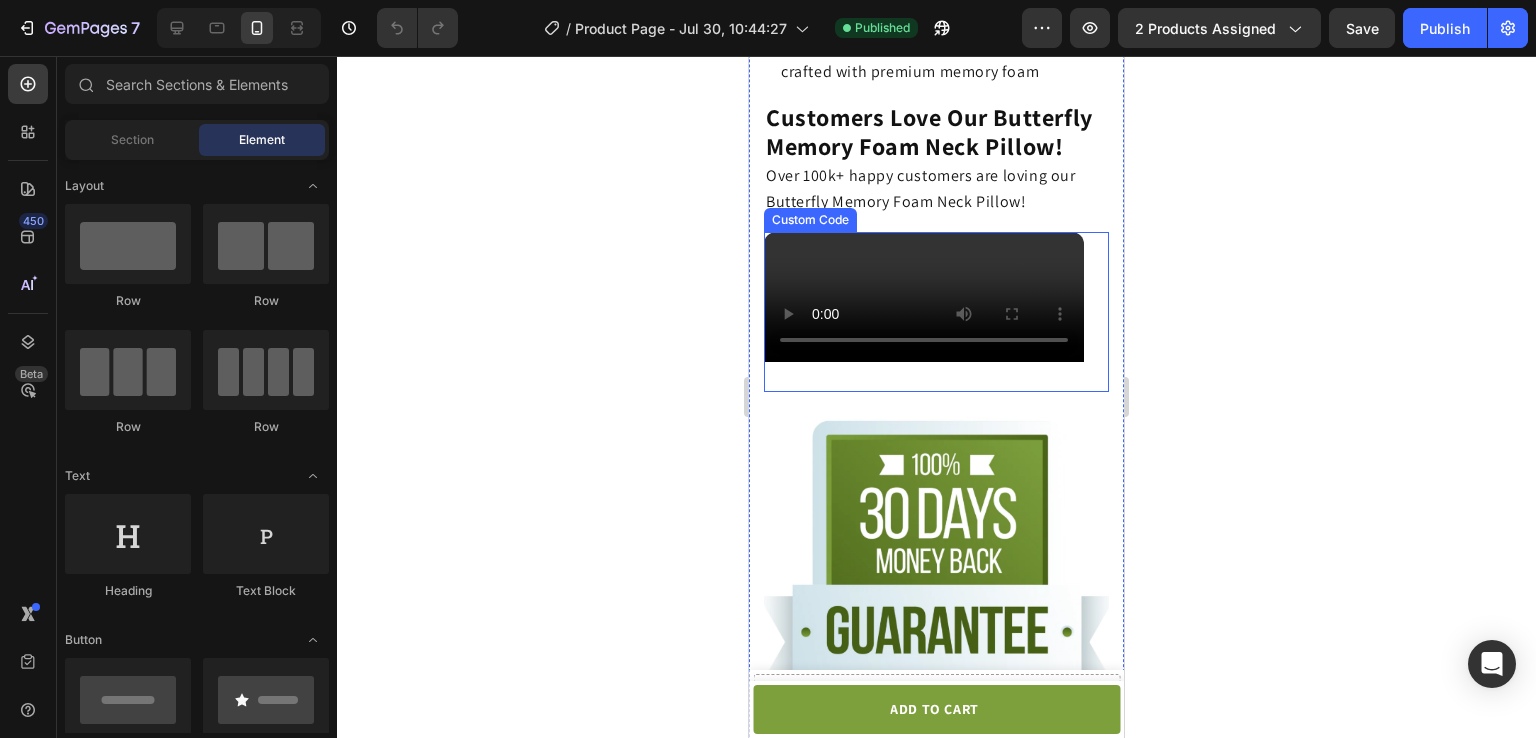 scroll, scrollTop: 3906, scrollLeft: 0, axis: vertical 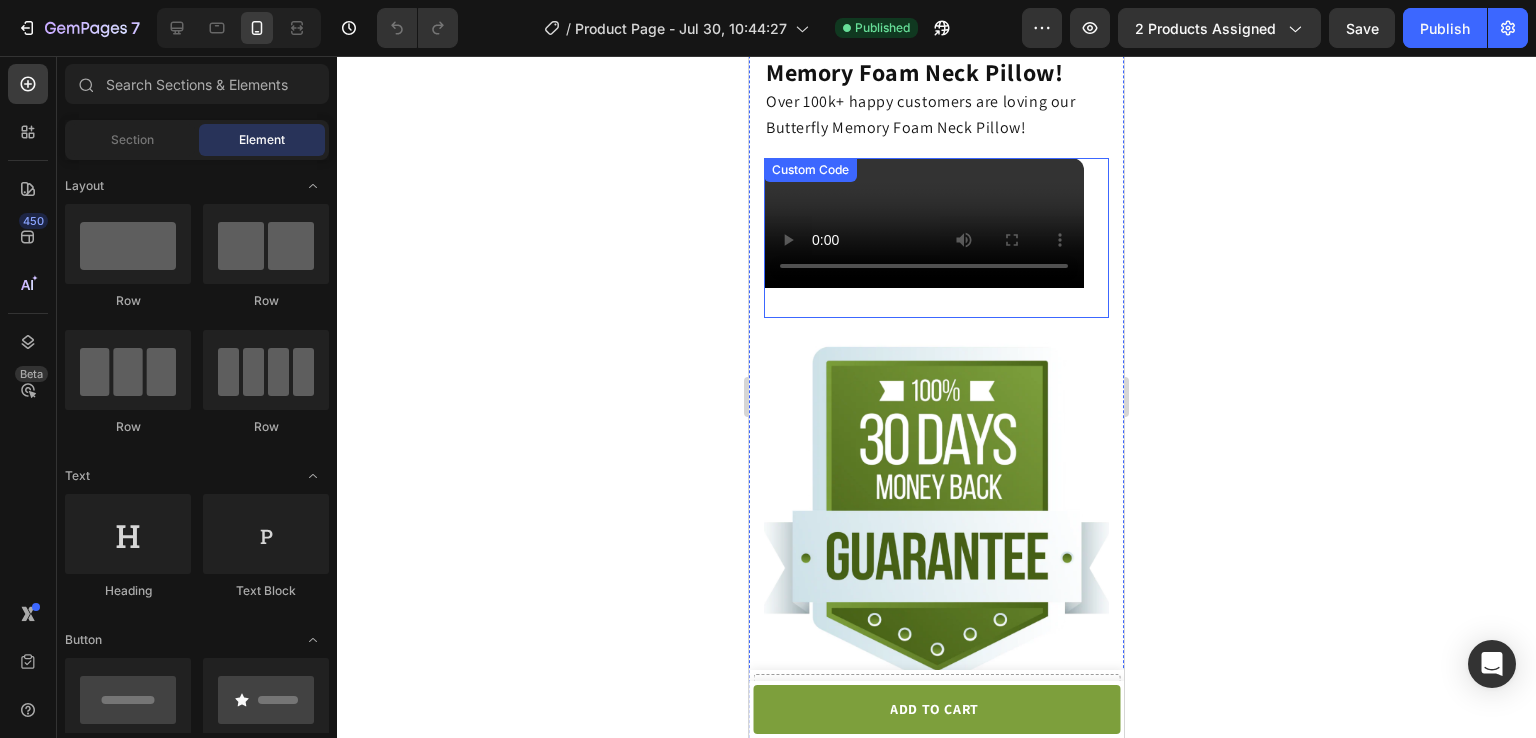 click on "متصفحك لا يدعم تشغيل الفيديو." 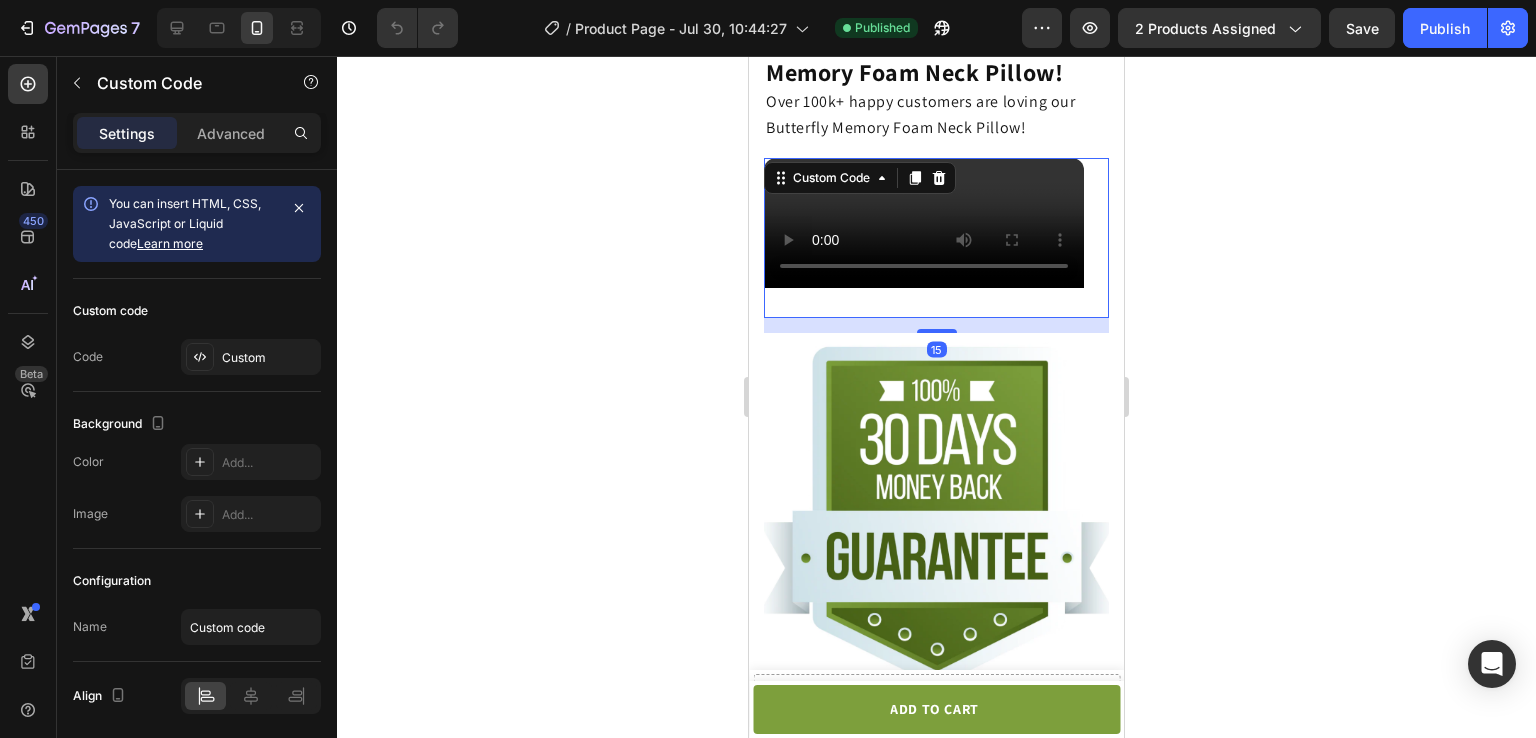 click on "متصفحك لا يدعم تشغيل الفيديو." 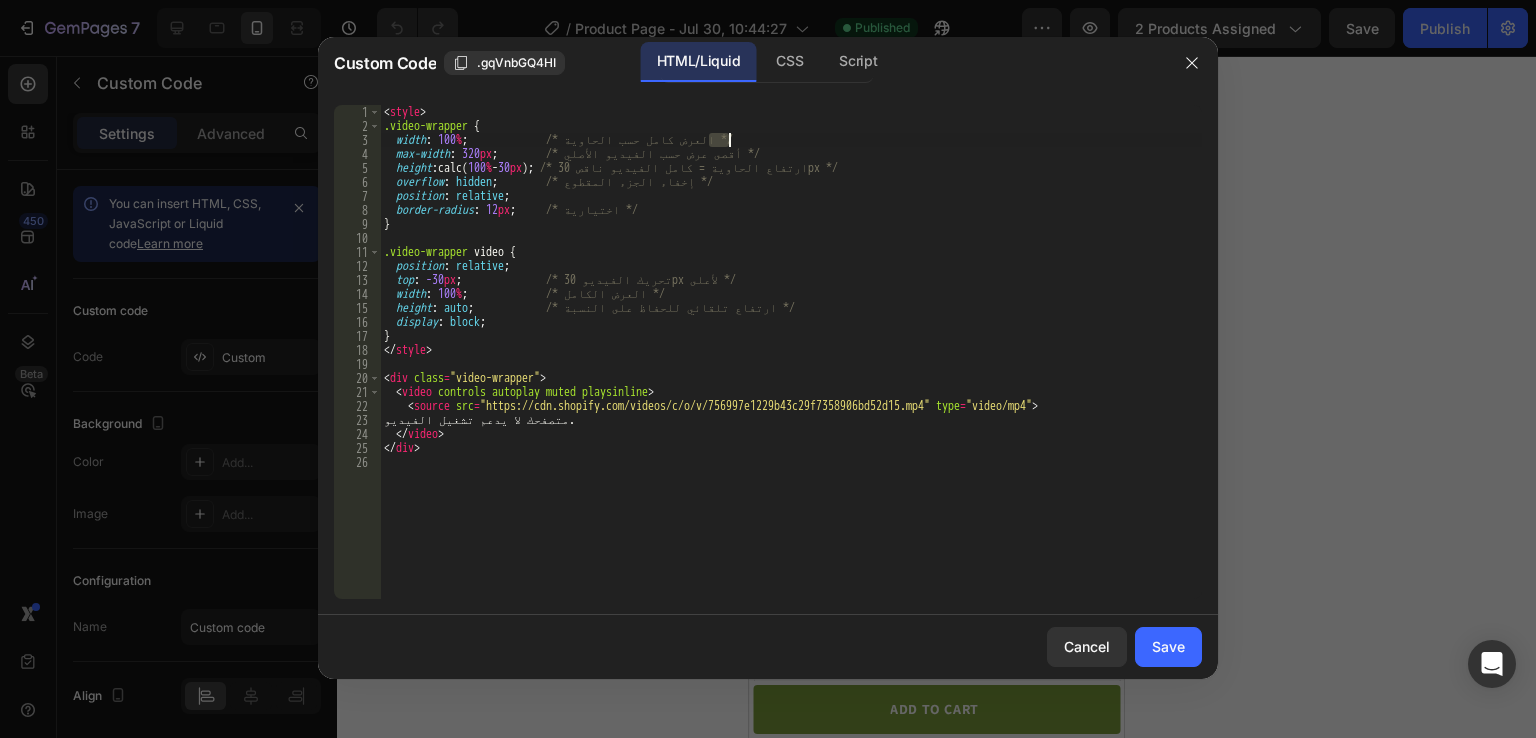 click on "< style > .video-wrapper   {    width :   100 % ;               /* العرض كامل حسب الحاوية */    max-width :   320 px ;          /* أقصى عرض حسب الفيديو الأصلي */    height :  calc( 100 %  -  30 px ) ;   /* ارتفاع الحاوية = كامل الفيديو ناقص 30px */    overflow :   hidden ;          /* إخفاء الجزء المقطوع */    position :   relative ;    border-radius :   12 px ;       /* اختيارية */ } .video-wrapper   video   {    position :   relative ;    top :   -30 px ;                /* تحريك الفيديو 30px لأعلى */    width :   100 % ;               /* العرض الكامل */    height :   auto ;              /* ارتفاع تلقائي للحفاظ على النسبة */    display :   block ; } </ style > < div   class = "video-wrapper" >    < video   controls   autoplay   muted   playsinline >      < source   src = "https://cdn.shopify.com/videos/c/o/v/756997e1229b43c29f7358906bd52d15.mp4"   type = >    >" at bounding box center (791, 366) 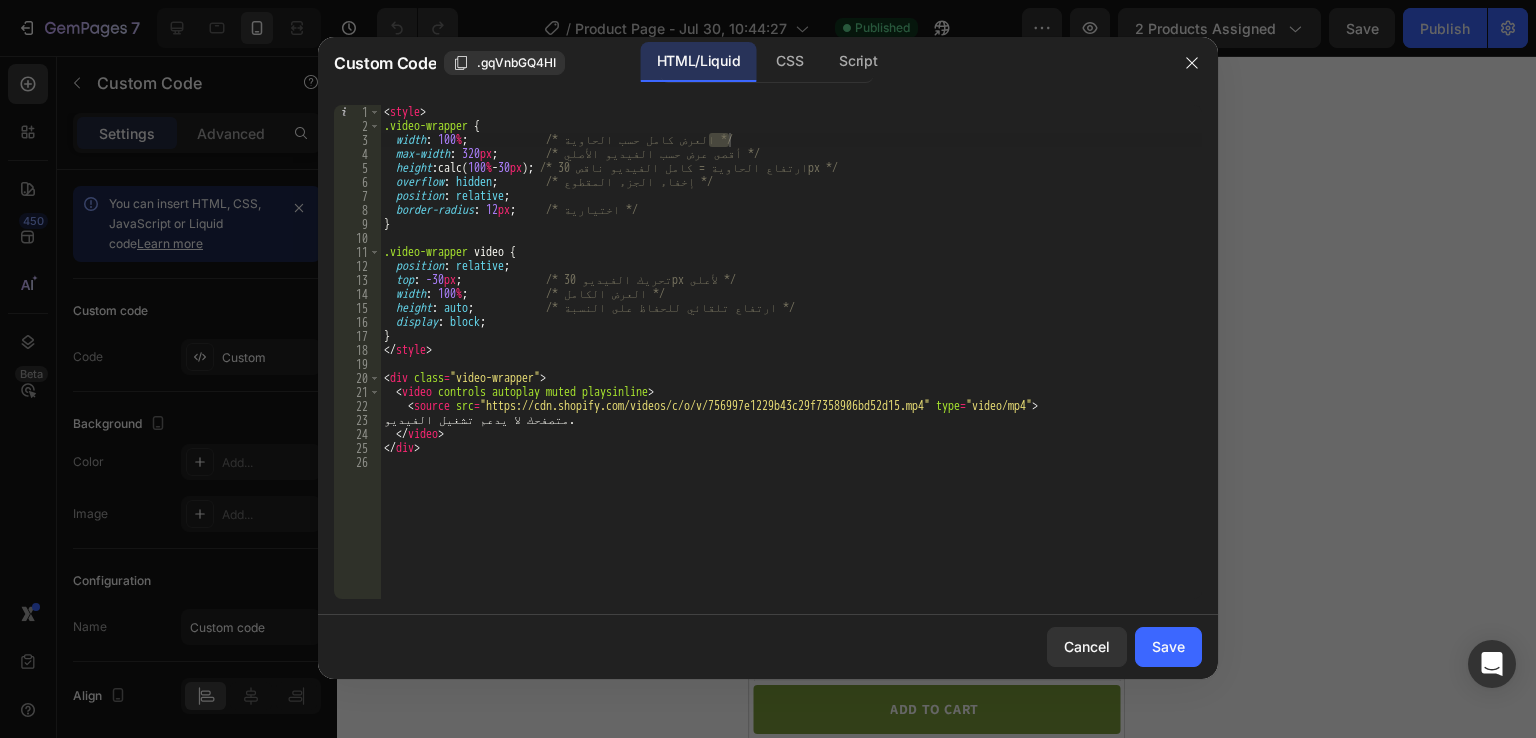 click on "Cancel Save" at bounding box center [768, 647] 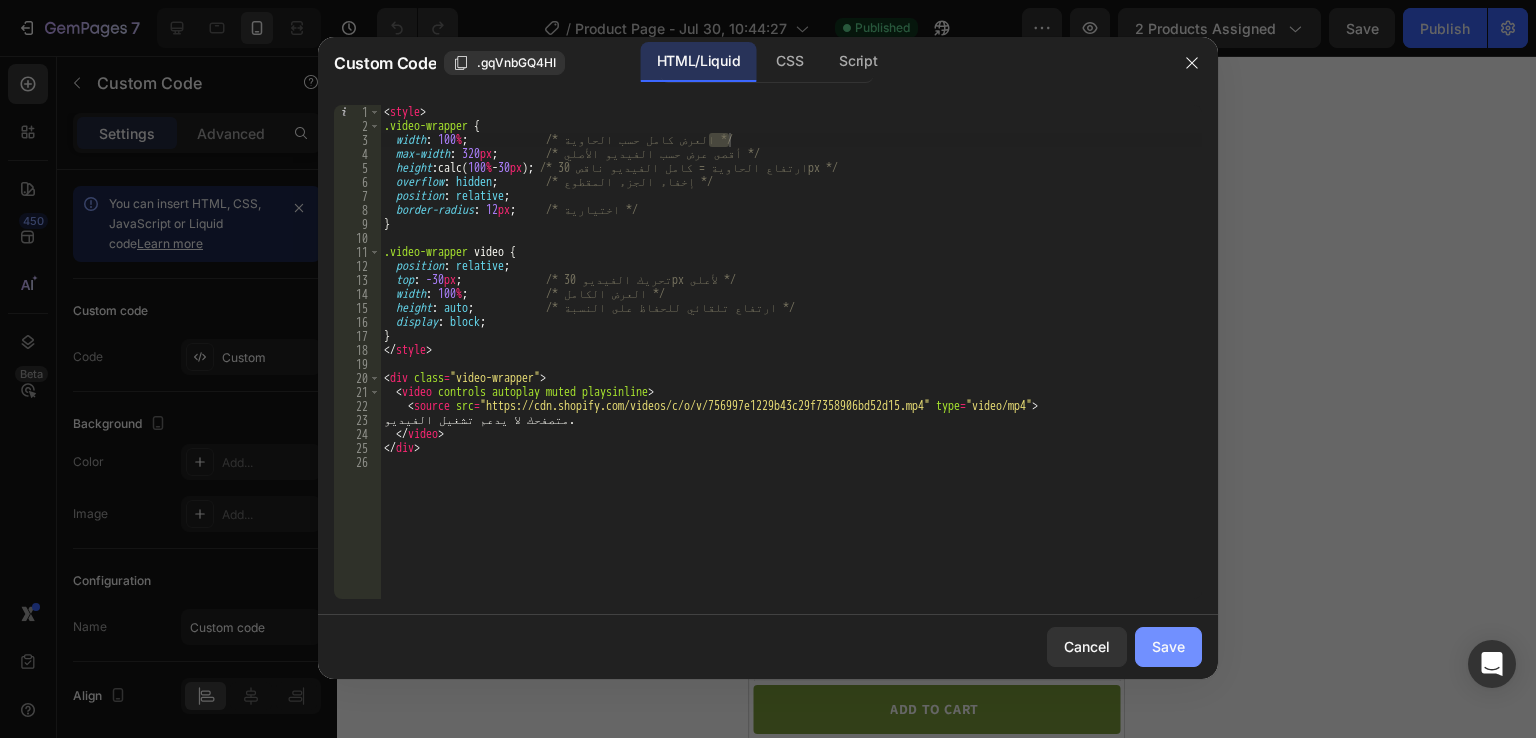 click on "Save" at bounding box center (1168, 646) 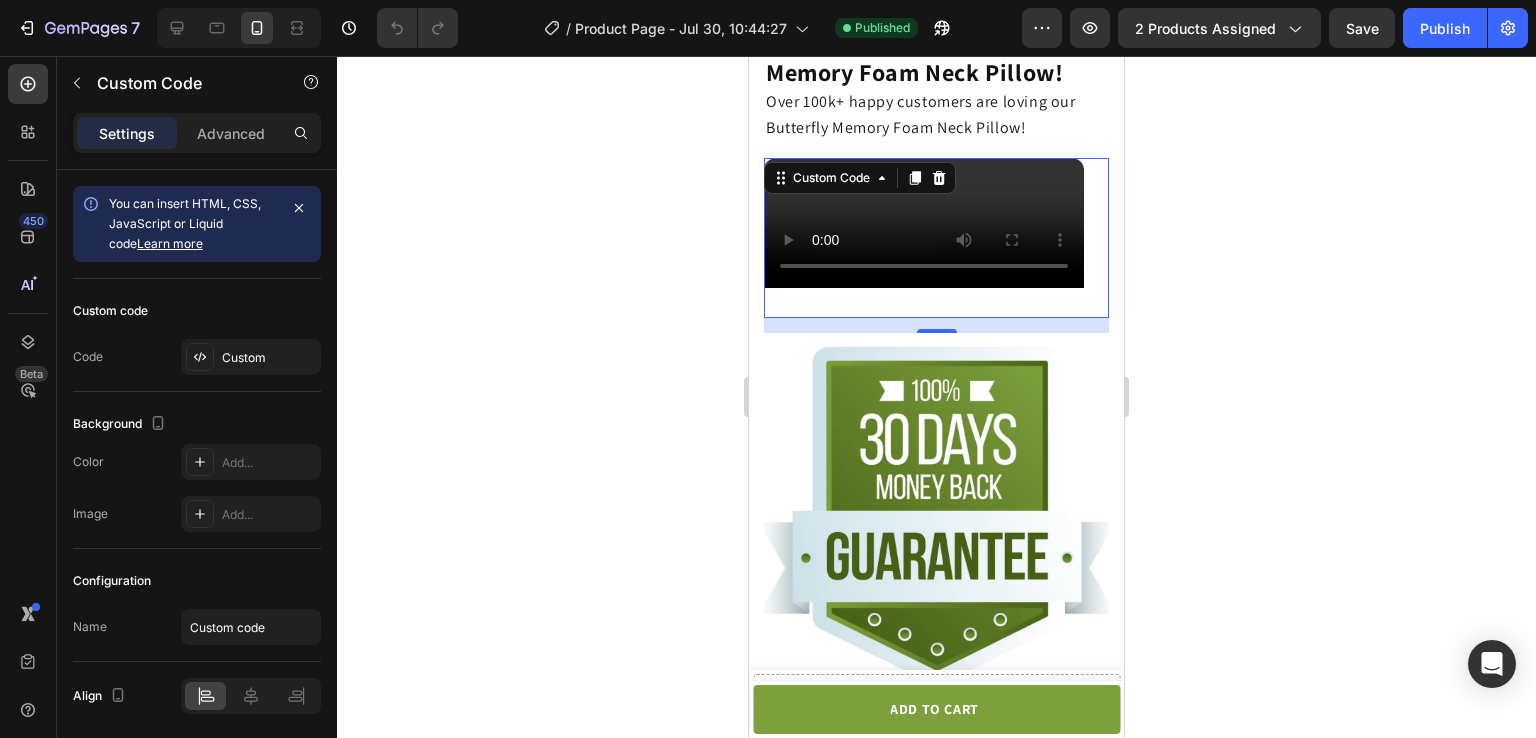 click on "متصفحك لا يدعم تشغيل الفيديو." 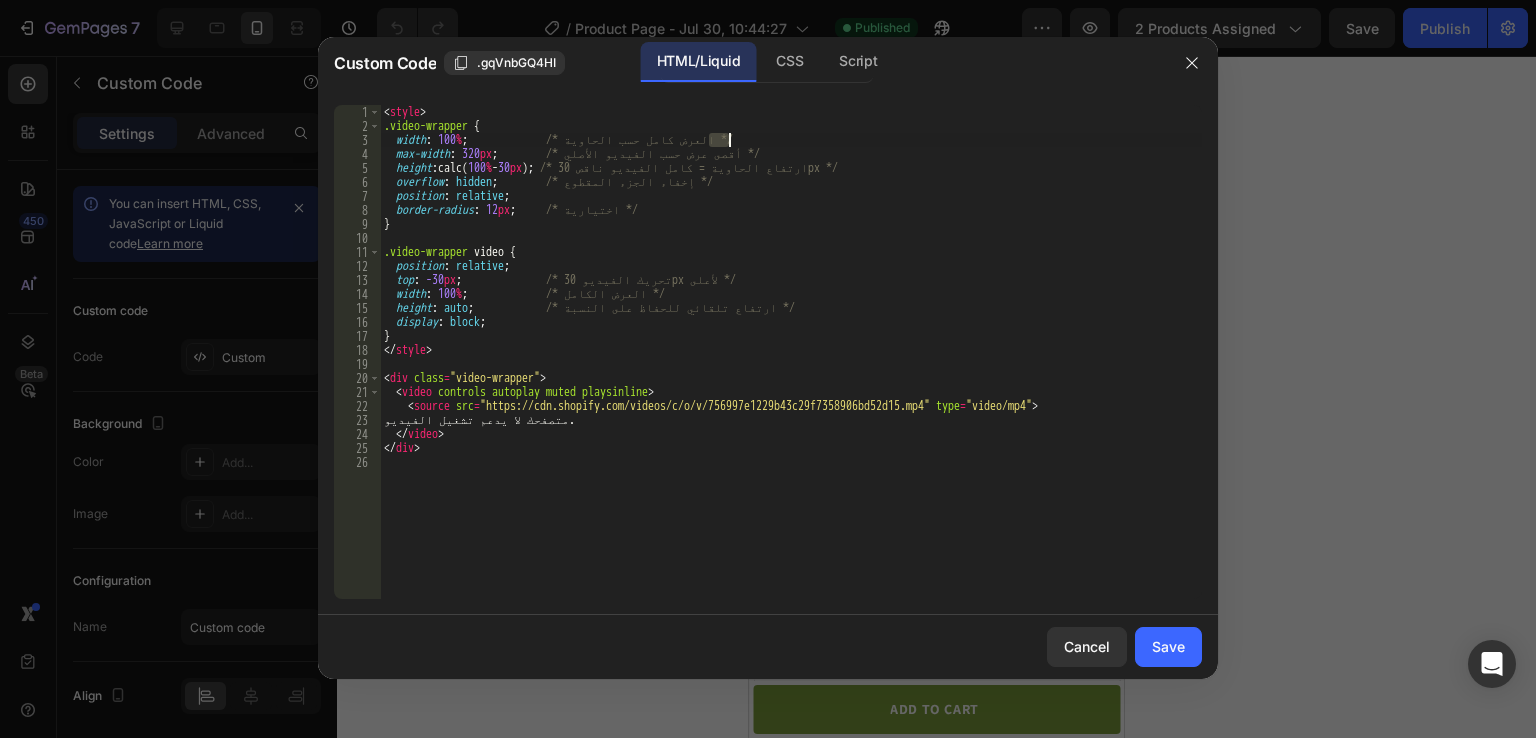 click on "< style > .video-wrapper   {    width :   100 % ;               /* العرض كامل حسب الحاوية */    max-width :   320 px ;          /* أقصى عرض حسب الفيديو الأصلي */    height :  calc( 100 %  -  30 px ) ;   /* ارتفاع الحاوية = كامل الفيديو ناقص 30px */    overflow :   hidden ;          /* إخفاء الجزء المقطوع */    position :   relative ;    border-radius :   12 px ;       /* اختيارية */ } .video-wrapper   video   {    position :   relative ;    top :   -30 px ;                /* تحريك الفيديو 30px لأعلى */    width :   100 % ;               /* العرض الكامل */    height :   auto ;              /* ارتفاع تلقائي للحفاظ على النسبة */    display :   block ; } </ style > < div   class = "video-wrapper" >    < video   controls   autoplay   muted   playsinline >      < source   src = "https://cdn.shopify.com/videos/c/o/v/756997e1229b43c29f7358906bd52d15.mp4"   type = >    >" at bounding box center (791, 366) 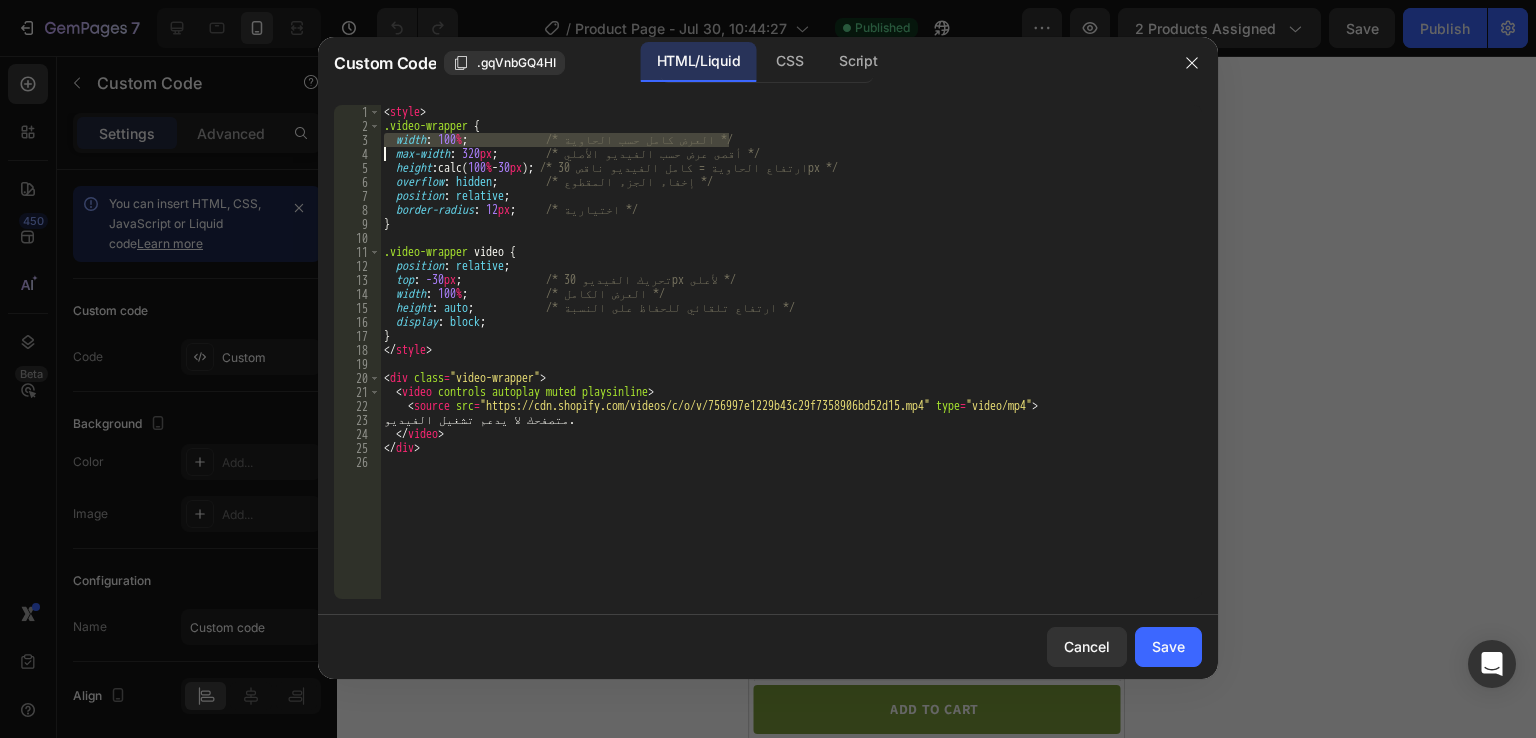 drag, startPoint x: 235, startPoint y: 85, endPoint x: 984, endPoint y: 141, distance: 751.0905 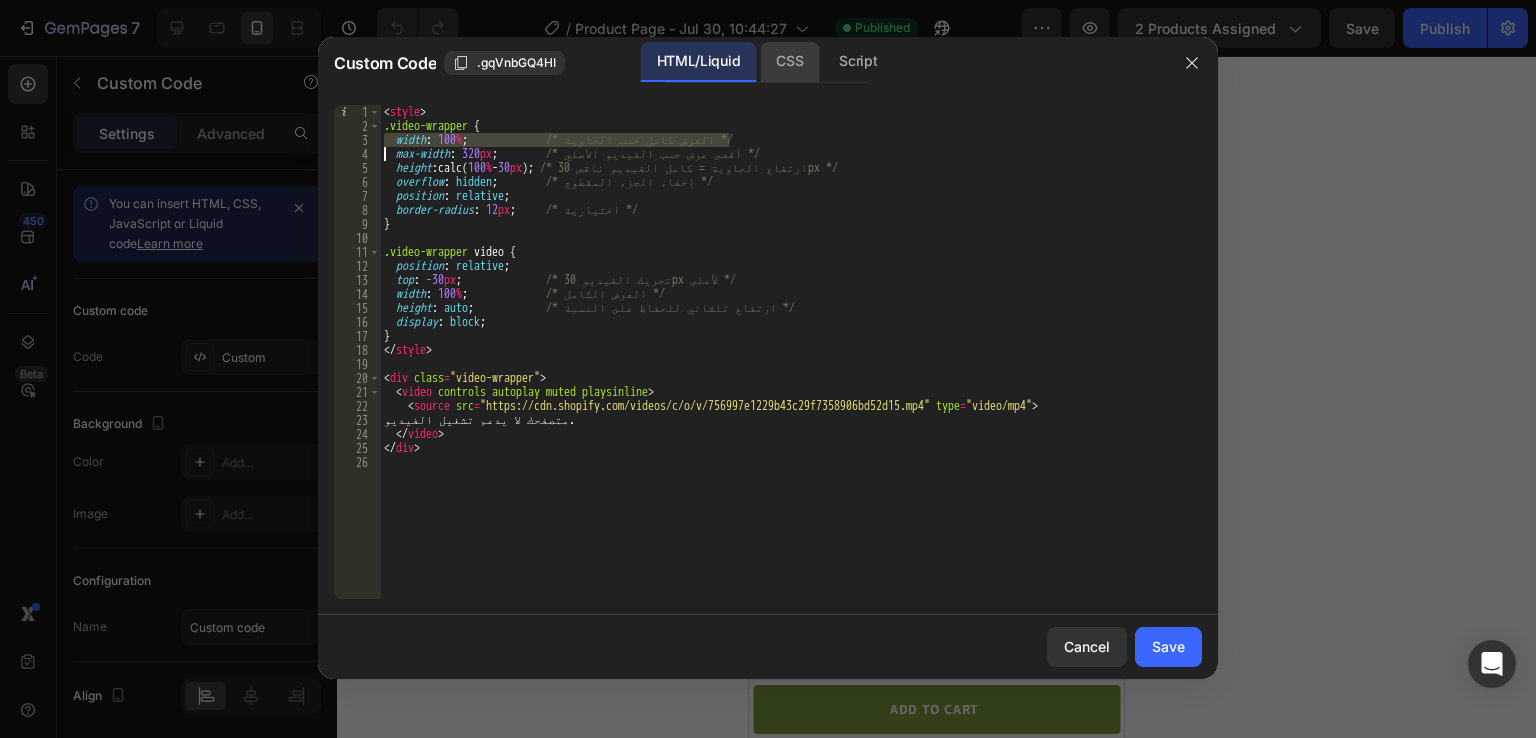 click on "CSS" 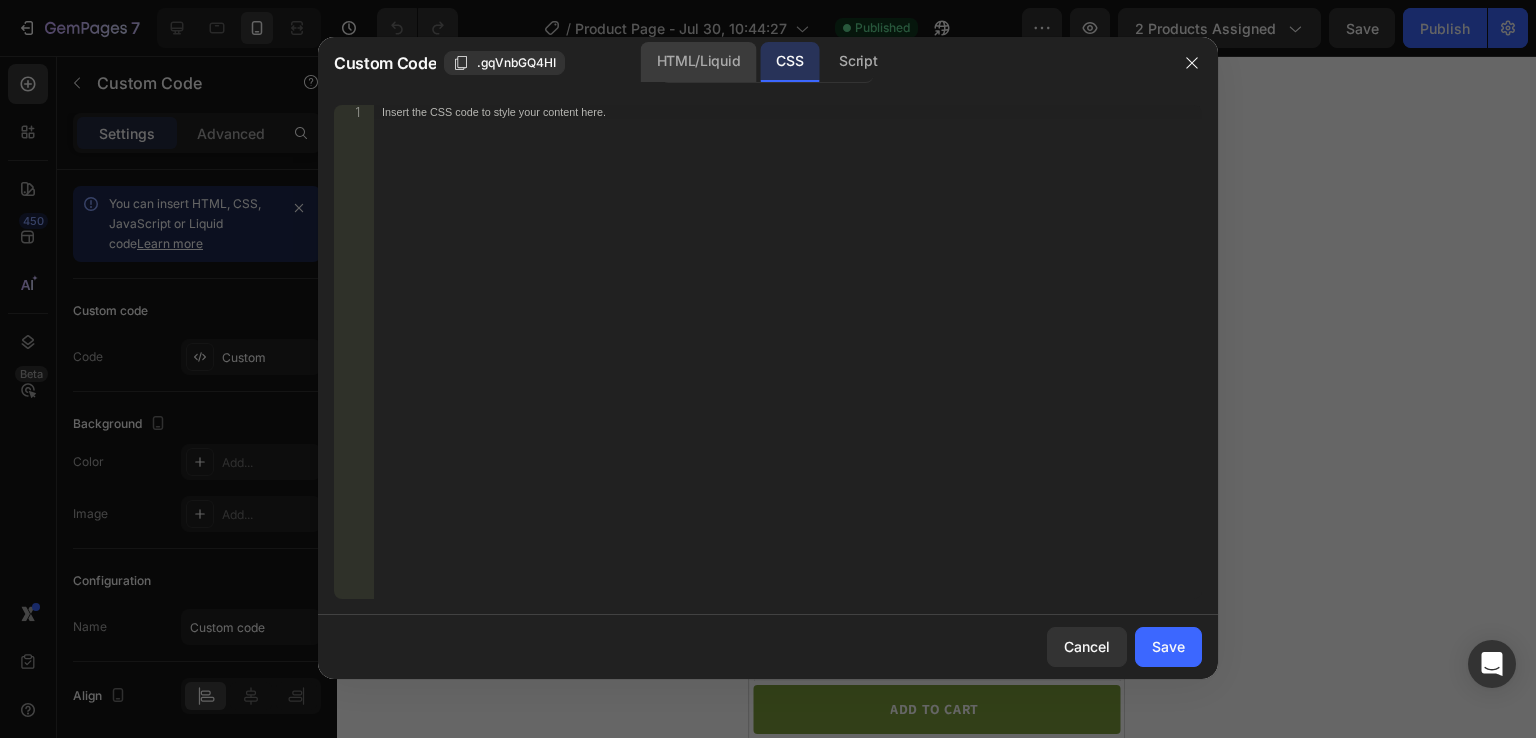 click on "HTML/Liquid" 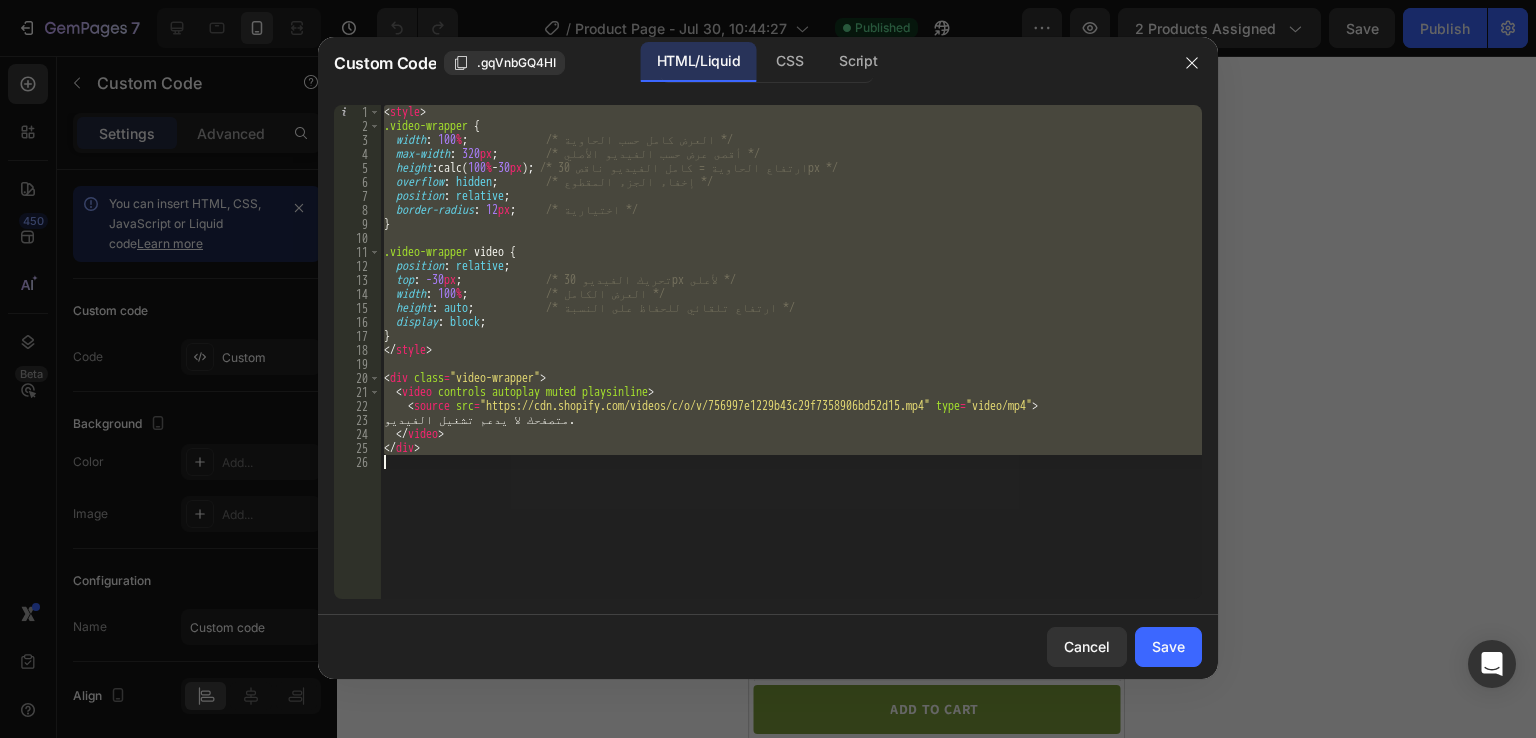 click on "< style > .video-wrapper   {    width :   100 % ;               /* العرض كامل حسب الحاوية */    max-width :   320 px ;          /* أقصى عرض حسب الفيديو الأصلي */    height :  calc( 100 %  -  30 px ) ;   /* ارتفاع الحاوية = كامل الفيديو ناقص 30px */    overflow :   hidden ;          /* إخفاء الجزء المقطوع */    position :   relative ;    border-radius :   12 px ;       /* اختيارية */ } .video-wrapper   video   {    position :   relative ;    top :   -30 px ;                /* تحريك الفيديو 30px لأعلى */    width :   100 % ;               /* العرض الكامل */    height :   auto ;              /* ارتفاع تلقائي للحفاظ على النسبة */    display :   block ; } </ style > < div   class = "video-wrapper" >    < video   controls   autoplay   muted   playsinline >      < source   src = "https://cdn.shopify.com/videos/c/o/v/756997e1229b43c29f7358906bd52d15.mp4"   type = >    >" at bounding box center [791, 352] 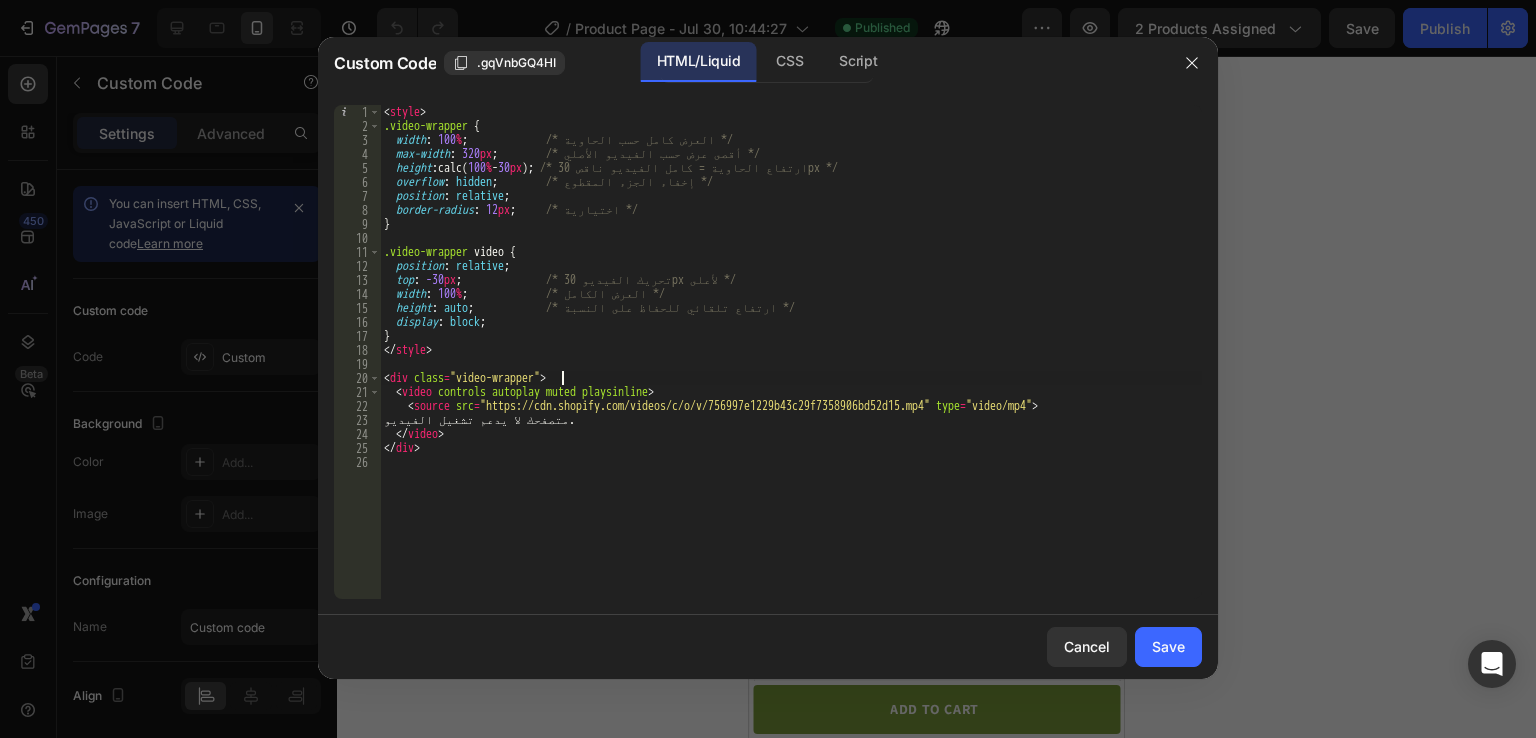 click on "< style > .video-wrapper   {    width :   100 % ;               /* العرض كامل حسب الحاوية */    max-width :   320 px ;          /* أقصى عرض حسب الفيديو الأصلي */    height :  calc( 100 %  -  30 px ) ;   /* ارتفاع الحاوية = كامل الفيديو ناقص 30px */    overflow :   hidden ;          /* إخفاء الجزء المقطوع */    position :   relative ;    border-radius :   12 px ;       /* اختيارية */ } .video-wrapper   video   {    position :   relative ;    top :   -30 px ;                /* تحريك الفيديو 30px لأعلى */    width :   100 % ;               /* العرض الكامل */    height :   auto ;              /* ارتفاع تلقائي للحفاظ على النسبة */    display :   block ; } </ style > < div   class = "video-wrapper" >    < video   controls   autoplay   muted   playsinline >      < source   src = "https://cdn.shopify.com/videos/c/o/v/756997e1229b43c29f7358906bd52d15.mp4"   type = >    >" at bounding box center [791, 366] 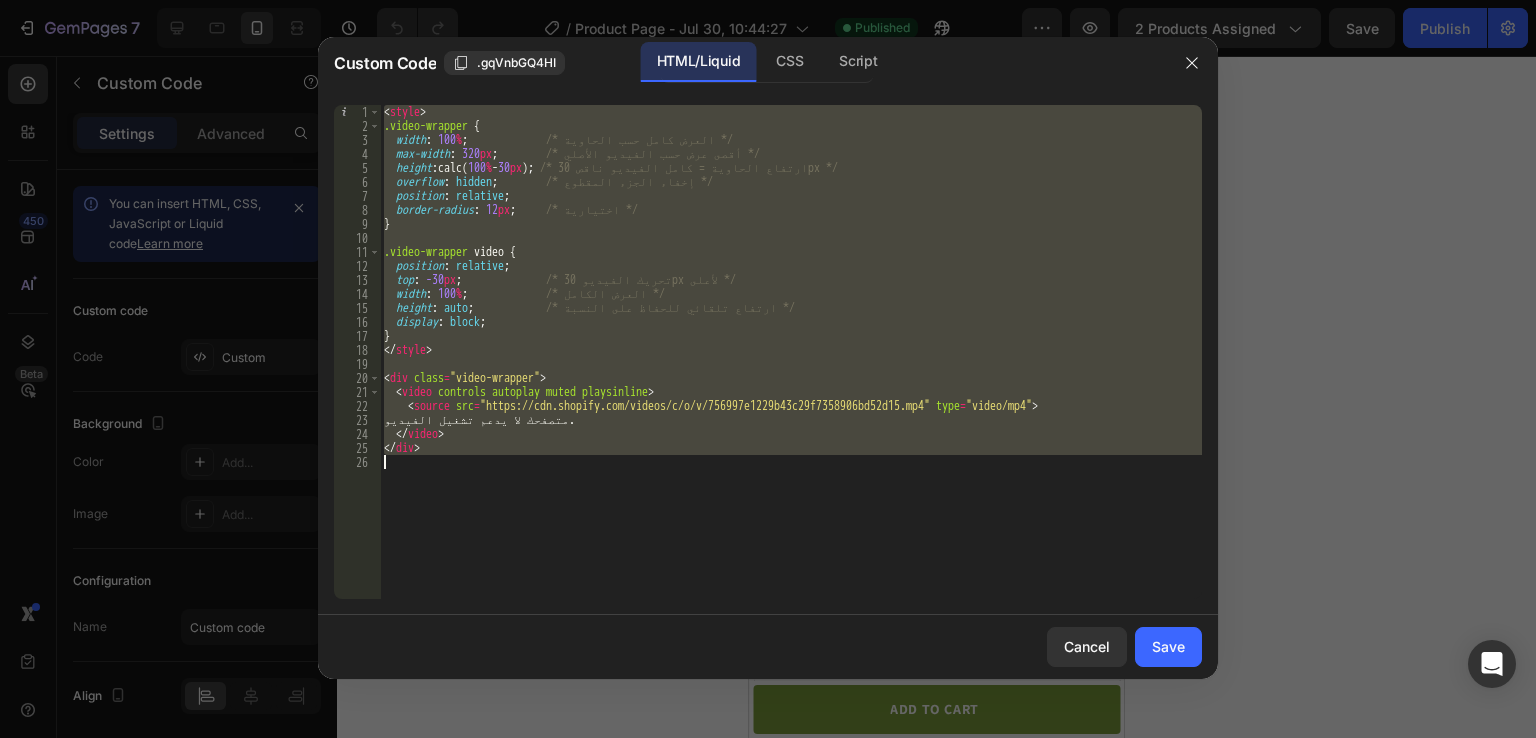 type 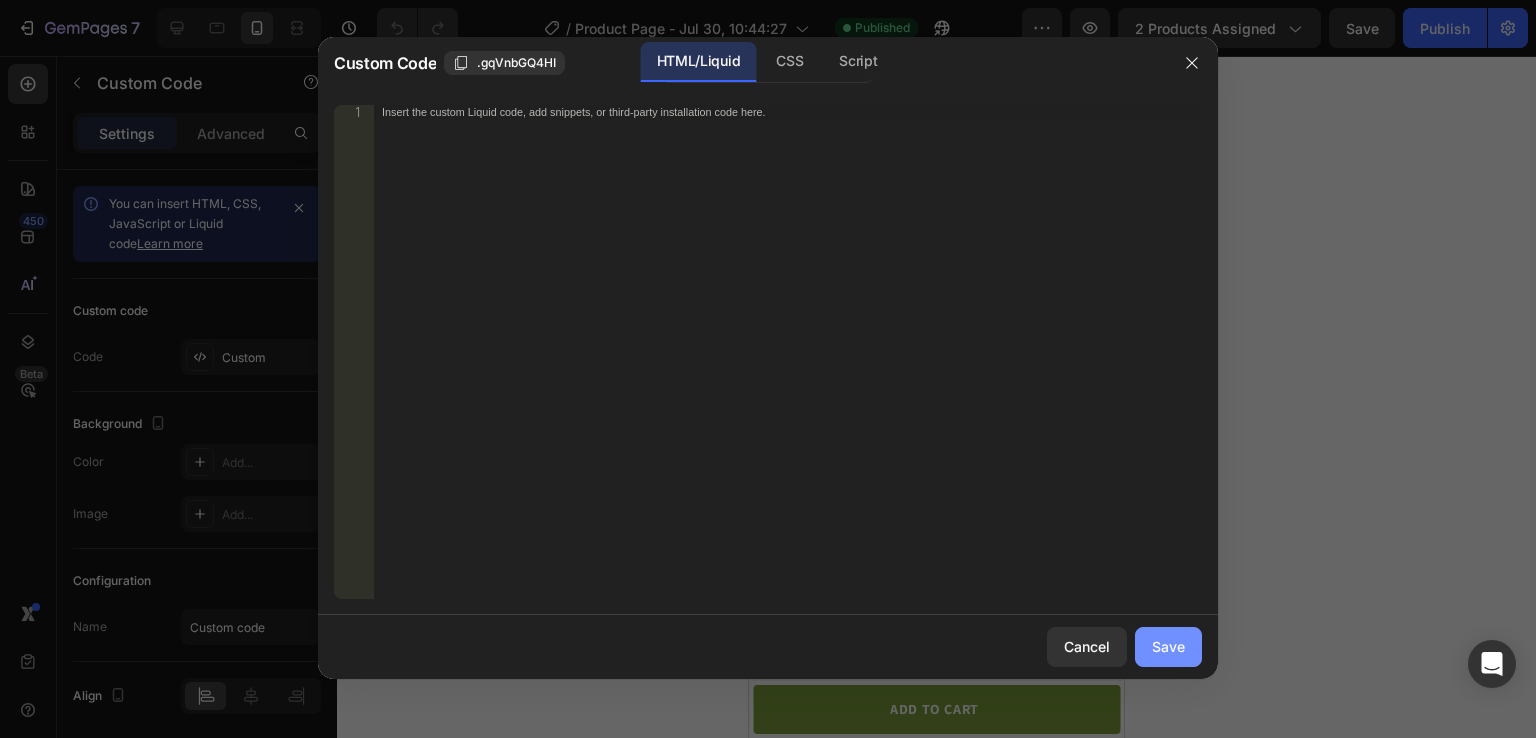 click on "Save" at bounding box center (1168, 646) 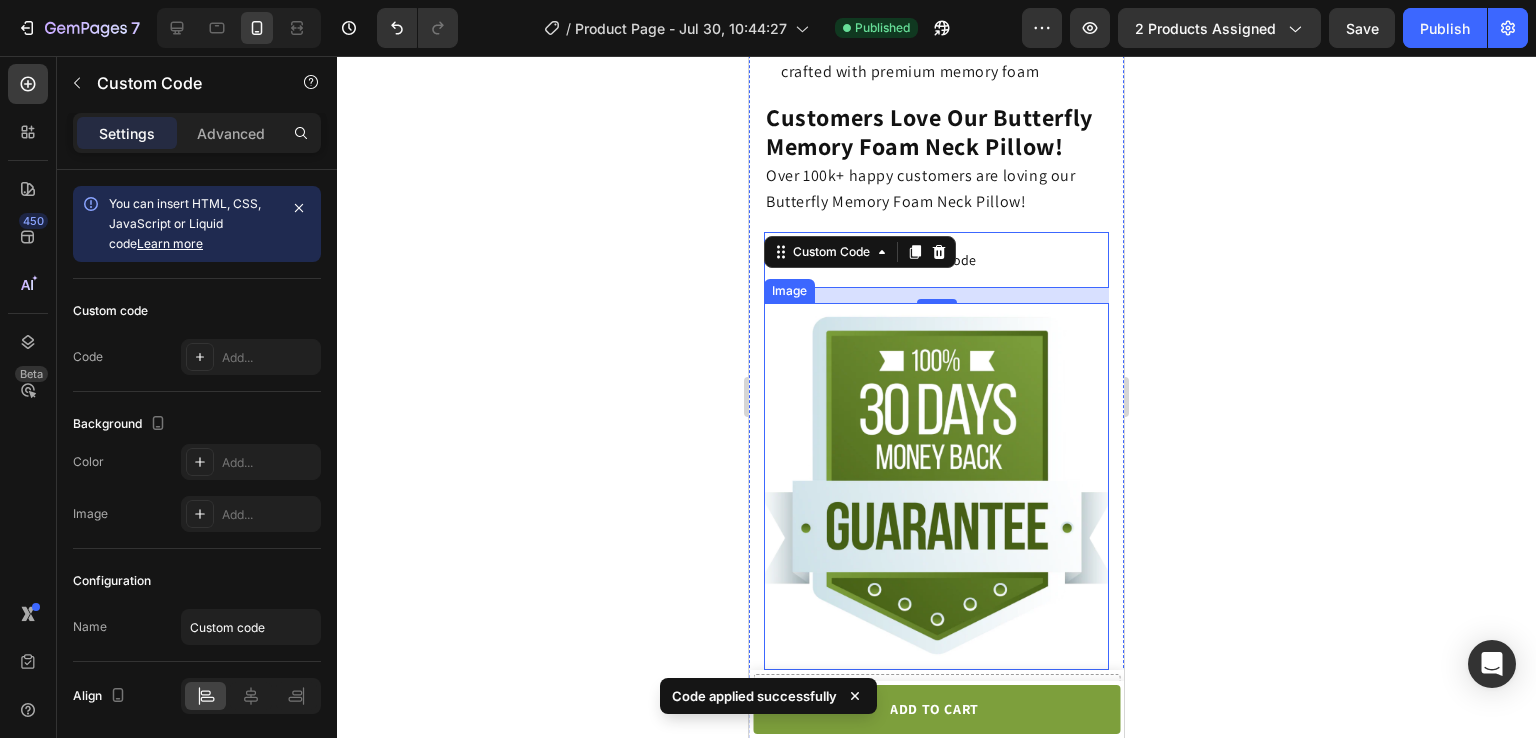 scroll, scrollTop: 3896, scrollLeft: 0, axis: vertical 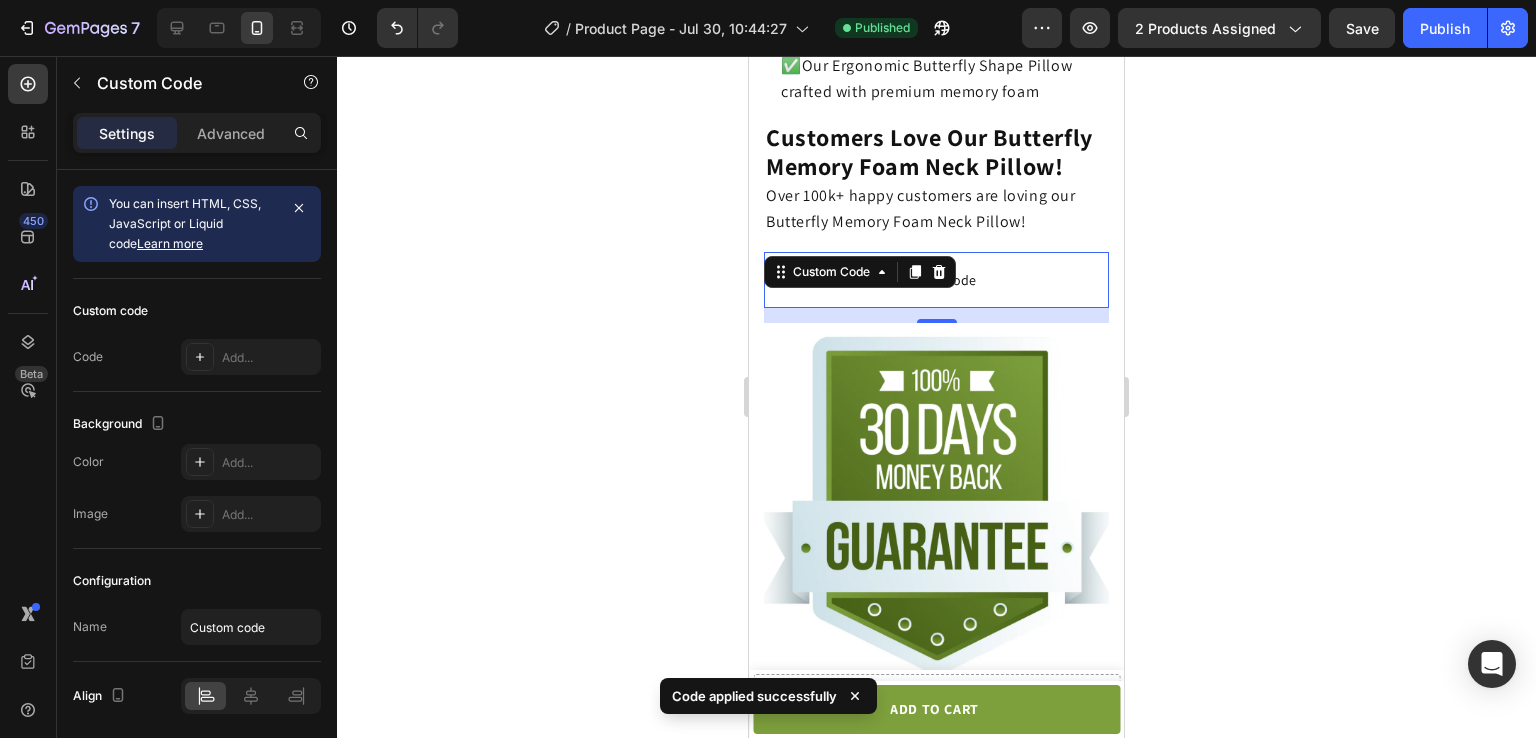 click on "Custom code" 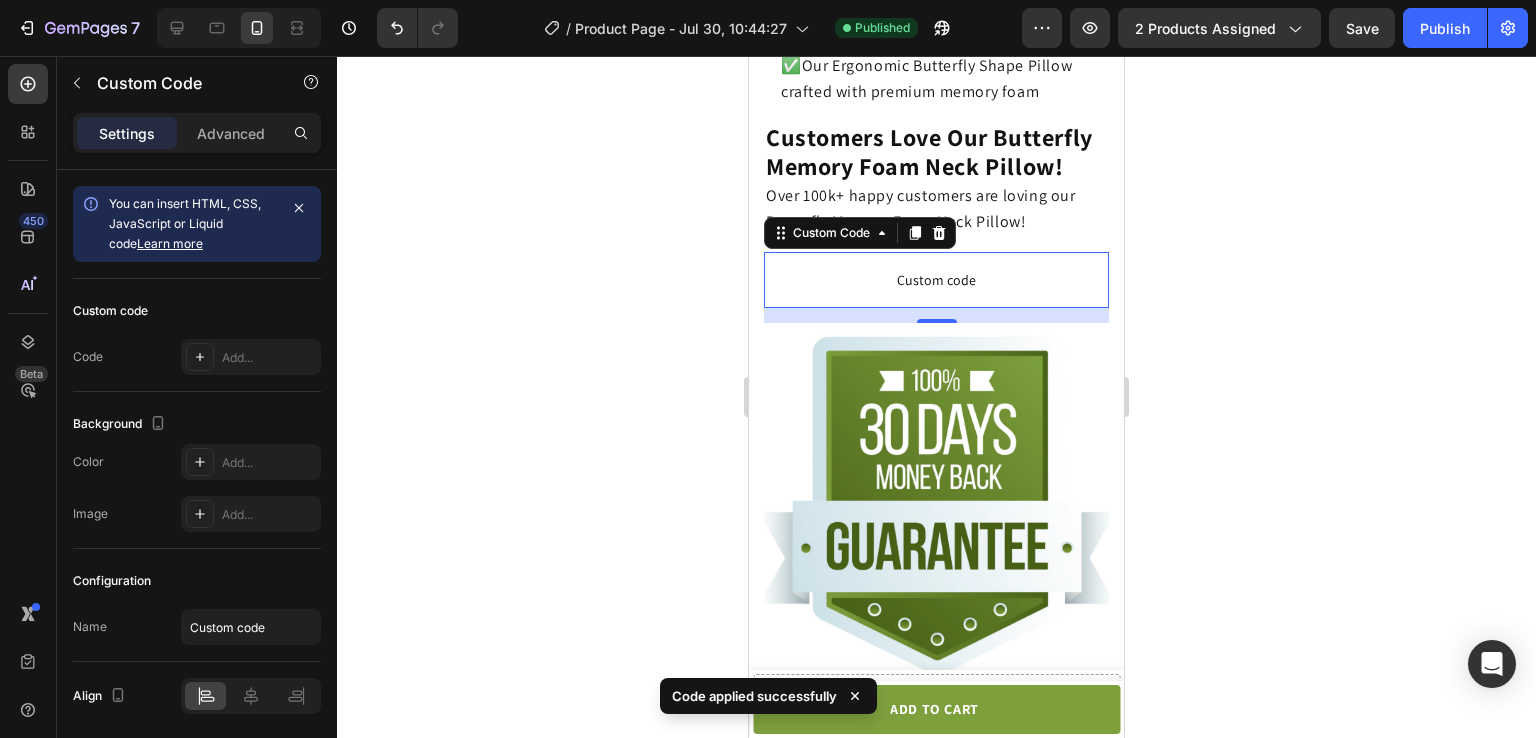 click on "Custom code" 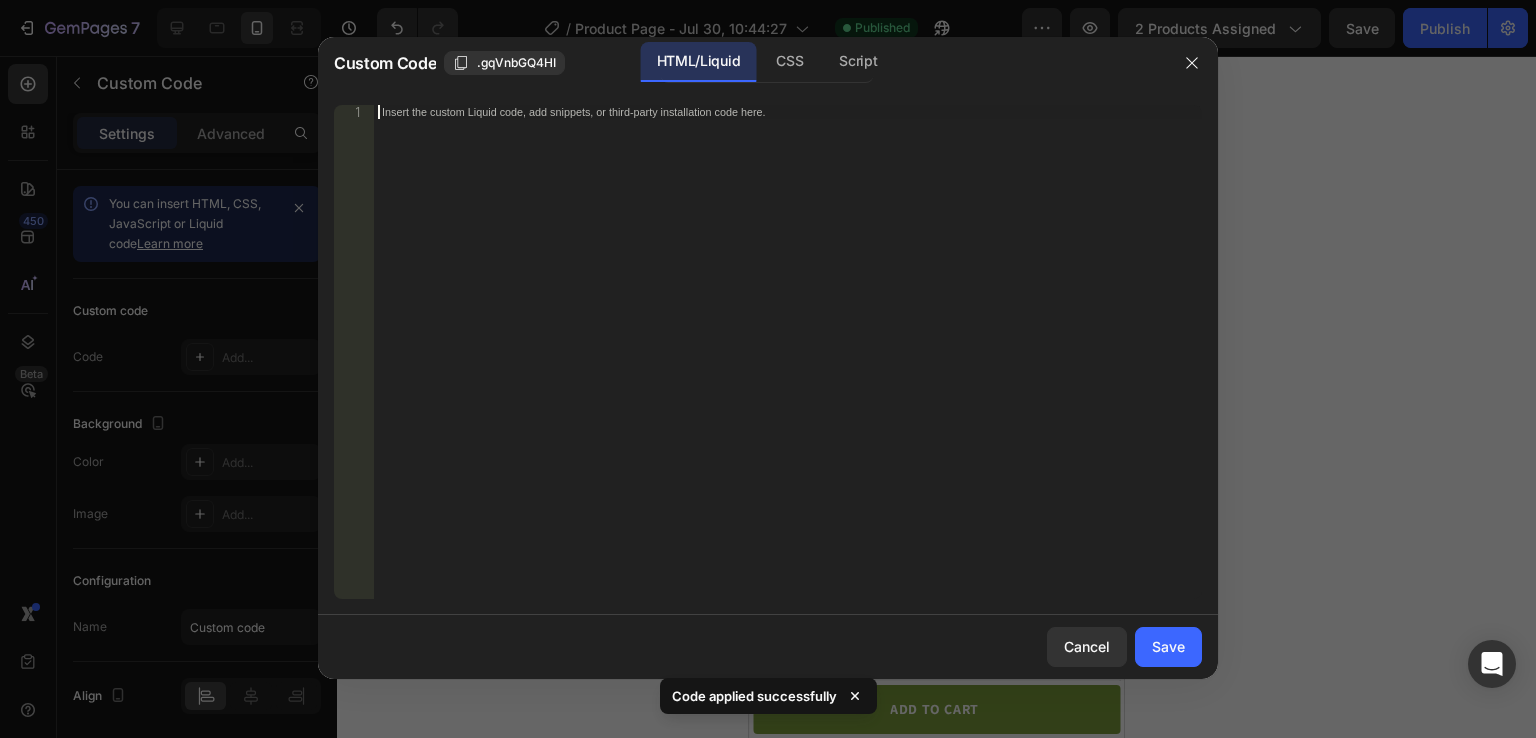 click on "Insert the custom Liquid code, add snippets, or third-party installation code here." at bounding box center [788, 366] 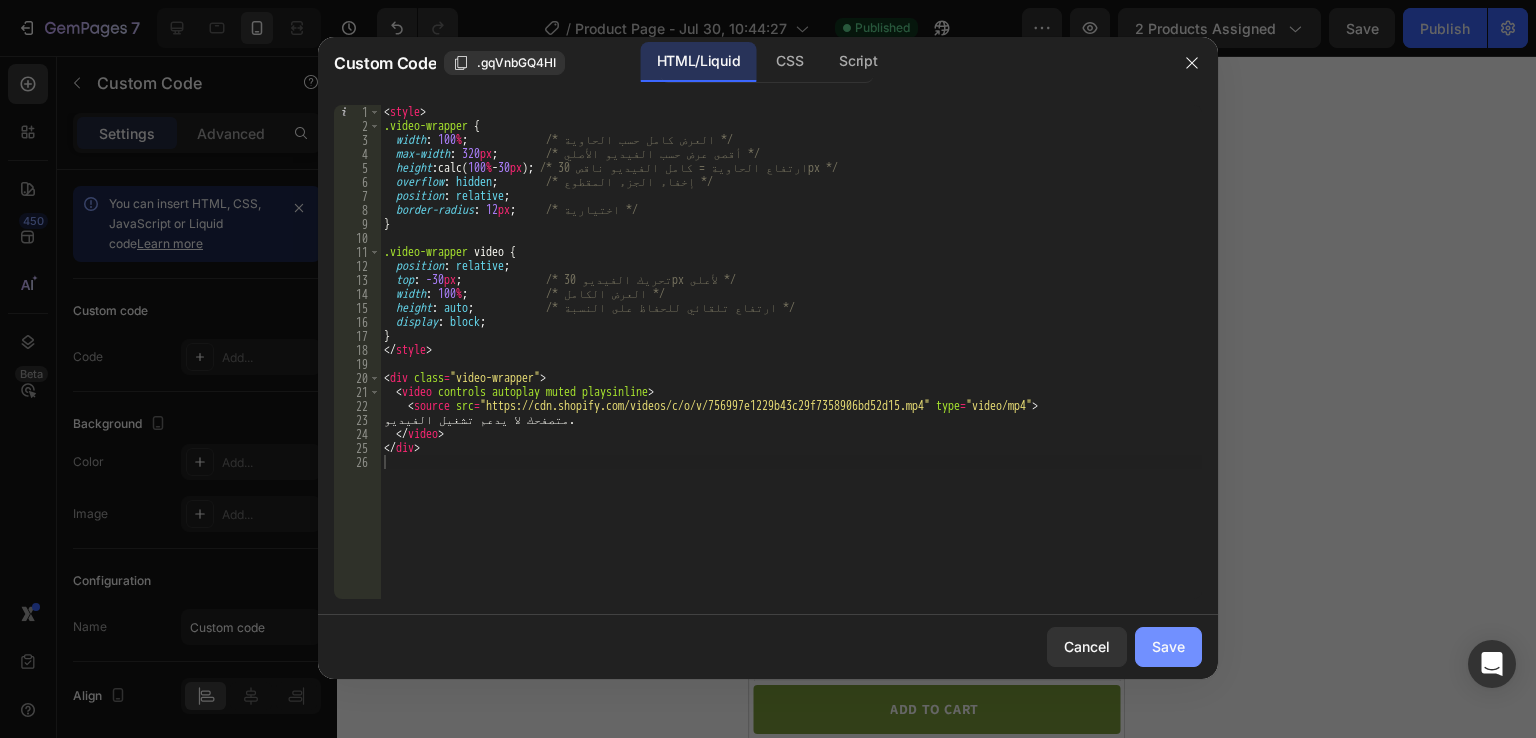 click on "Save" 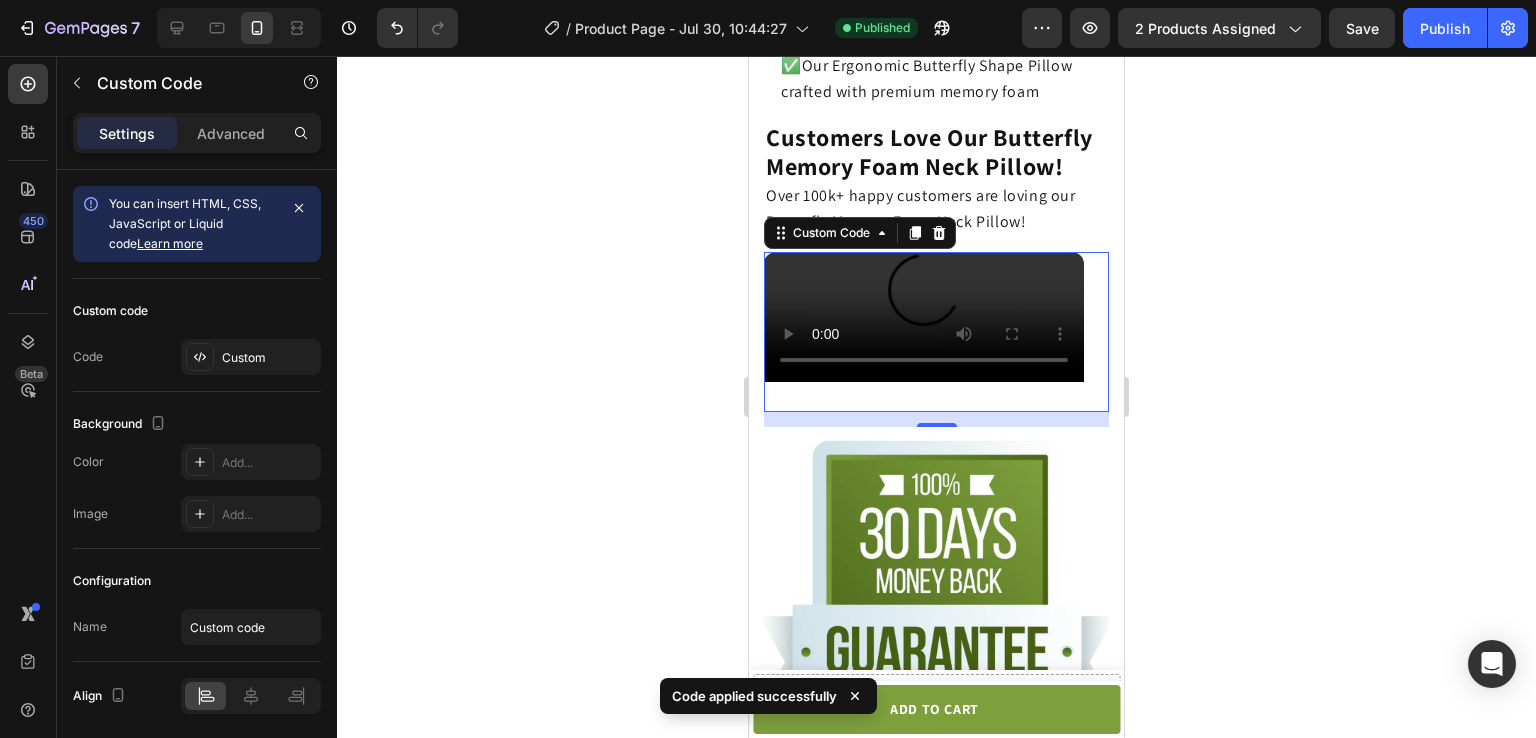 scroll, scrollTop: 3952, scrollLeft: 0, axis: vertical 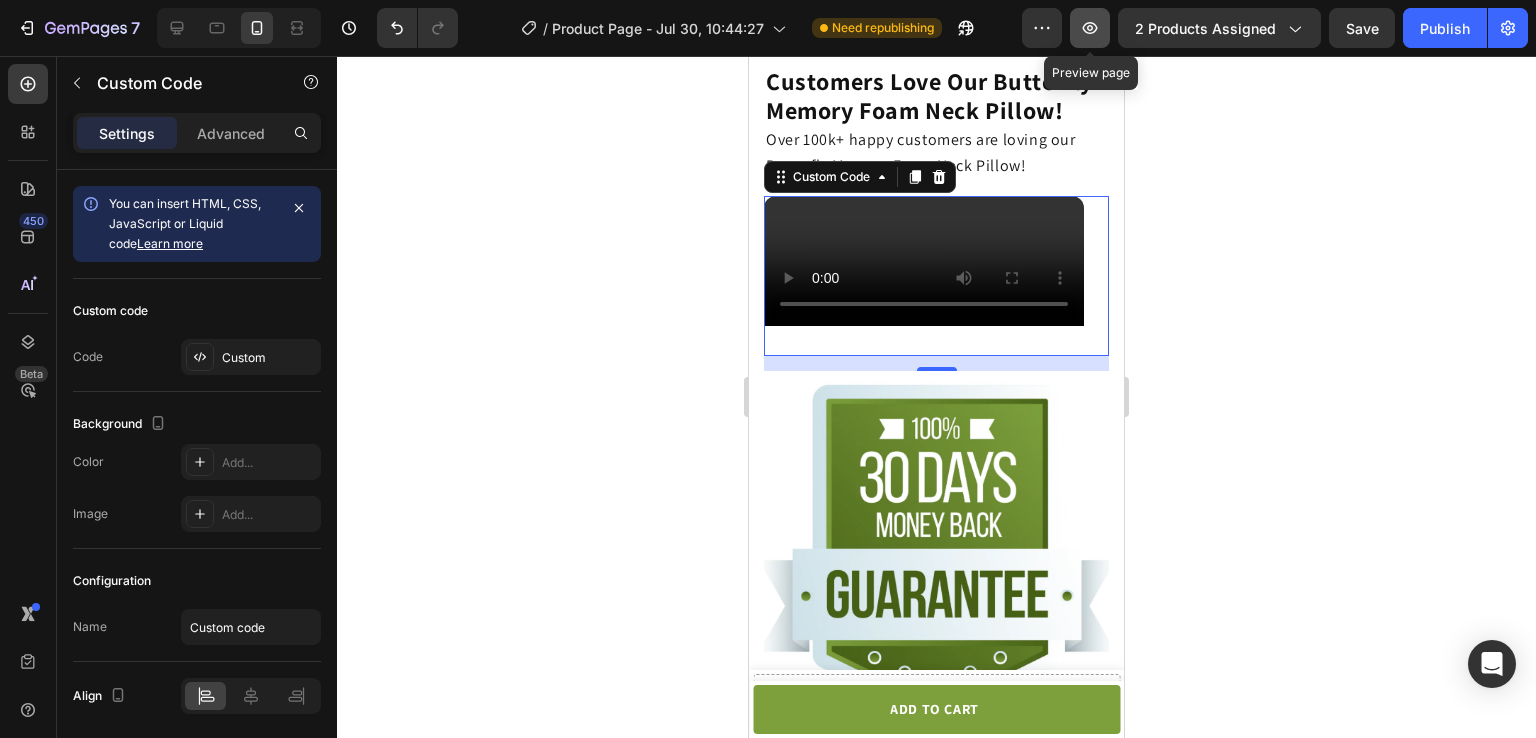 click 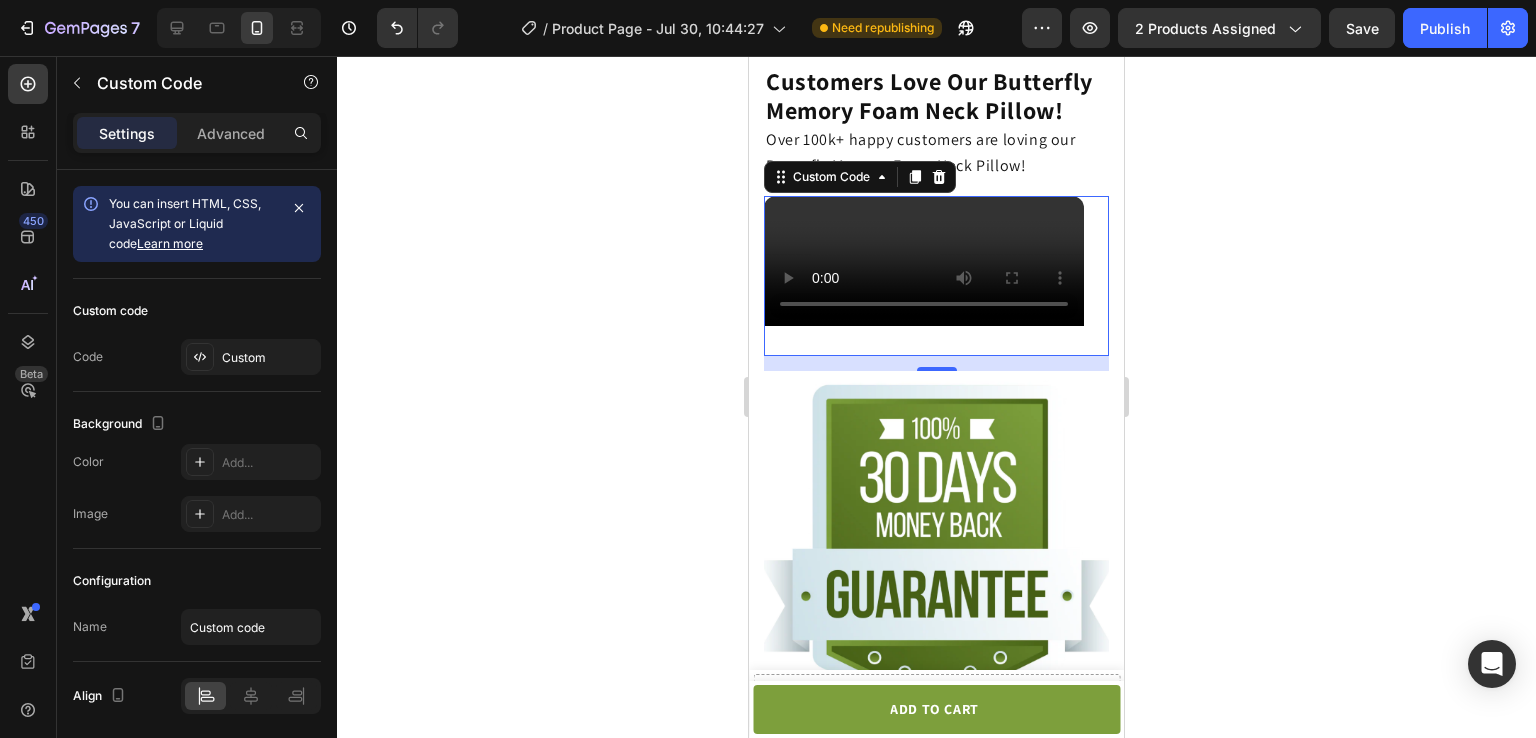 scroll, scrollTop: 3820, scrollLeft: 0, axis: vertical 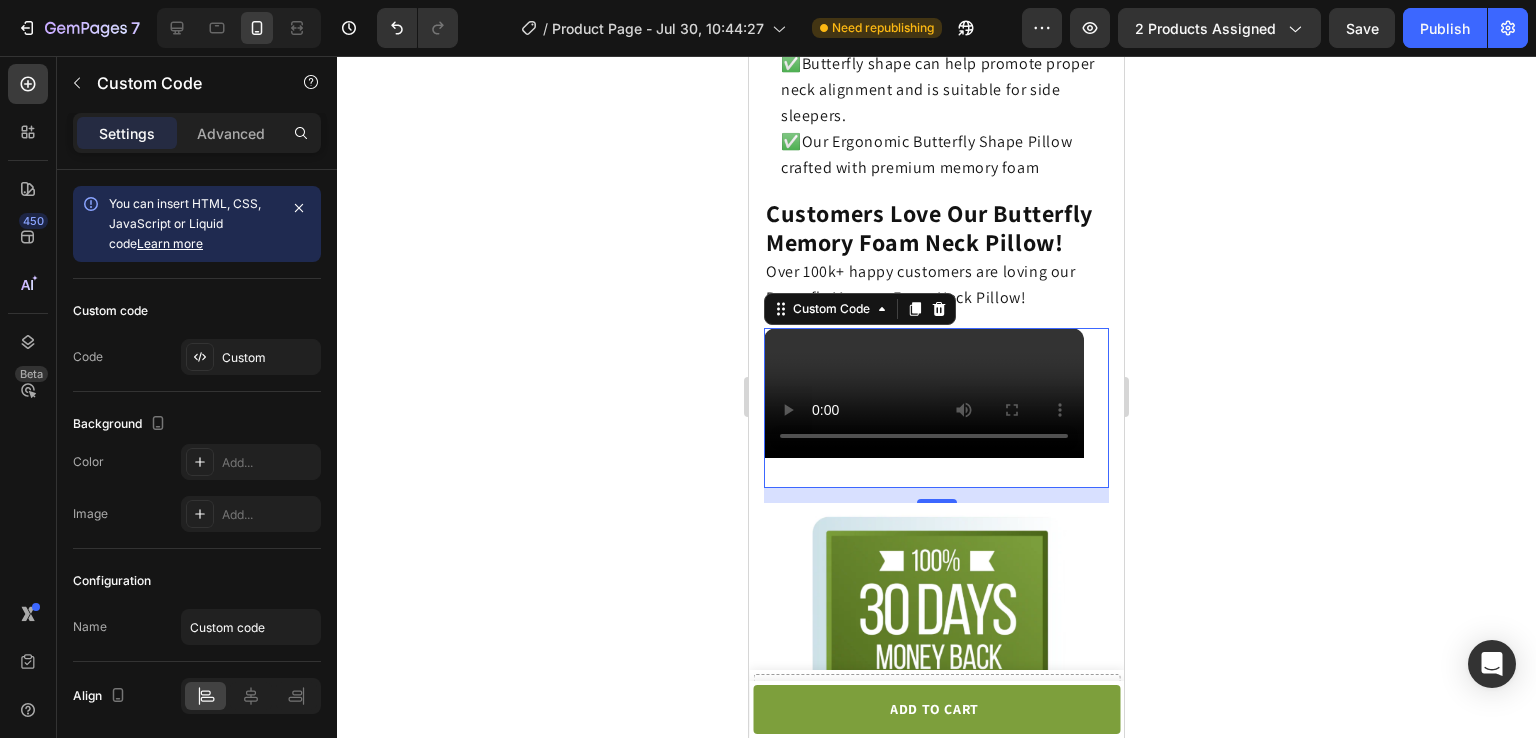 click on "متصفحك لا يدعم تشغيل الفيديو." 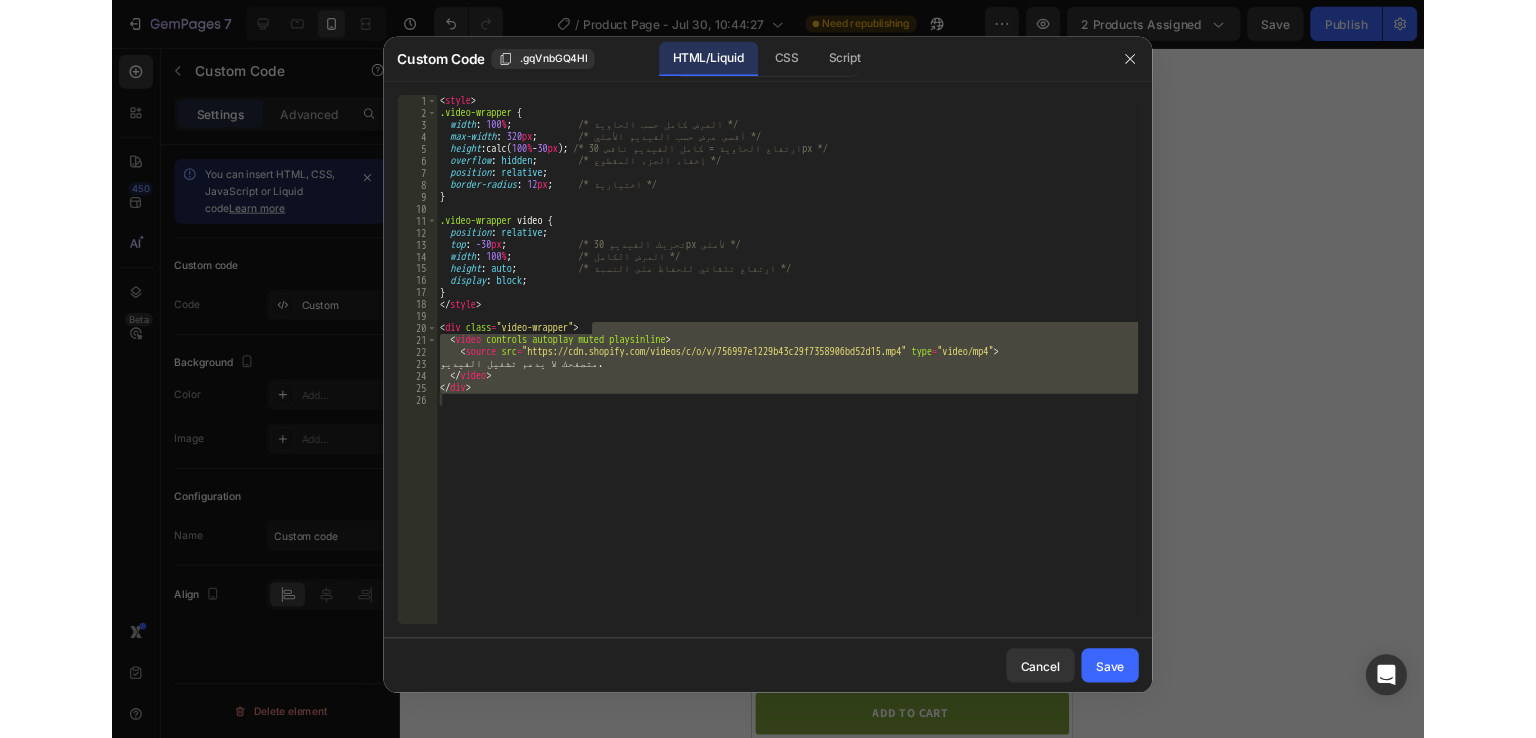 scroll, scrollTop: 3628, scrollLeft: 0, axis: vertical 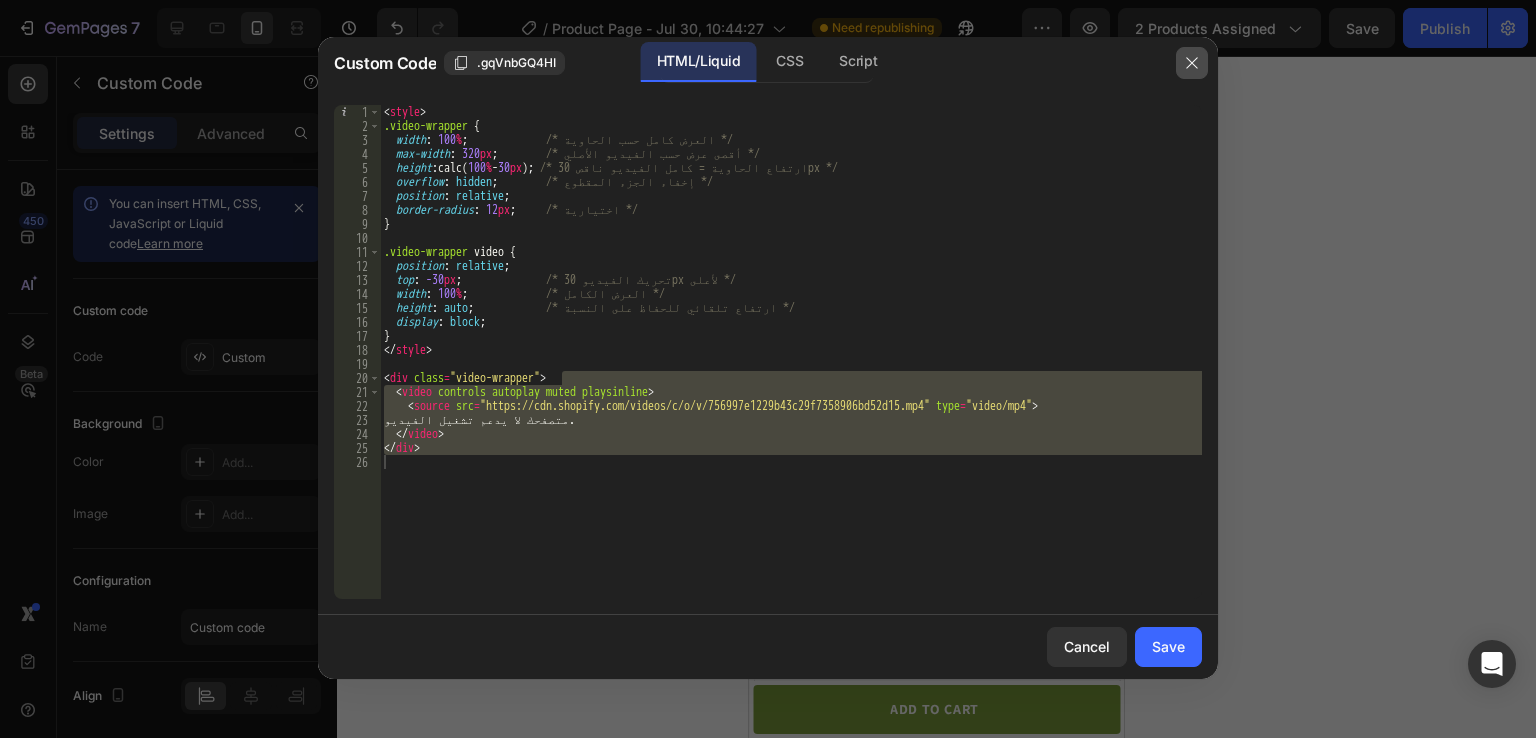 click 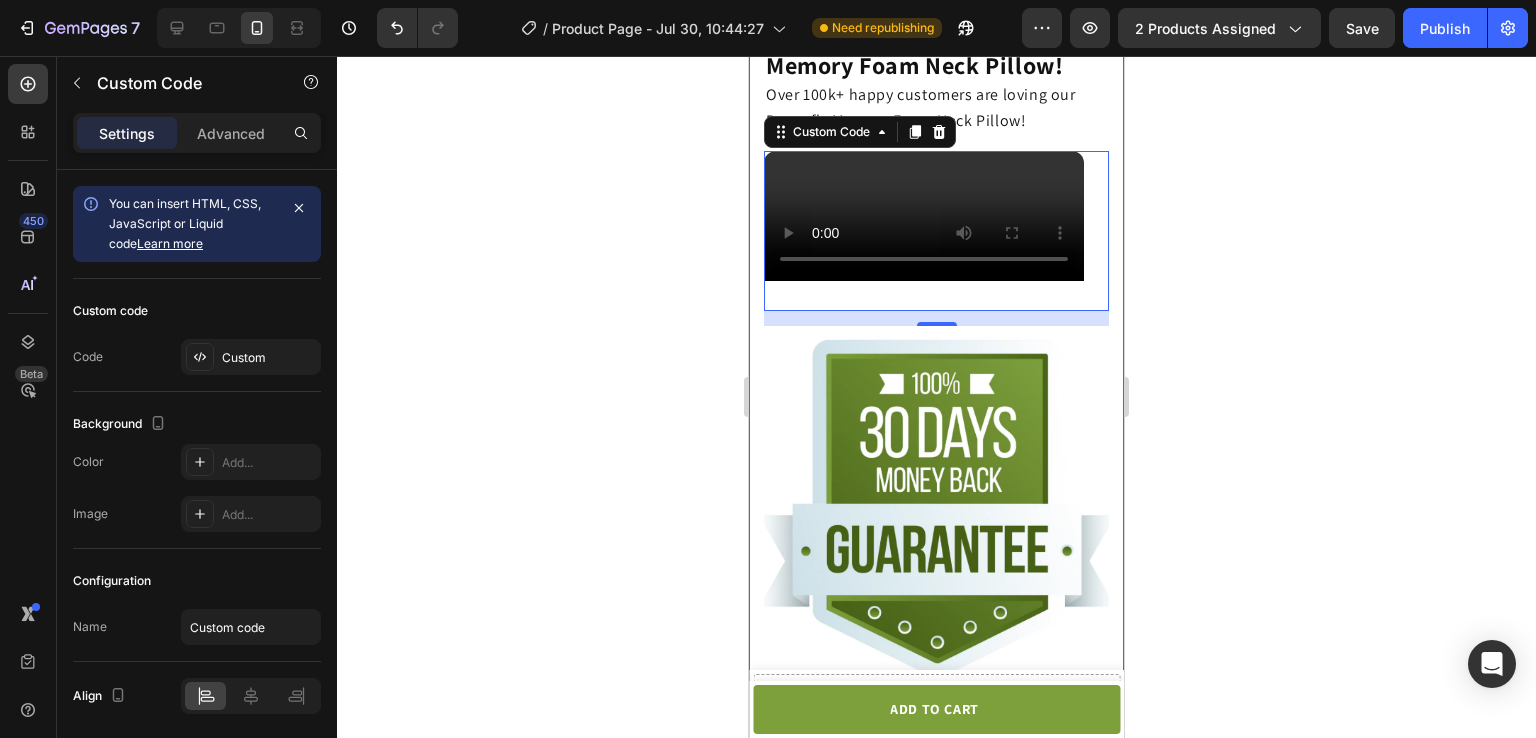 scroll, scrollTop: 4036, scrollLeft: 0, axis: vertical 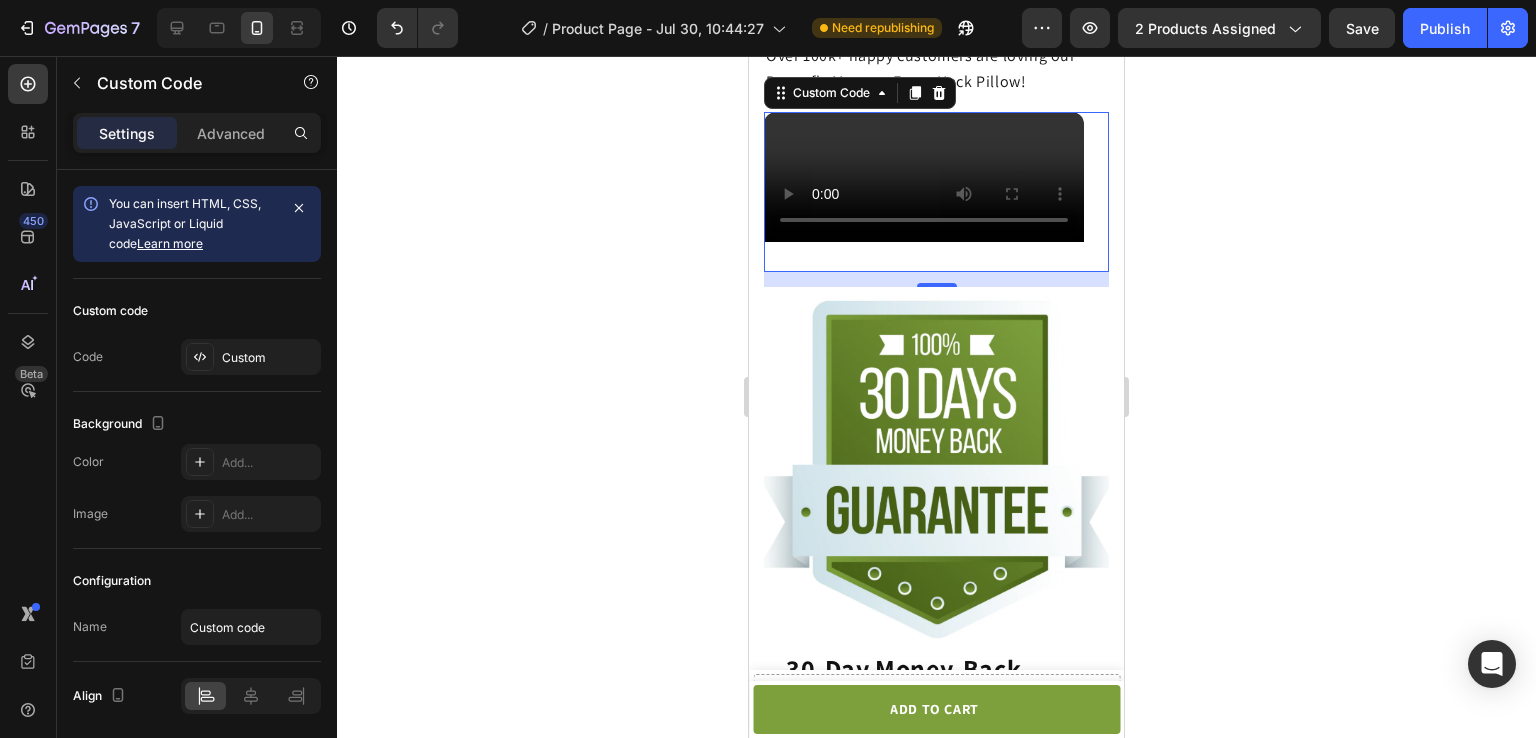 click on "متصفحك لا يدعم تشغيل الفيديو." 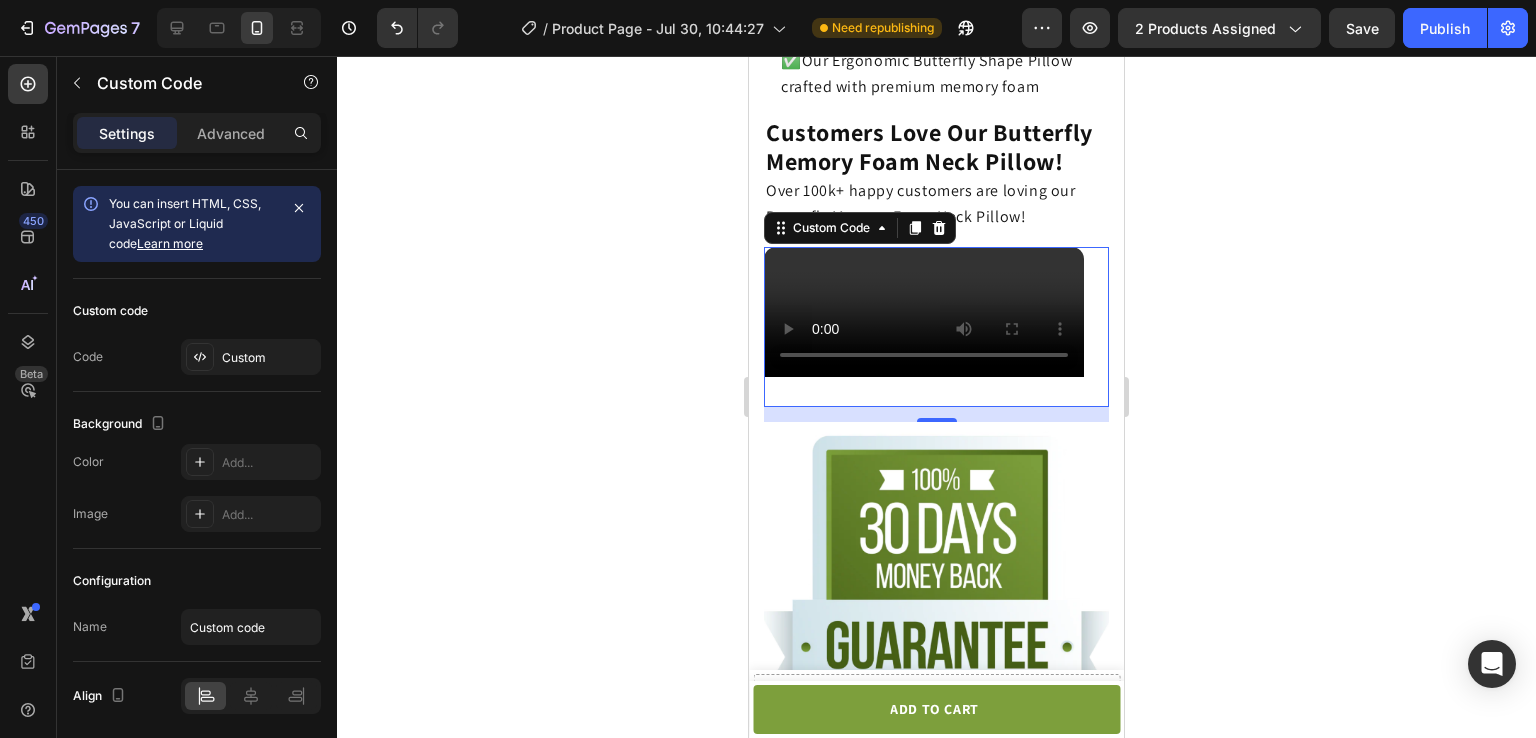 scroll, scrollTop: 3969, scrollLeft: 0, axis: vertical 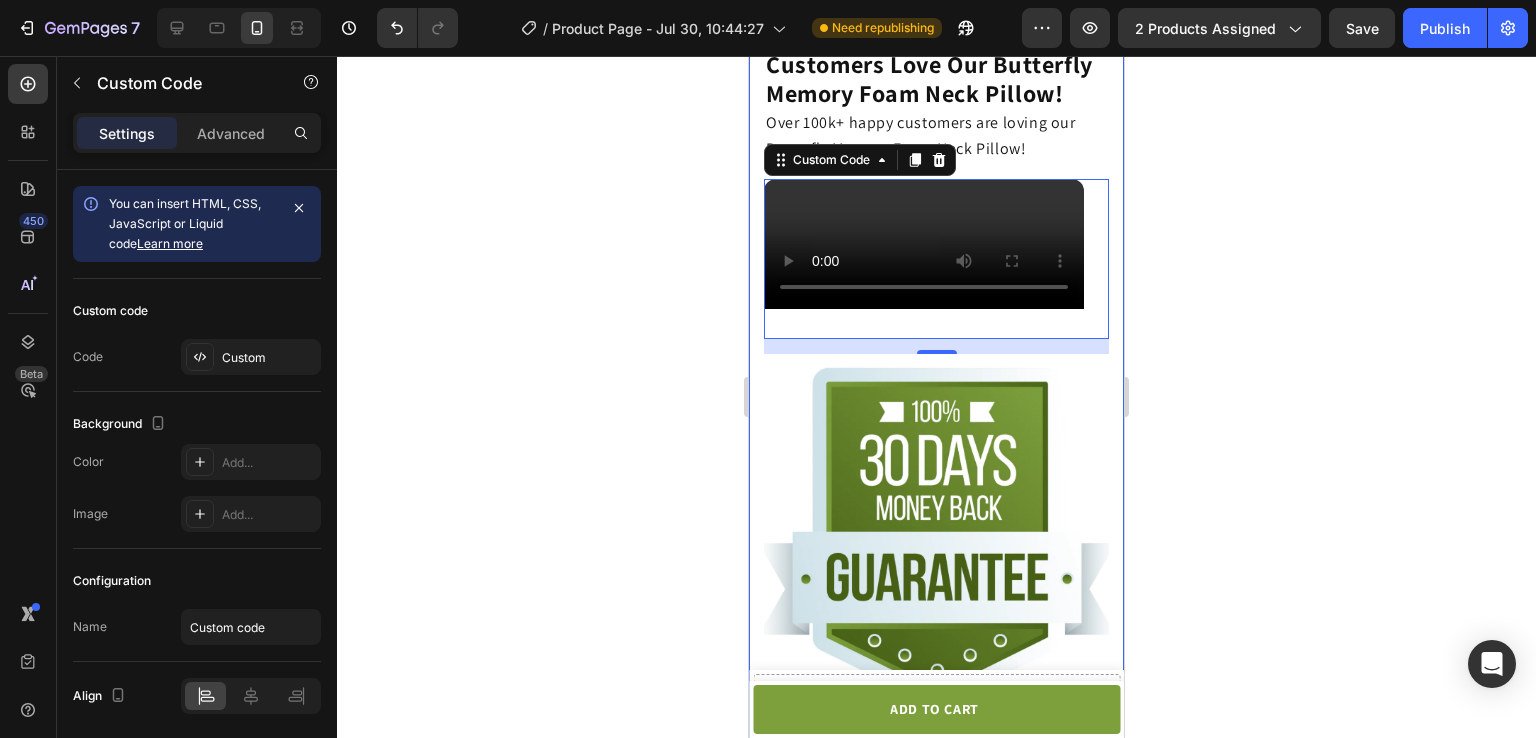 click 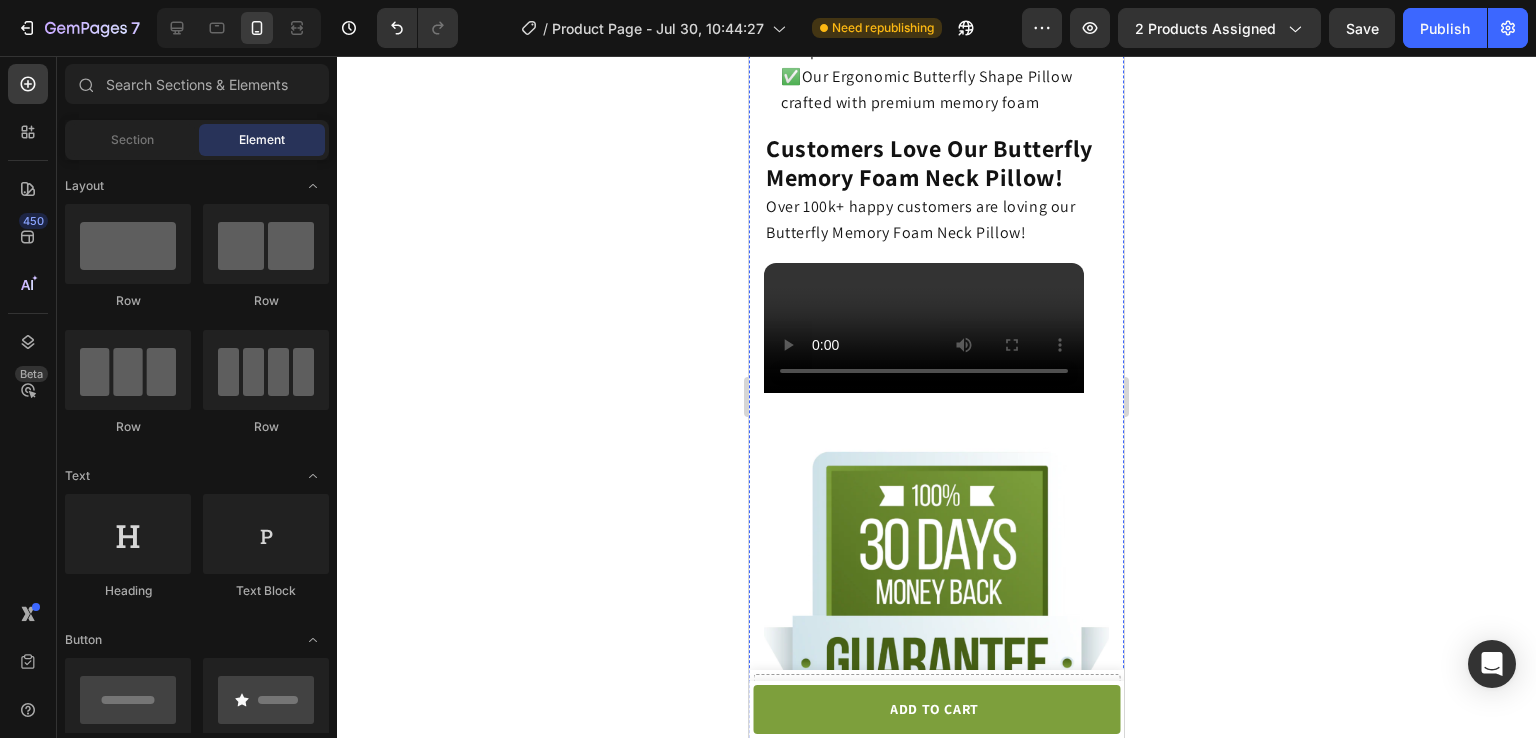 scroll, scrollTop: 4031, scrollLeft: 0, axis: vertical 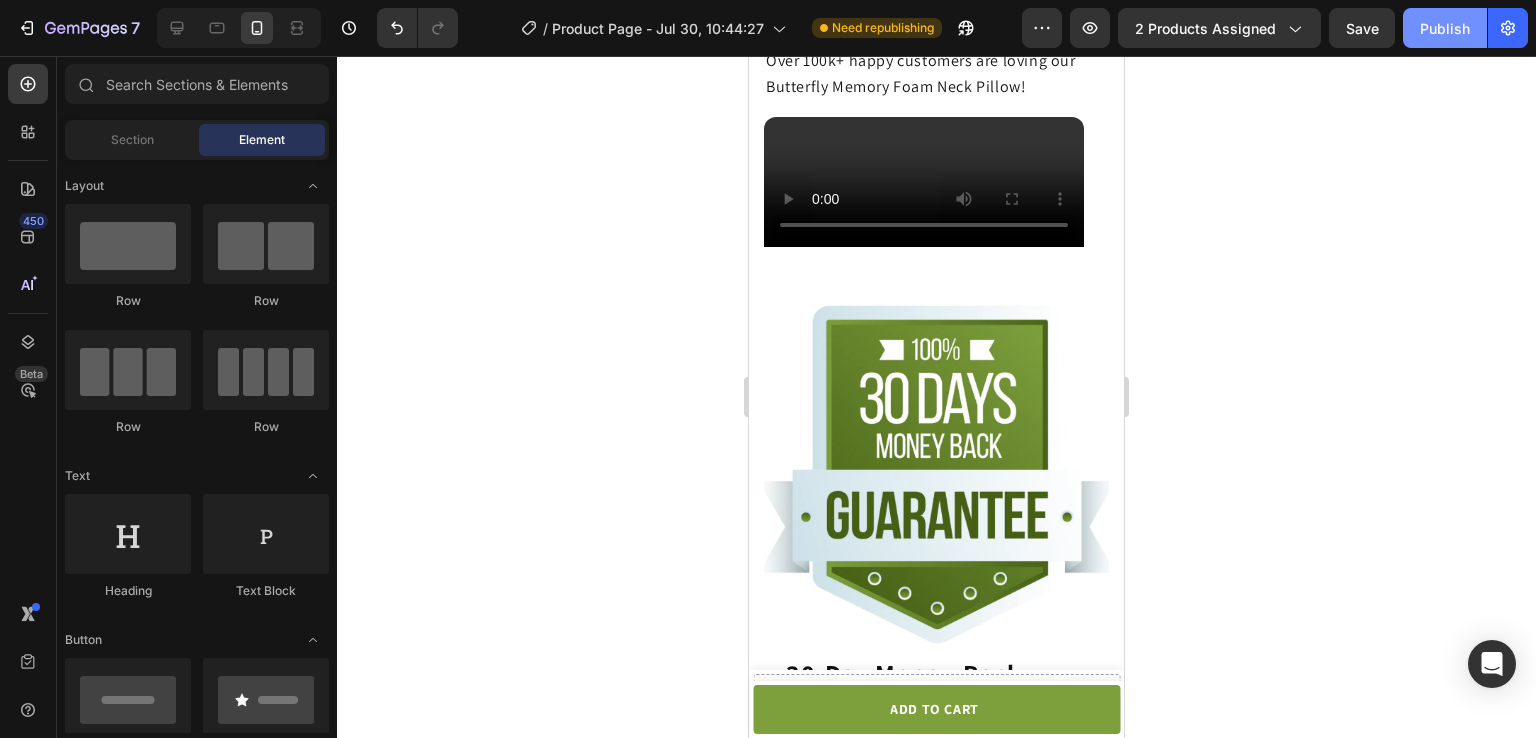 click on "Publish" at bounding box center (1445, 28) 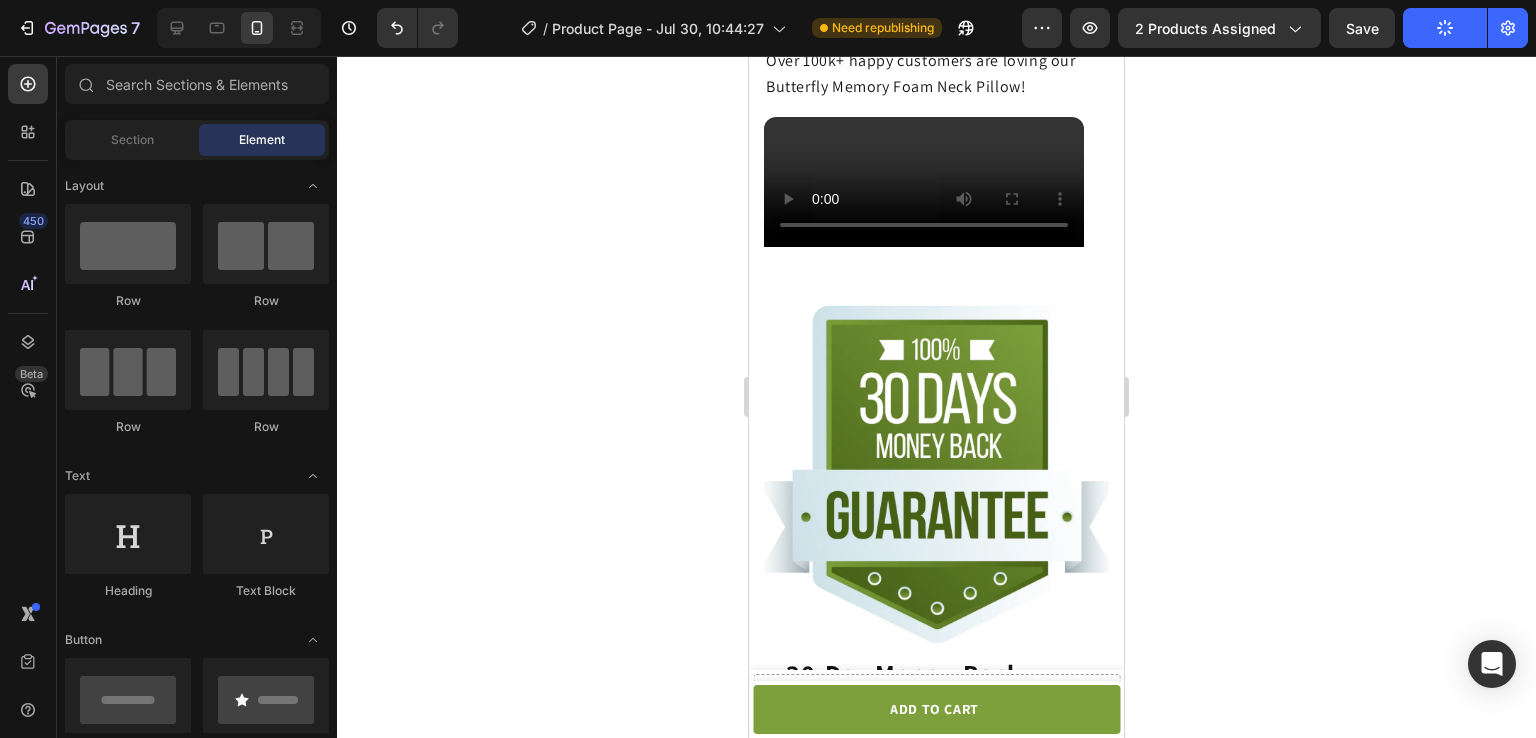 click 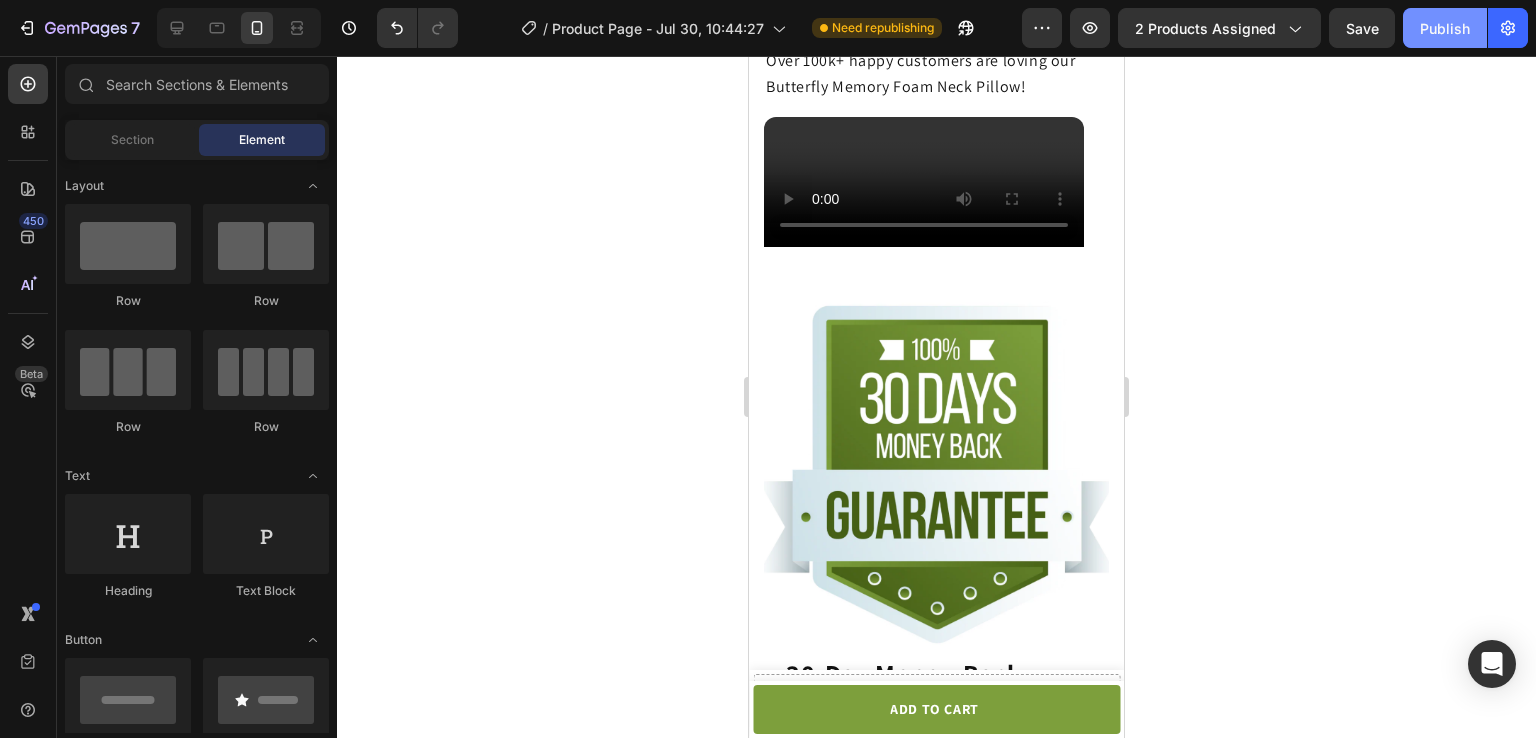 click on "Publish" at bounding box center [1445, 28] 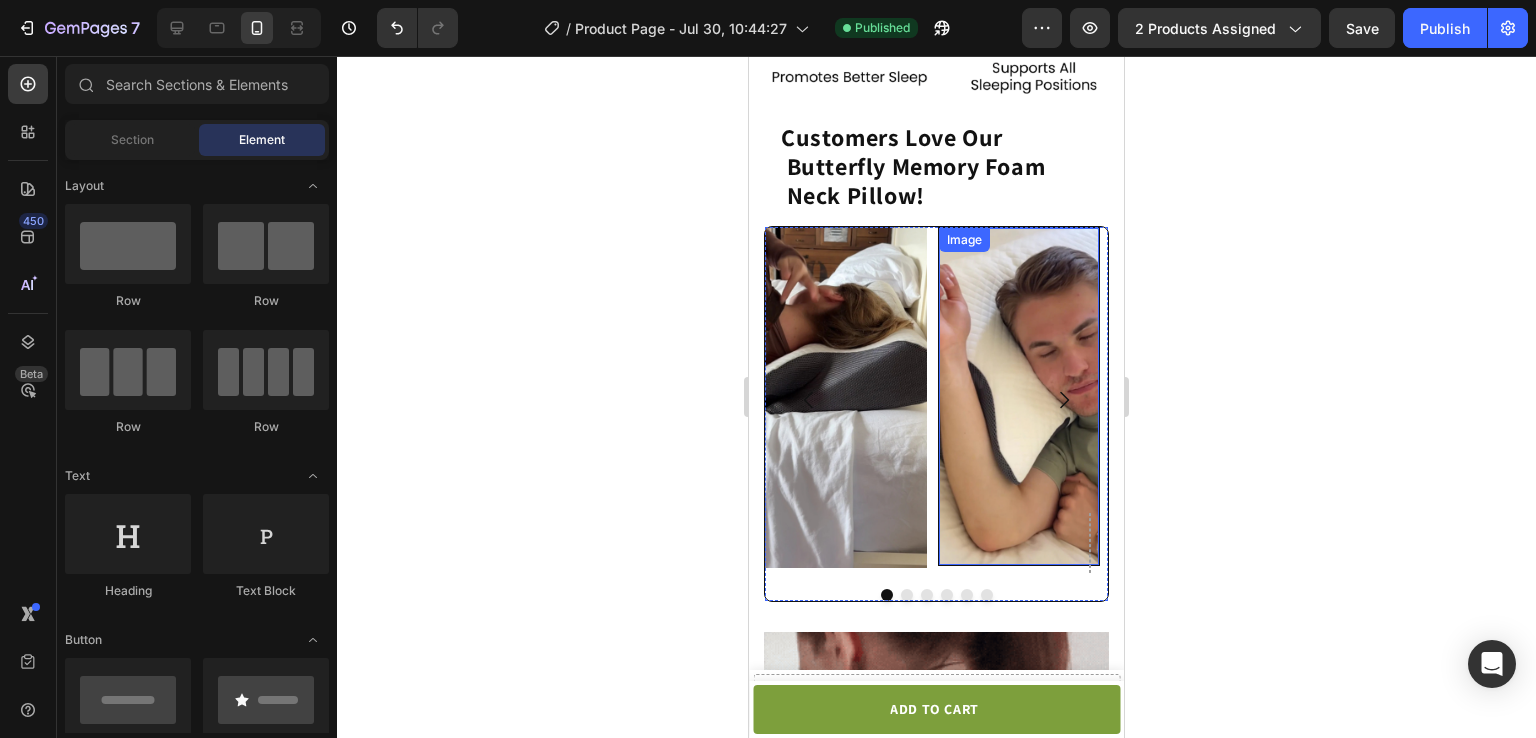 scroll, scrollTop: 1664, scrollLeft: 0, axis: vertical 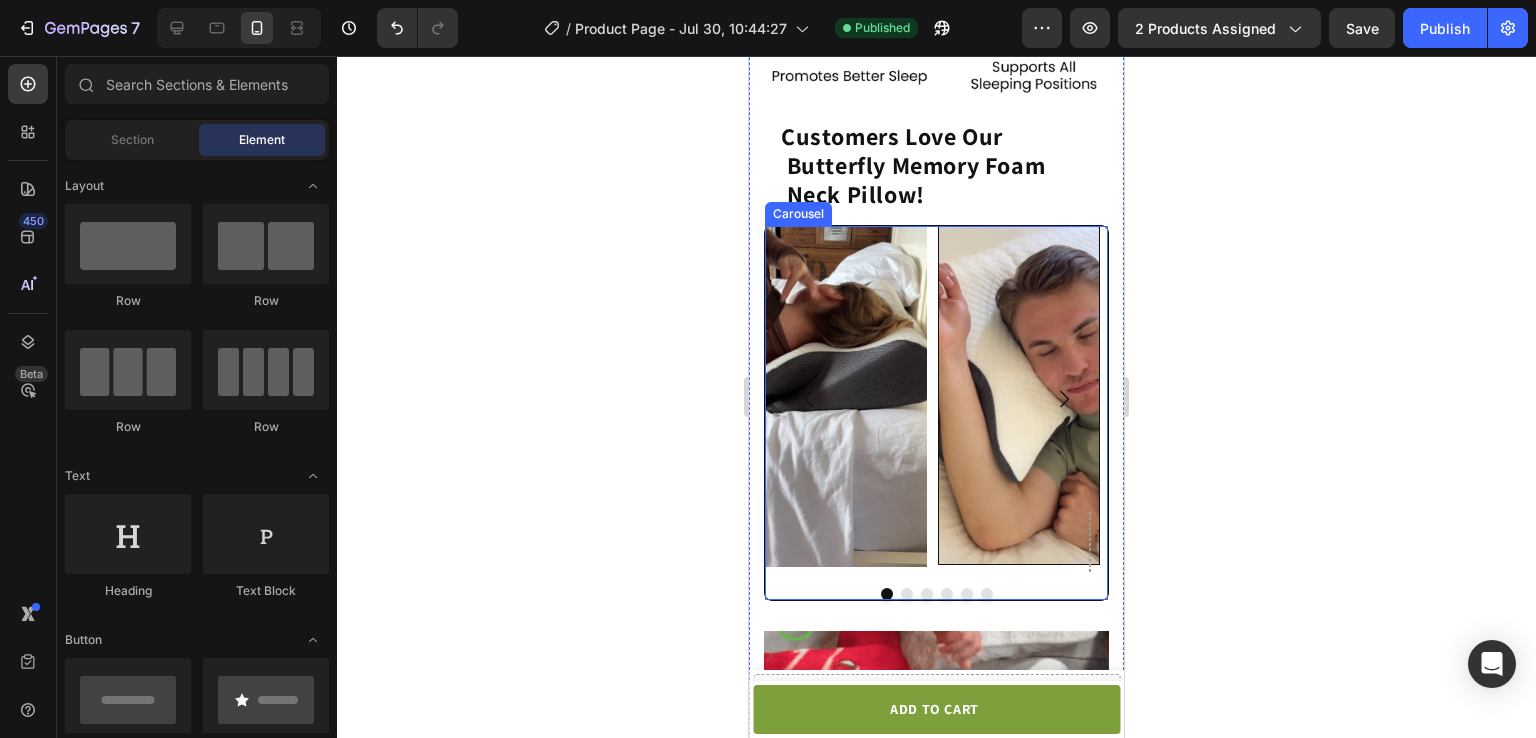 click 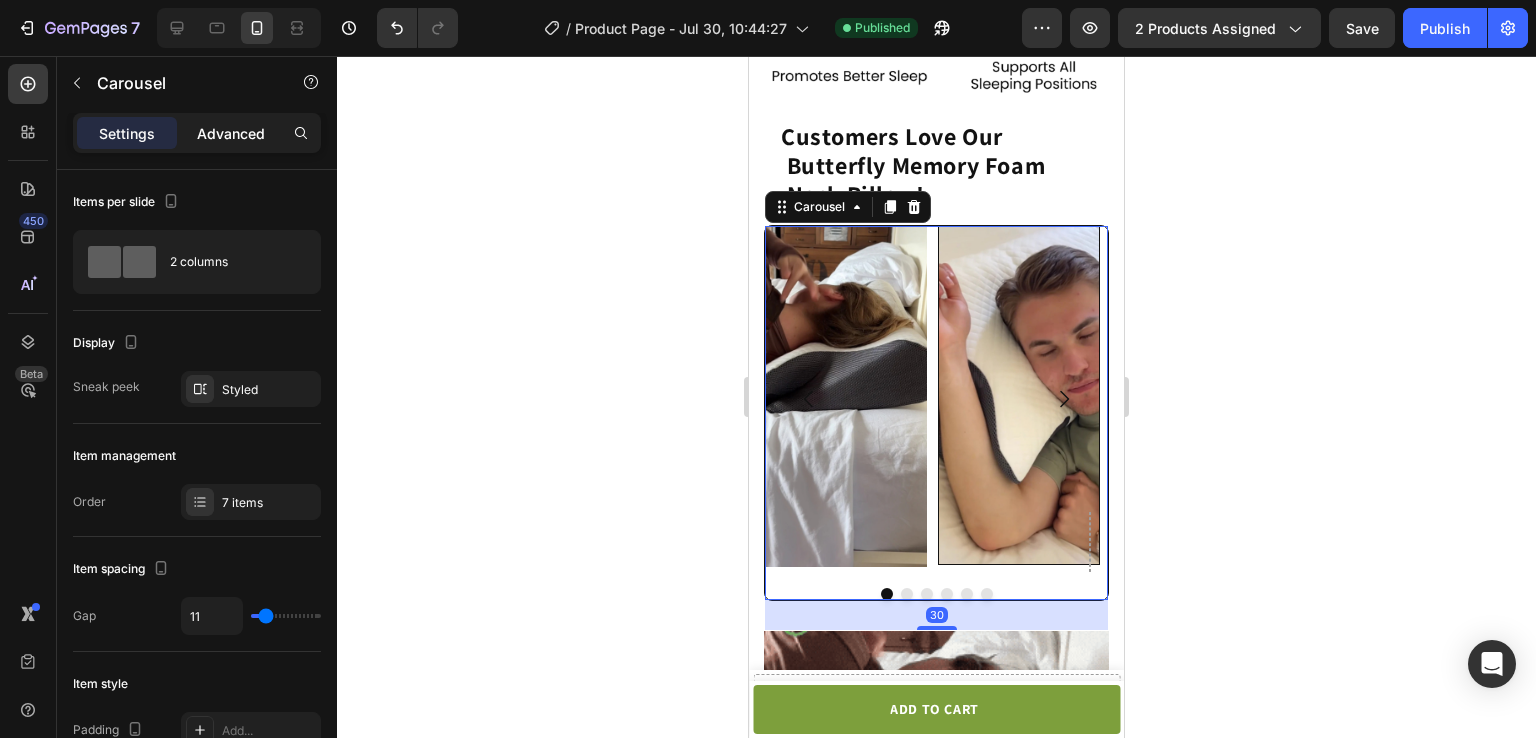 click on "Advanced" 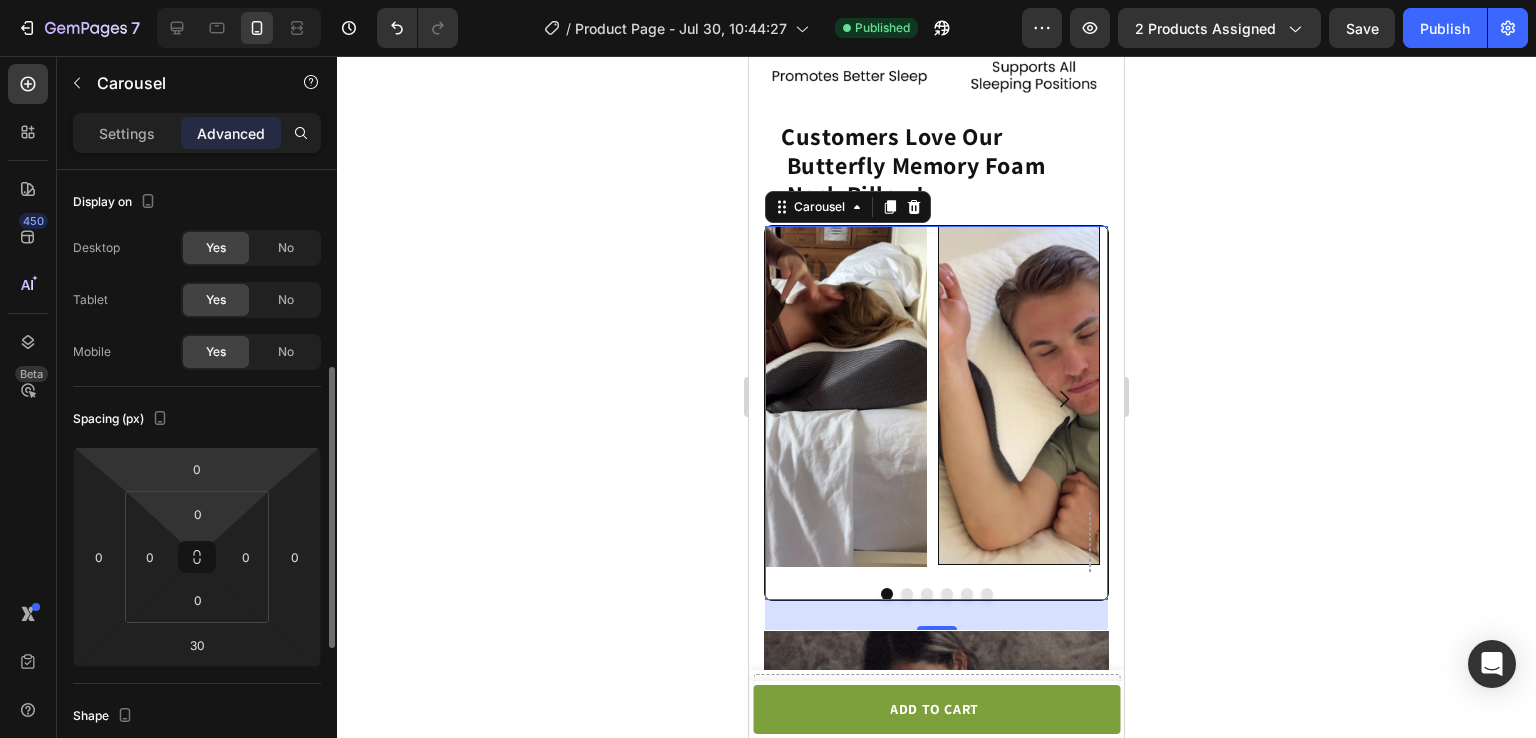 scroll, scrollTop: 136, scrollLeft: 0, axis: vertical 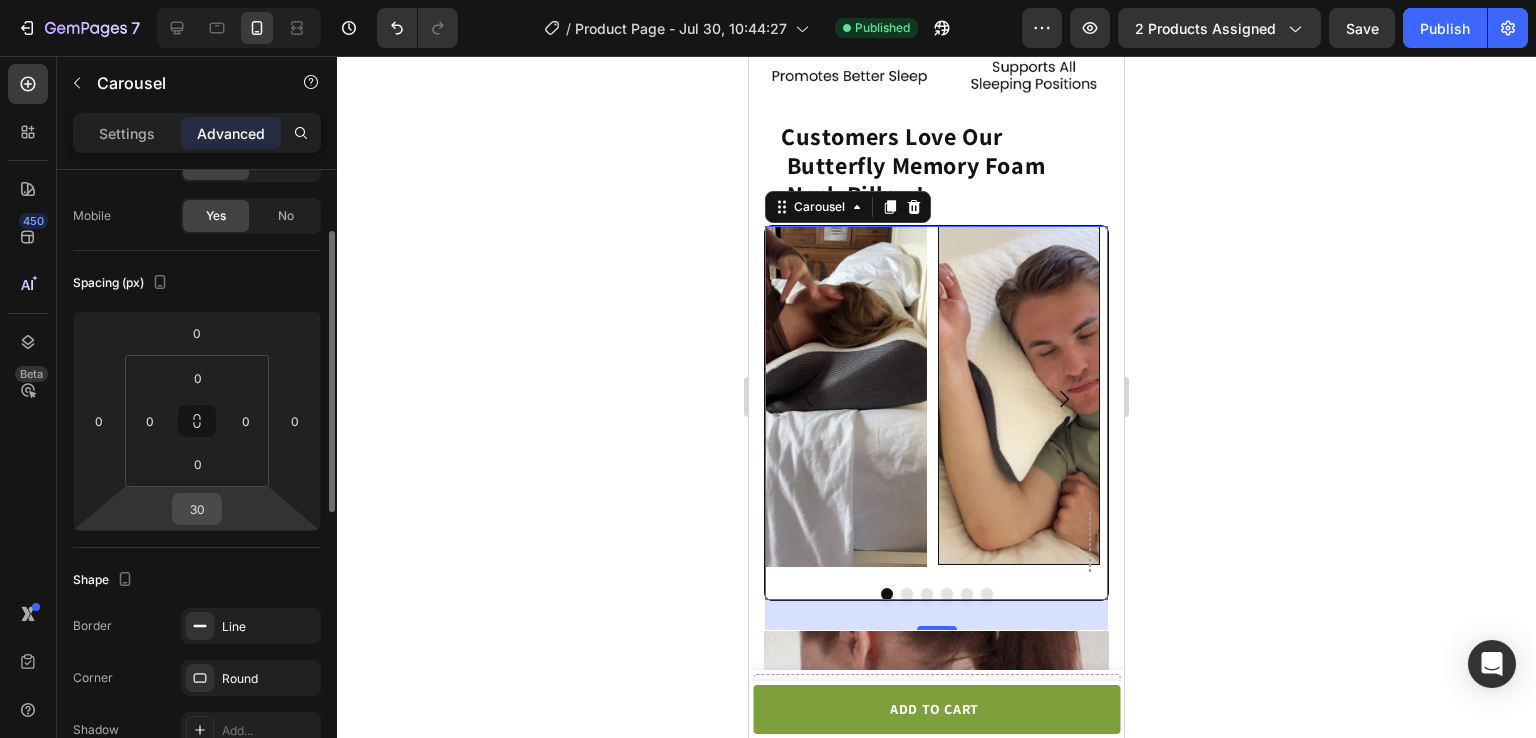 click on "30" at bounding box center (197, 509) 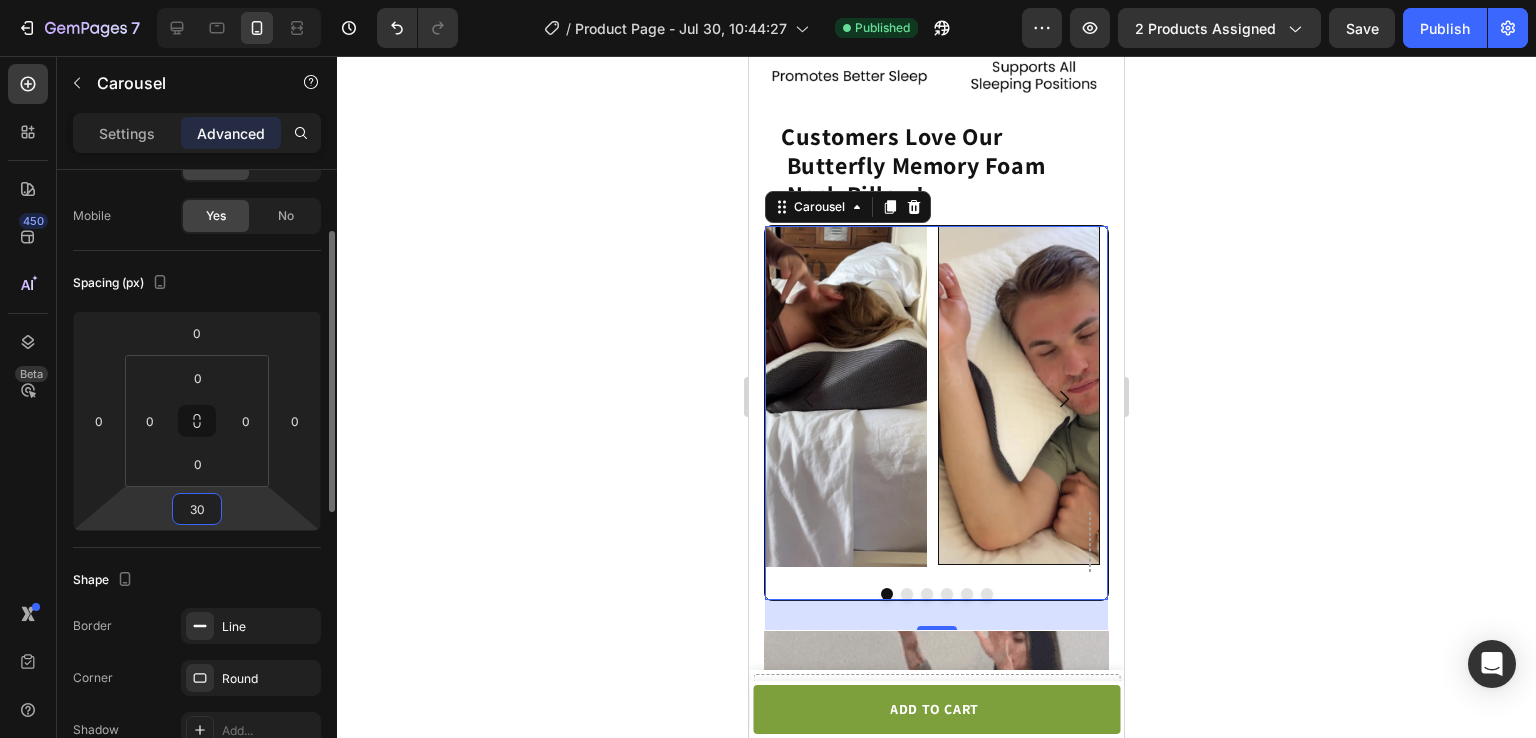 click on "30" at bounding box center (197, 509) 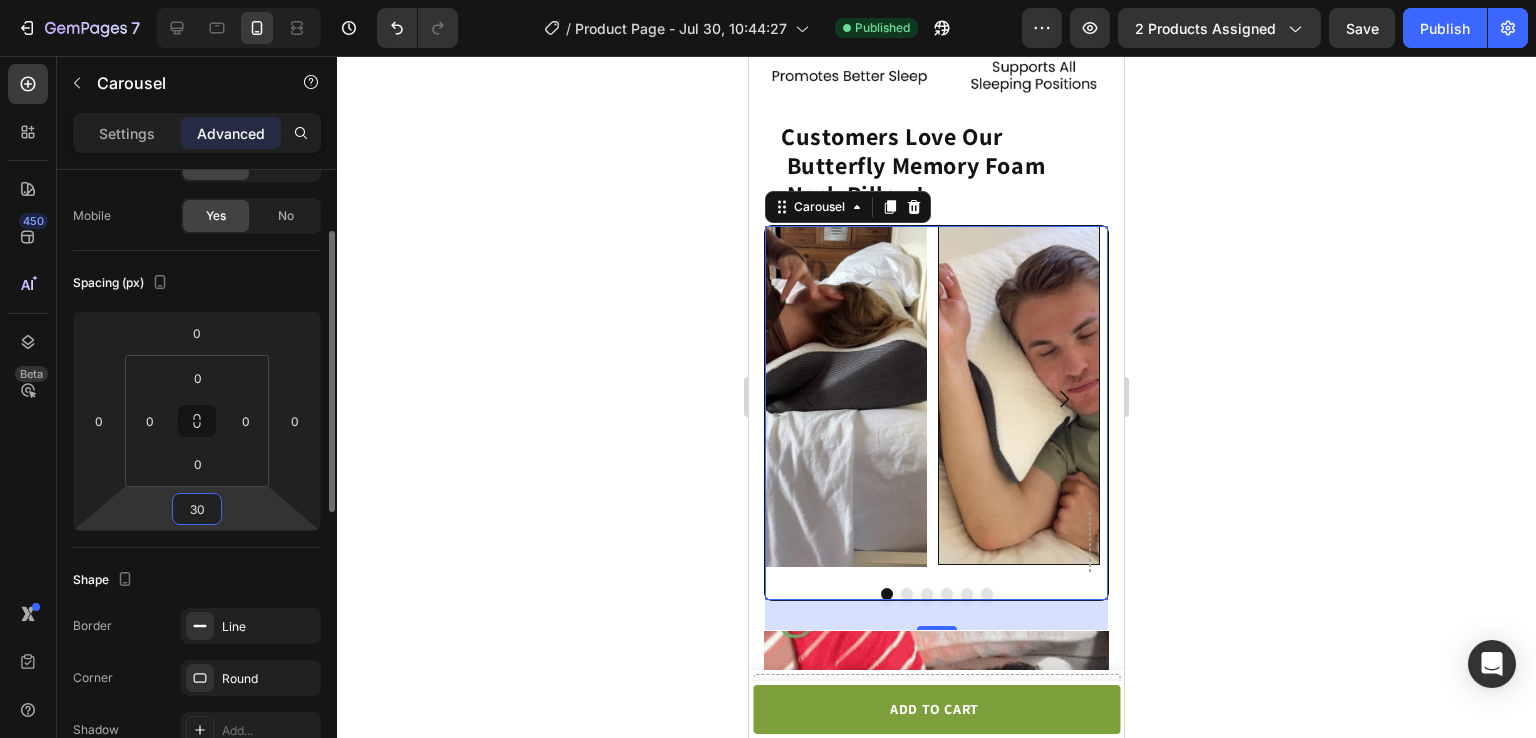 click on "30" at bounding box center (197, 509) 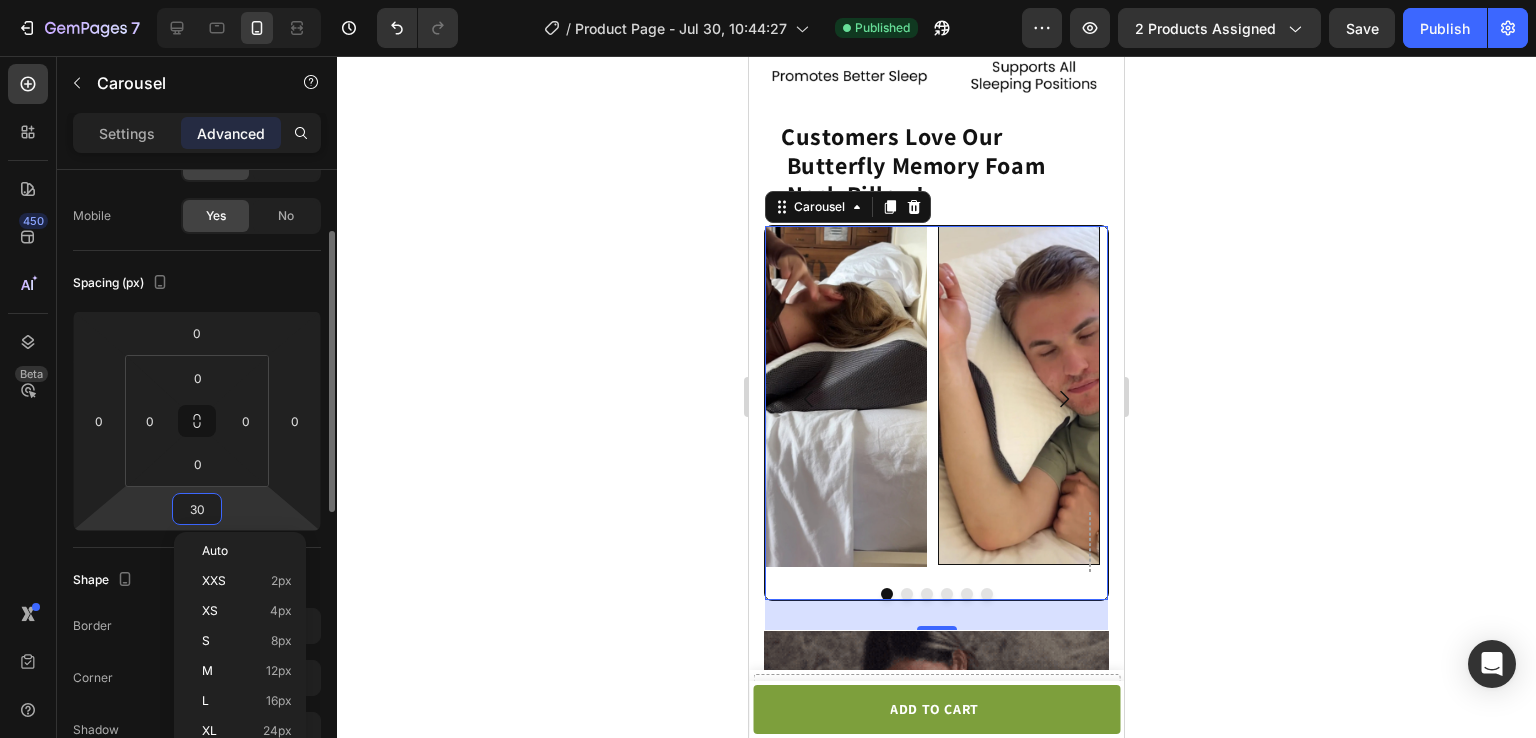 type 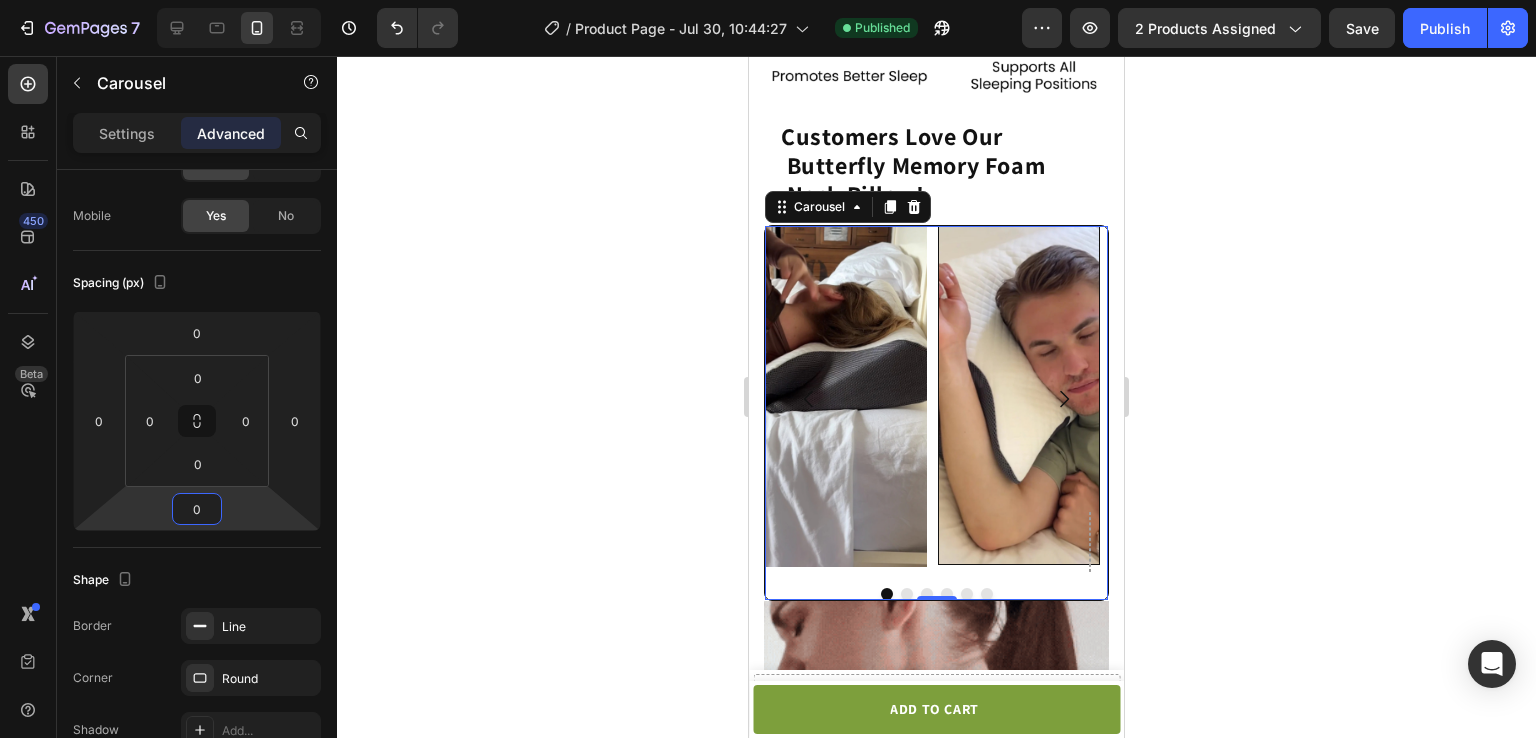 click 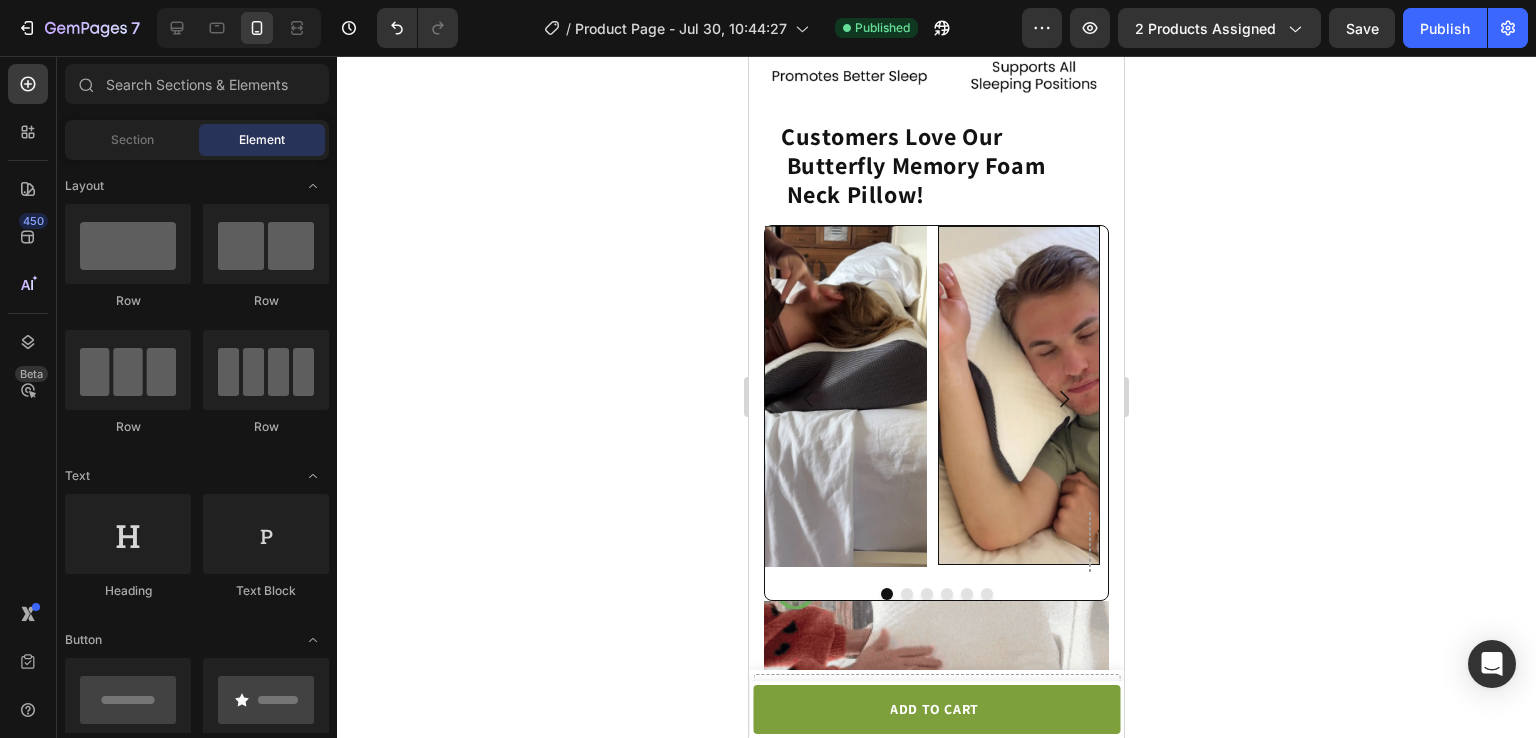 click 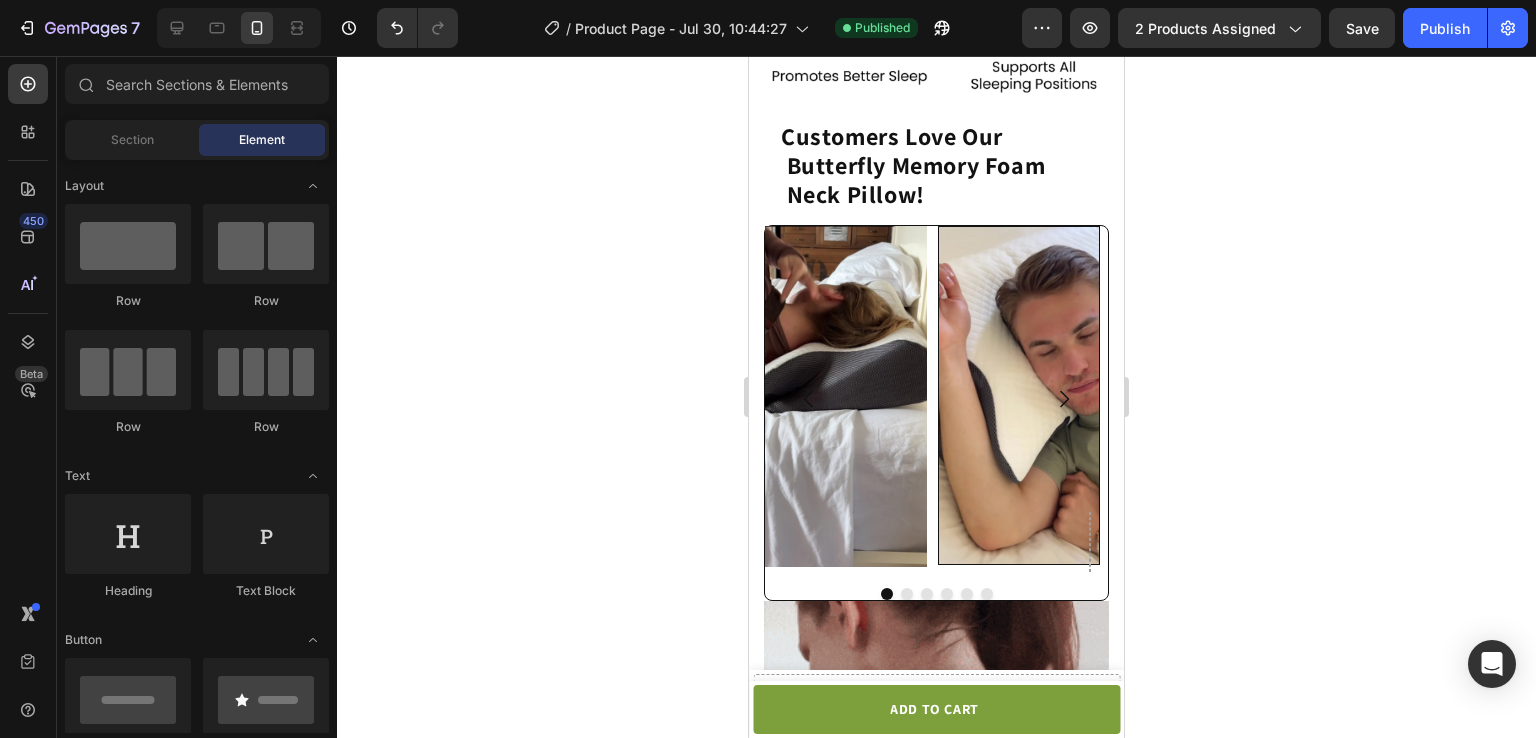 scroll, scrollTop: 2260, scrollLeft: 0, axis: vertical 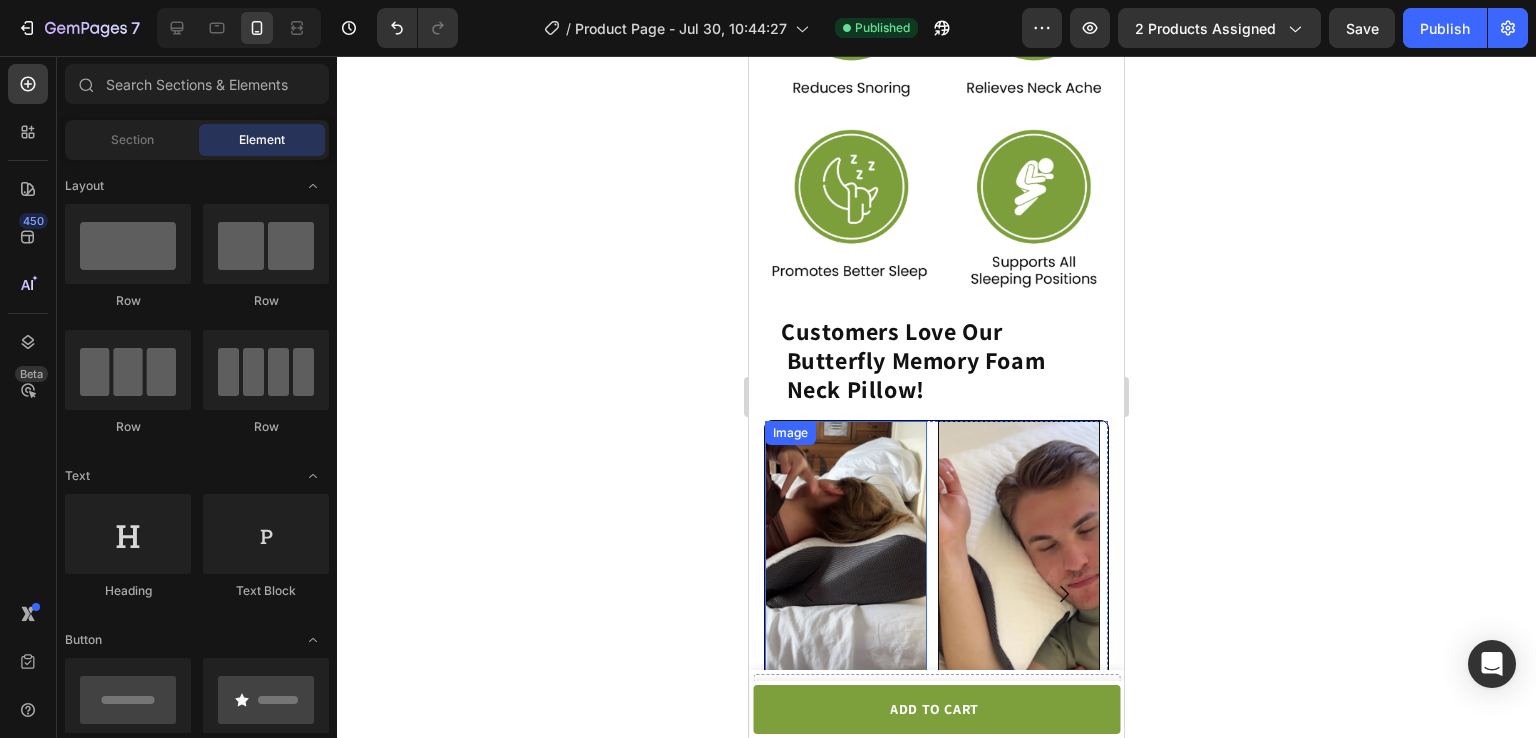 click 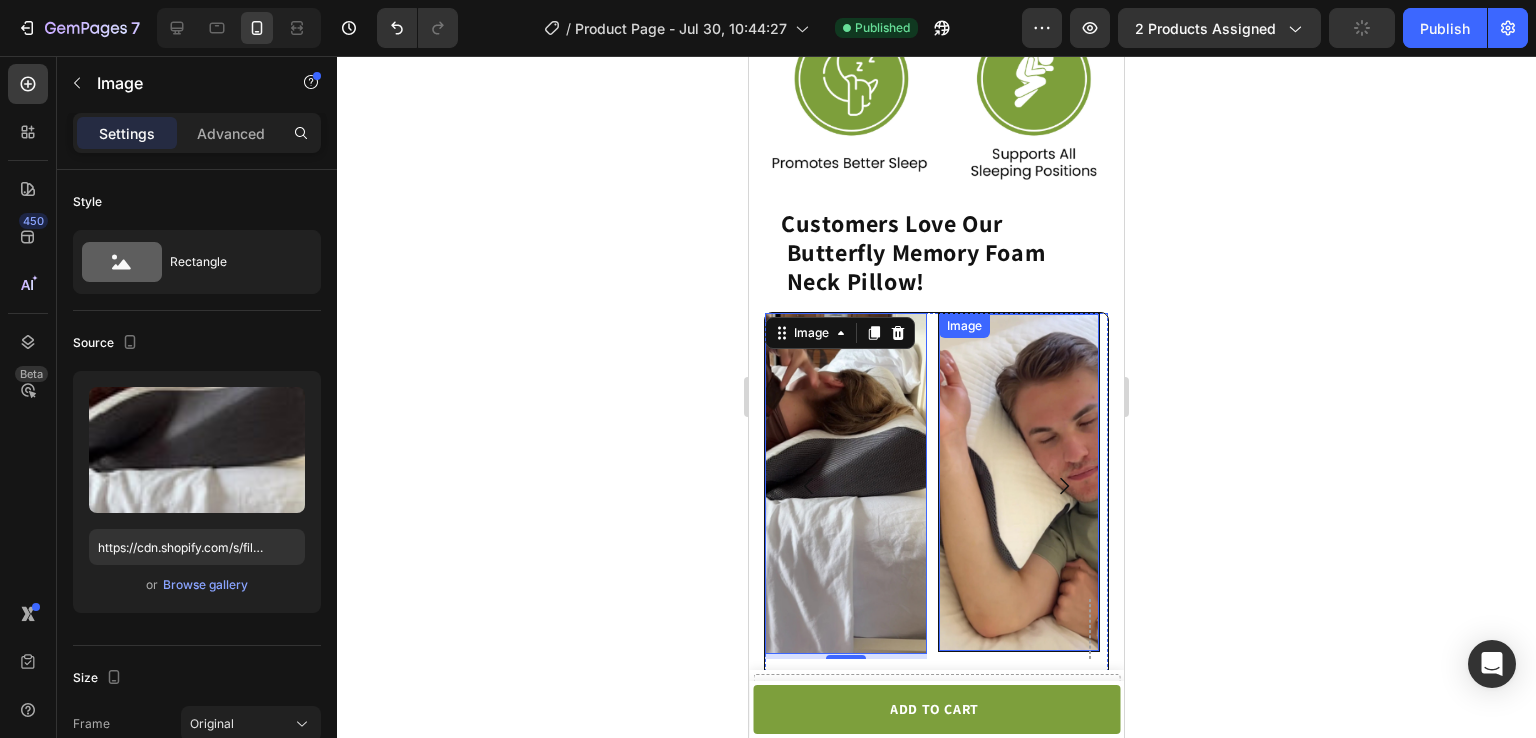scroll, scrollTop: 1645, scrollLeft: 0, axis: vertical 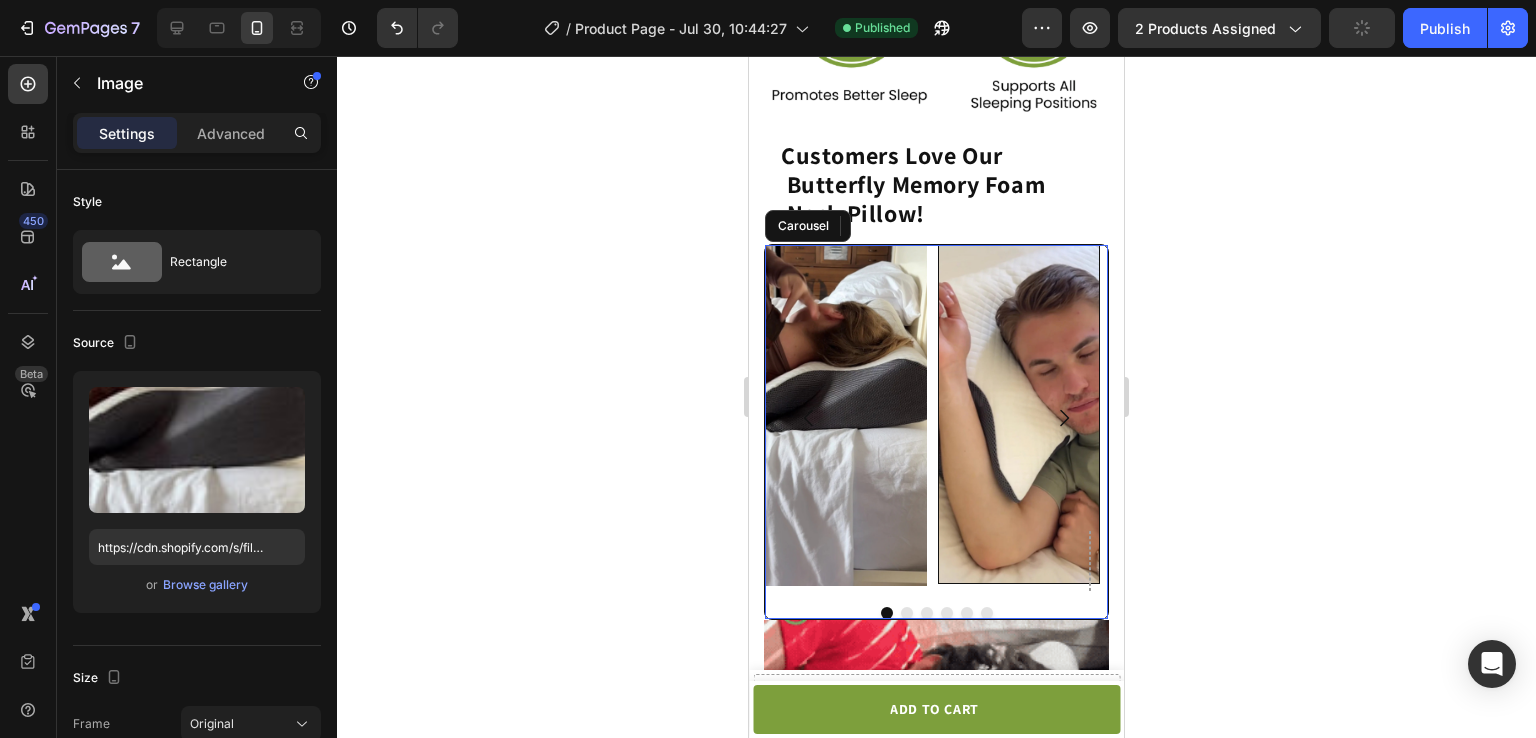 click 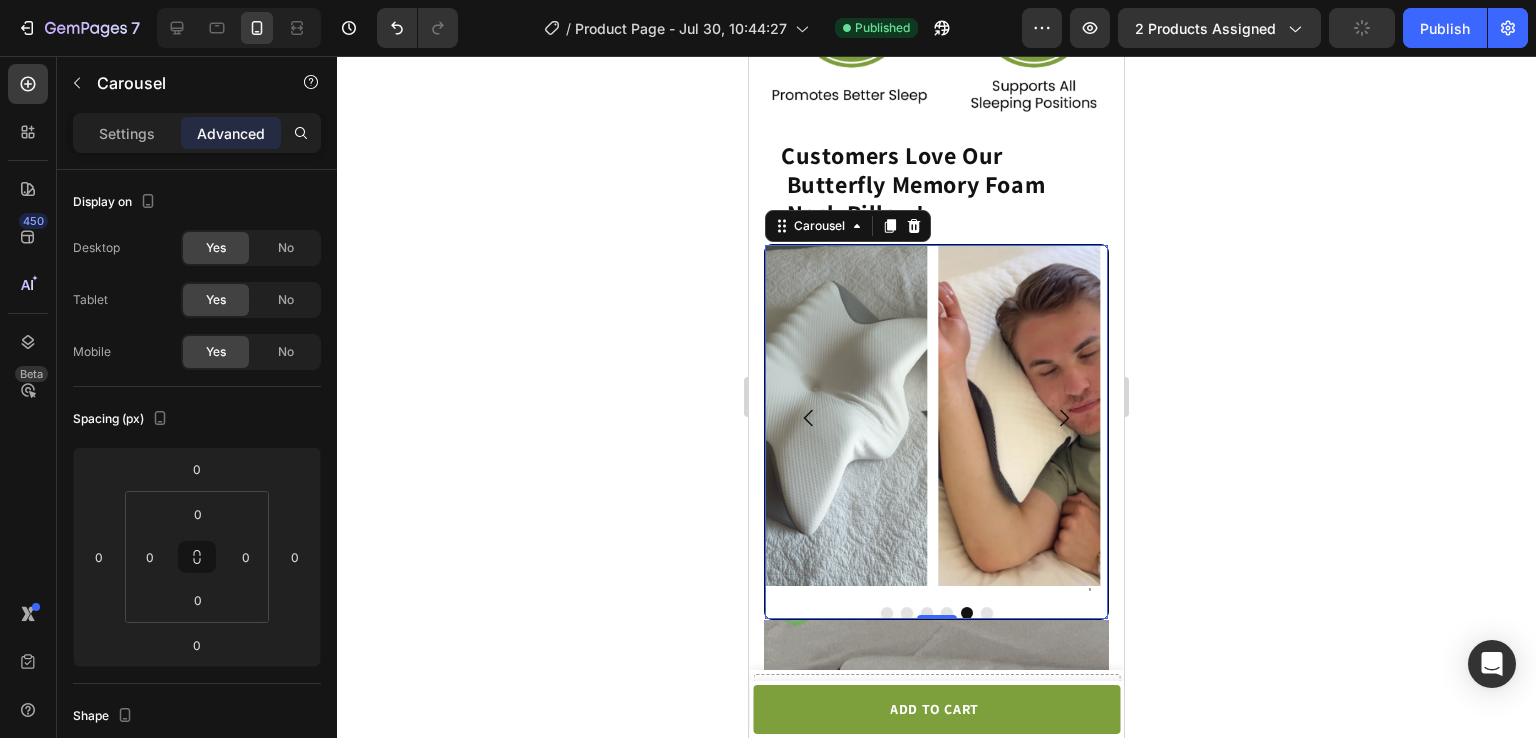 click on "Image Image Image
Row Image Image Image Image
Carousel   0" 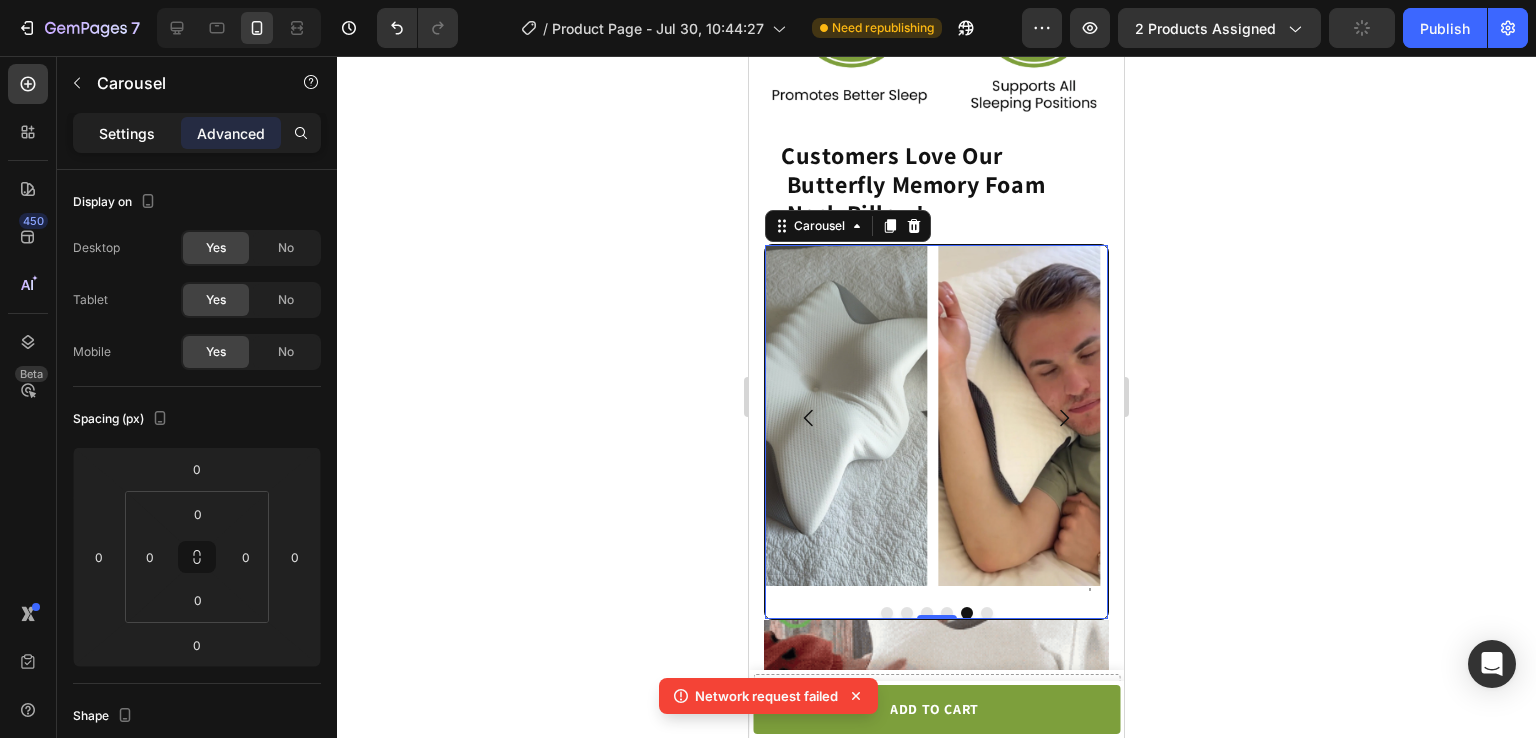 click on "Settings" 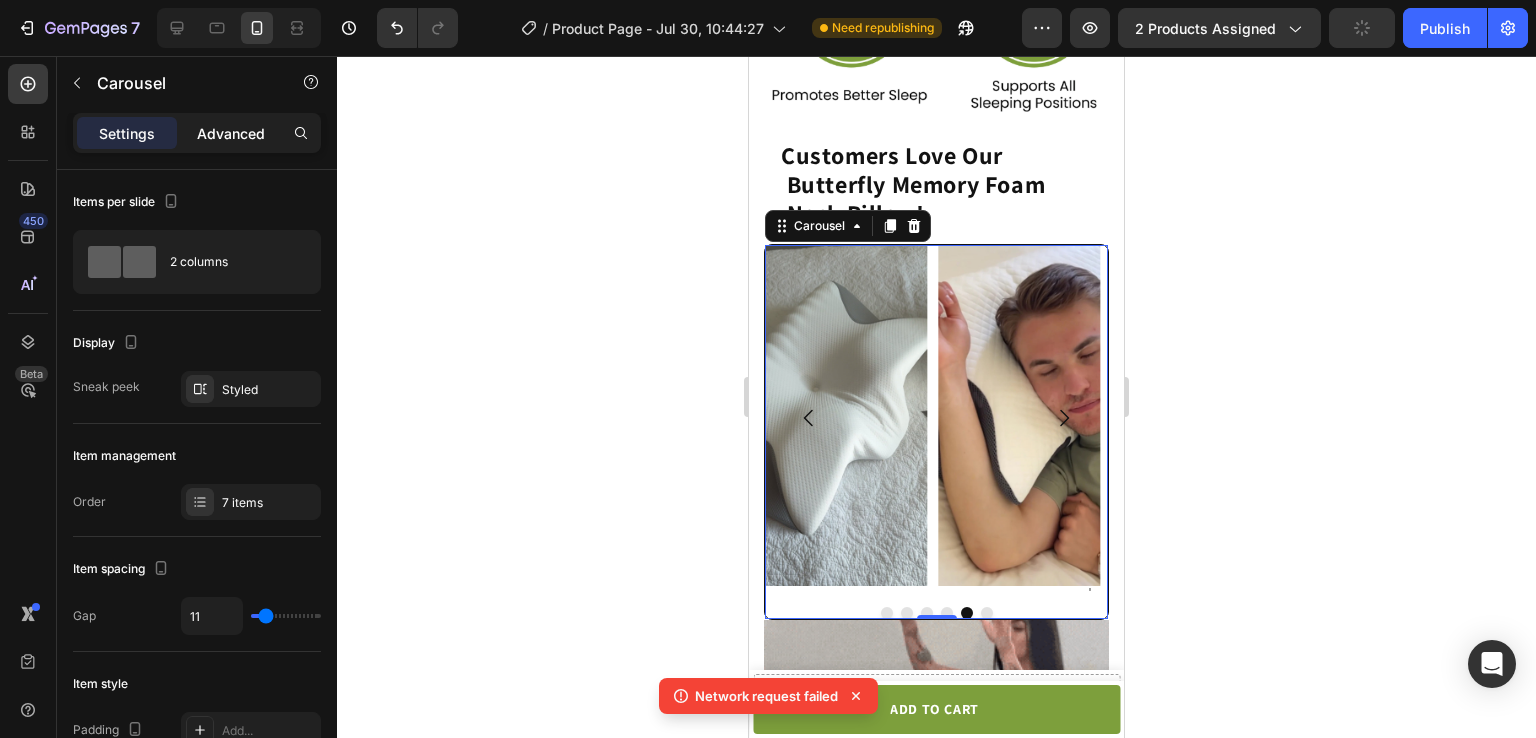 click on "Advanced" 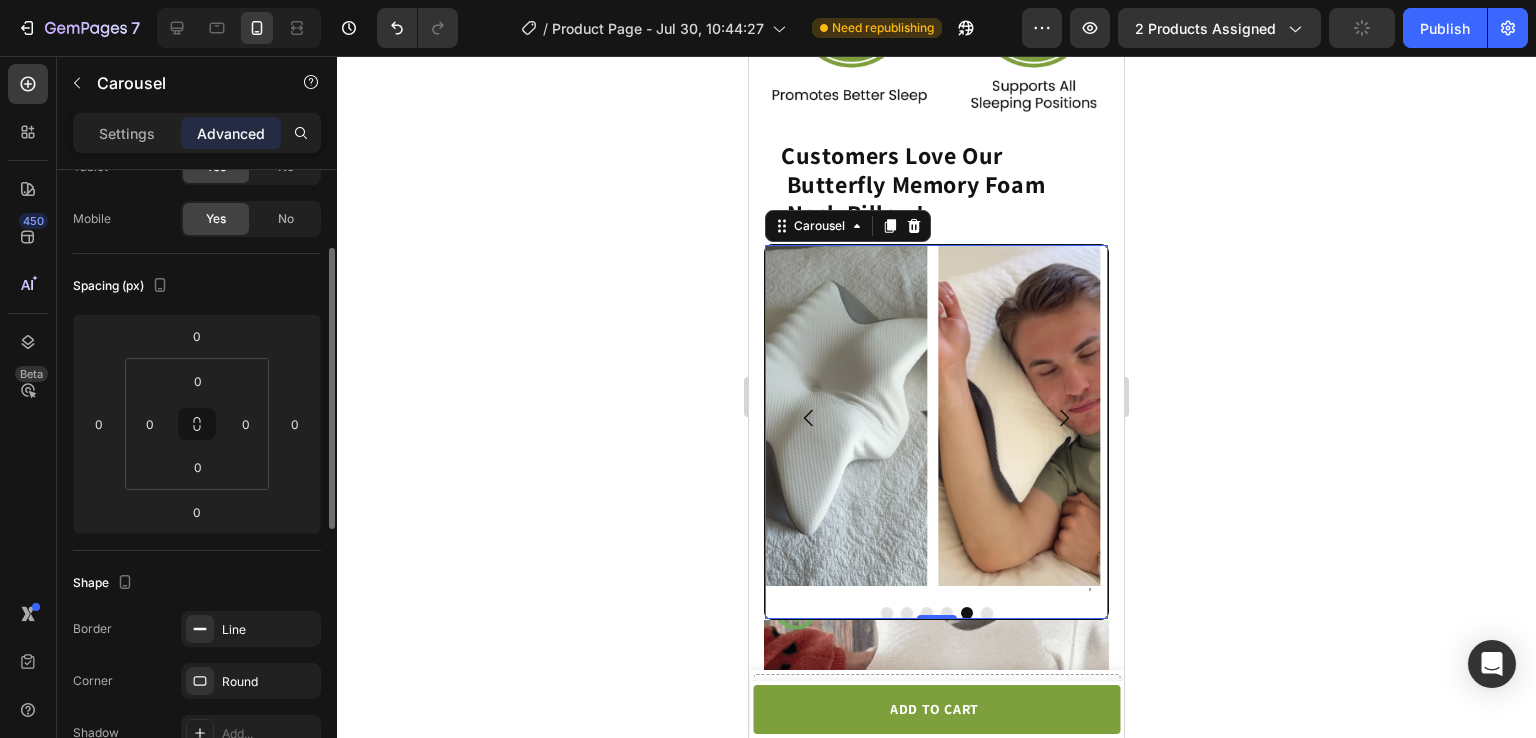 scroll, scrollTop: 52, scrollLeft: 0, axis: vertical 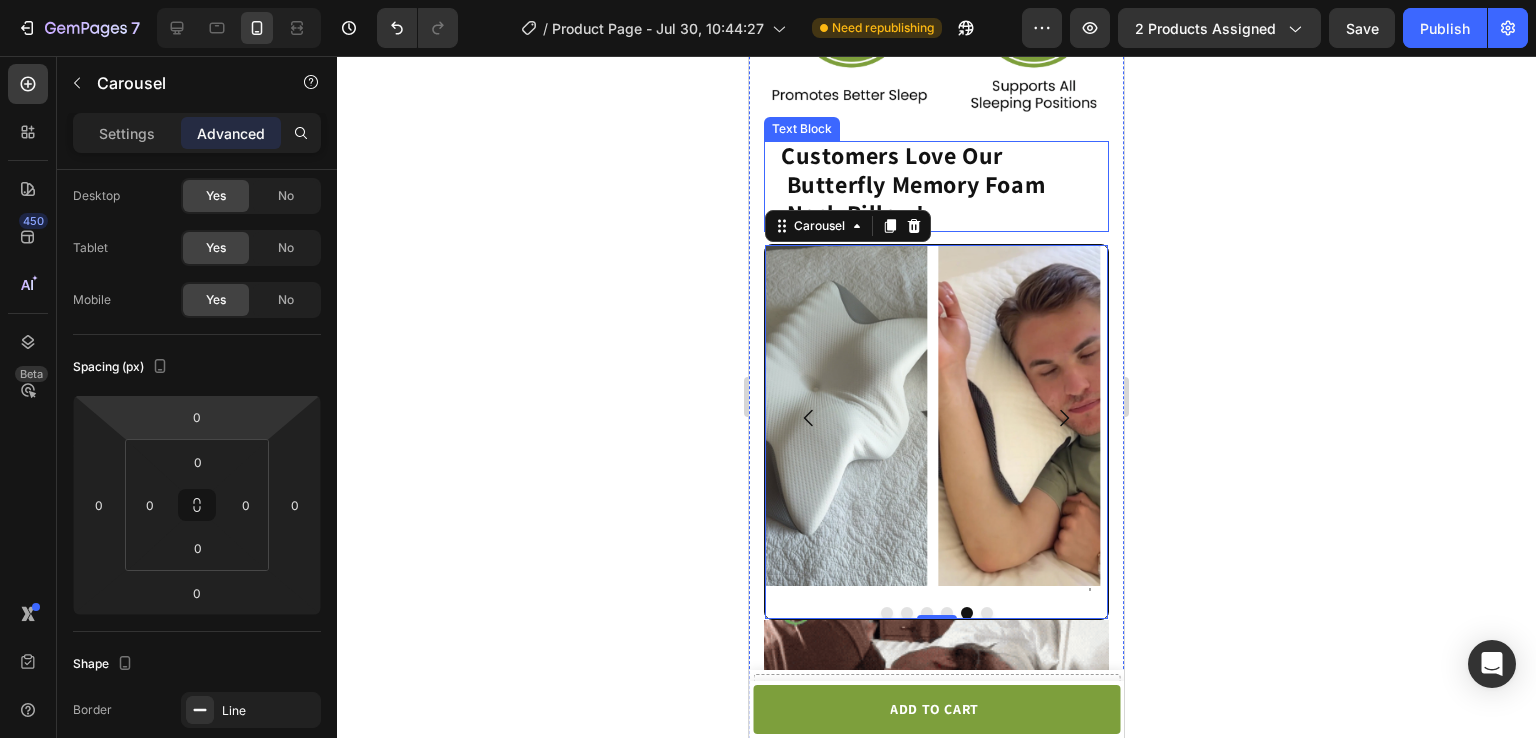 click 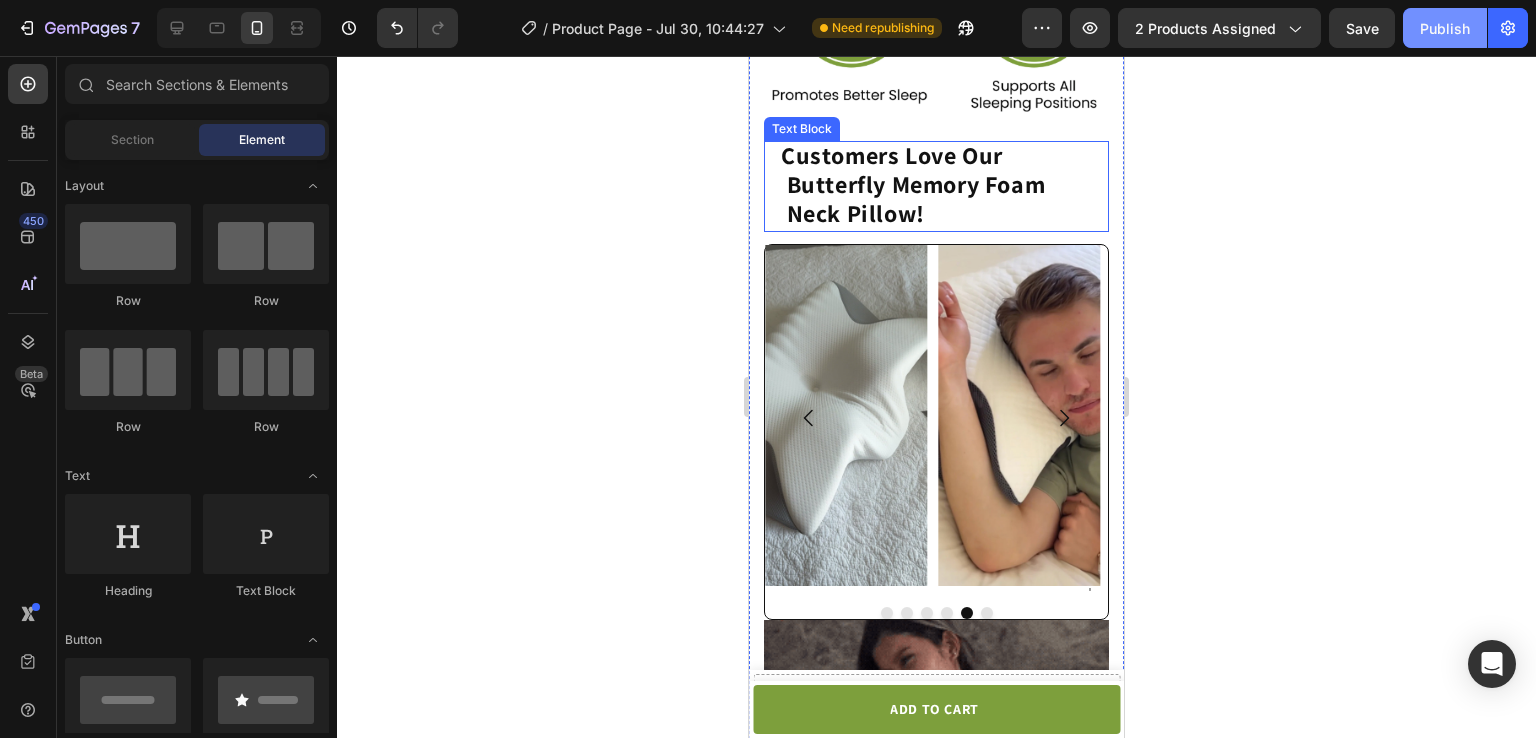 click on "Publish" at bounding box center [1445, 28] 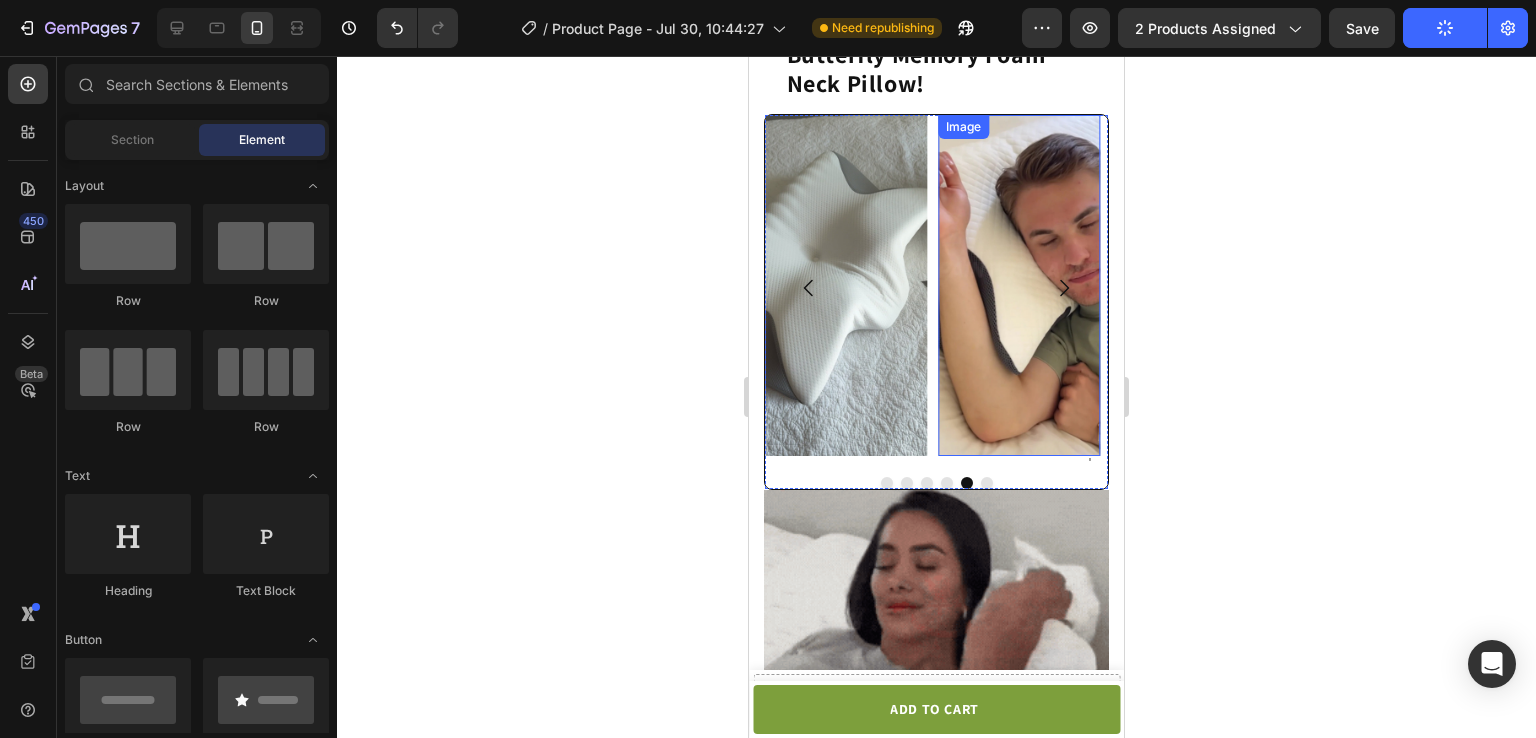 scroll, scrollTop: 1774, scrollLeft: 0, axis: vertical 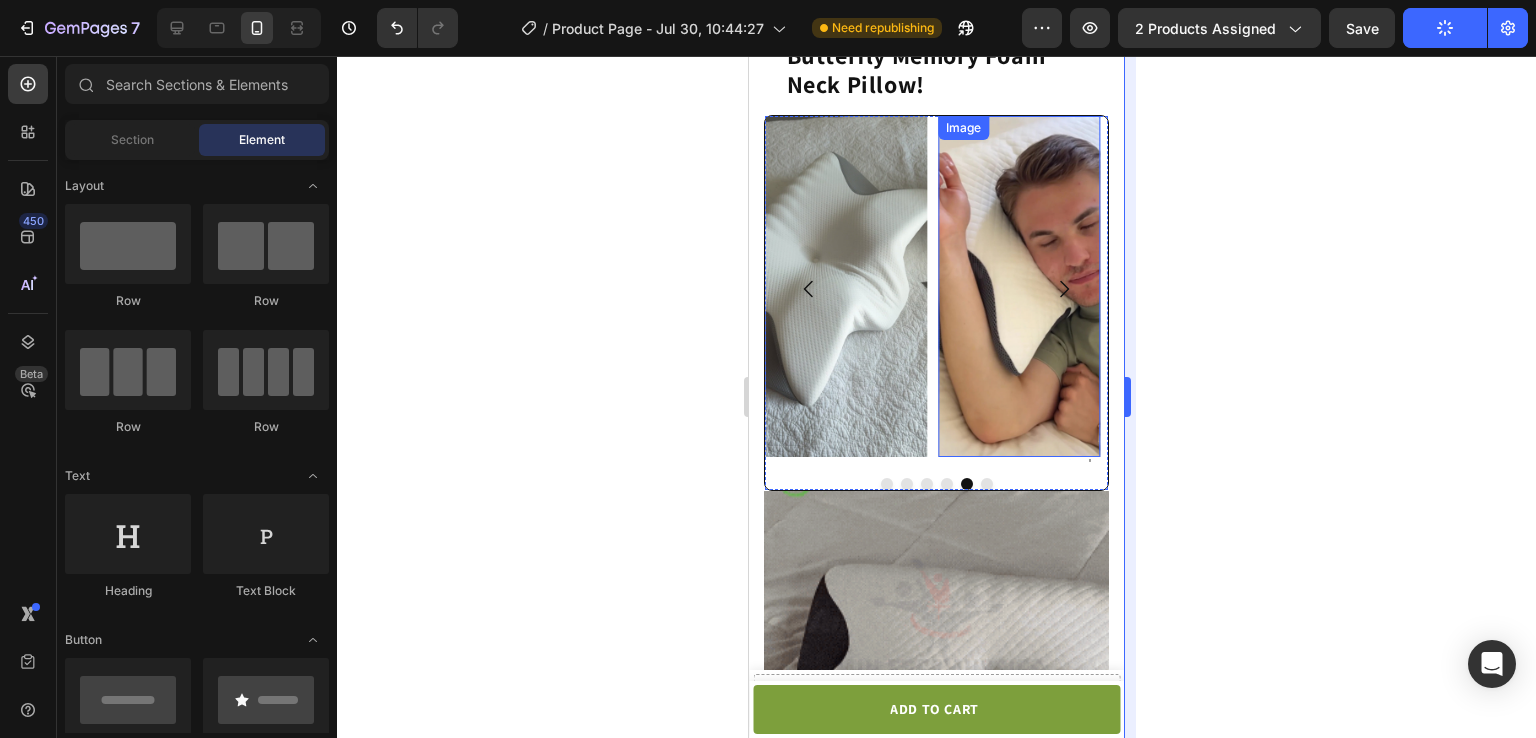 click 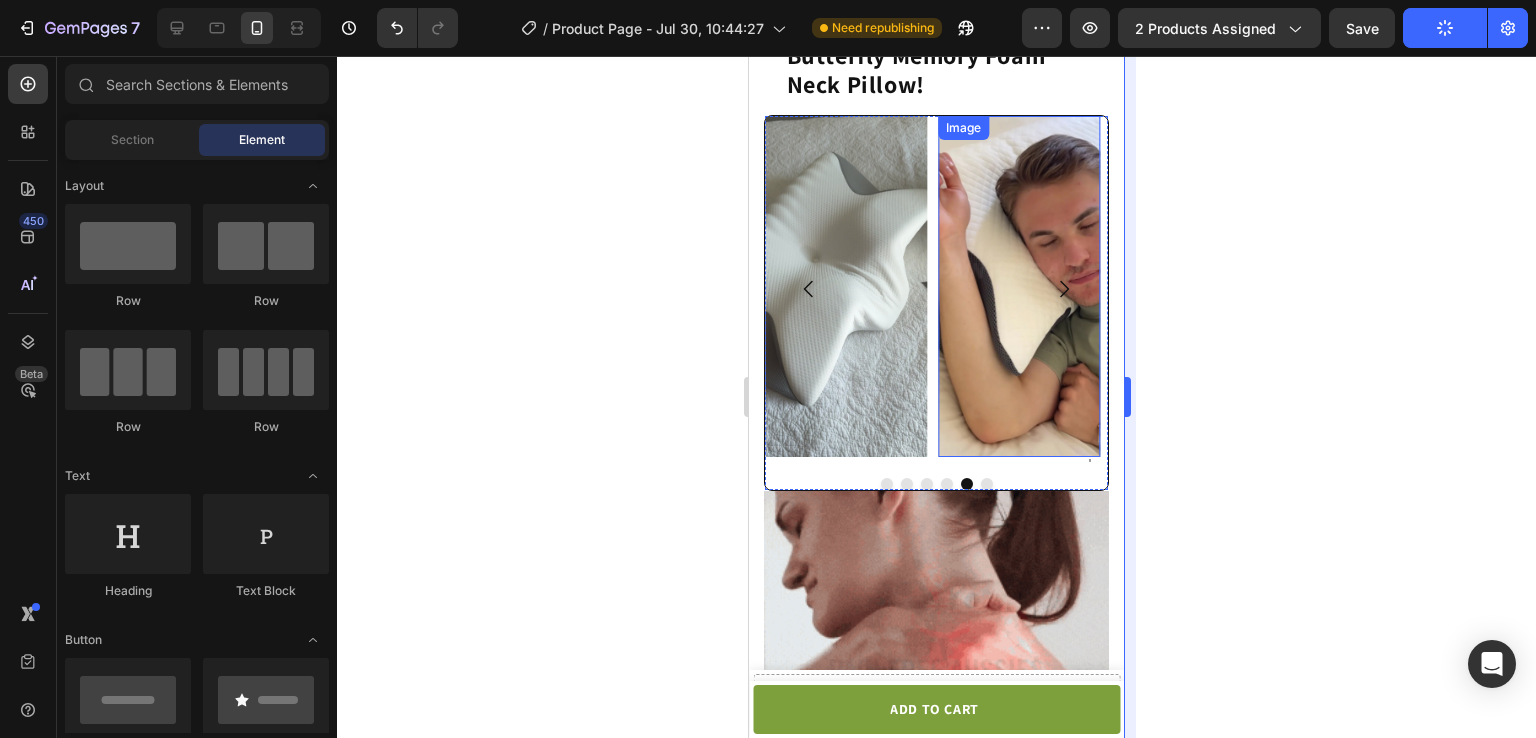 click 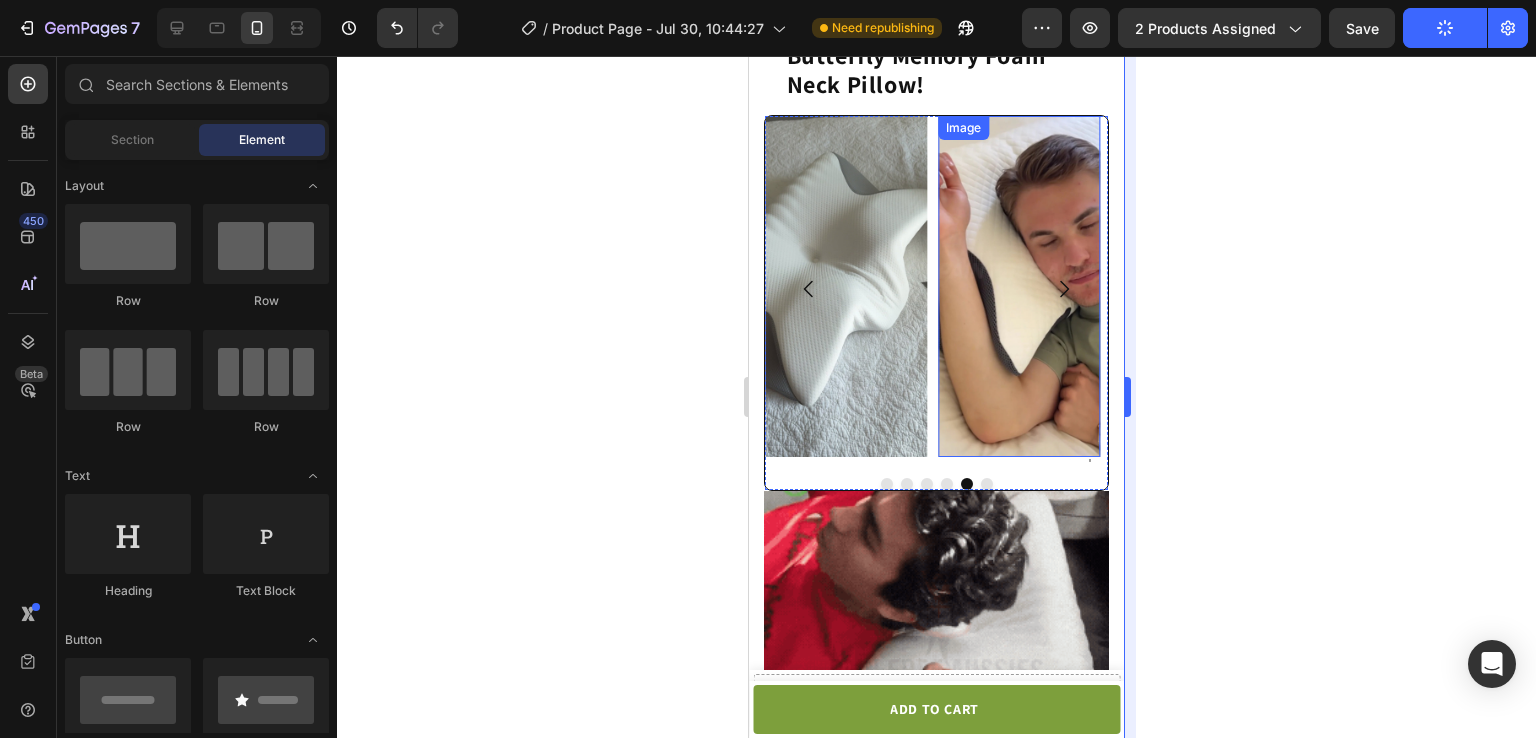 click 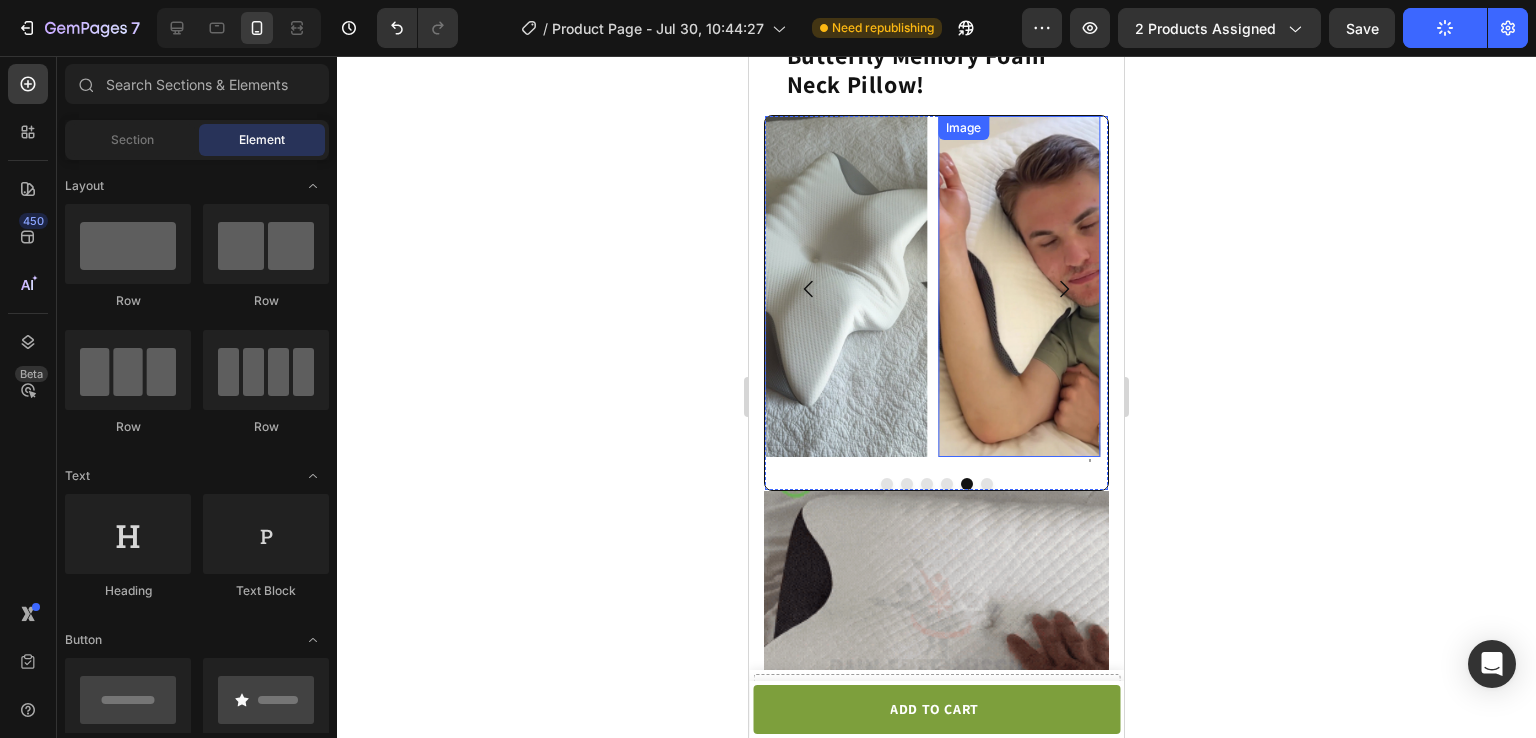 drag, startPoint x: 1132, startPoint y: 385, endPoint x: 1186, endPoint y: 398, distance: 55.542778 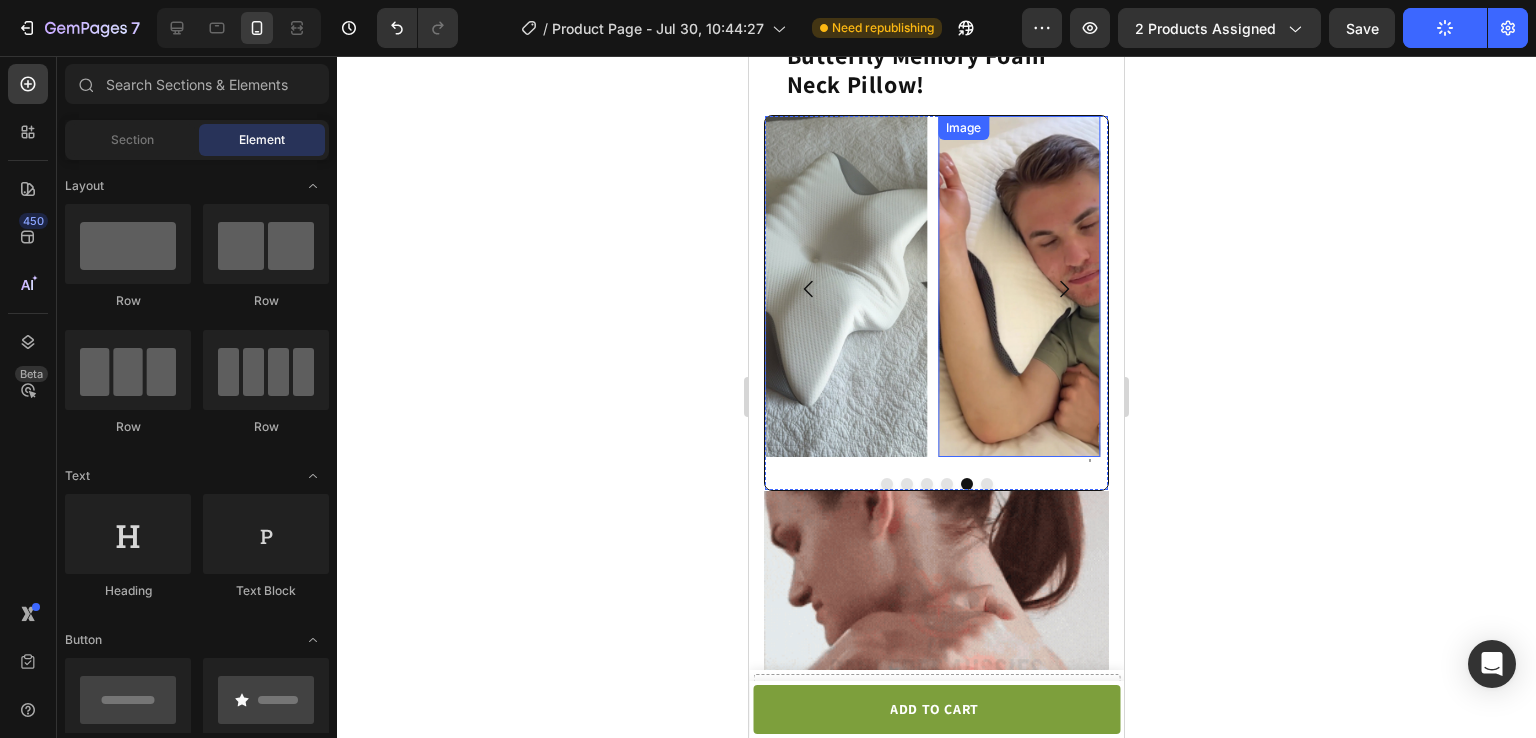 click 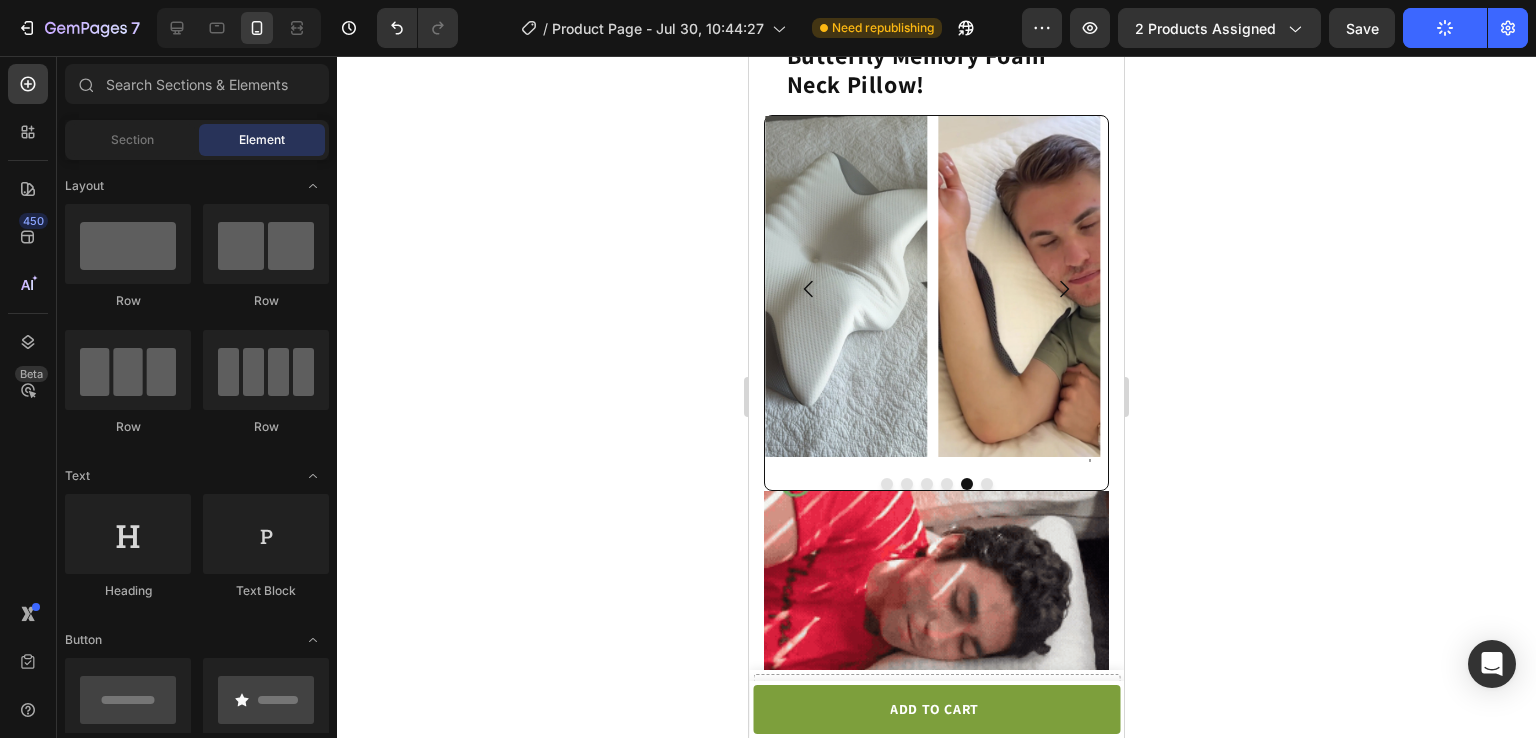 click 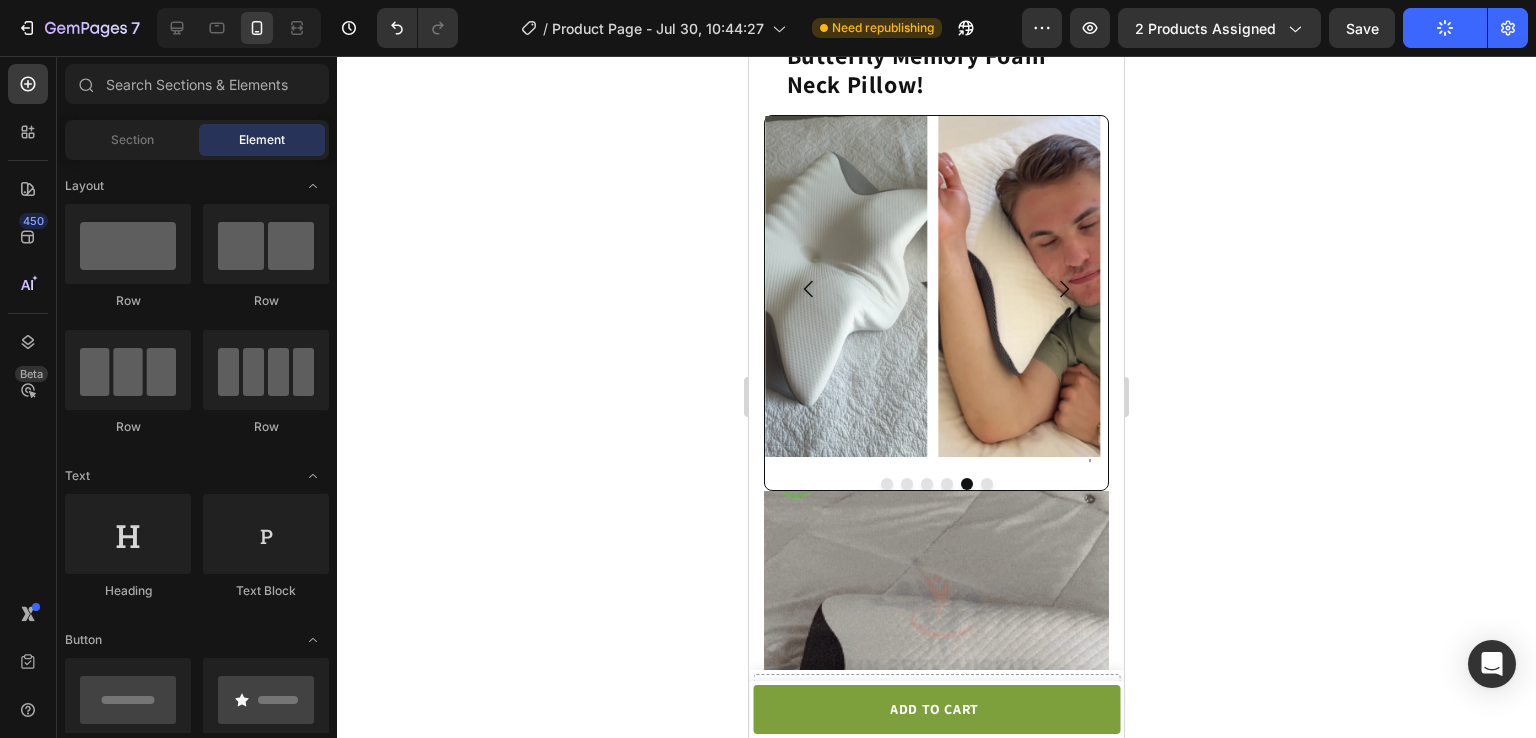 click 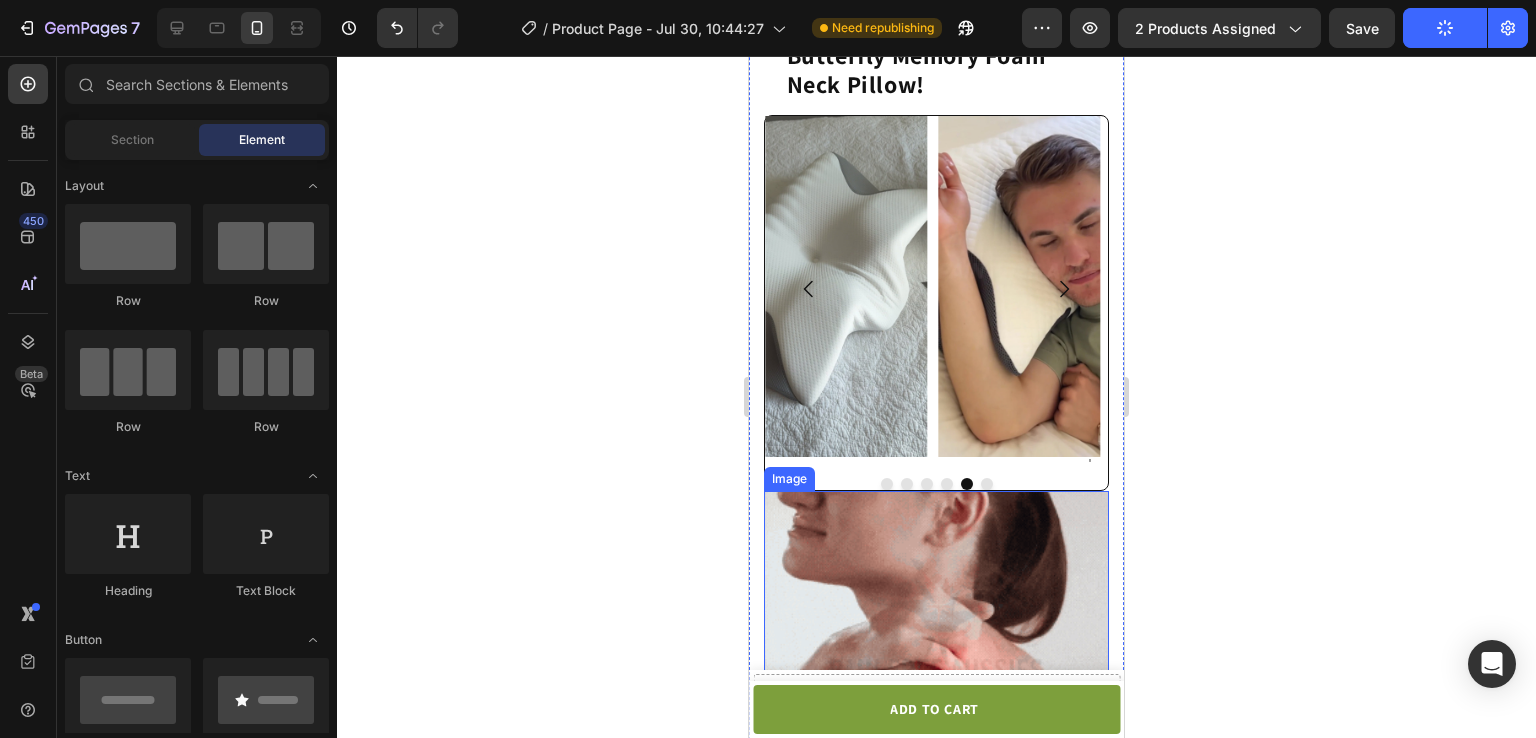 click 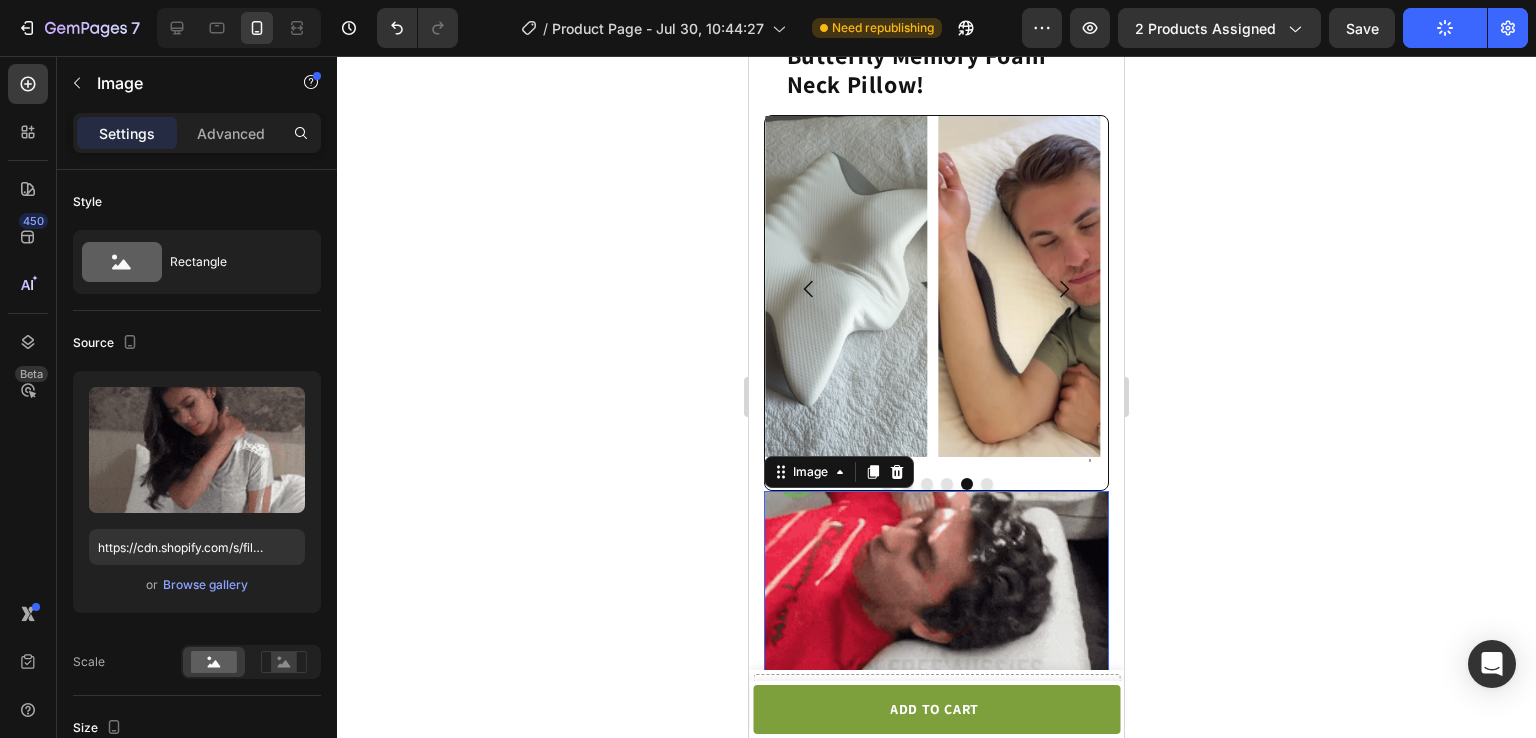 click 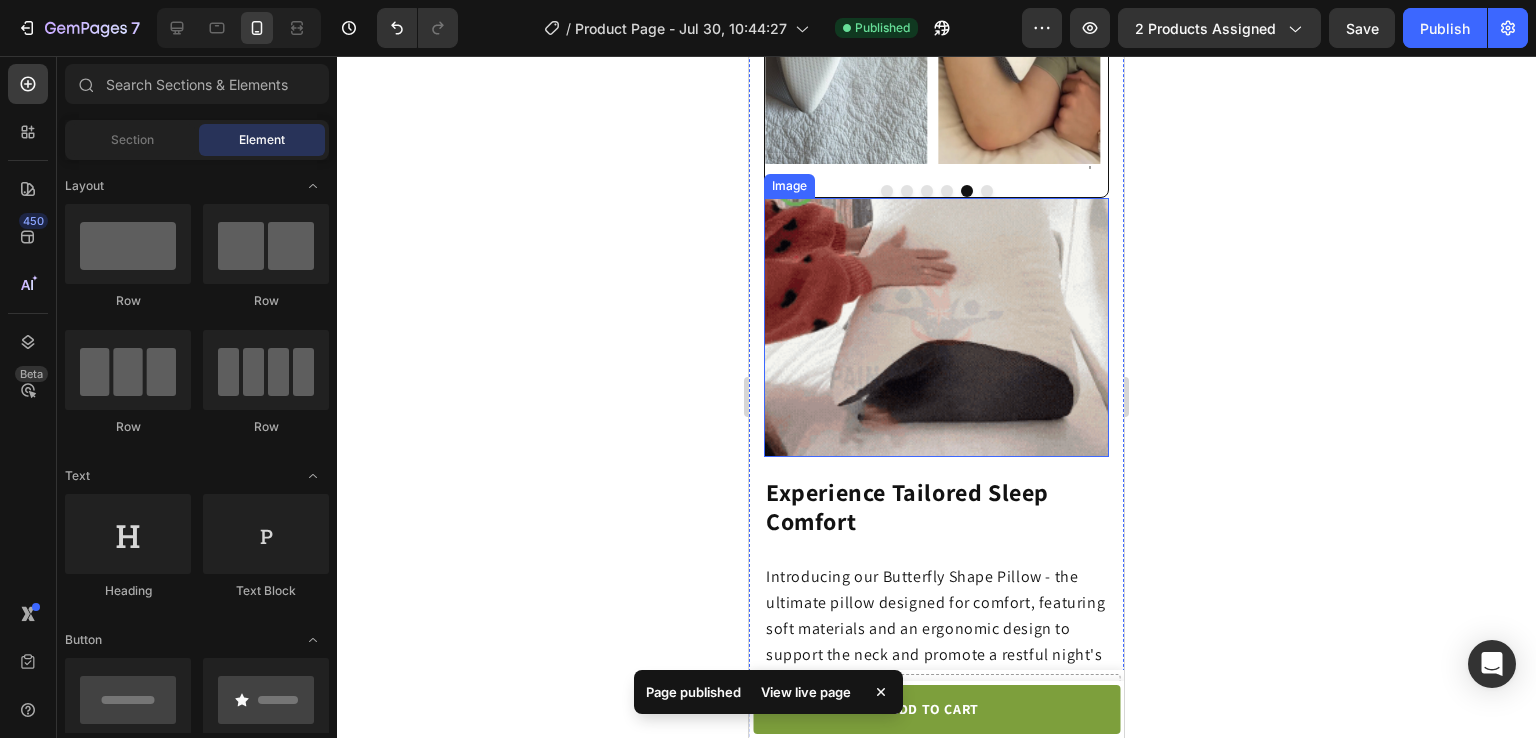 scroll, scrollTop: 2131, scrollLeft: 0, axis: vertical 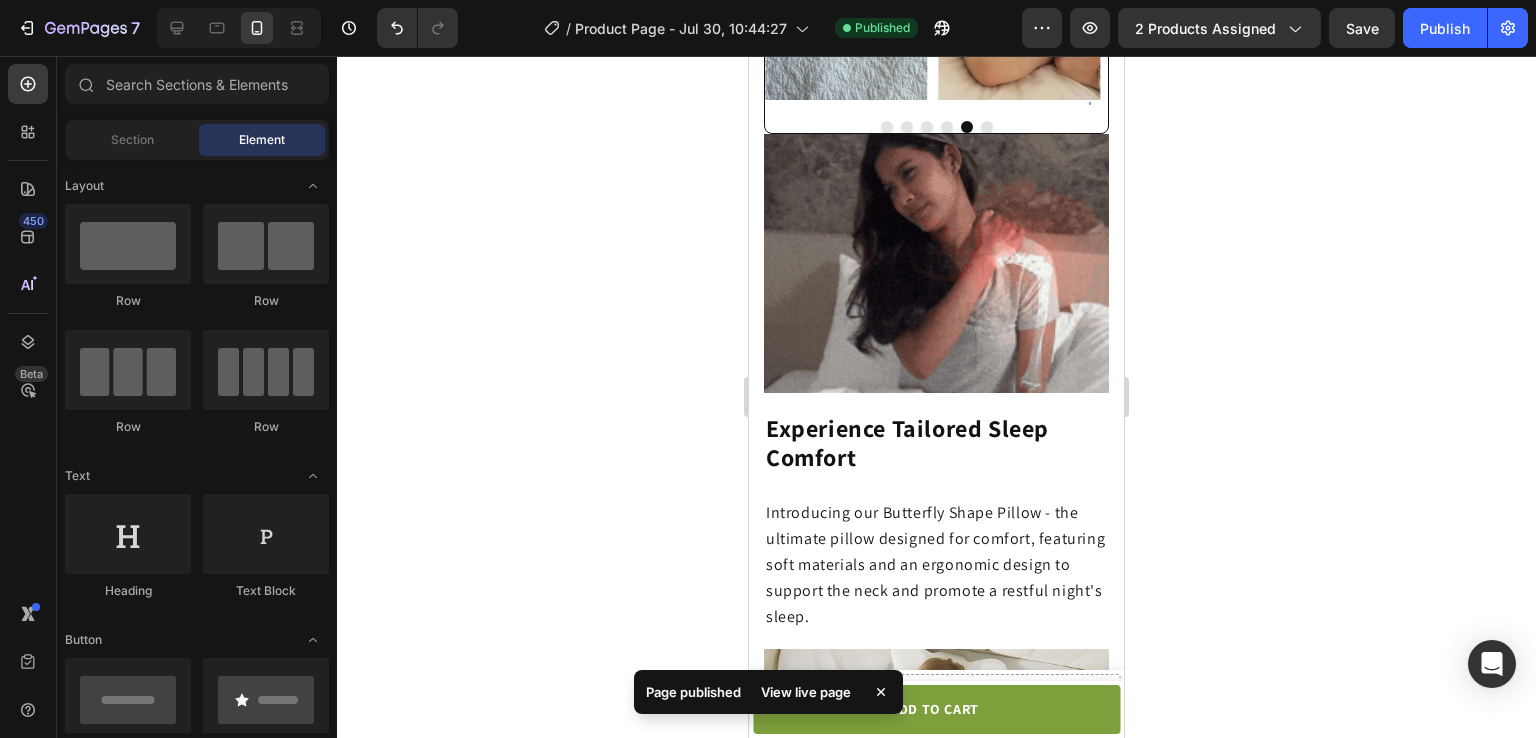 click 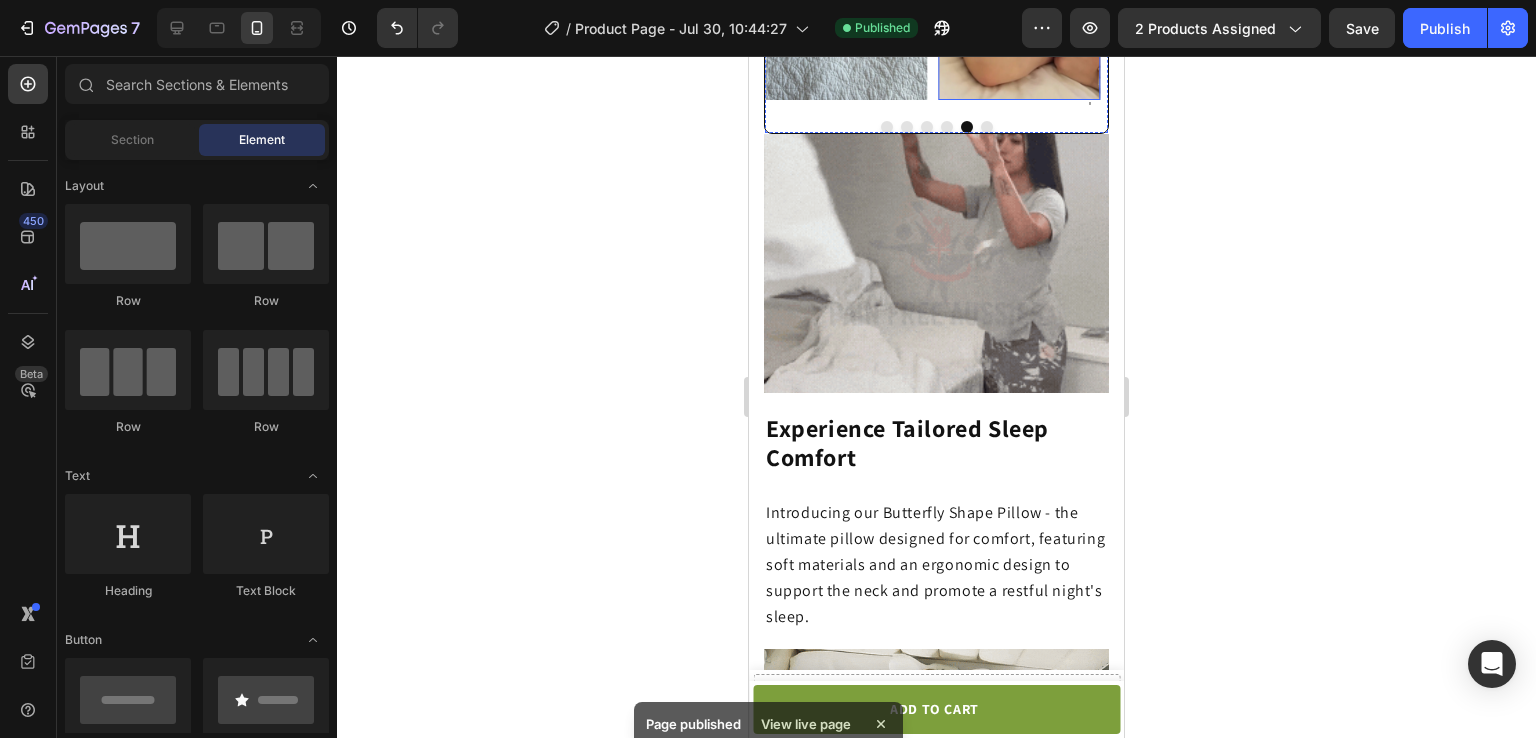 click 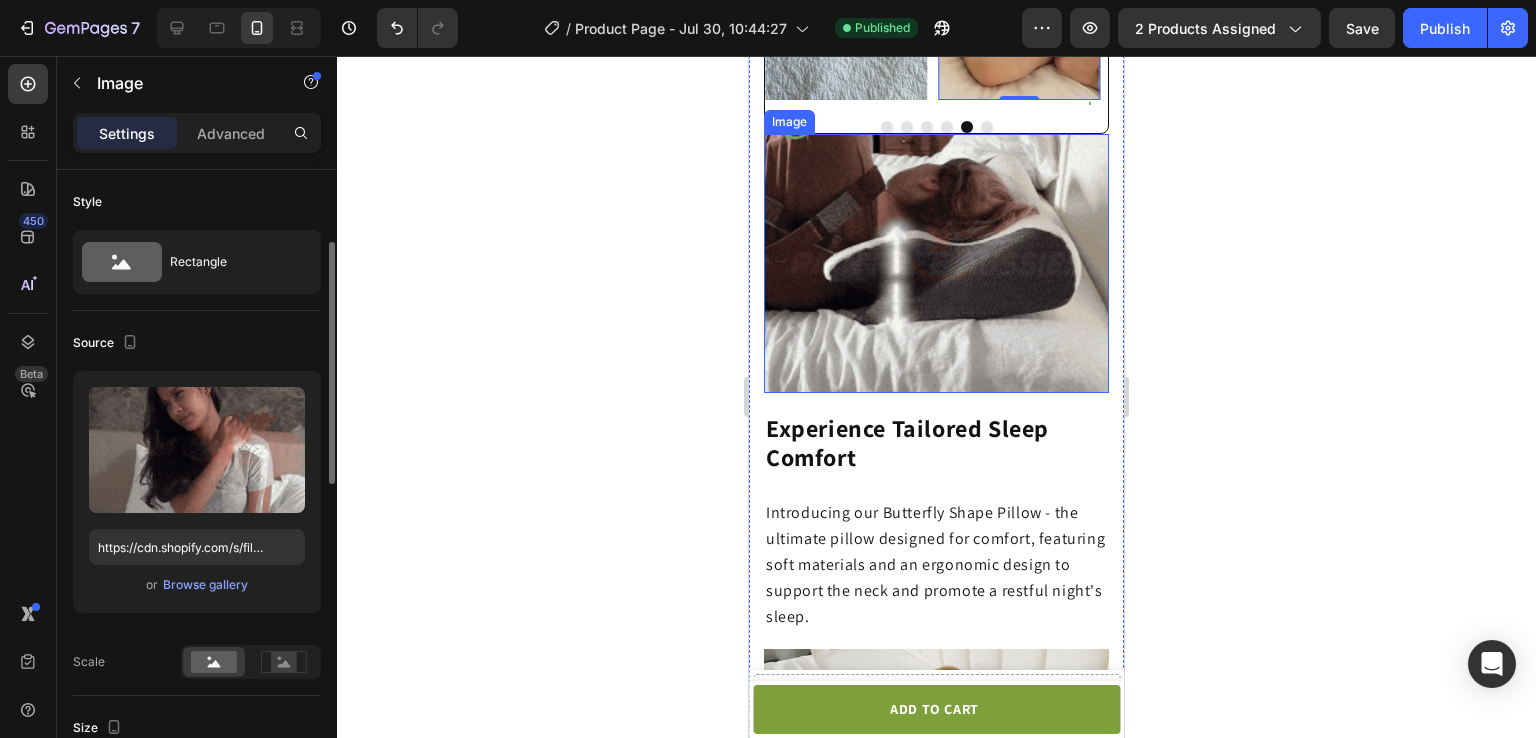 scroll, scrollTop: 52, scrollLeft: 0, axis: vertical 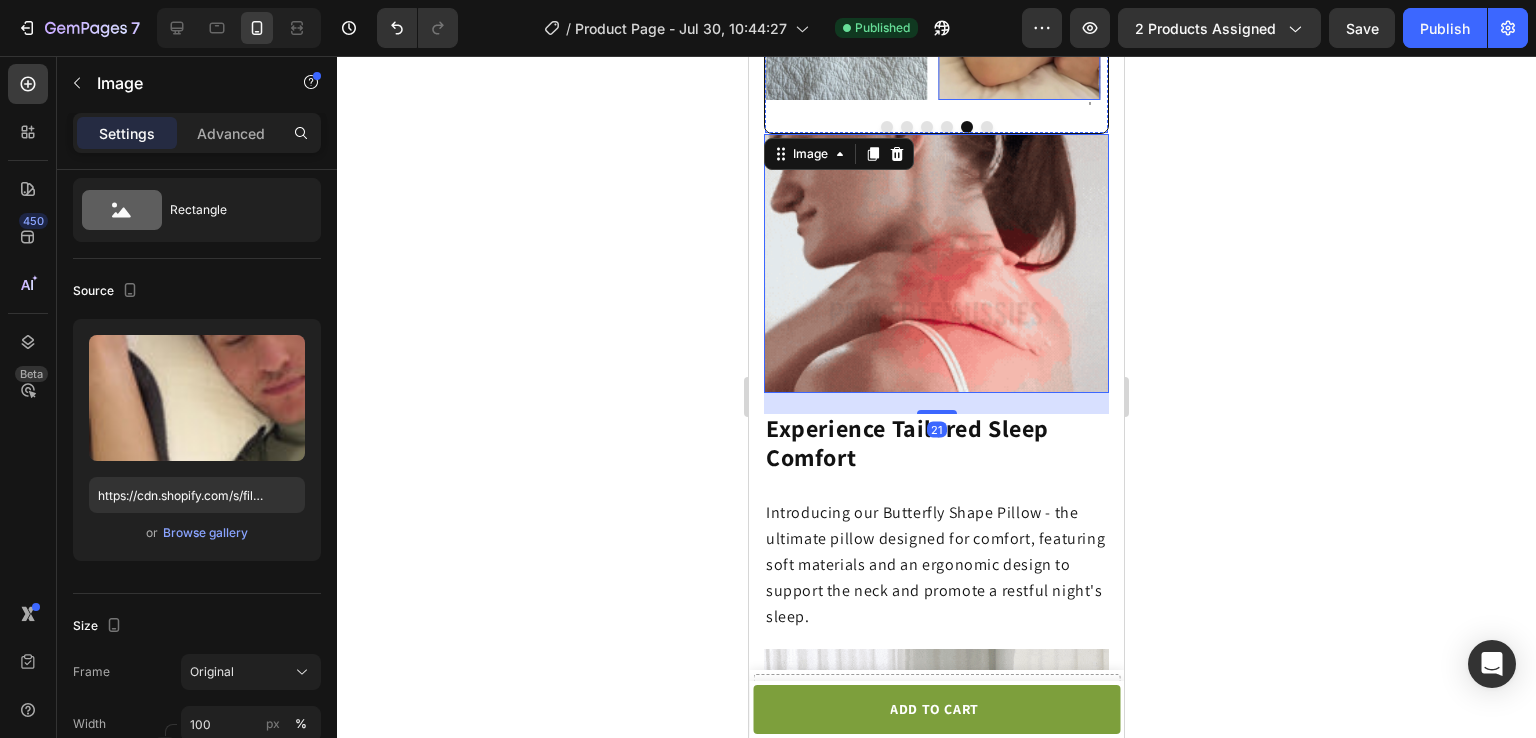 click 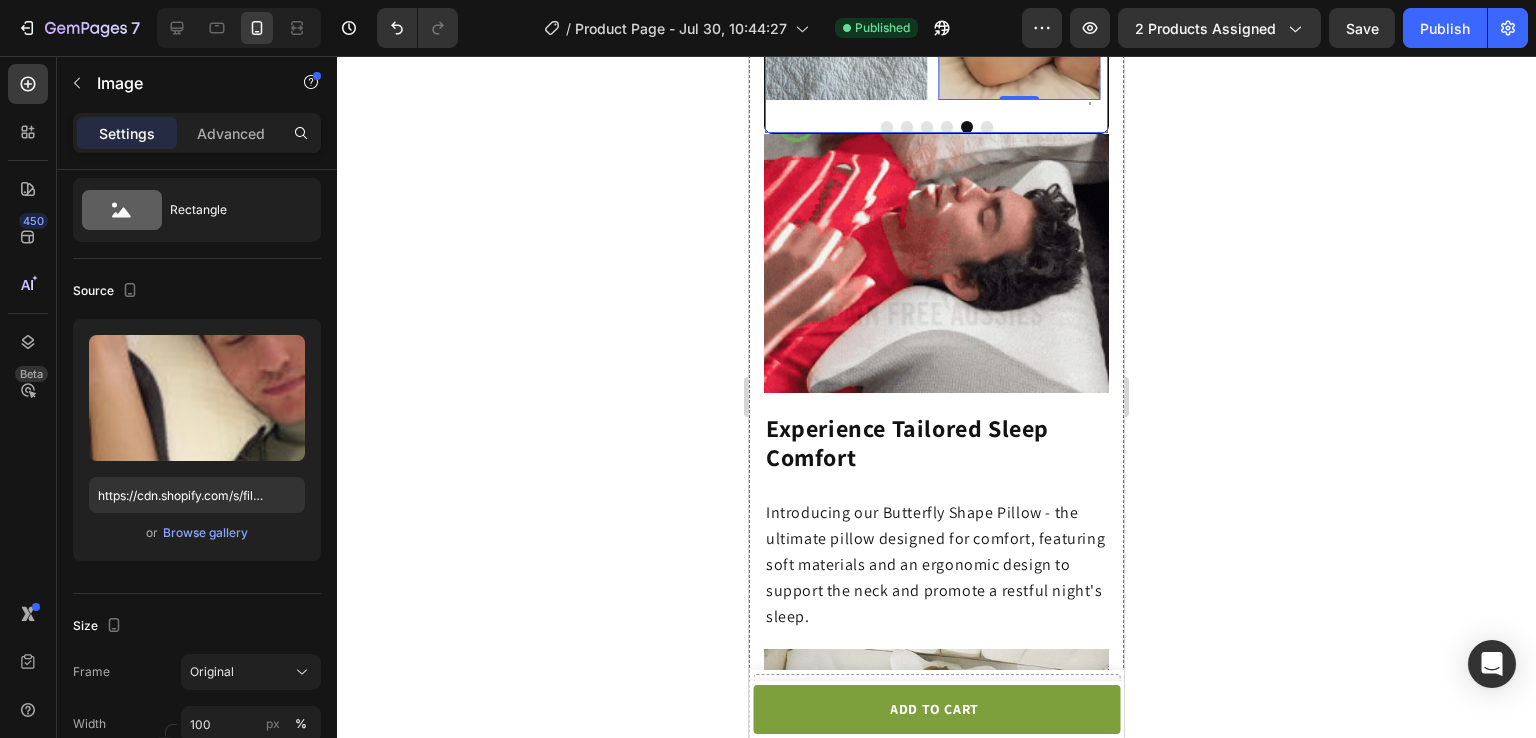 click on "Image Image Image
Row Image Image Image Image   0
Carousel" 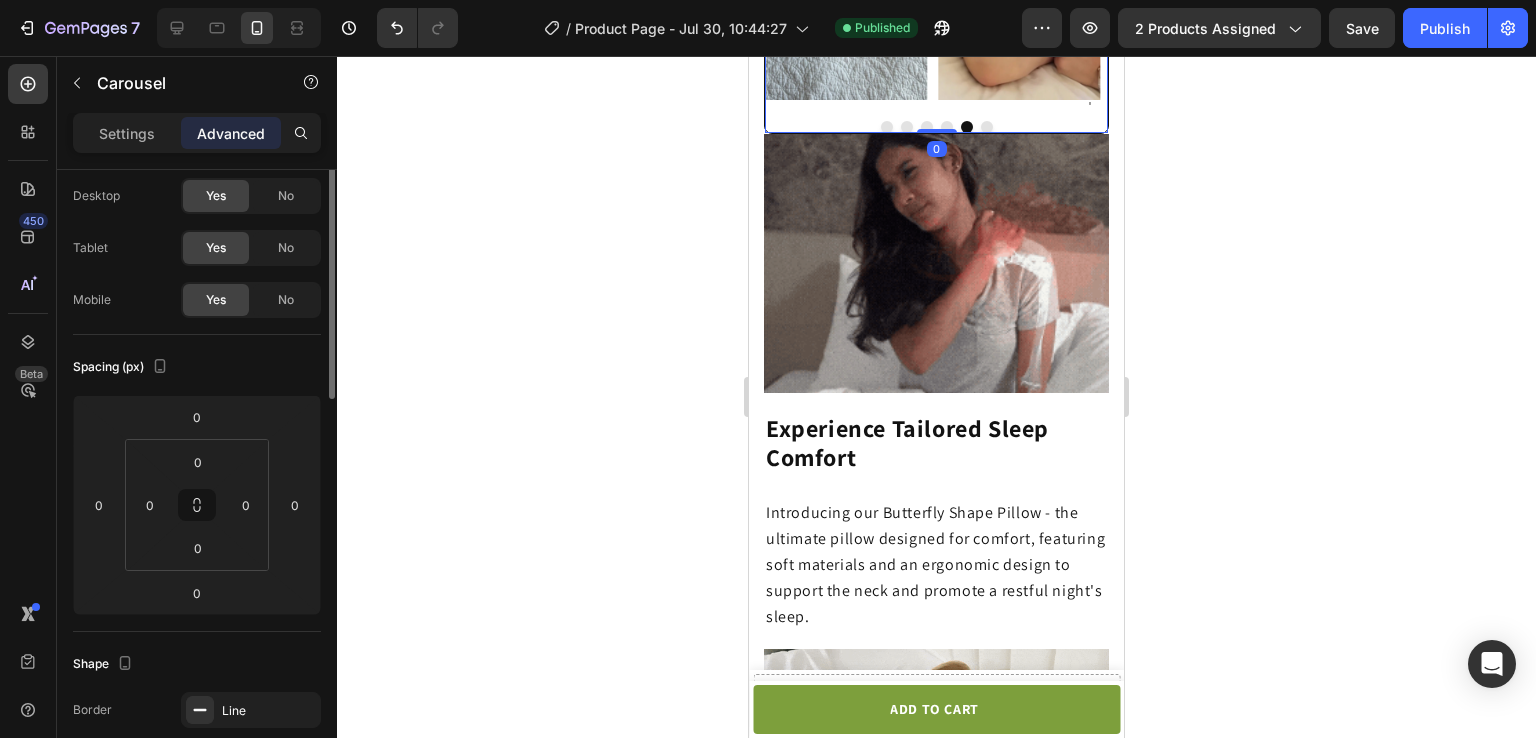 scroll, scrollTop: 0, scrollLeft: 0, axis: both 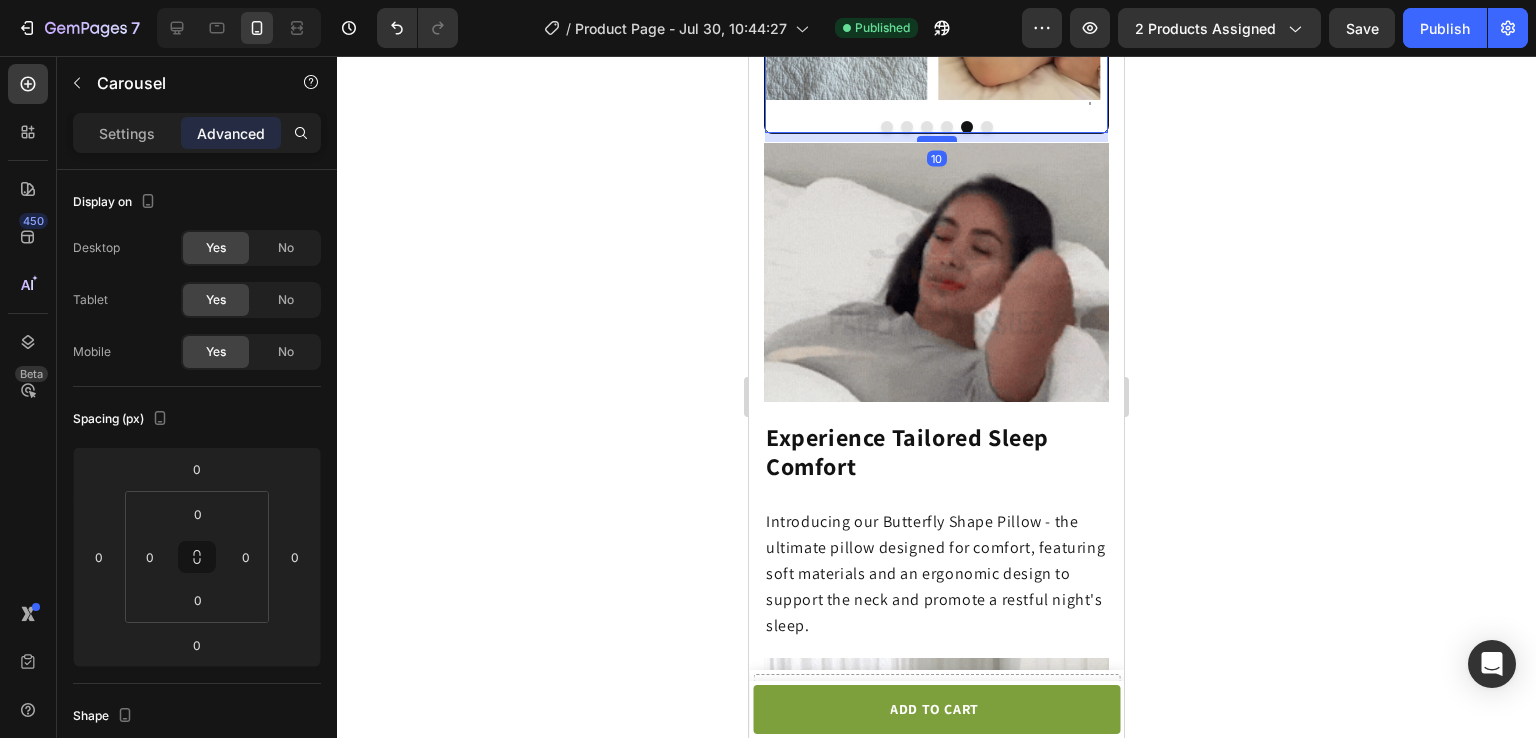 click 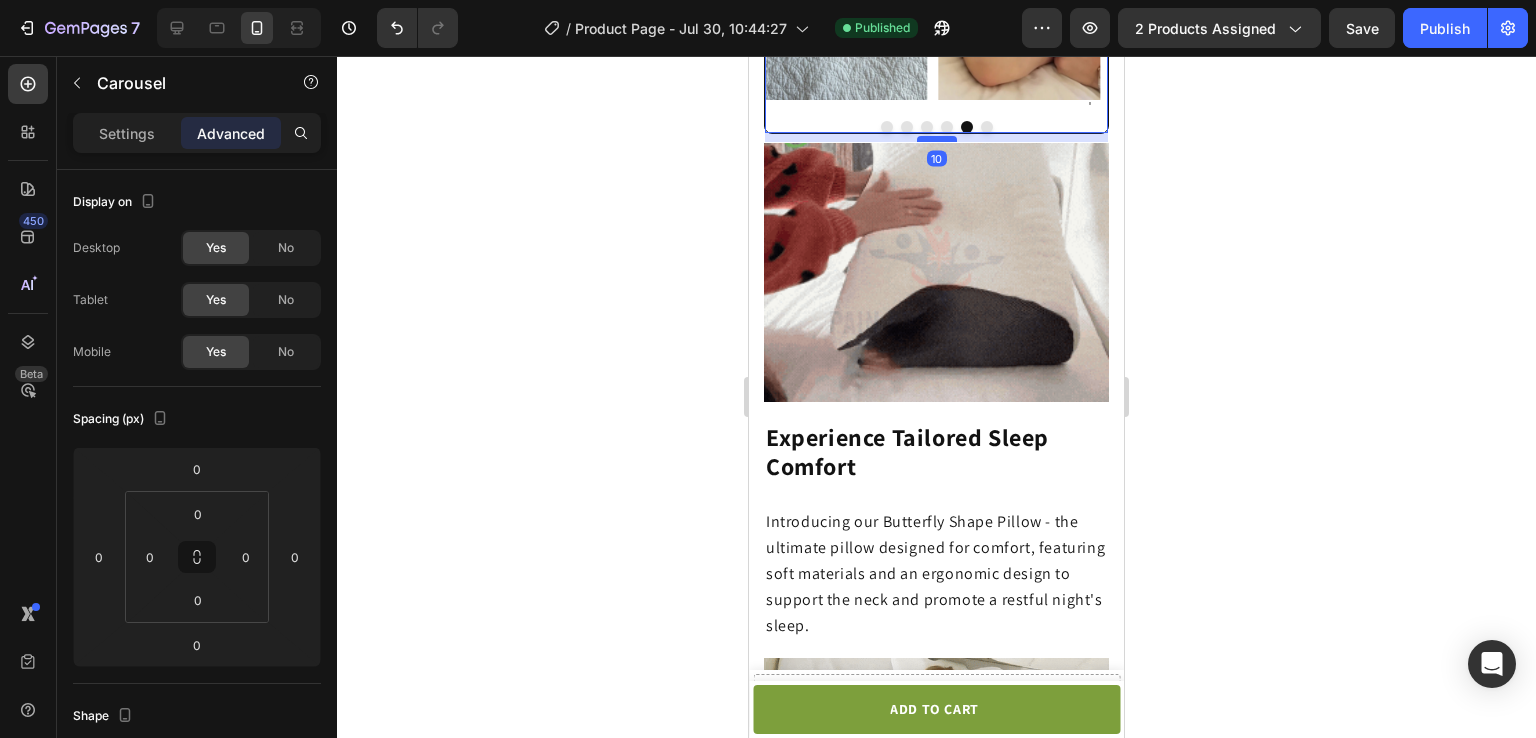 type on "7" 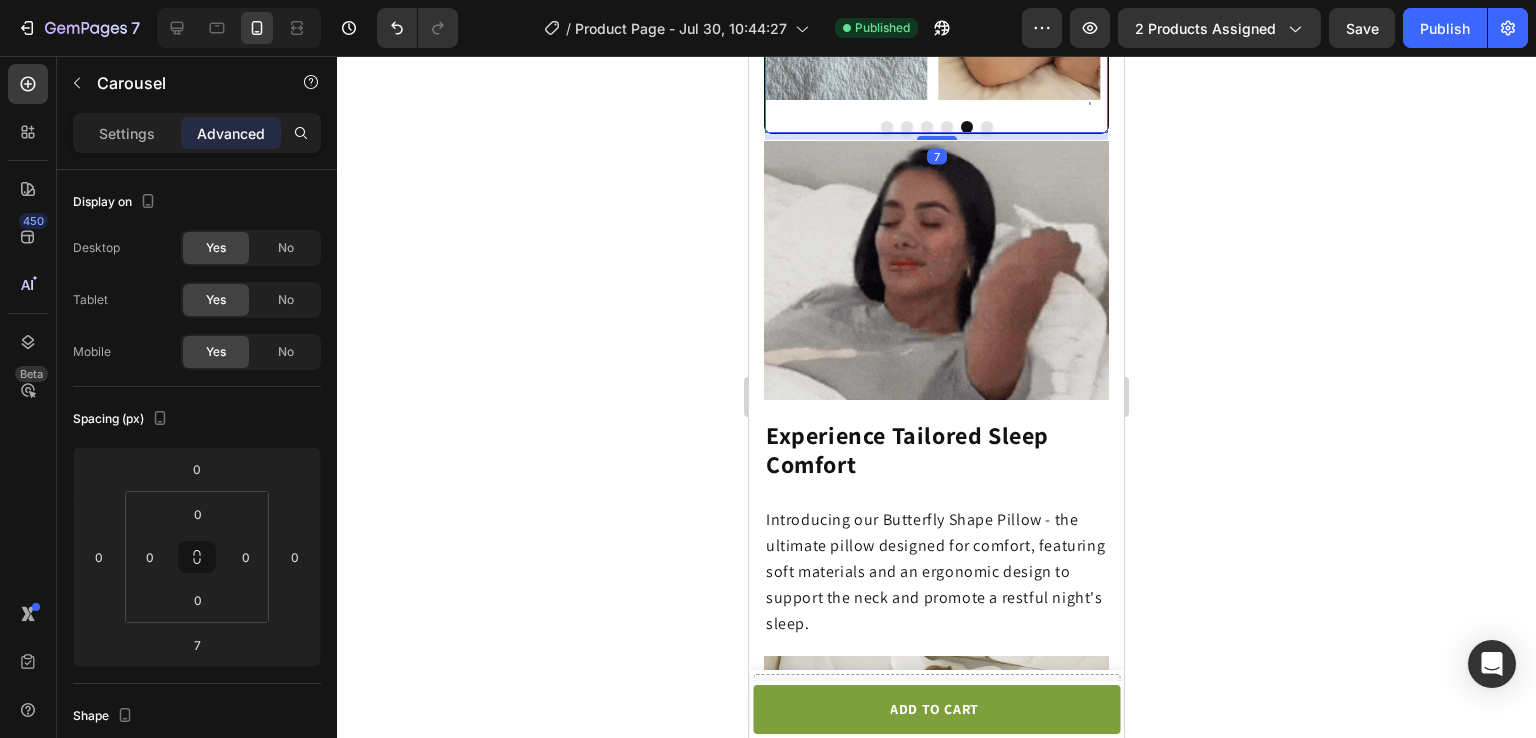 click 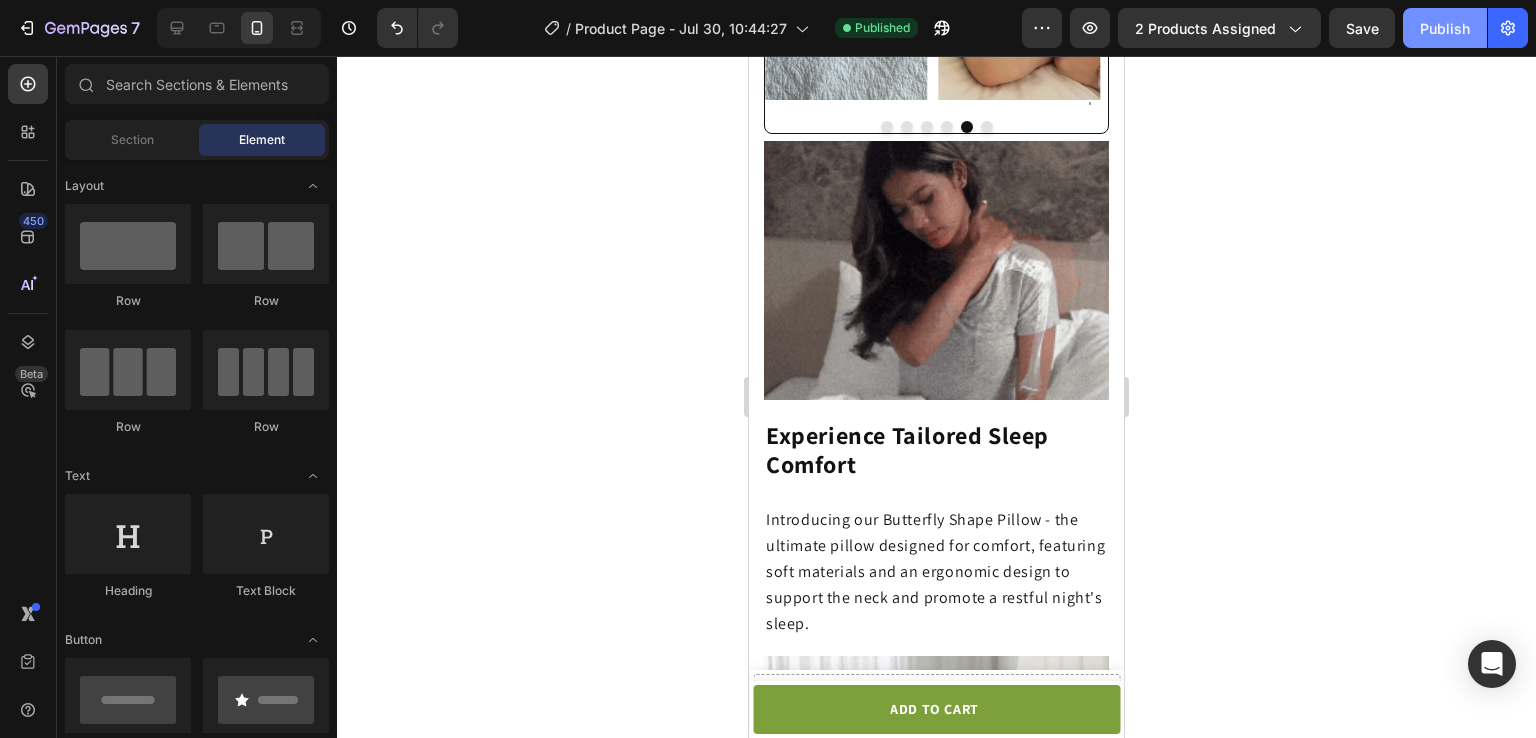click on "Publish" at bounding box center (1445, 28) 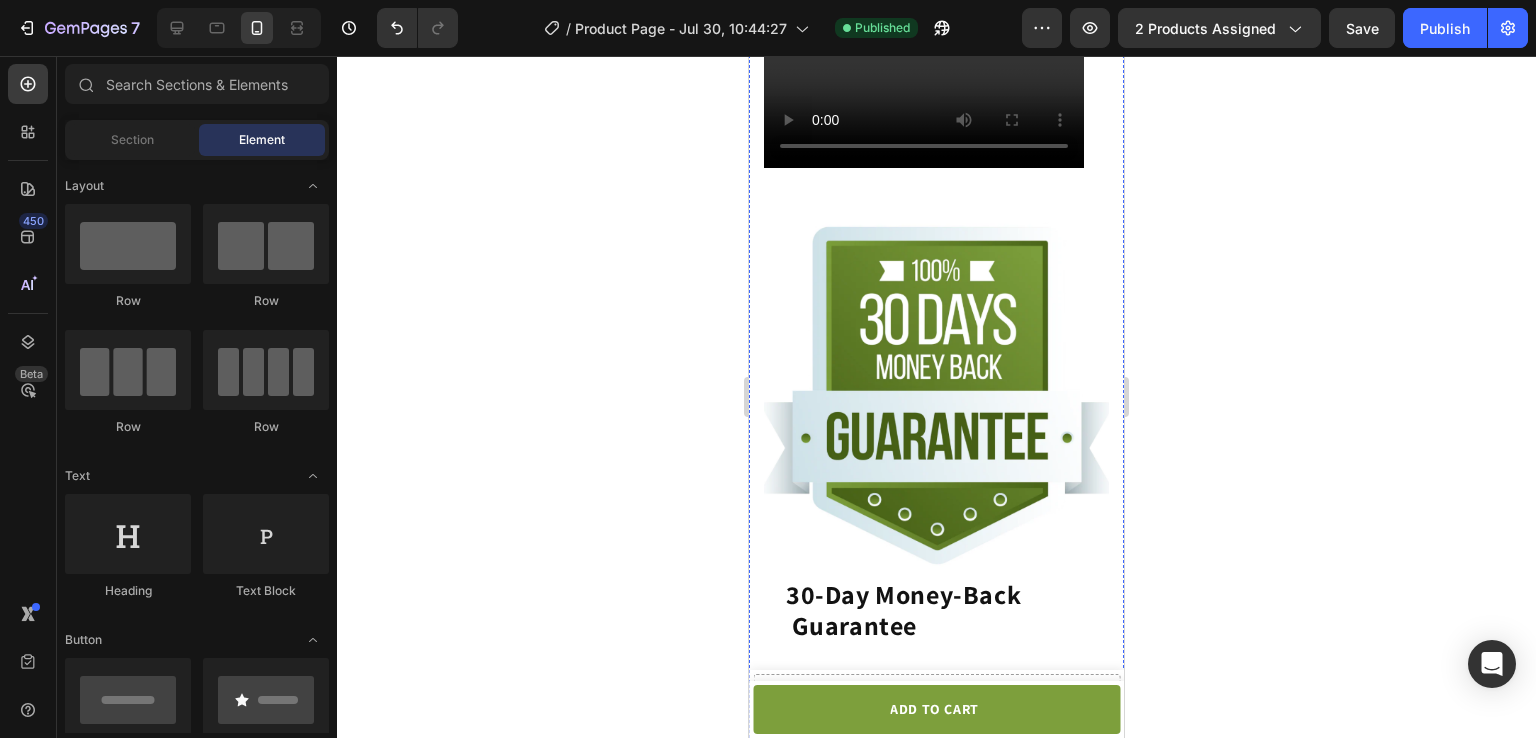 scroll, scrollTop: 3968, scrollLeft: 0, axis: vertical 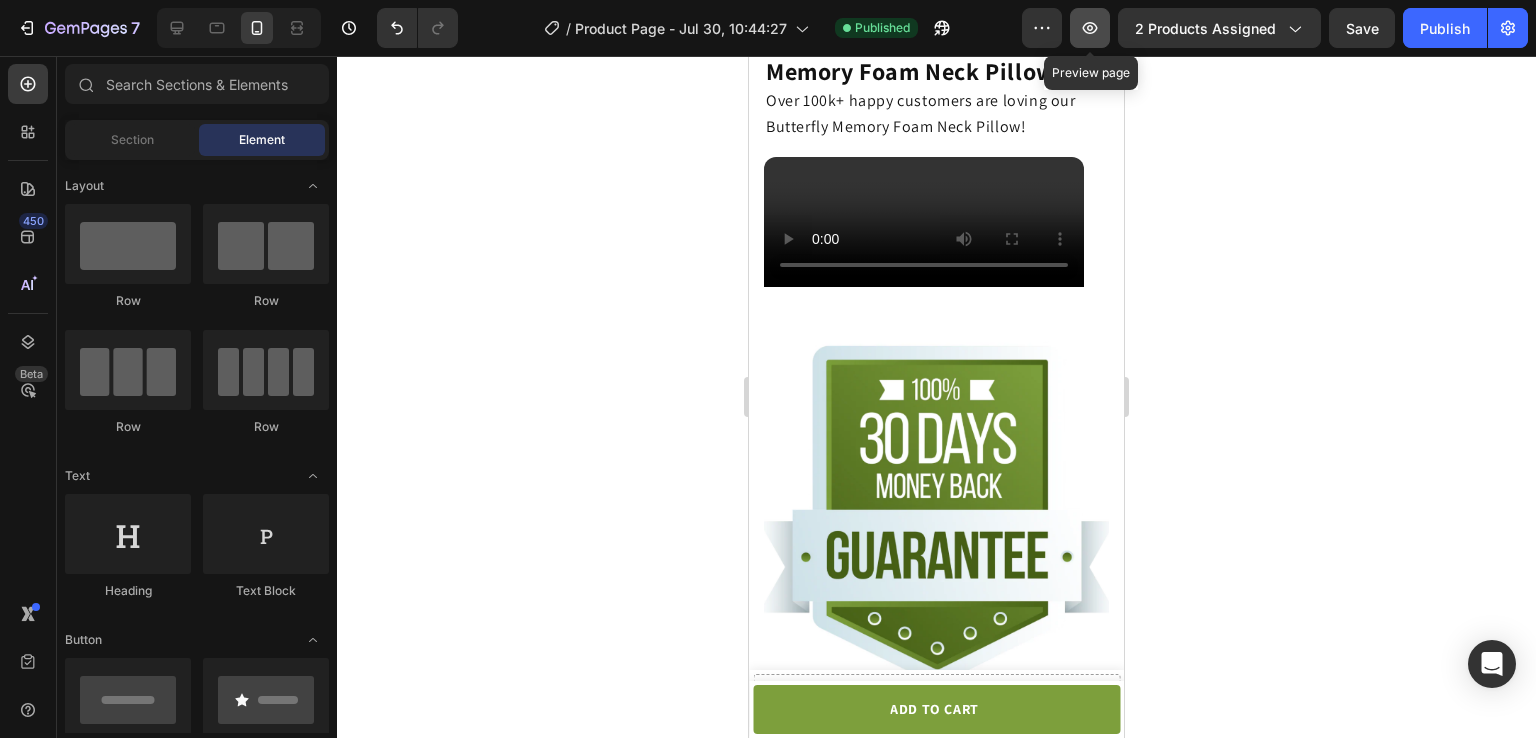 click 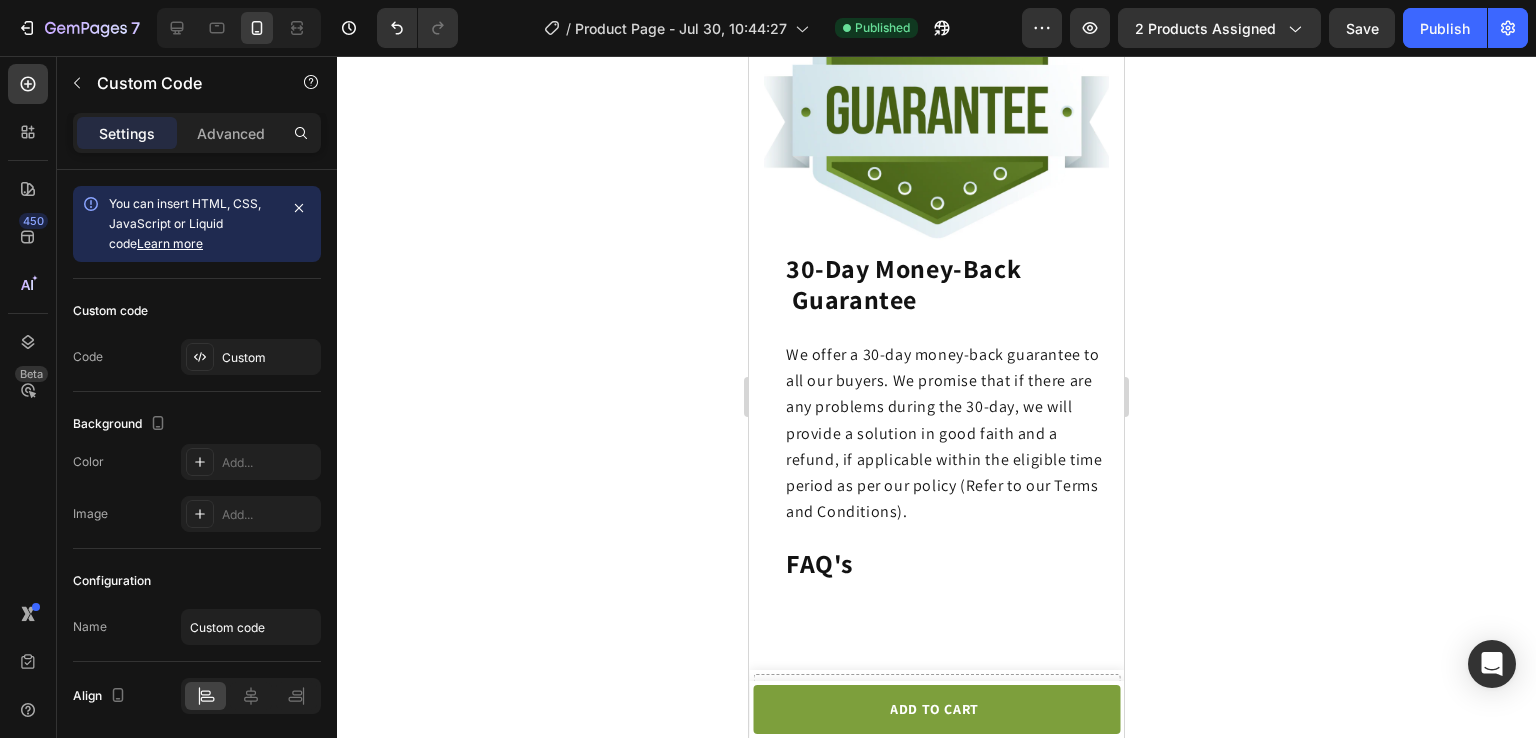 scroll, scrollTop: 4423, scrollLeft: 0, axis: vertical 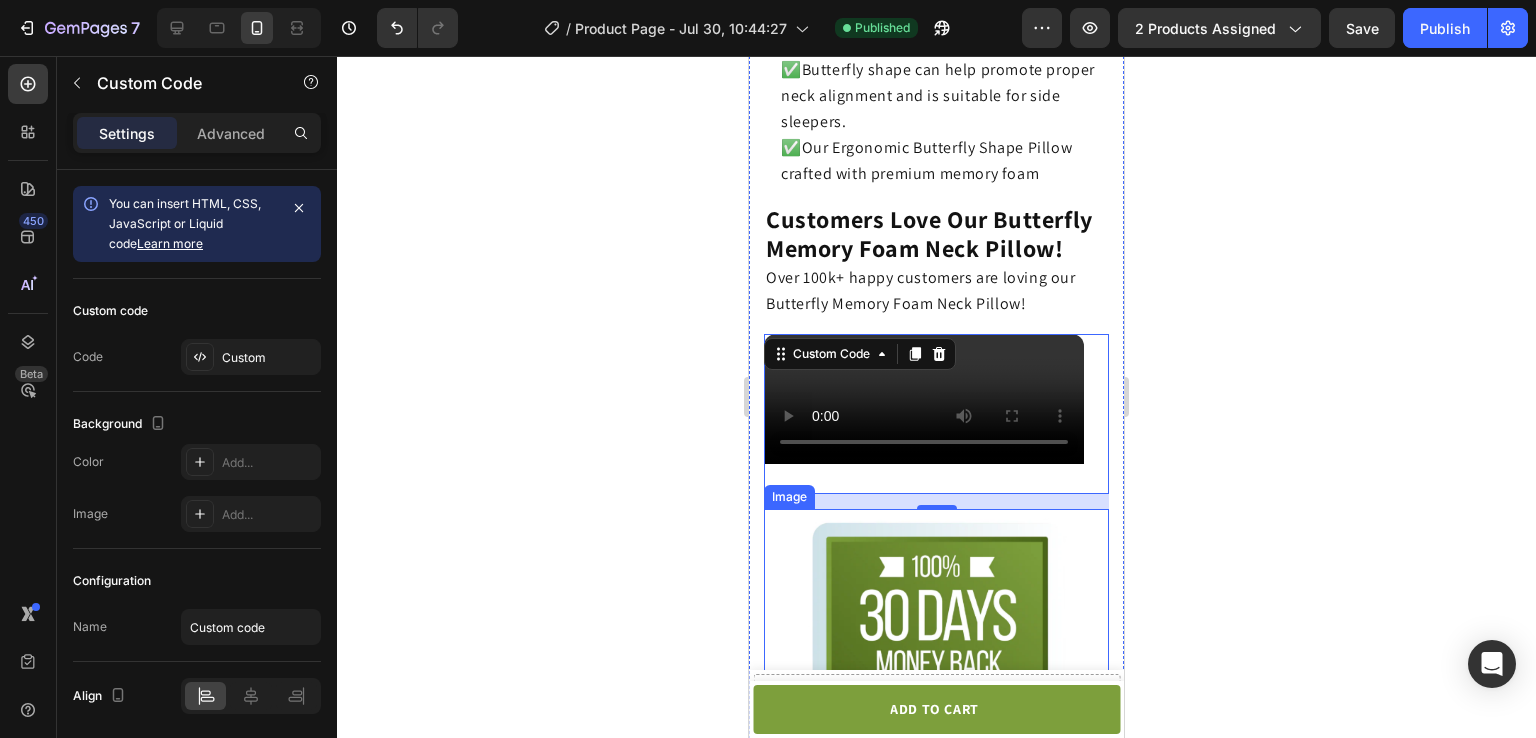 click on "متصفحك لا يدعم تشغيل الفيديو." 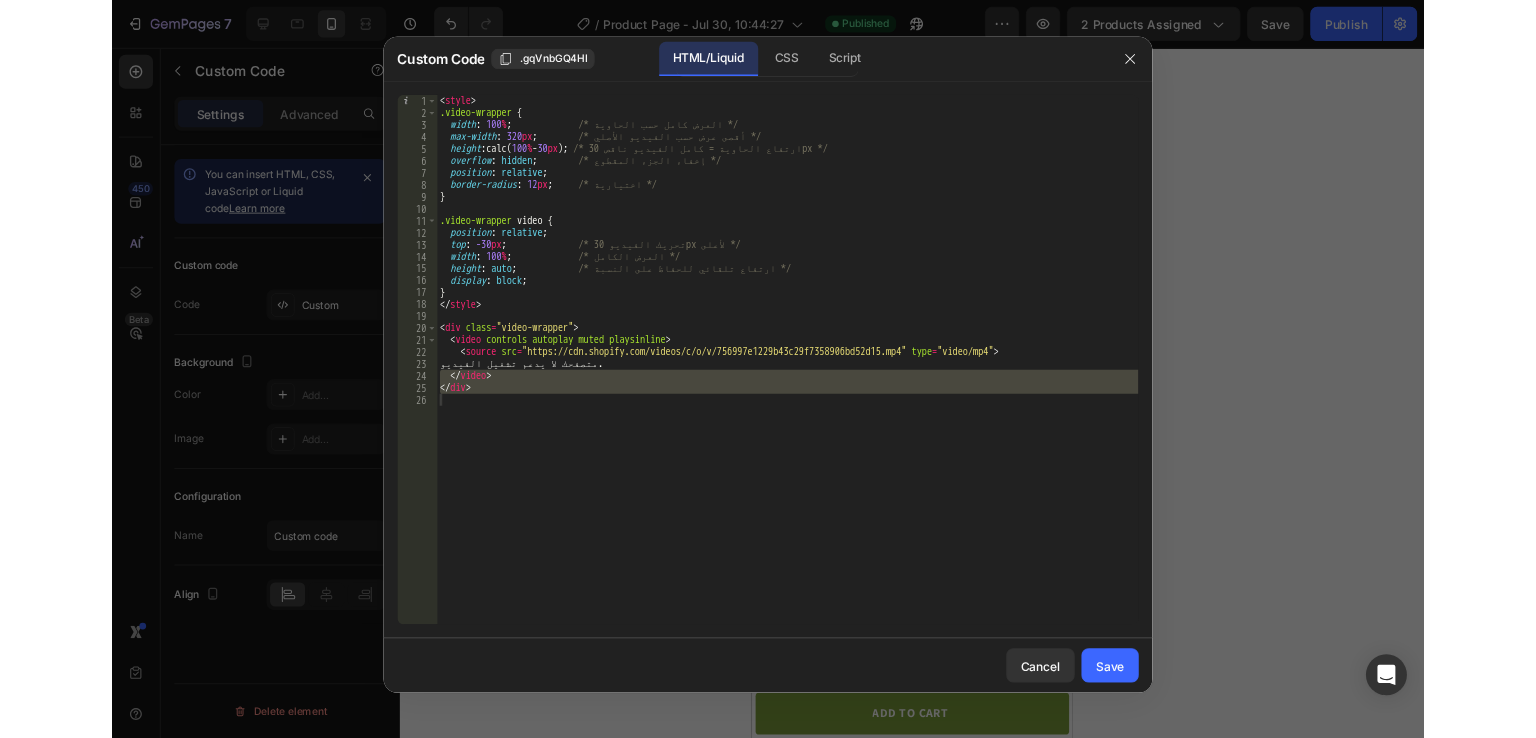 scroll, scrollTop: 3641, scrollLeft: 0, axis: vertical 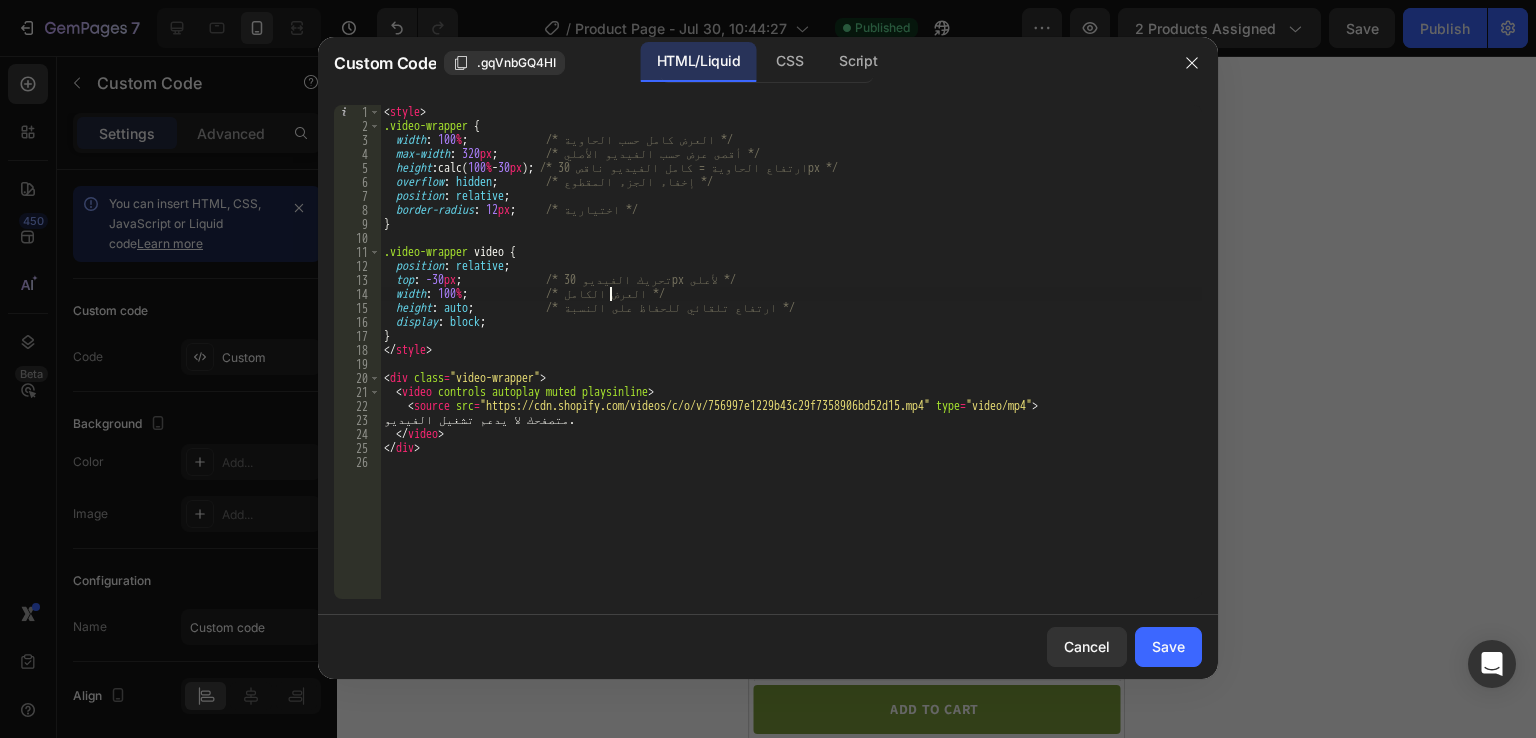 click on "< style > .video-wrapper   {    width :   100 % ;               /* العرض كامل حسب الحاوية */    max-width :   320 px ;          /* أقصى عرض حسب الفيديو الأصلي */    height :  calc( 100 %  -  30 px ) ;   /* ارتفاع الحاوية = كامل الفيديو ناقص 30px */    overflow :   hidden ;          /* إخفاء الجزء المقطوع */    position :   relative ;    border-radius :   12 px ;       /* اختيارية */ } .video-wrapper   video   {    position :   relative ;    top :   -30 px ;                /* تحريك الفيديو 30px لأعلى */    width :   100 % ;               /* العرض الكامل */    height :   auto ;              /* ارتفاع تلقائي للحفاظ على النسبة */    display :   block ; } </ style > < div   class = "video-wrapper" >    < video   controls   autoplay   muted   playsinline >      < source   src = "https://cdn.shopify.com/videos/c/o/v/756997e1229b43c29f7358906bd52d15.mp4"   type = >    >" at bounding box center [791, 366] 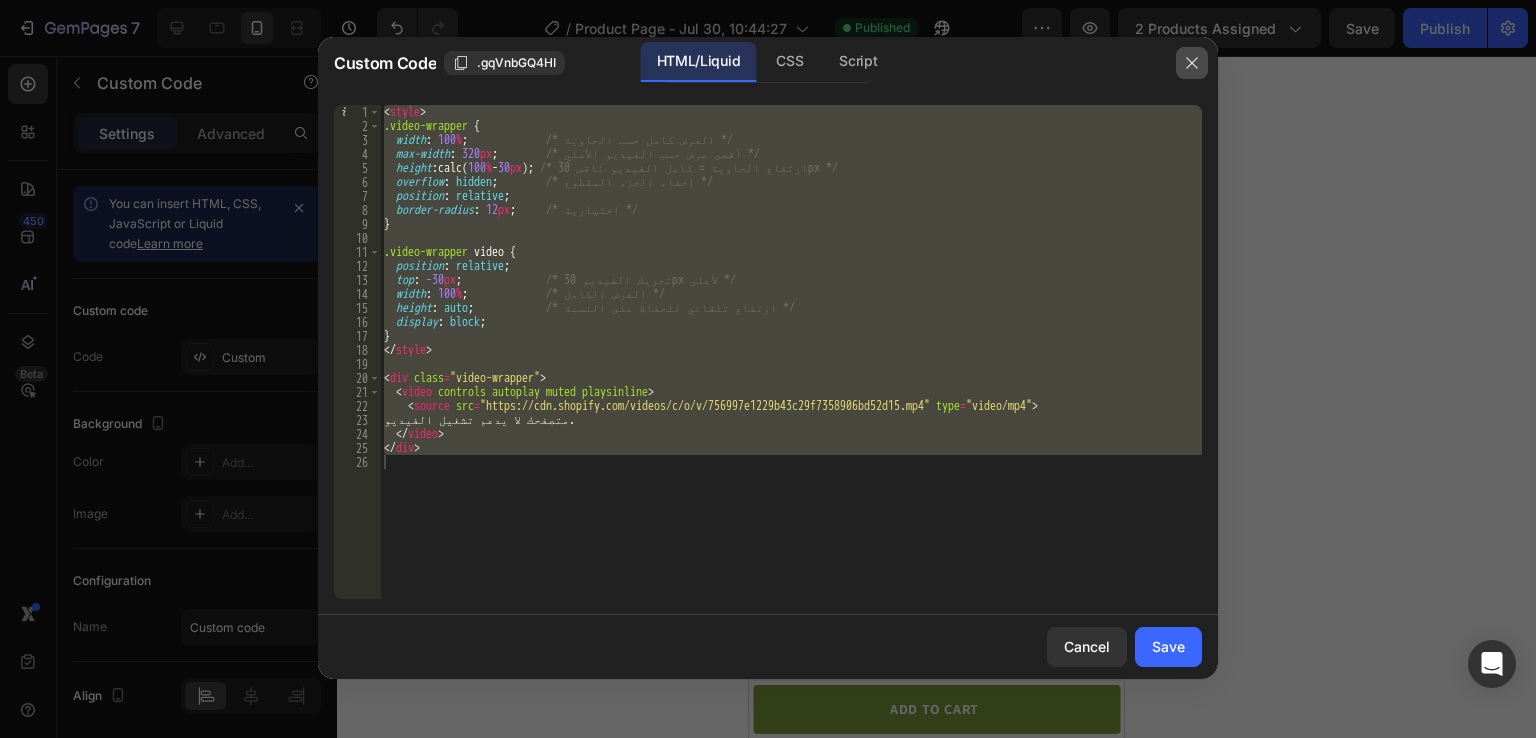 click 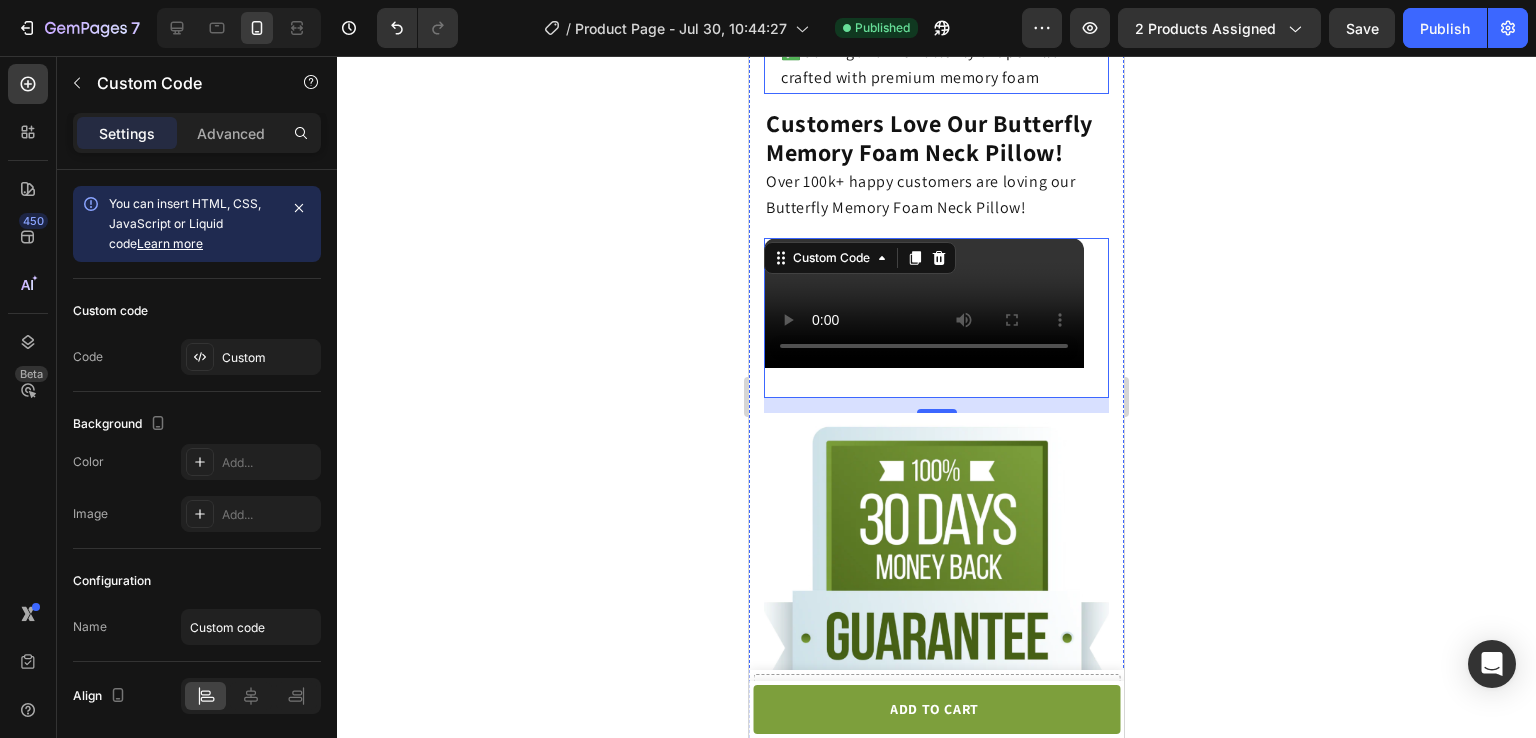 scroll, scrollTop: 3864, scrollLeft: 0, axis: vertical 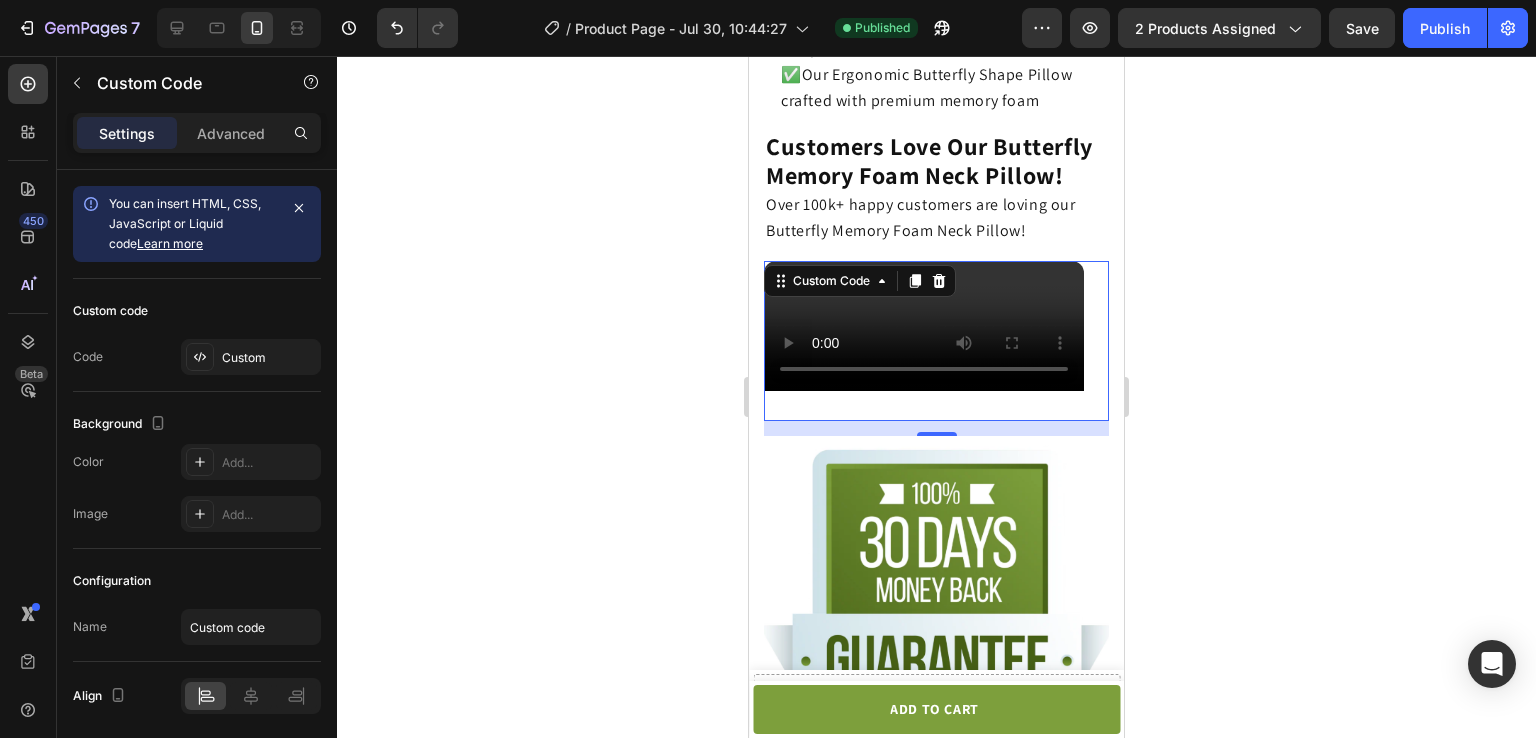 click 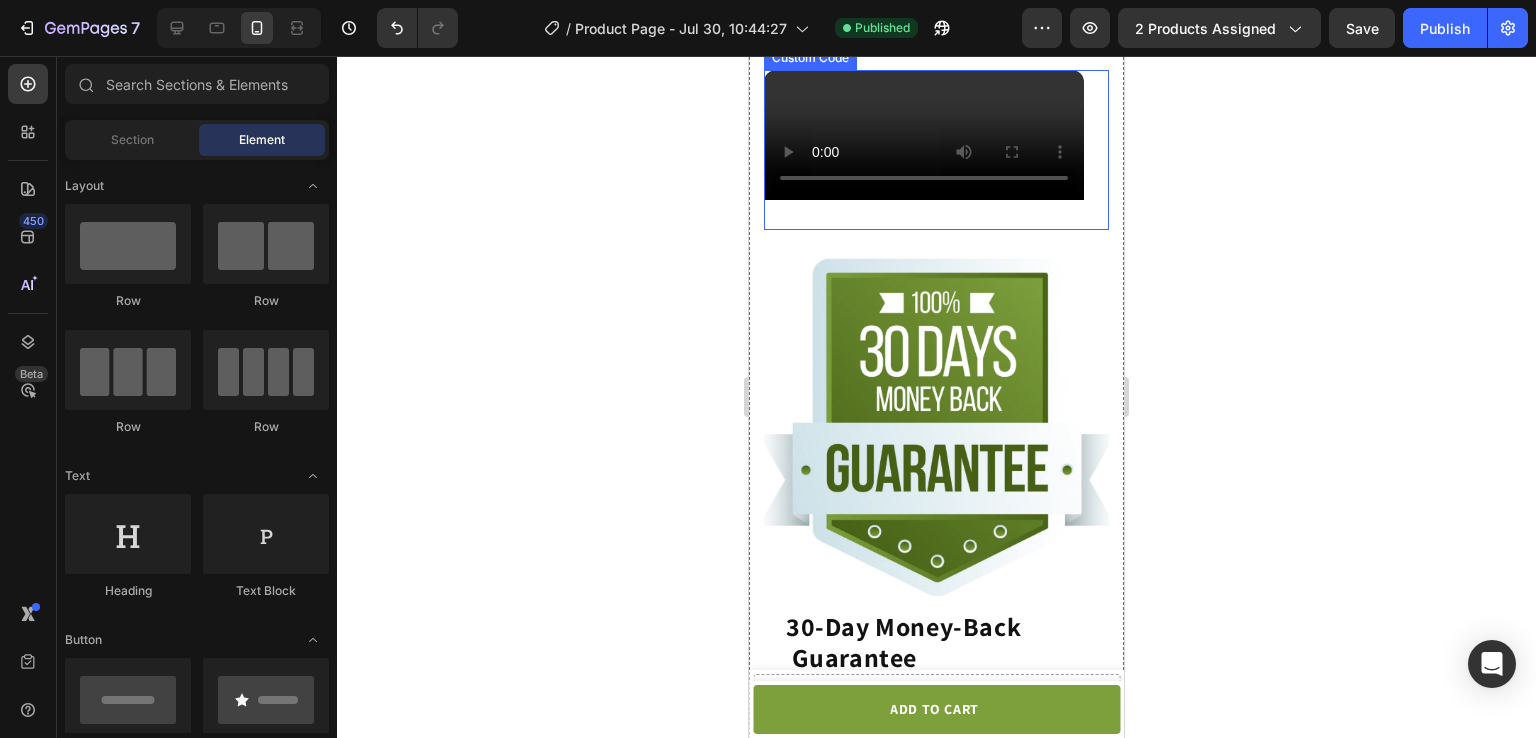 scroll, scrollTop: 3972, scrollLeft: 0, axis: vertical 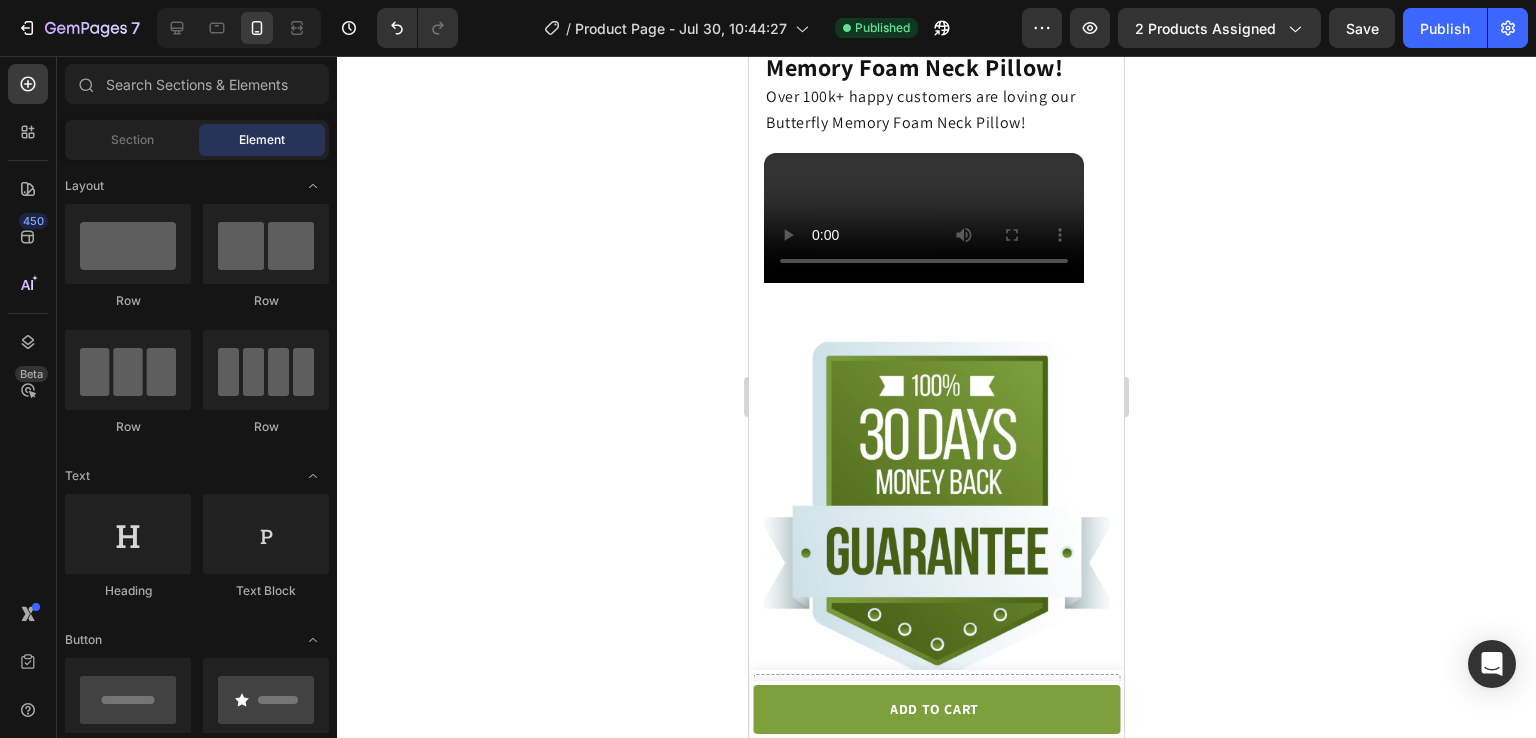 click 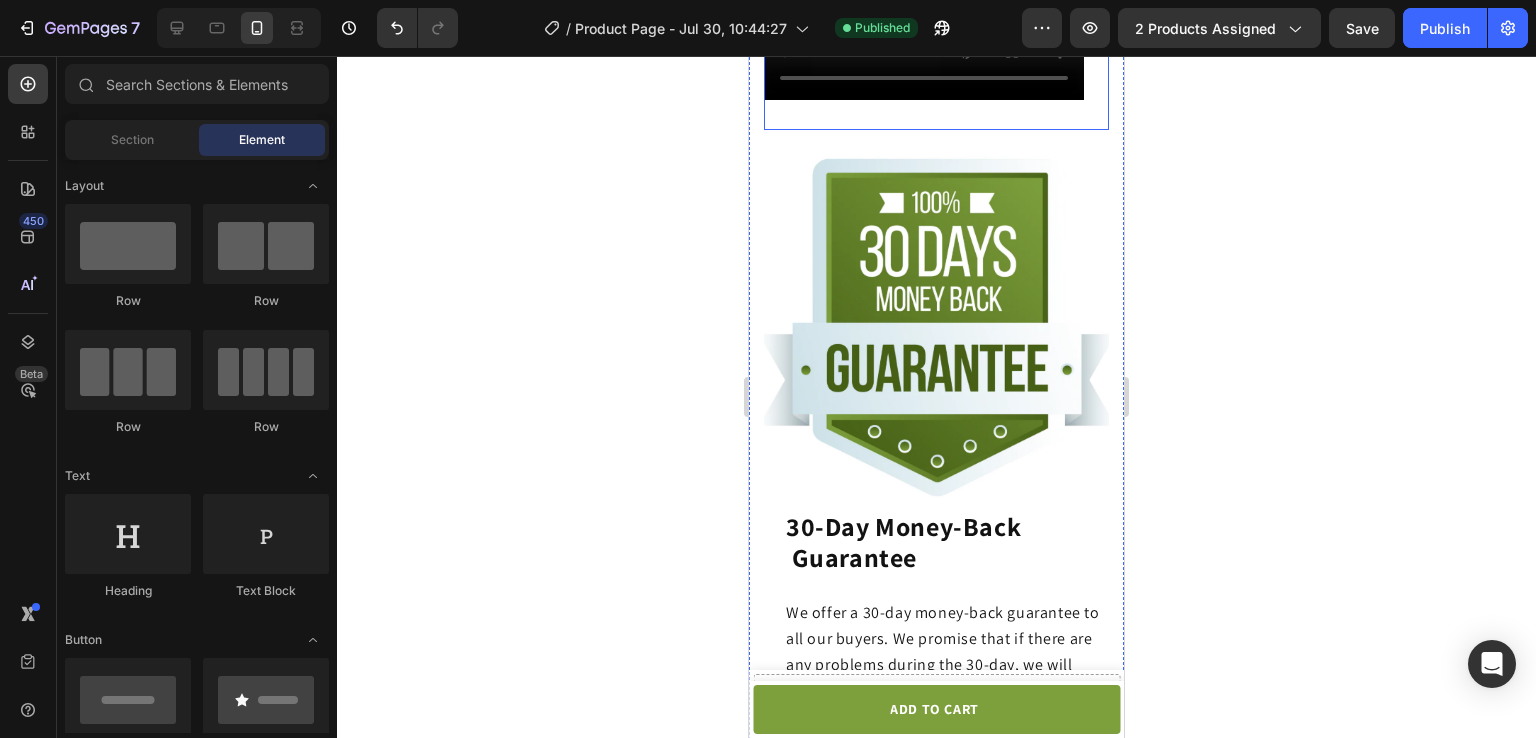 scroll, scrollTop: 4160, scrollLeft: 0, axis: vertical 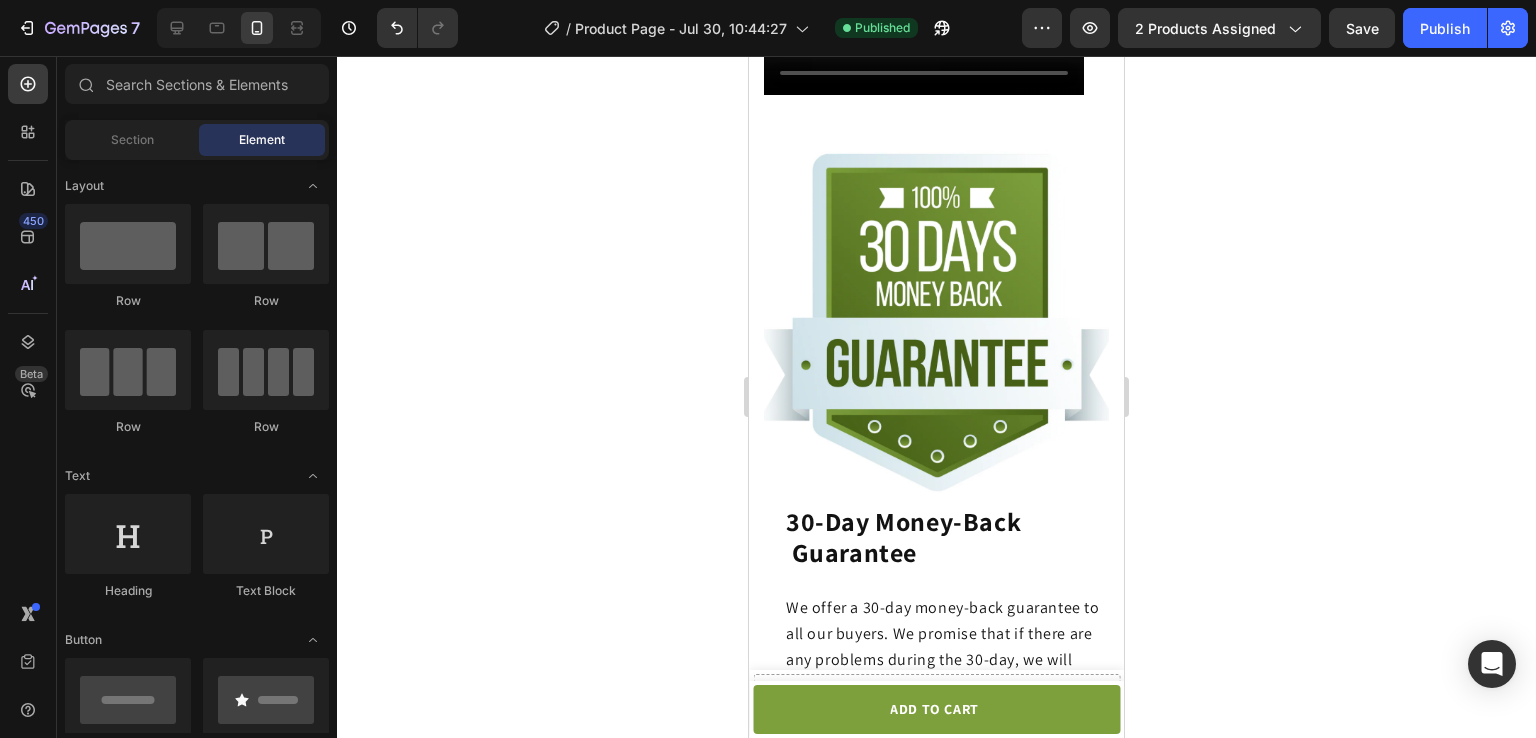 click 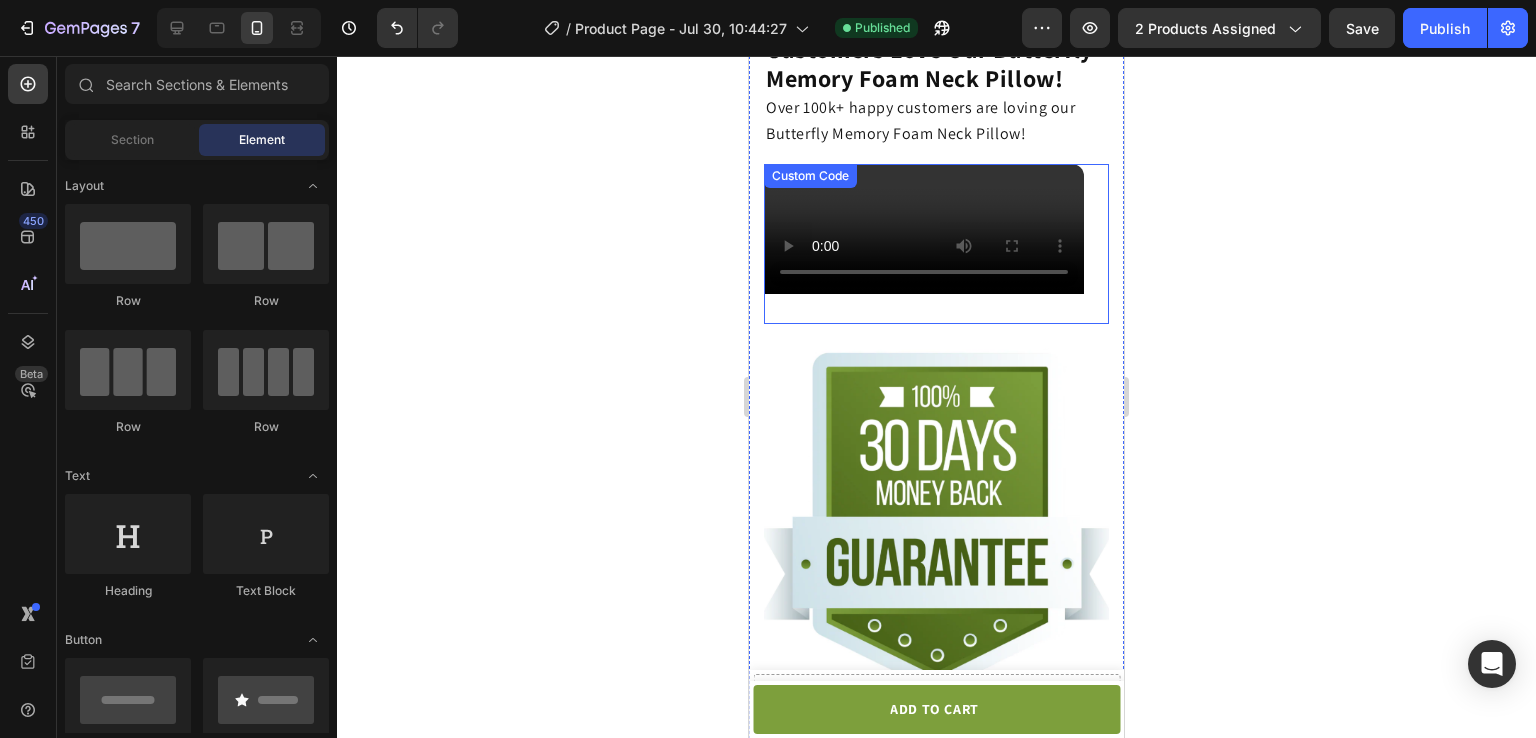 scroll, scrollTop: 3955, scrollLeft: 0, axis: vertical 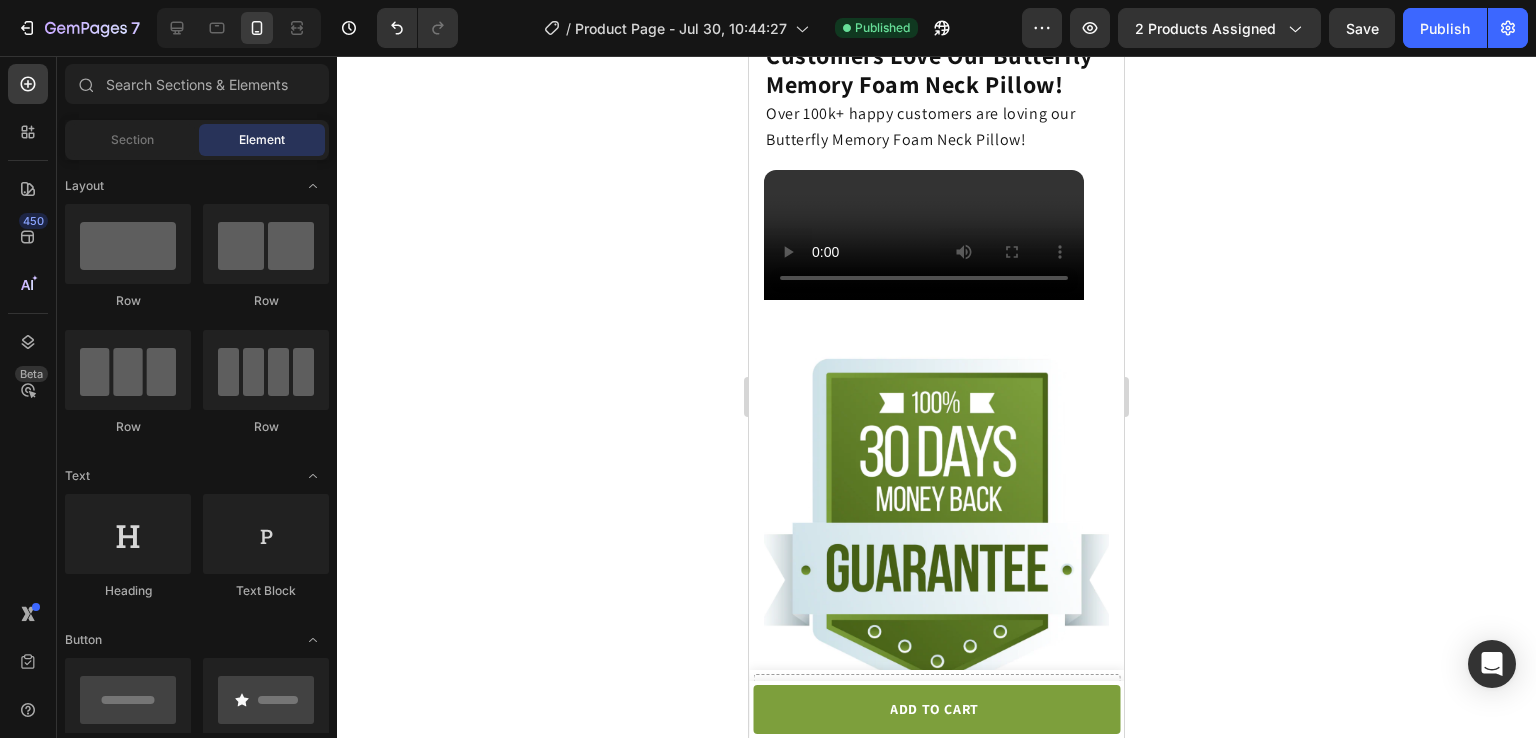 click 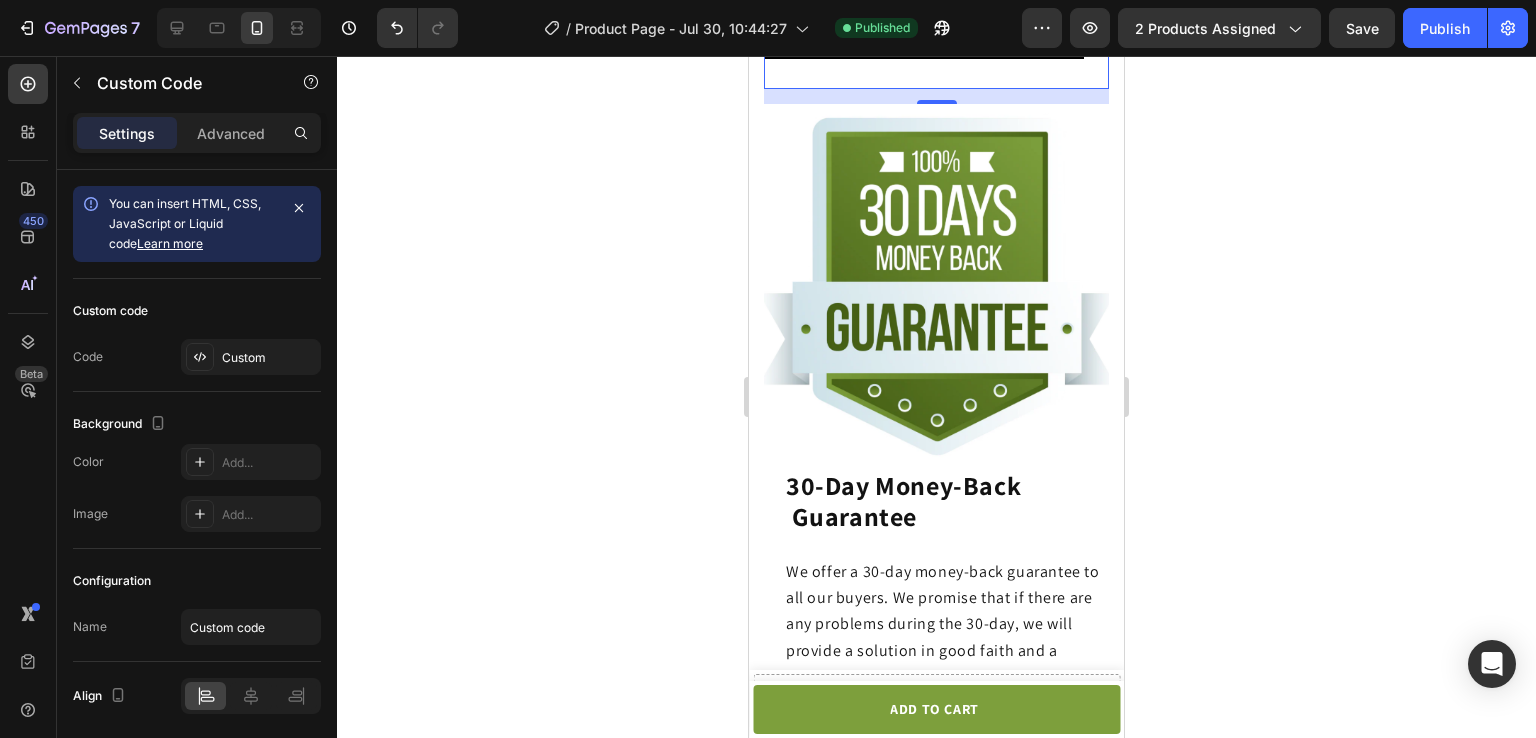 scroll, scrollTop: 4193, scrollLeft: 0, axis: vertical 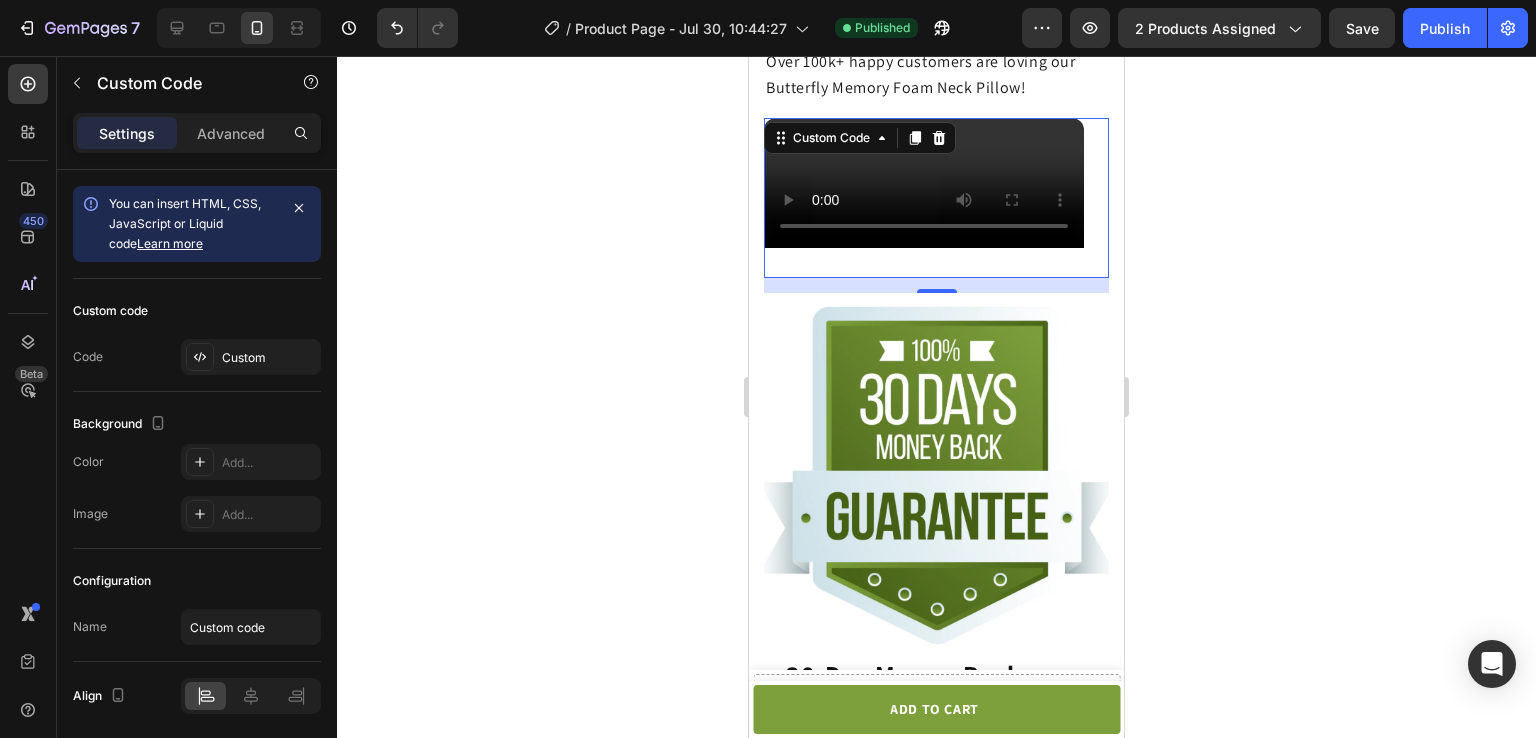 click on "متصفحك لا يدعم تشغيل الفيديو." 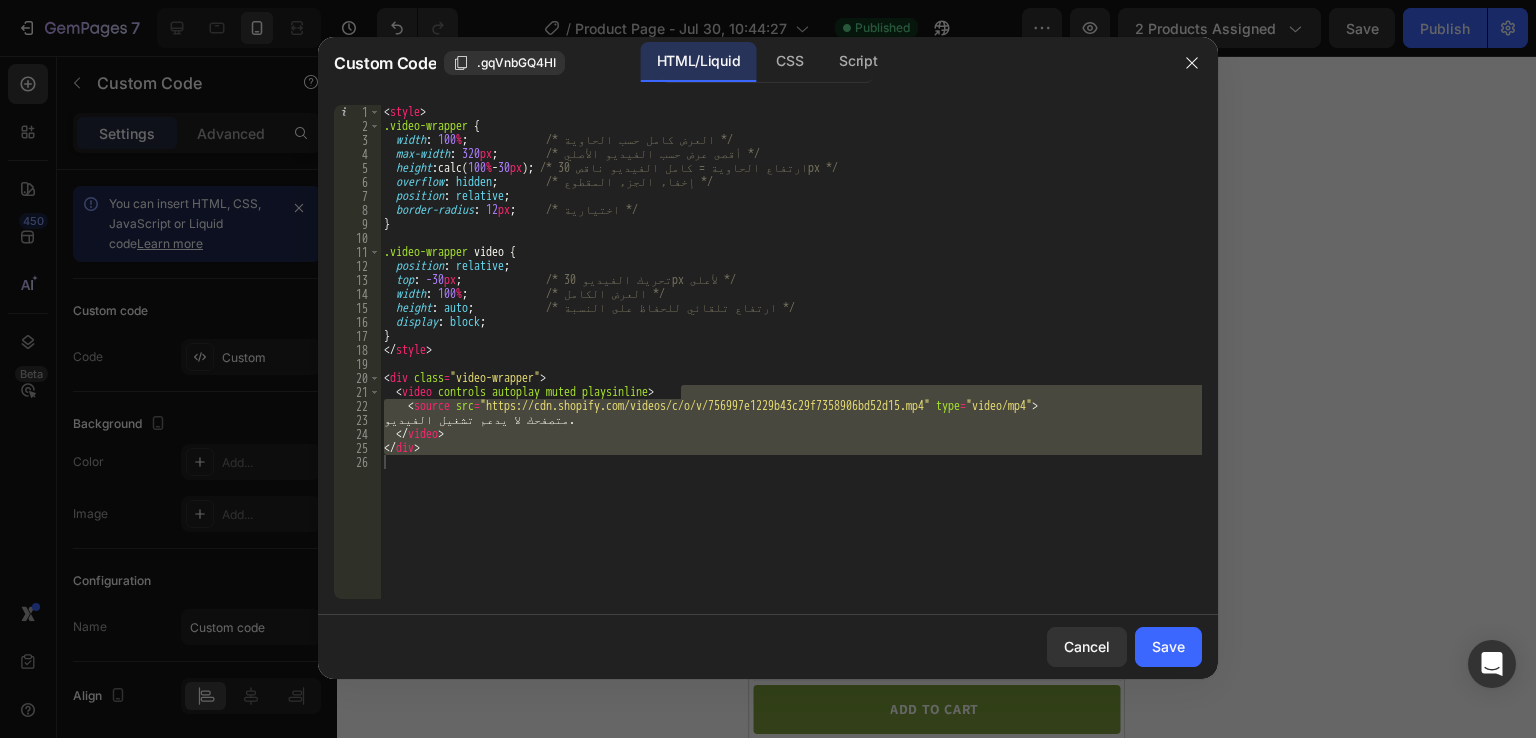 scroll, scrollTop: 3561, scrollLeft: 0, axis: vertical 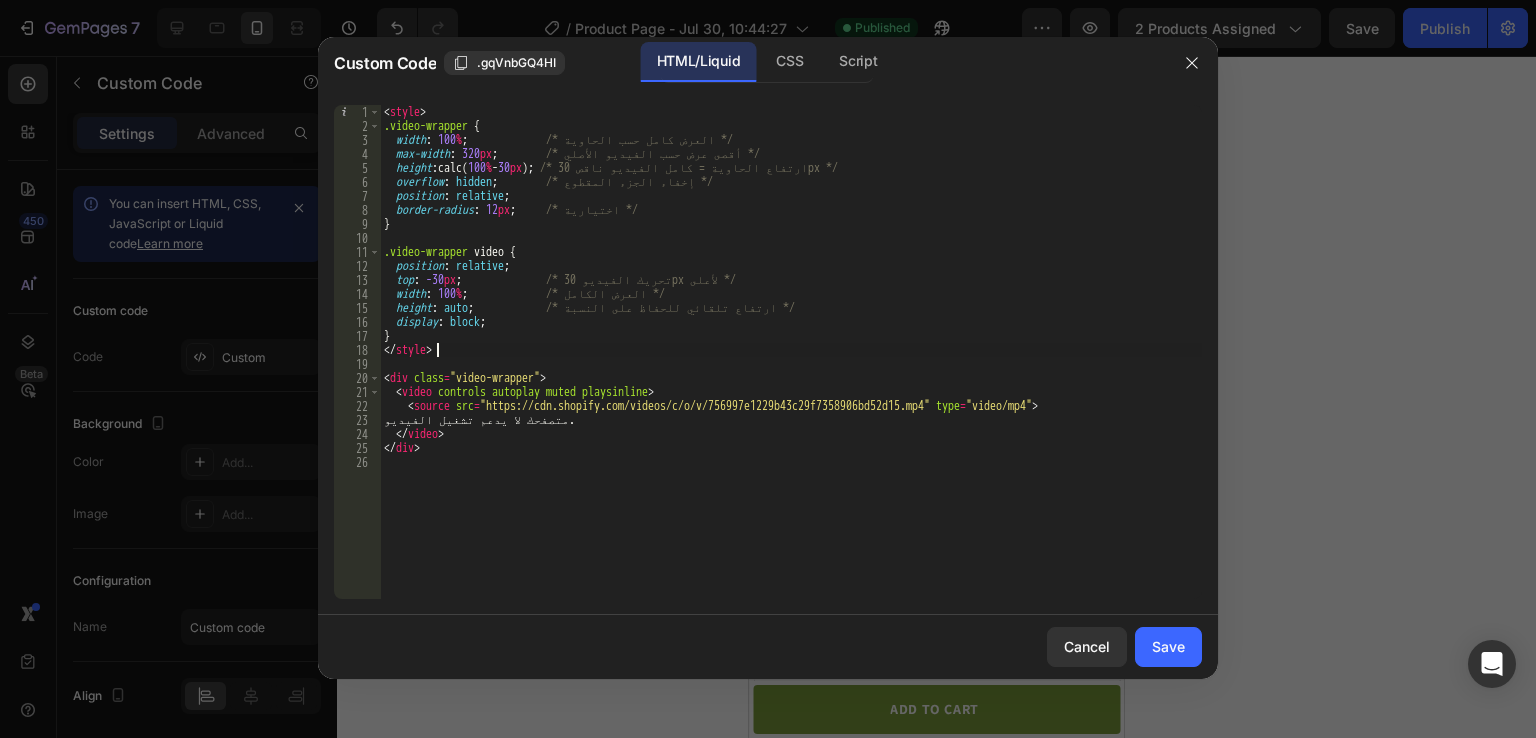 click on "< style > .video-wrapper   {    width :   100 % ;               /* العرض كامل حسب الحاوية */    max-width :   320 px ;          /* أقصى عرض حسب الفيديو الأصلي */    height :  calc( 100 %  -  30 px ) ;   /* ارتفاع الحاوية = كامل الفيديو ناقص 30px */    overflow :   hidden ;          /* إخفاء الجزء المقطوع */    position :   relative ;    border-radius :   12 px ;       /* اختيارية */ } .video-wrapper   video   {    position :   relative ;    top :   -30 px ;                /* تحريك الفيديو 30px لأعلى */    width :   100 % ;               /* العرض الكامل */    height :   auto ;              /* ارتفاع تلقائي للحفاظ على النسبة */    display :   block ; } </ style > < div   class = "video-wrapper" >    < video   controls   autoplay   muted   playsinline >      < source   src = "https://cdn.shopify.com/videos/c/o/v/756997e1229b43c29f7358906bd52d15.mp4"   type = >    >" at bounding box center [791, 366] 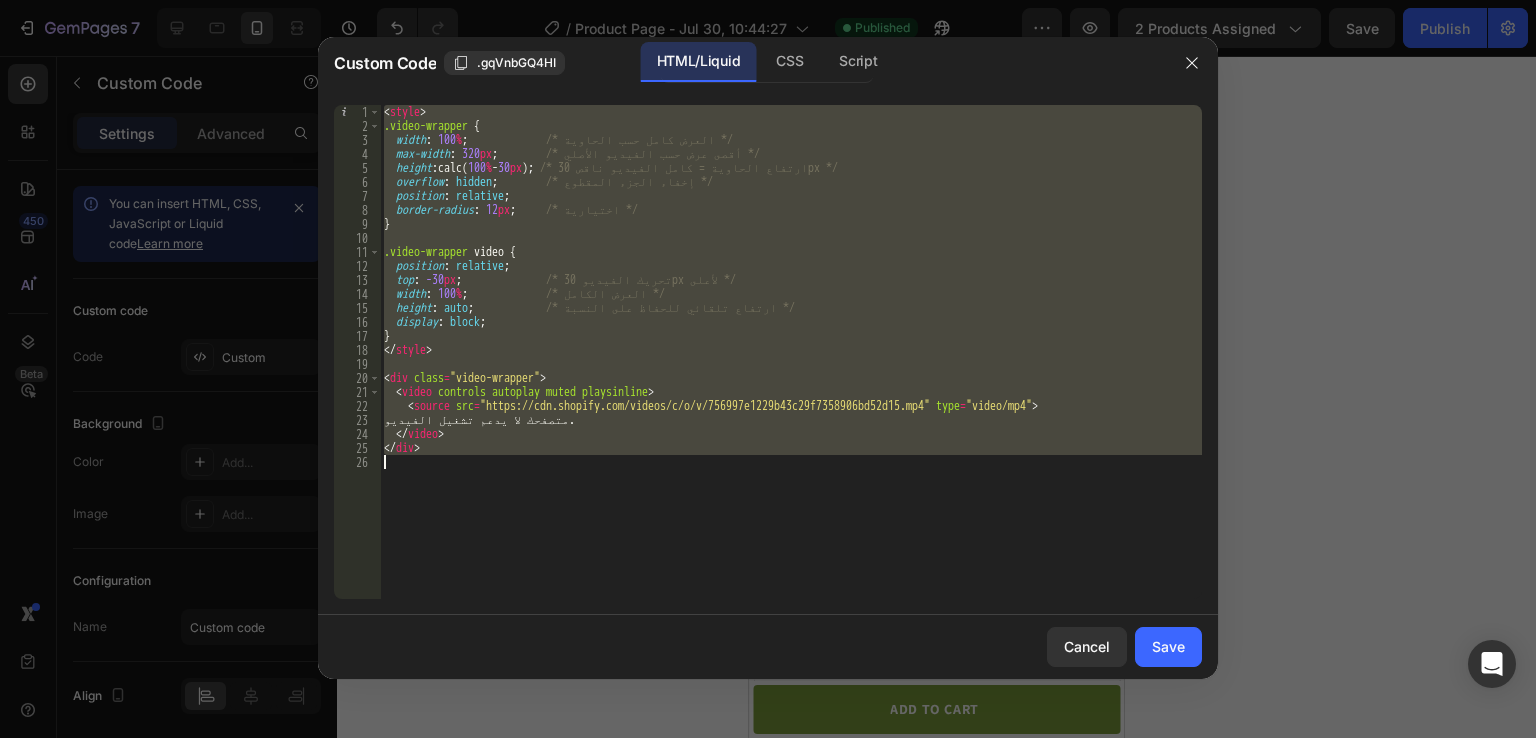 type 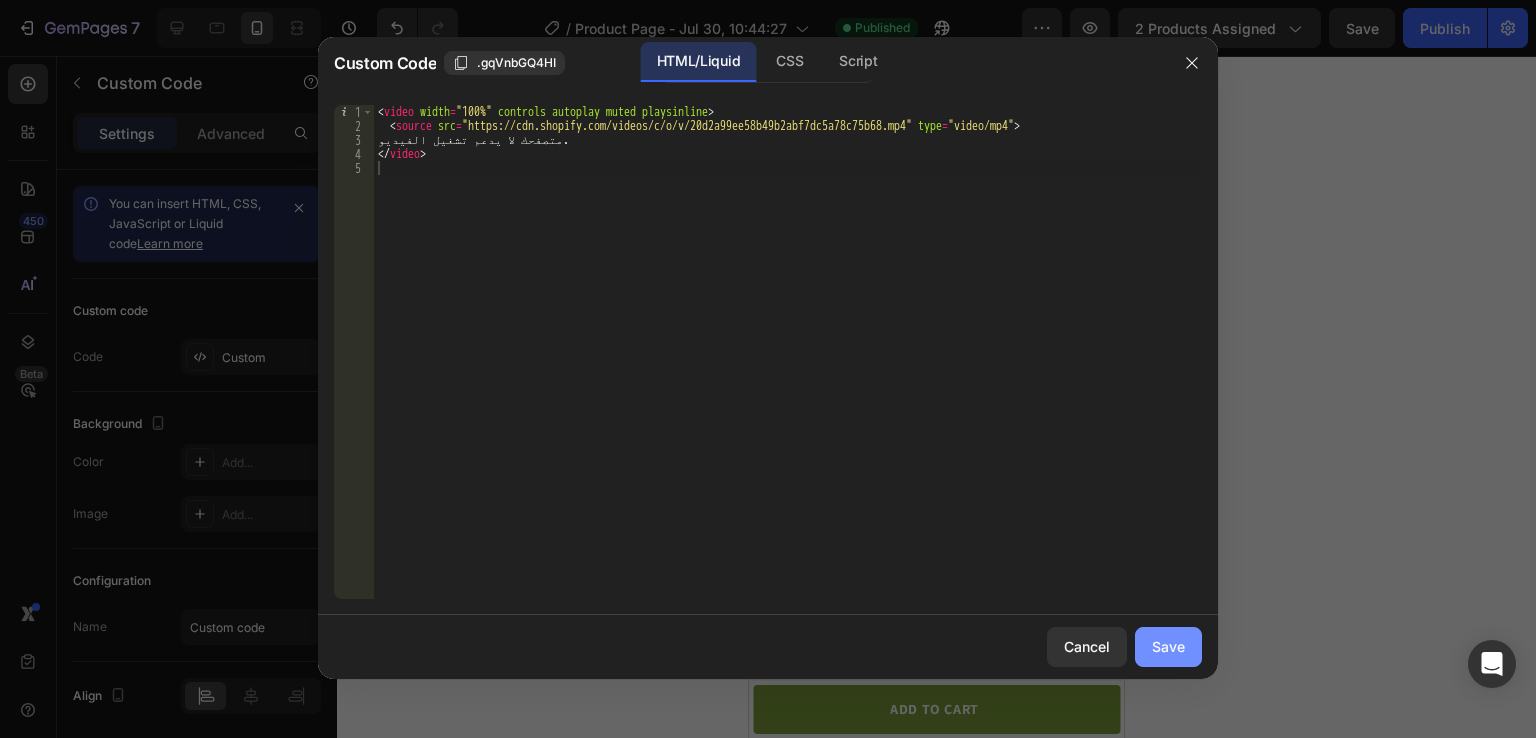 click on "Save" at bounding box center [1168, 646] 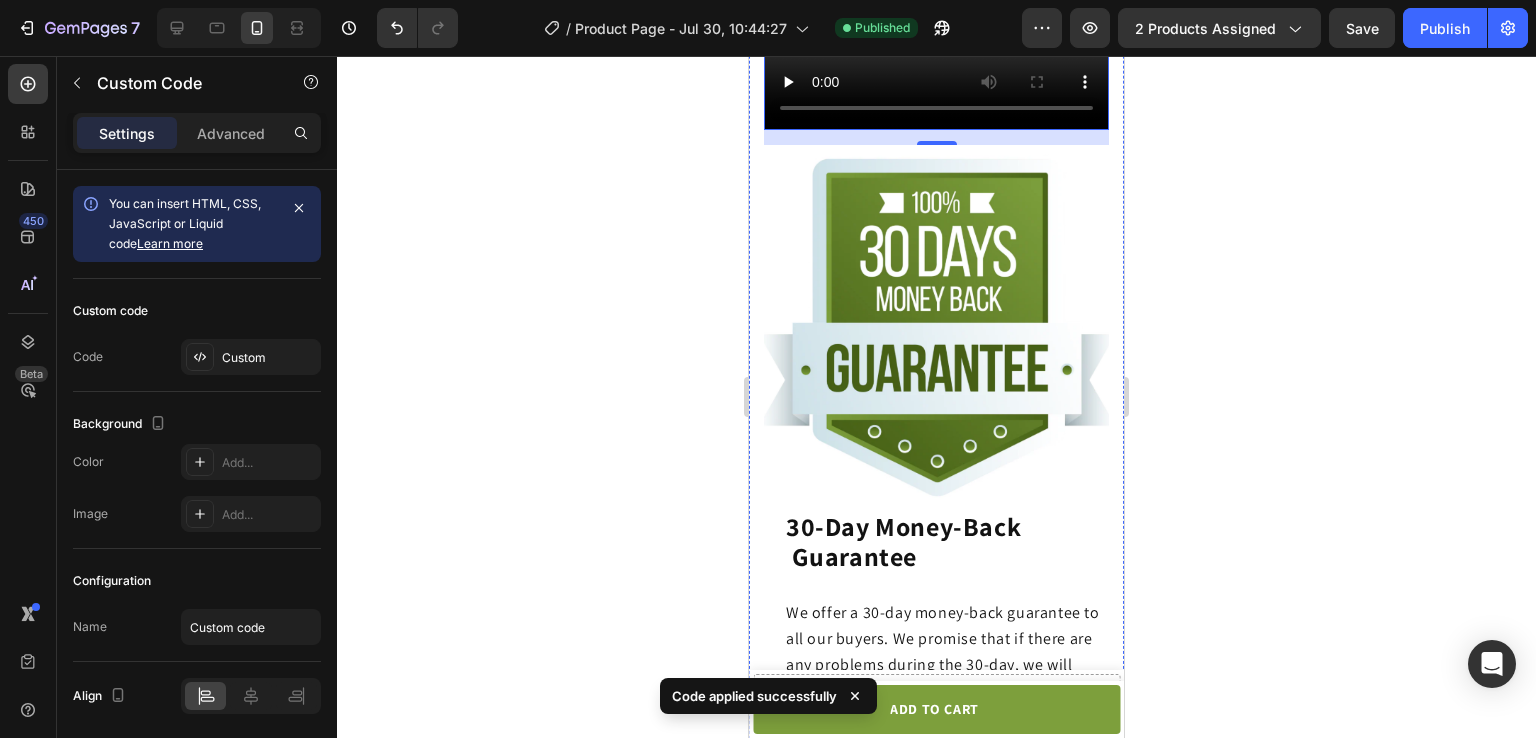 scroll, scrollTop: 3940, scrollLeft: 0, axis: vertical 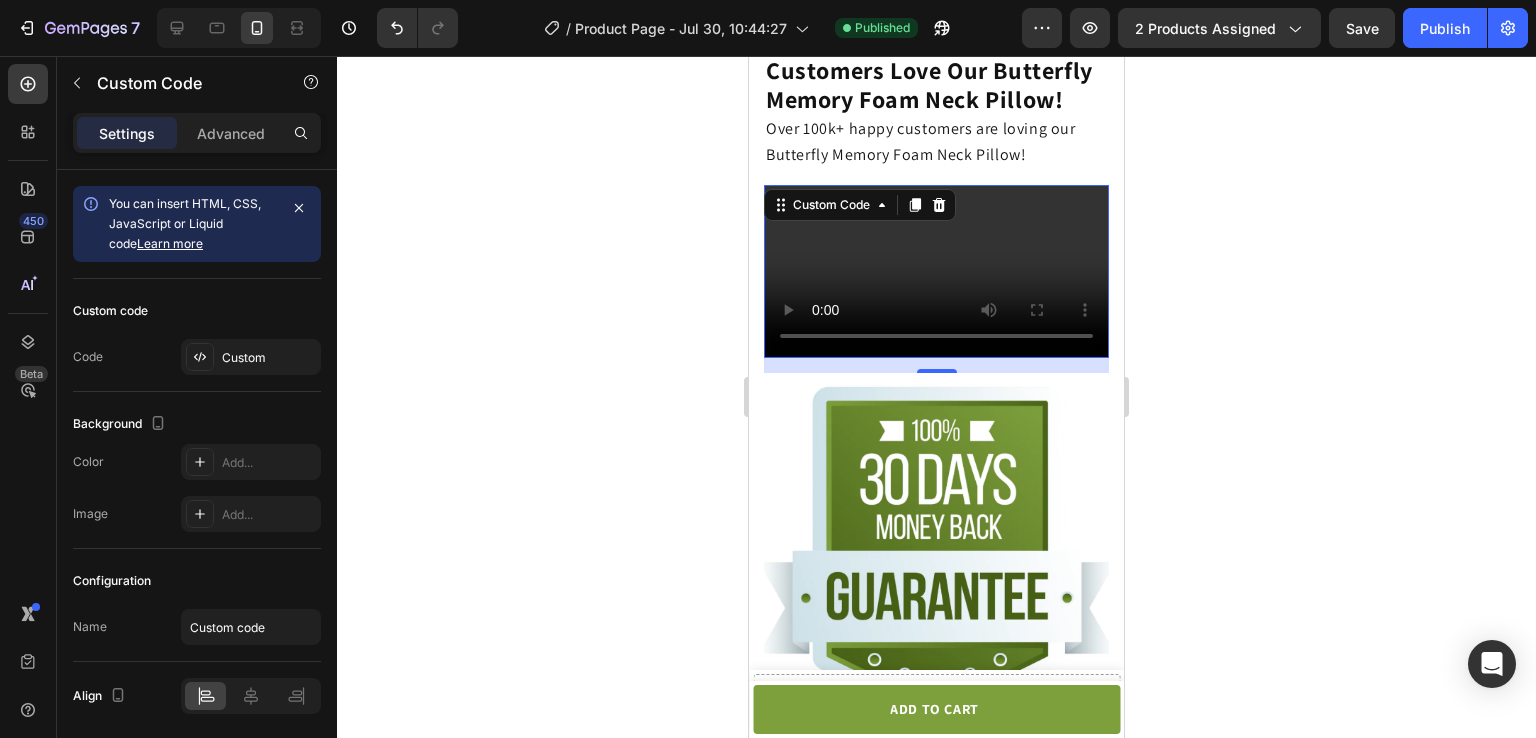 click 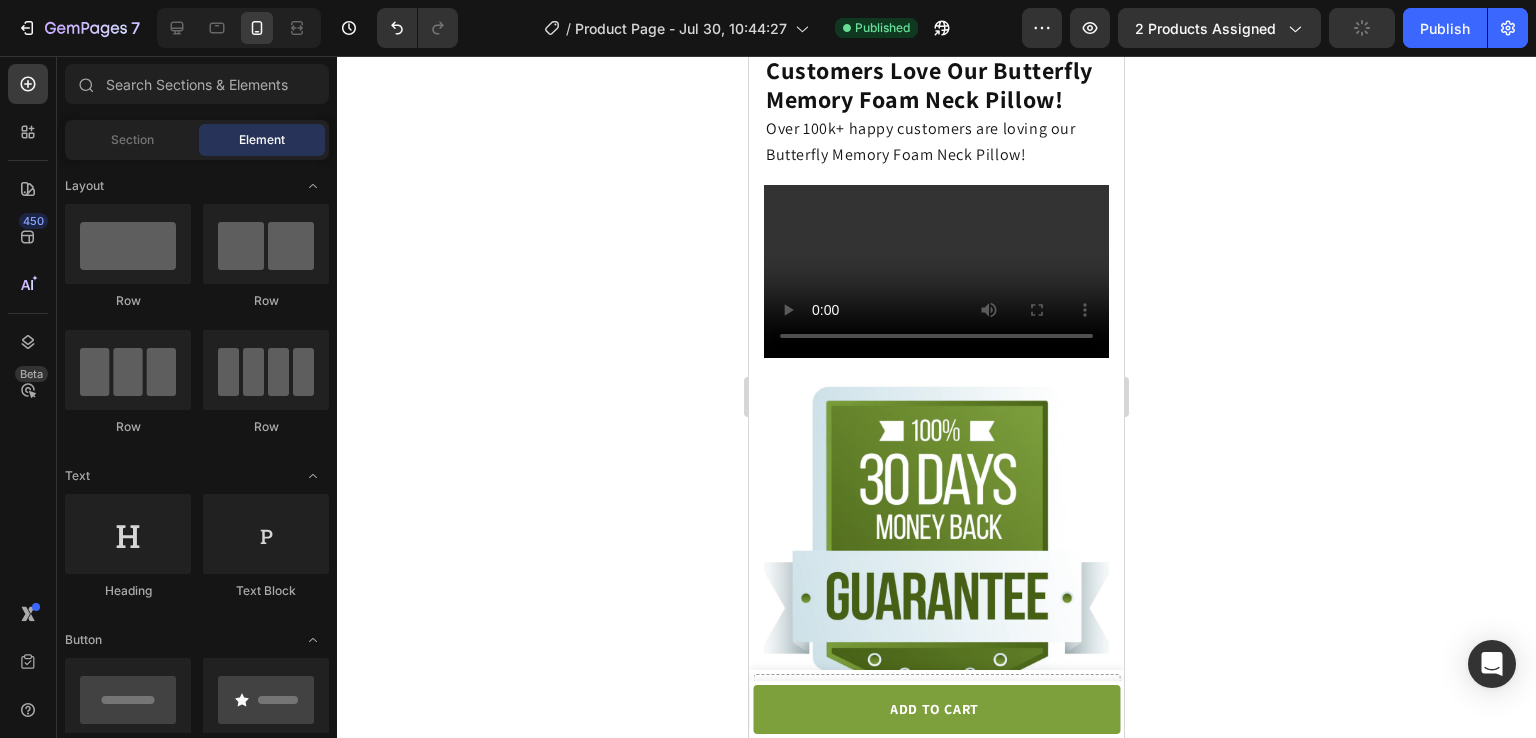 click 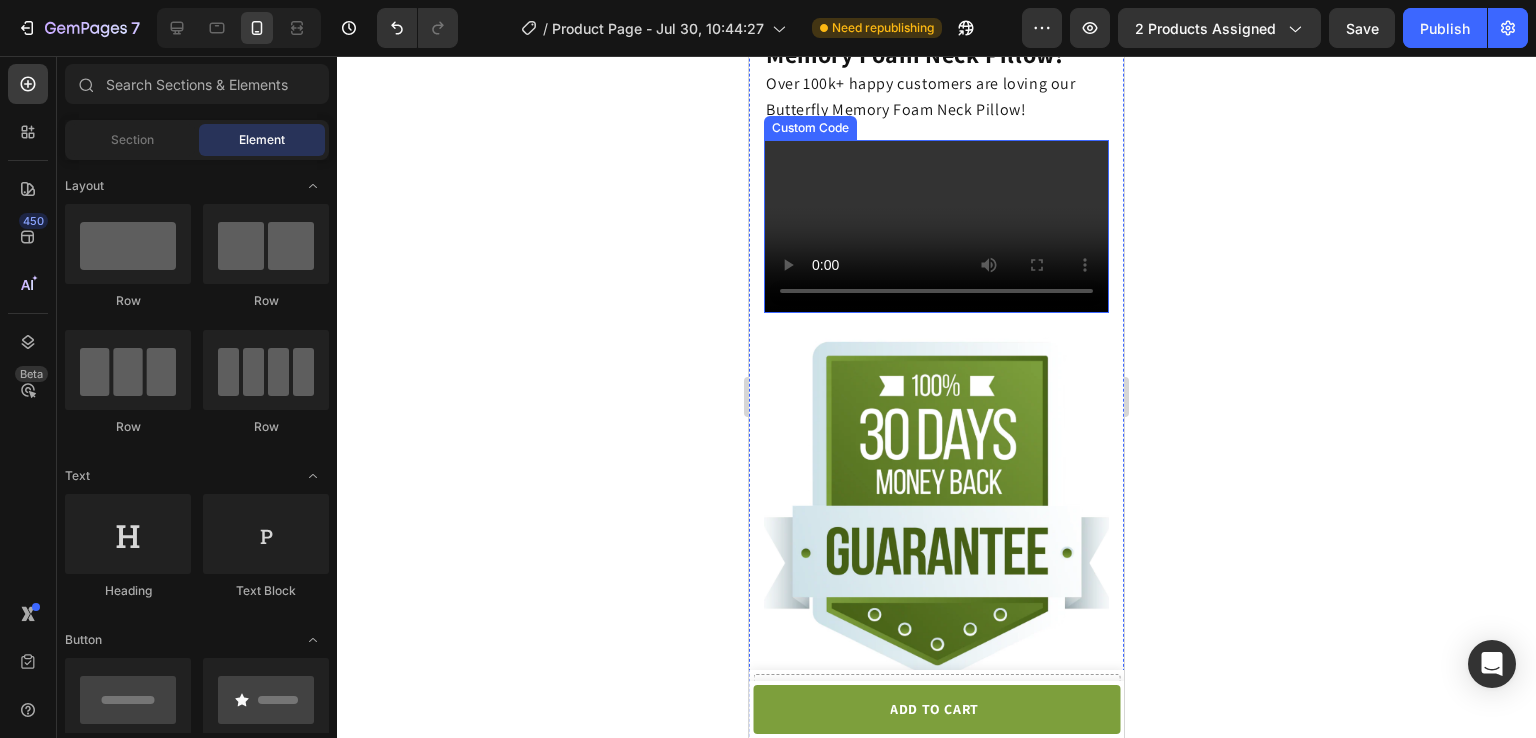 scroll, scrollTop: 3987, scrollLeft: 0, axis: vertical 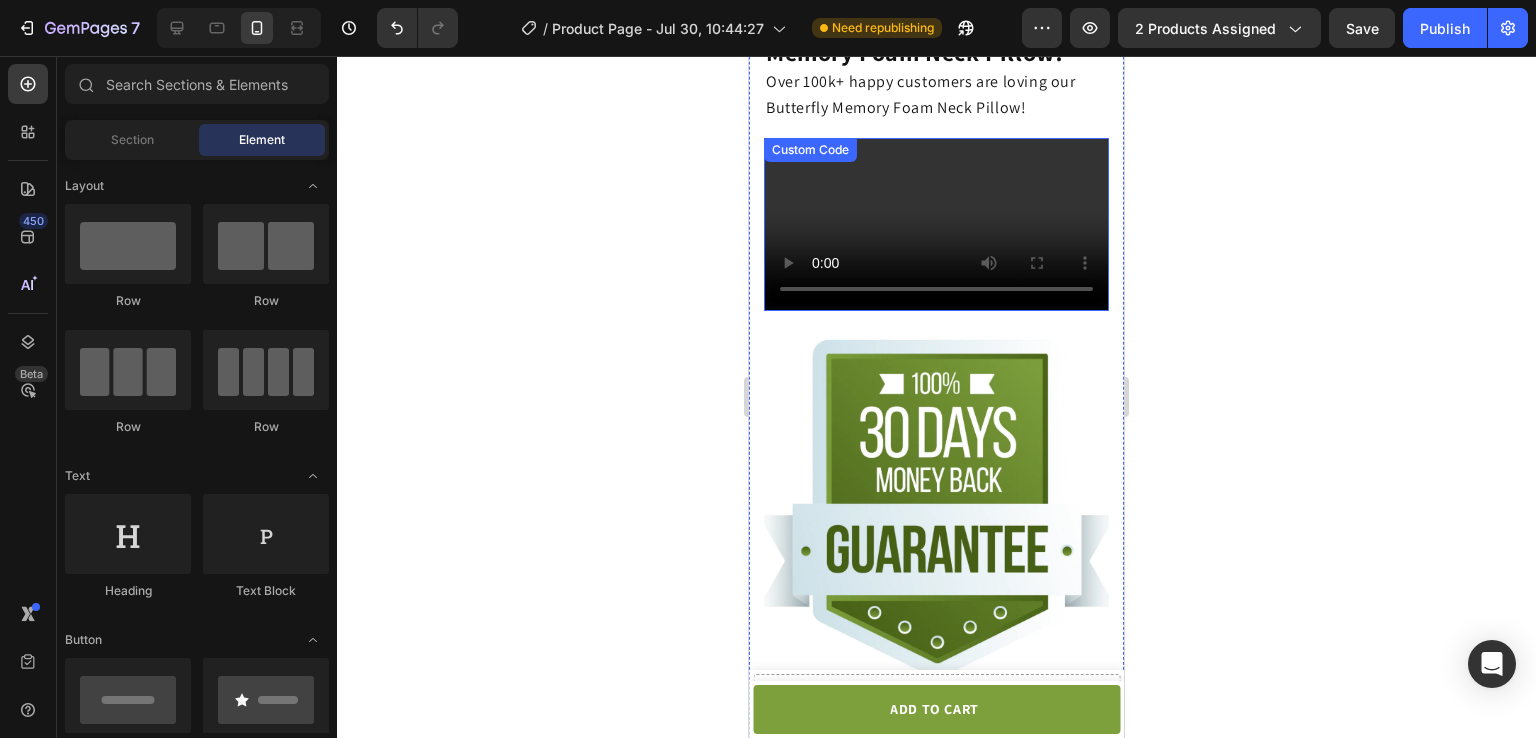 type 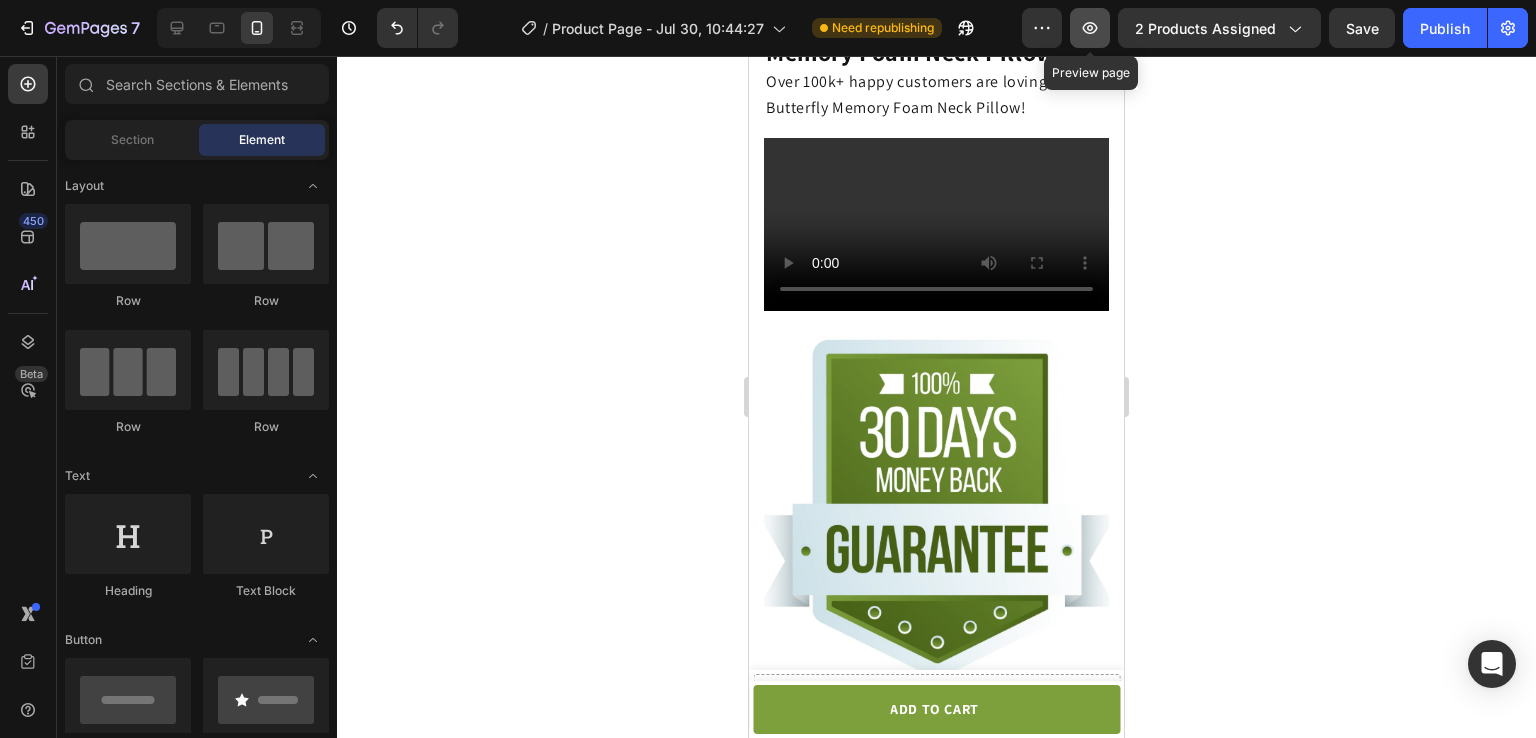 click 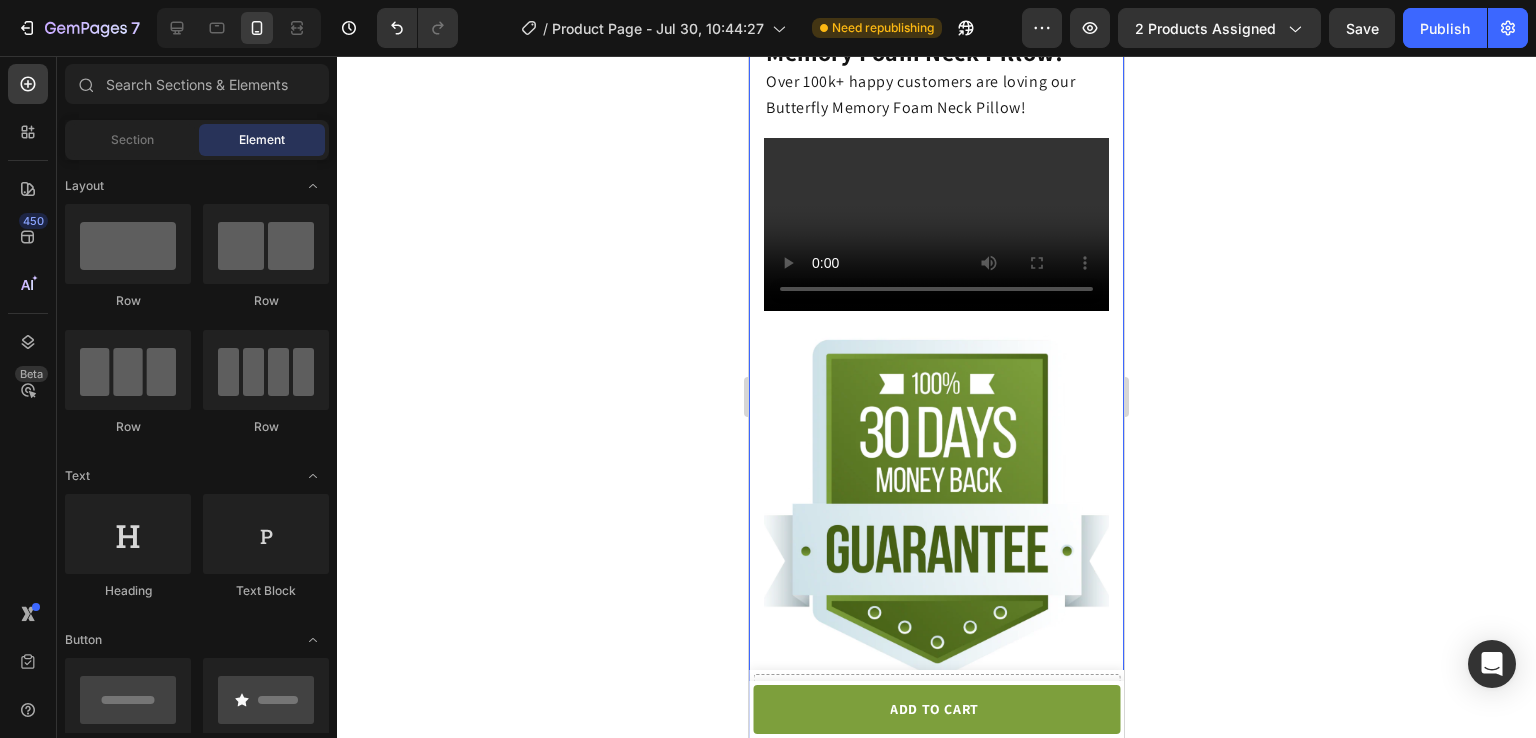 click 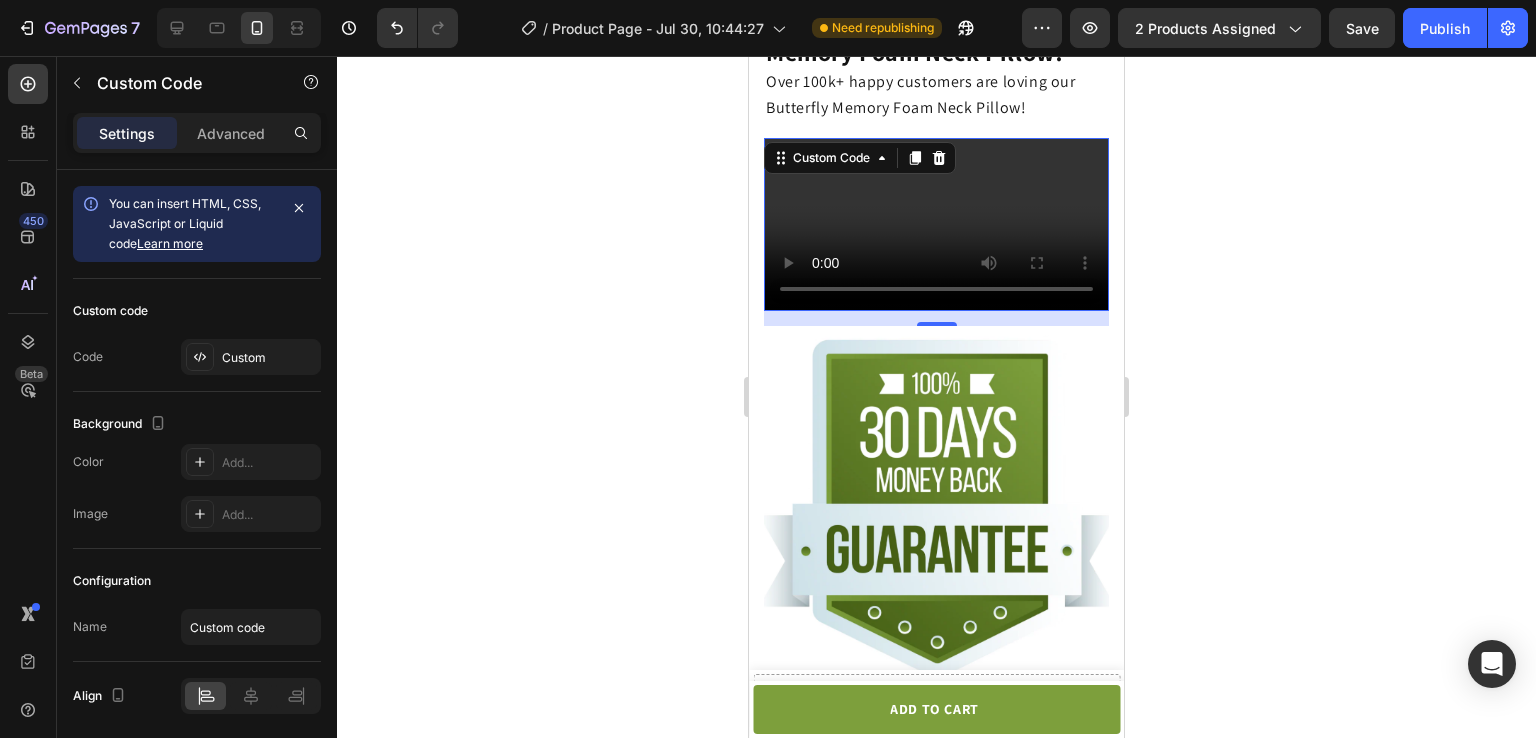 click 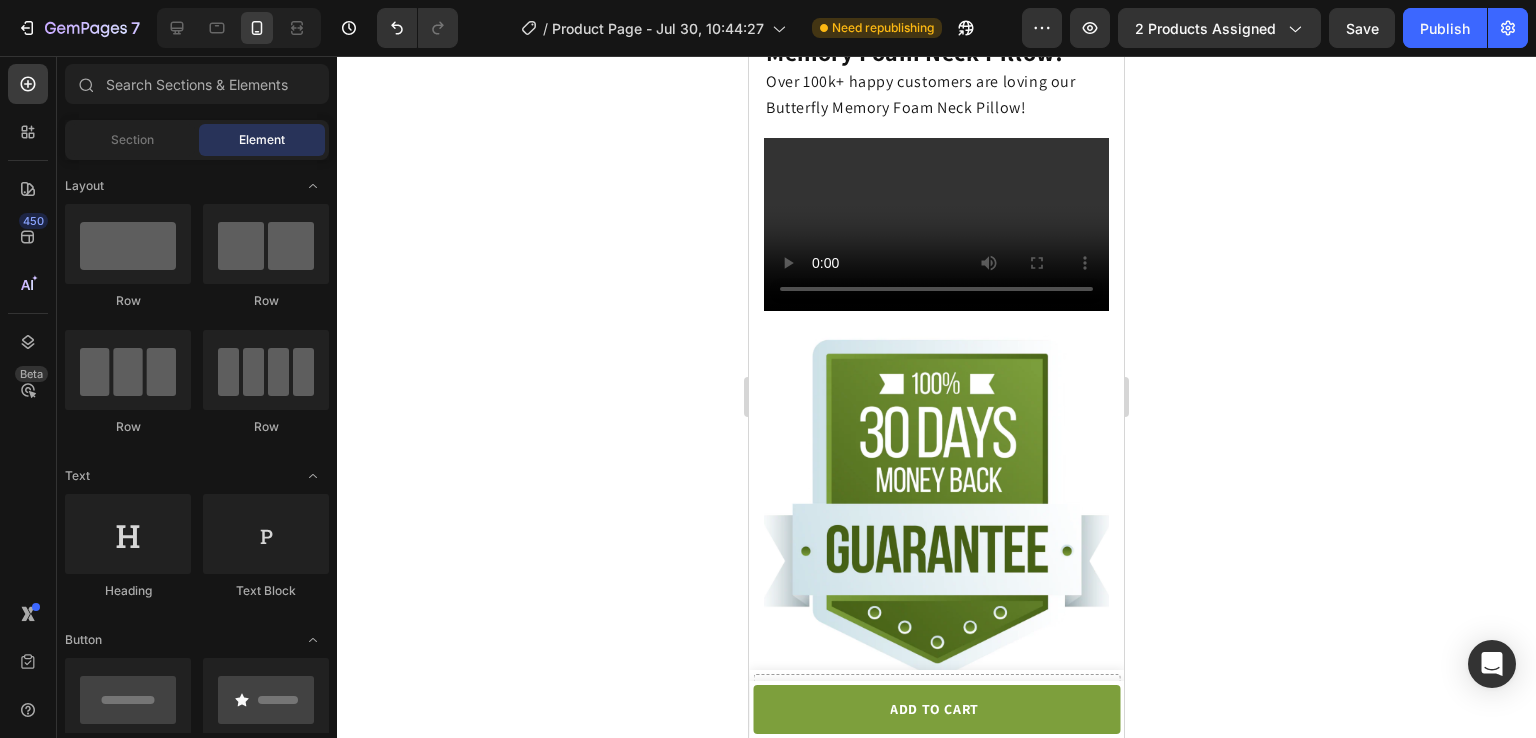 click on "7   /  Product Page - Jul 30, 10:44:27 Need republishing Preview 2 products assigned  Save   Publish" 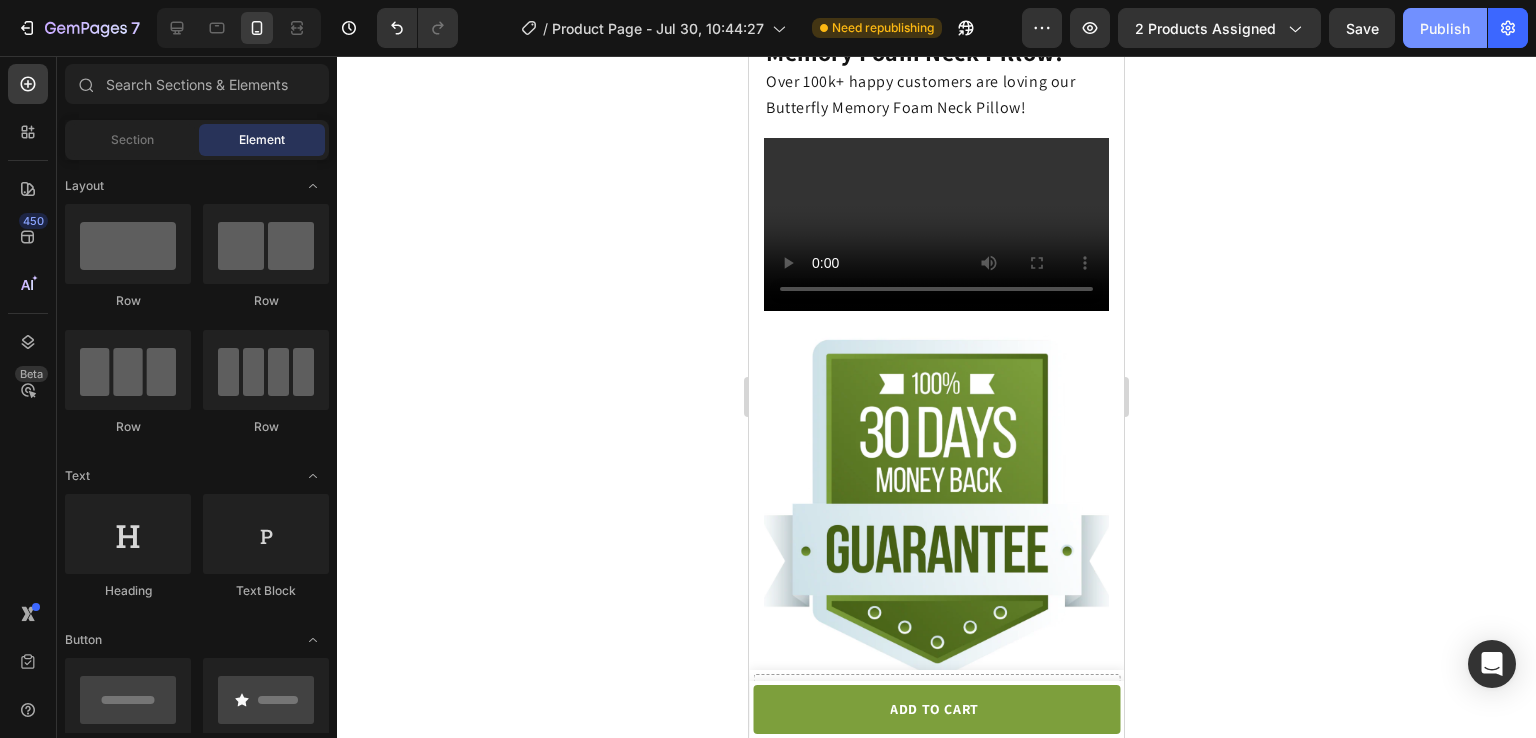 click on "Publish" at bounding box center [1445, 28] 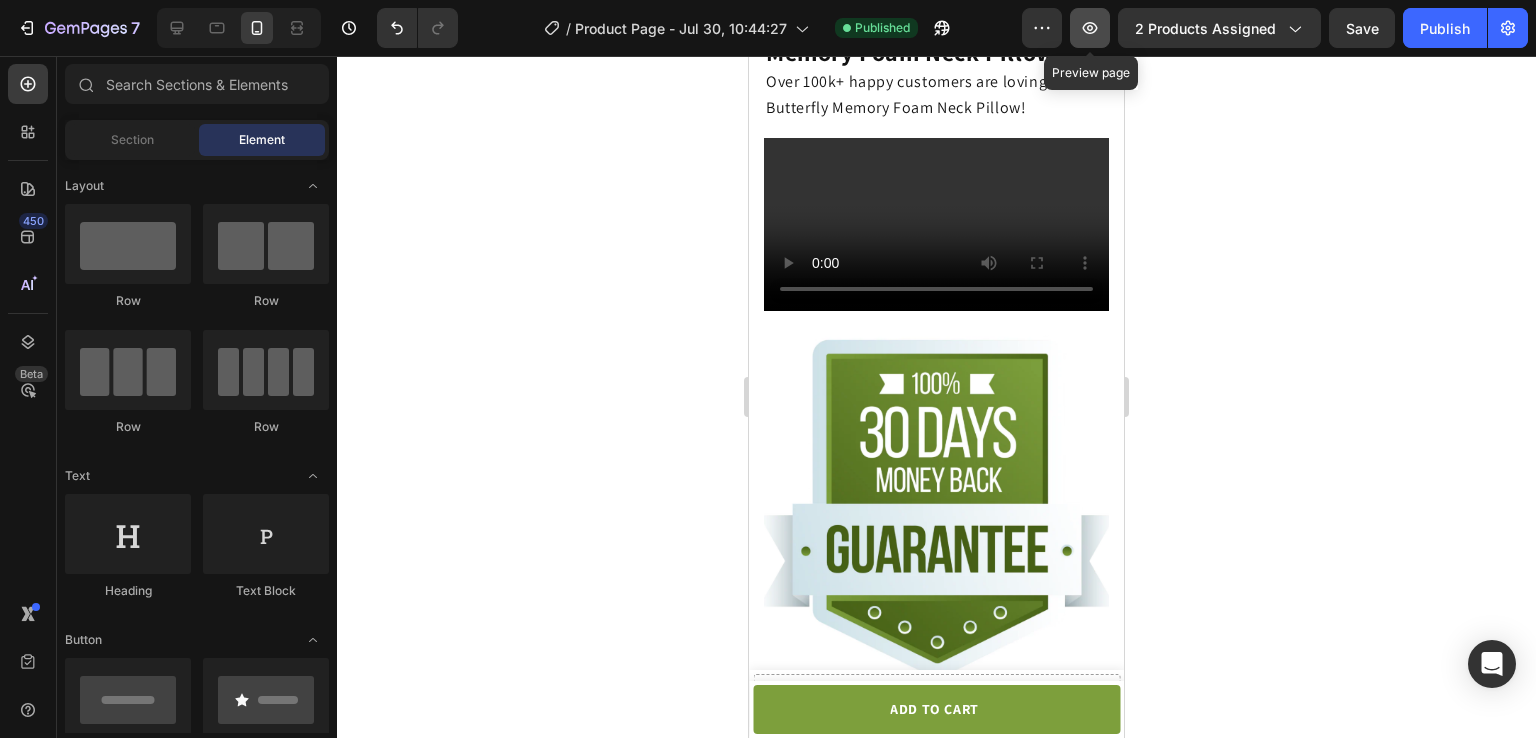 click 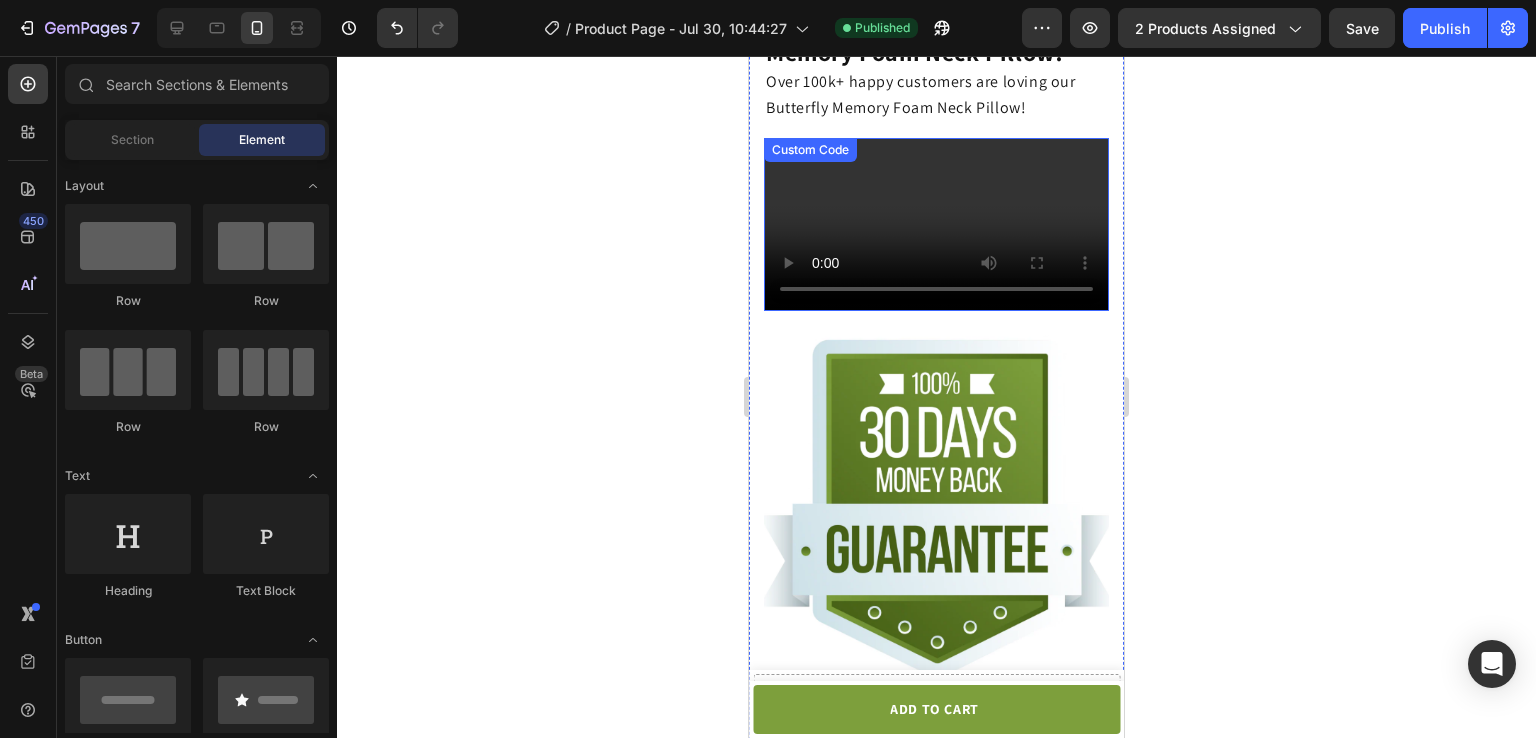 click on "متصفحك لا يدعم تشغيل الفيديو." 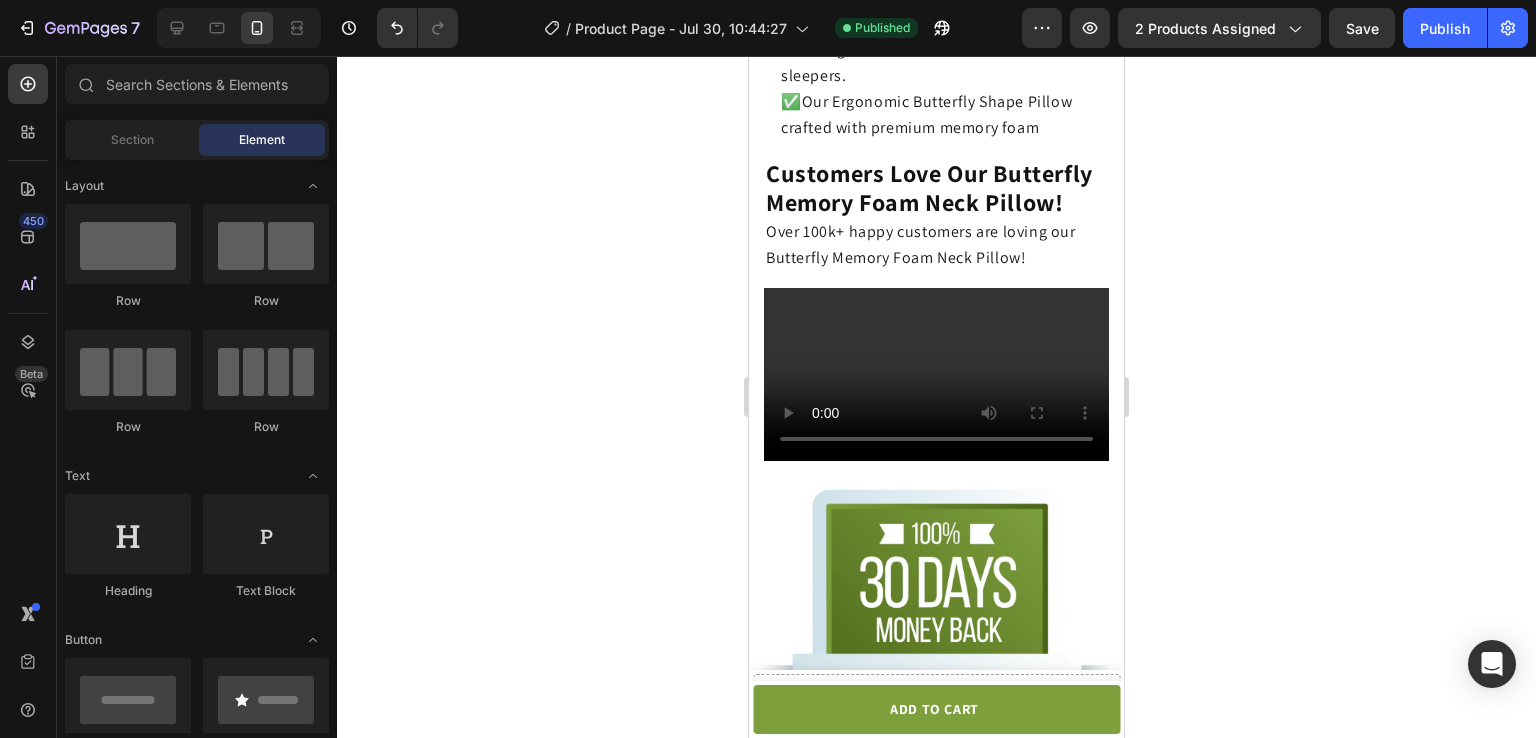 click 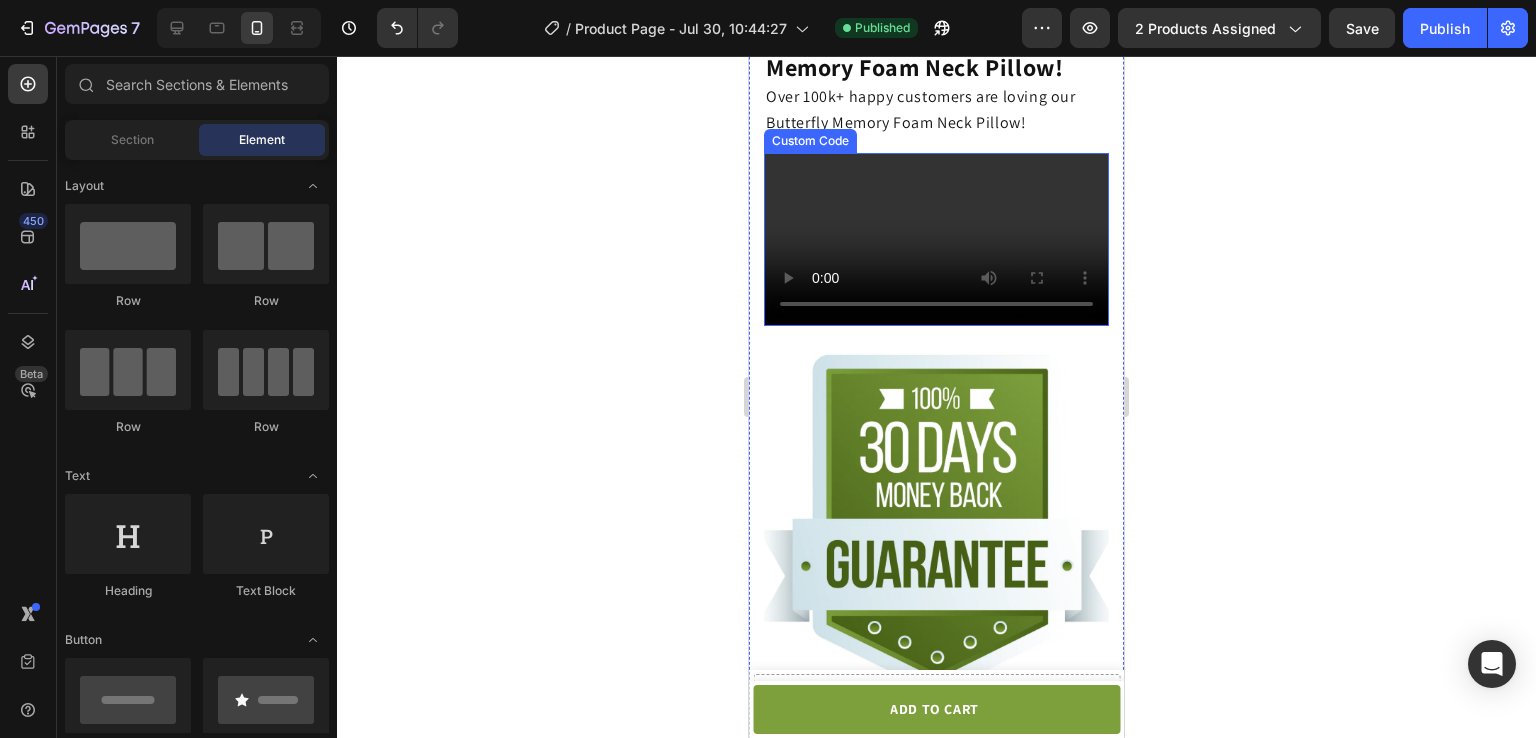 scroll, scrollTop: 3973, scrollLeft: 0, axis: vertical 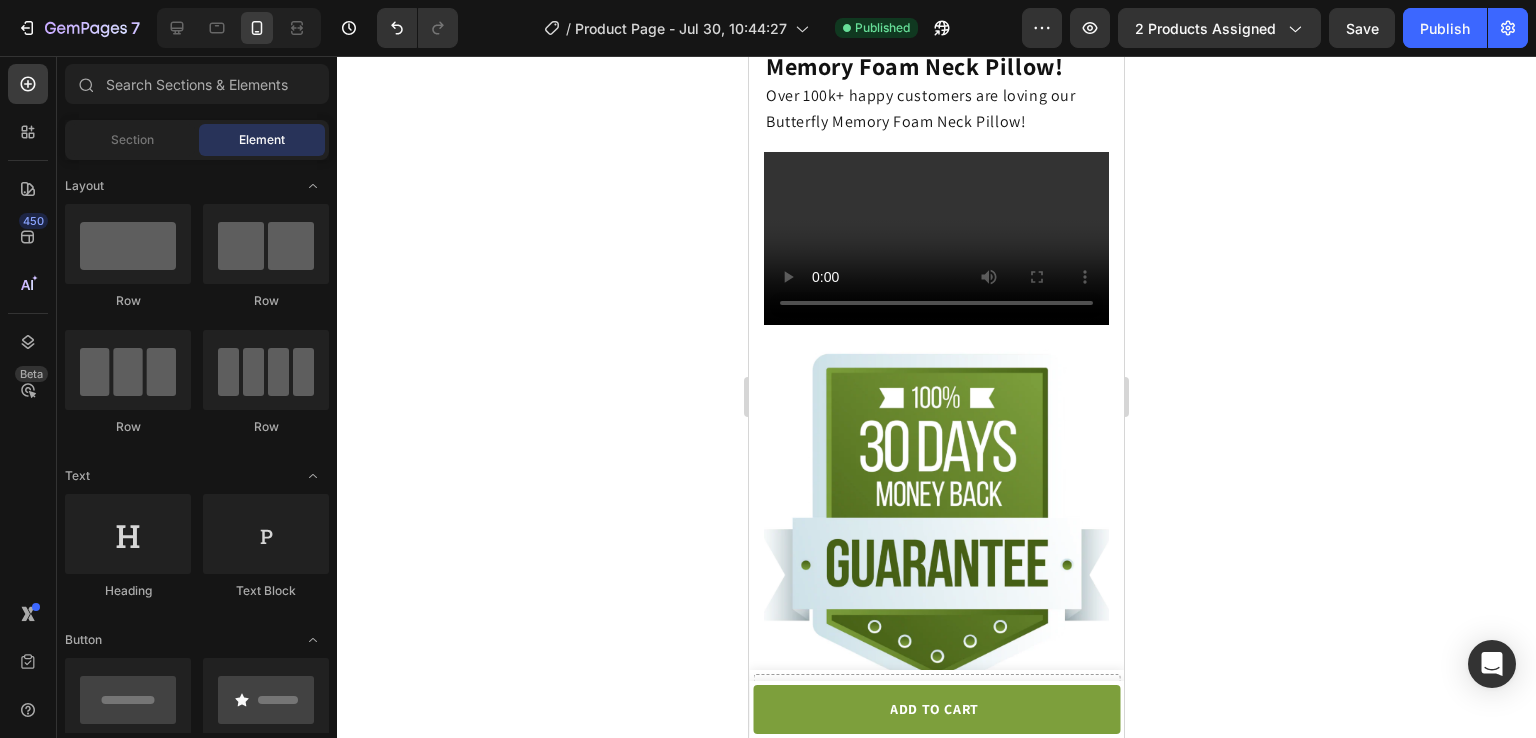 click 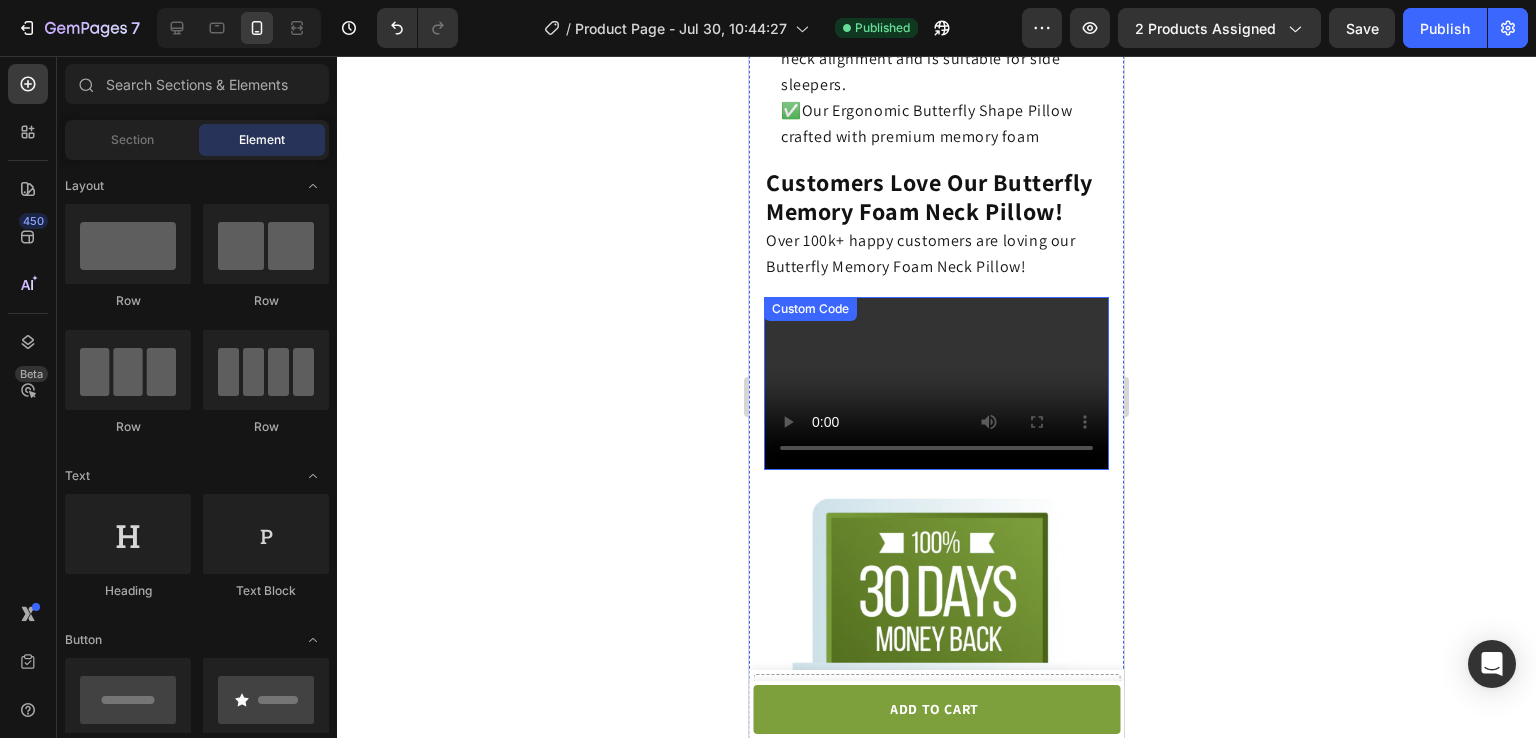 scroll, scrollTop: 3943, scrollLeft: 0, axis: vertical 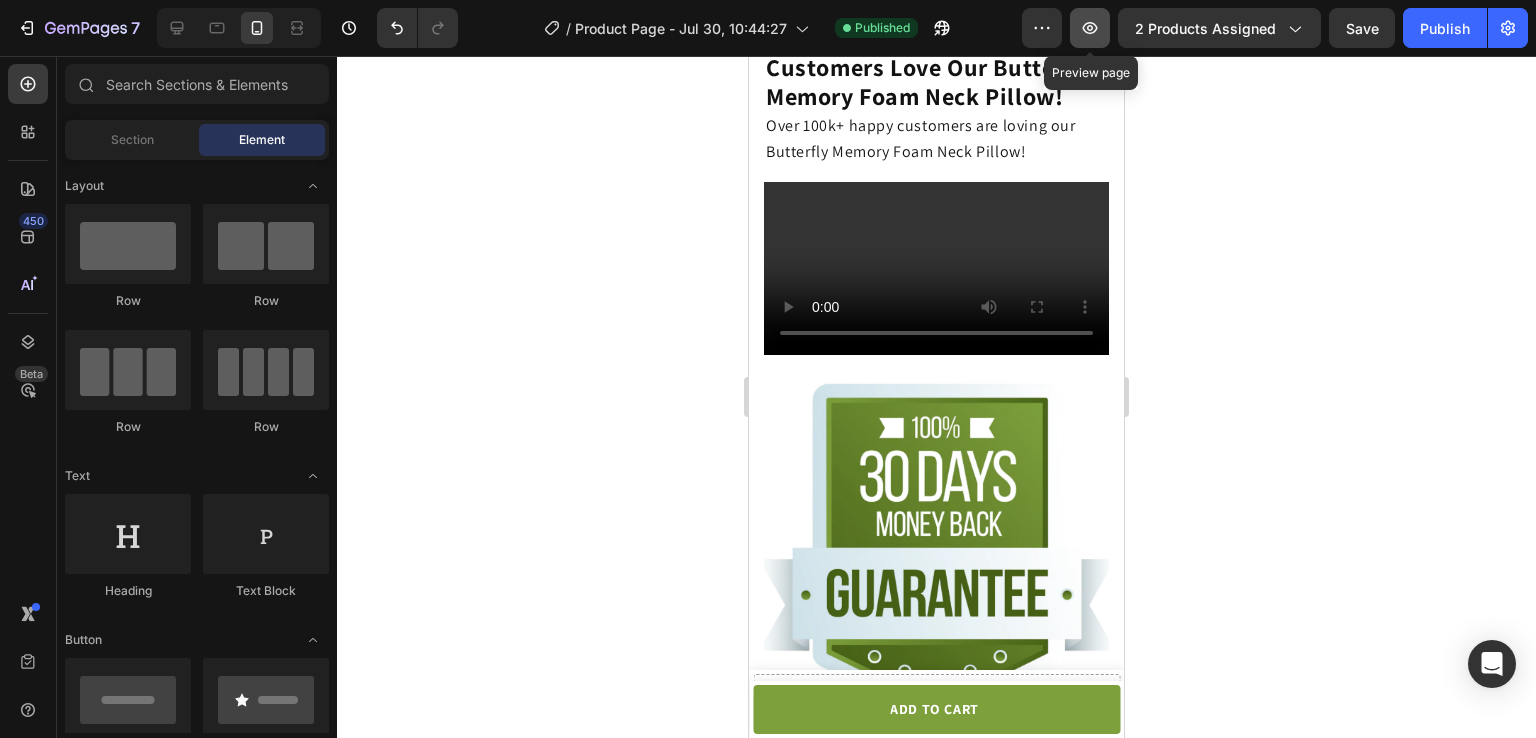 click 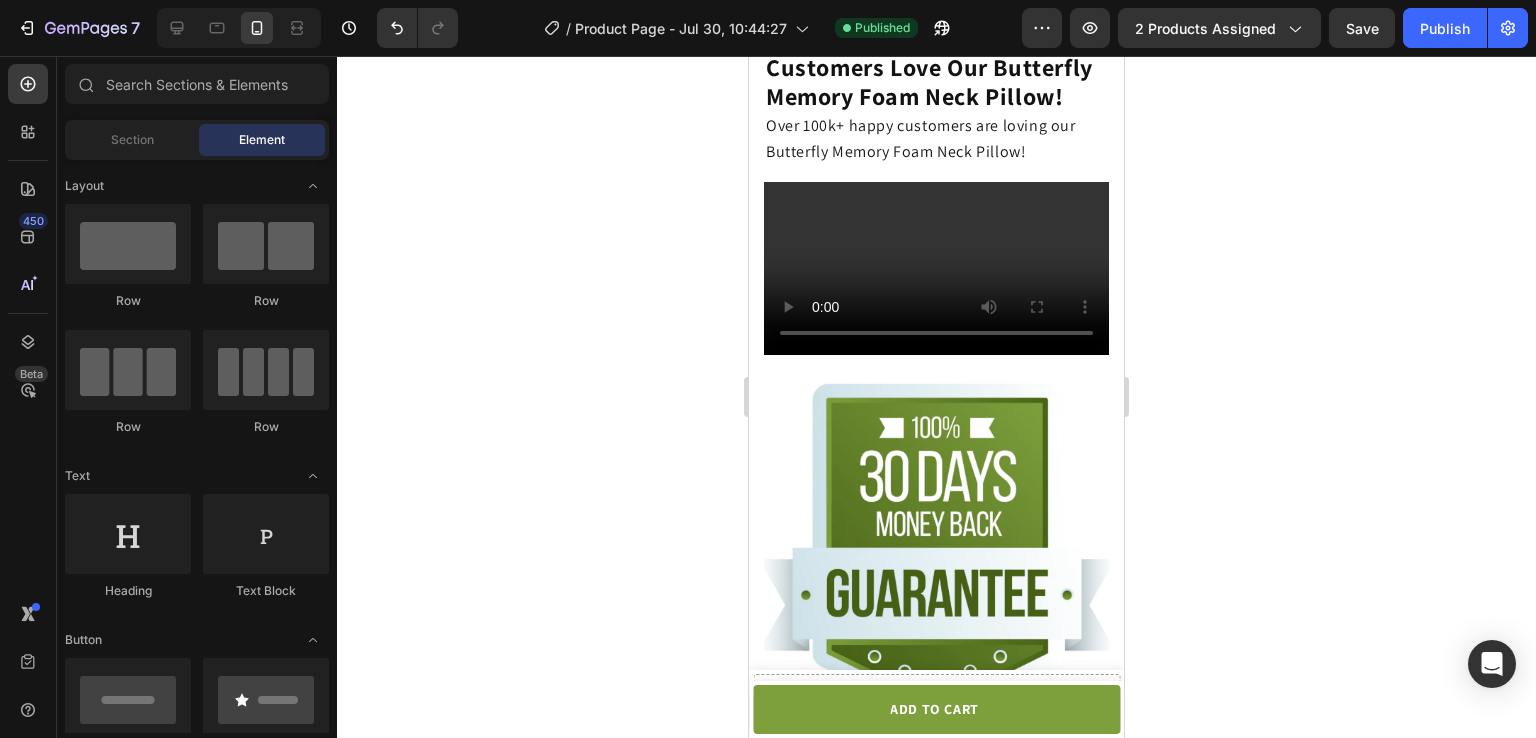type 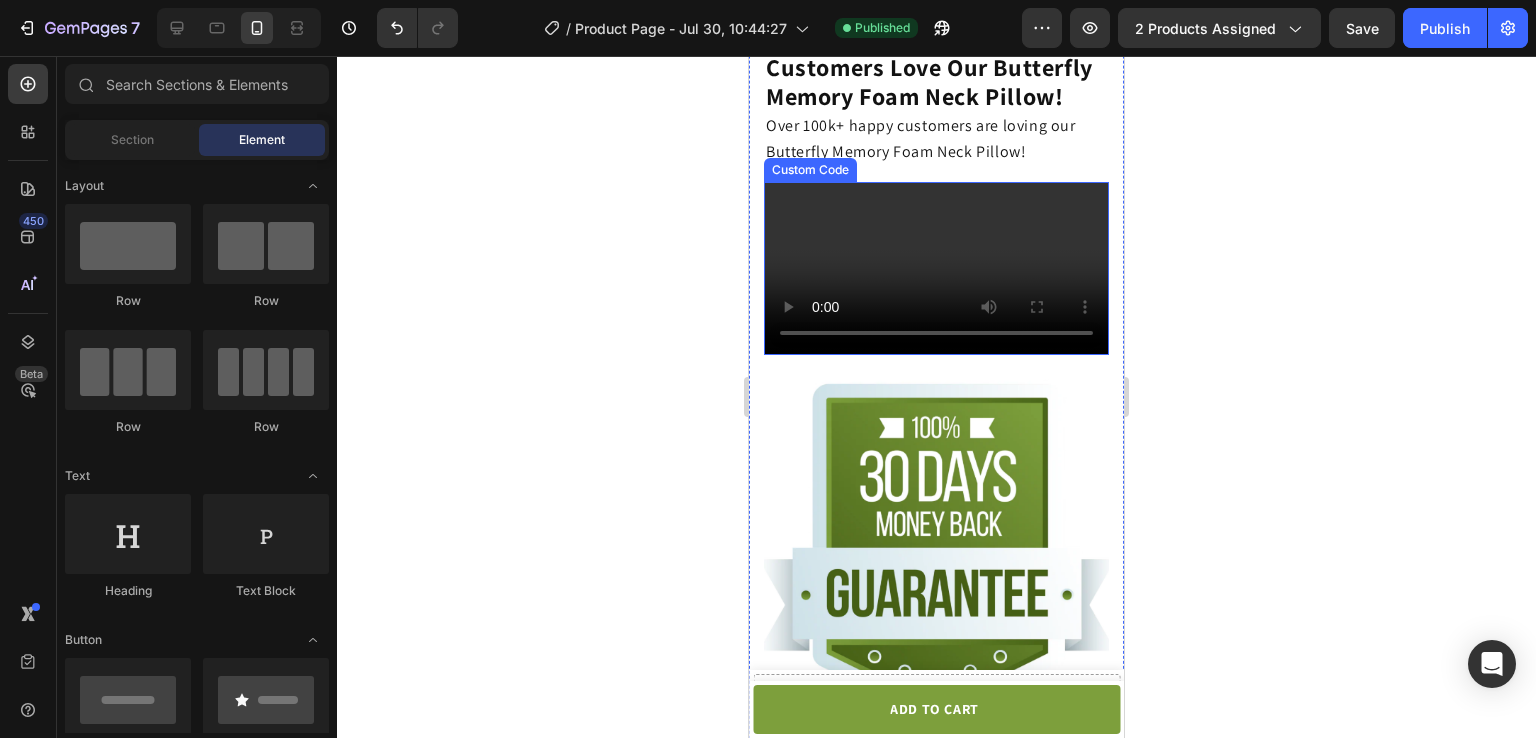 scroll, scrollTop: 4007, scrollLeft: 0, axis: vertical 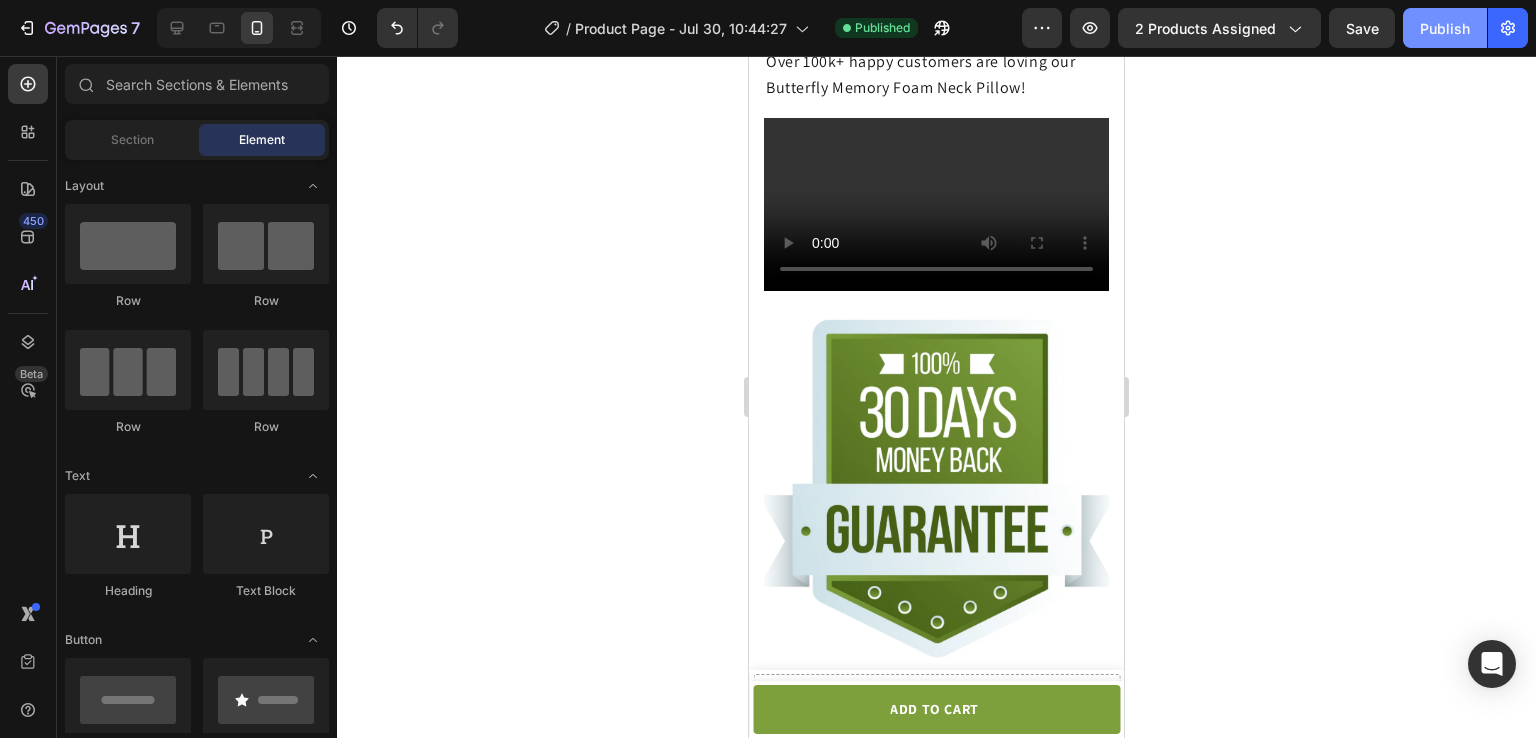 click on "Publish" at bounding box center (1445, 28) 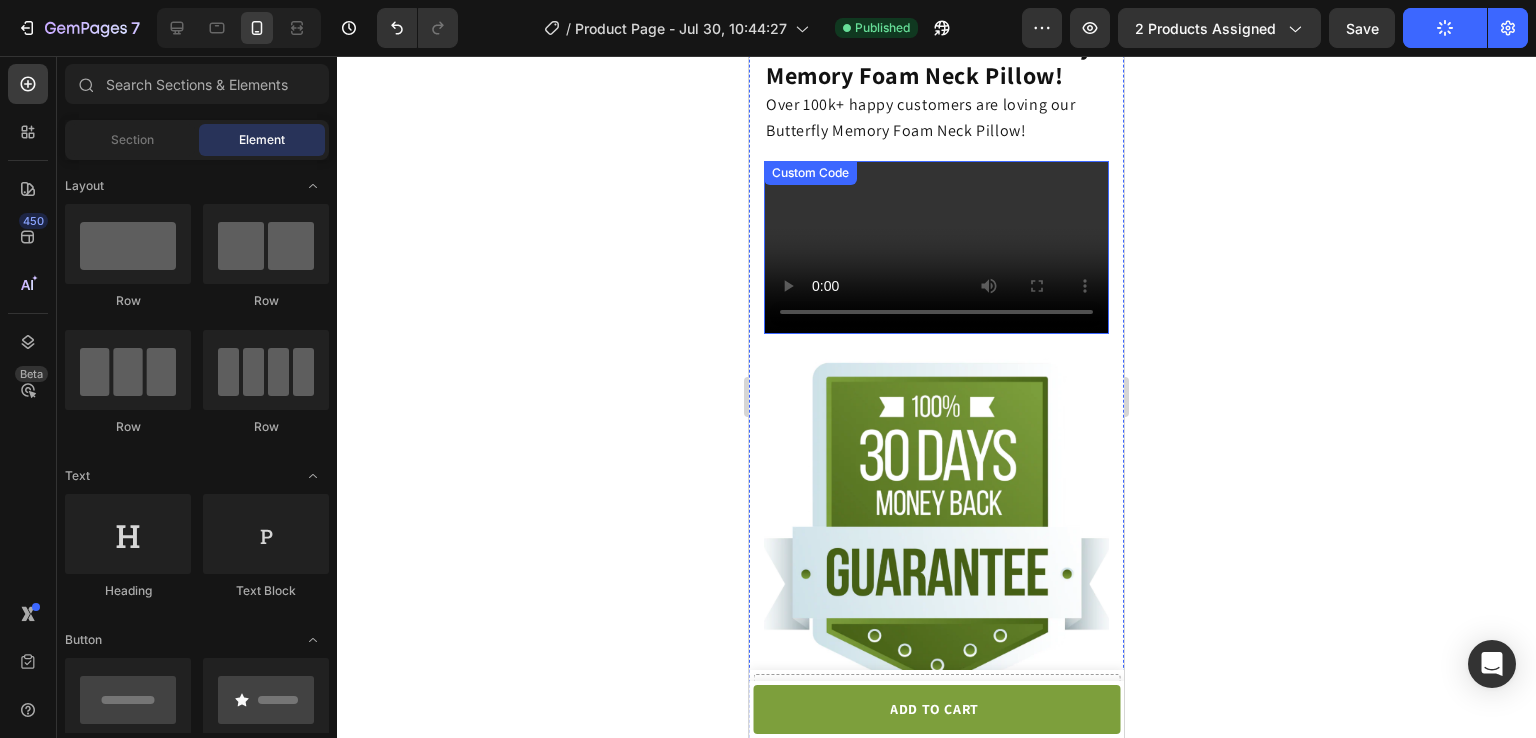 scroll, scrollTop: 4000, scrollLeft: 0, axis: vertical 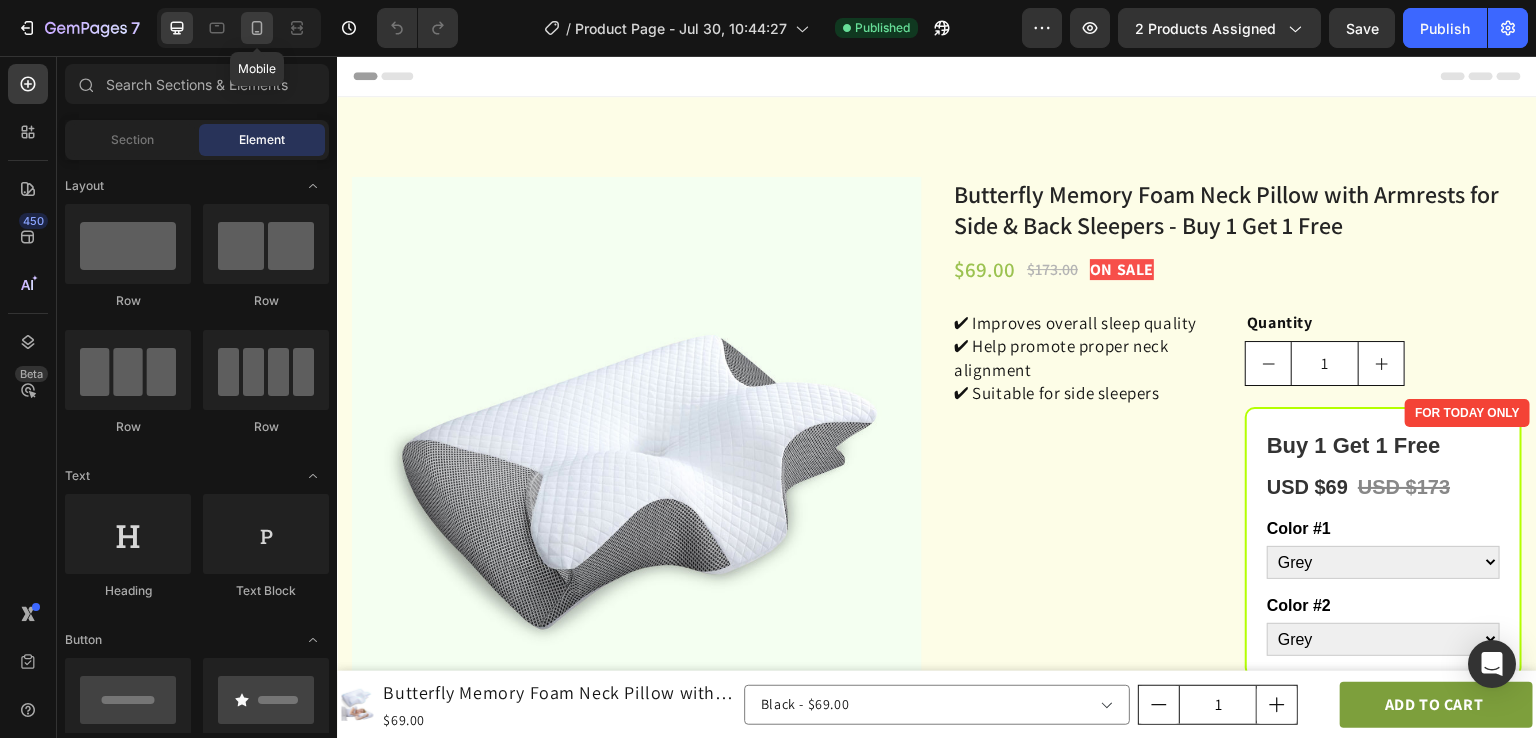 click 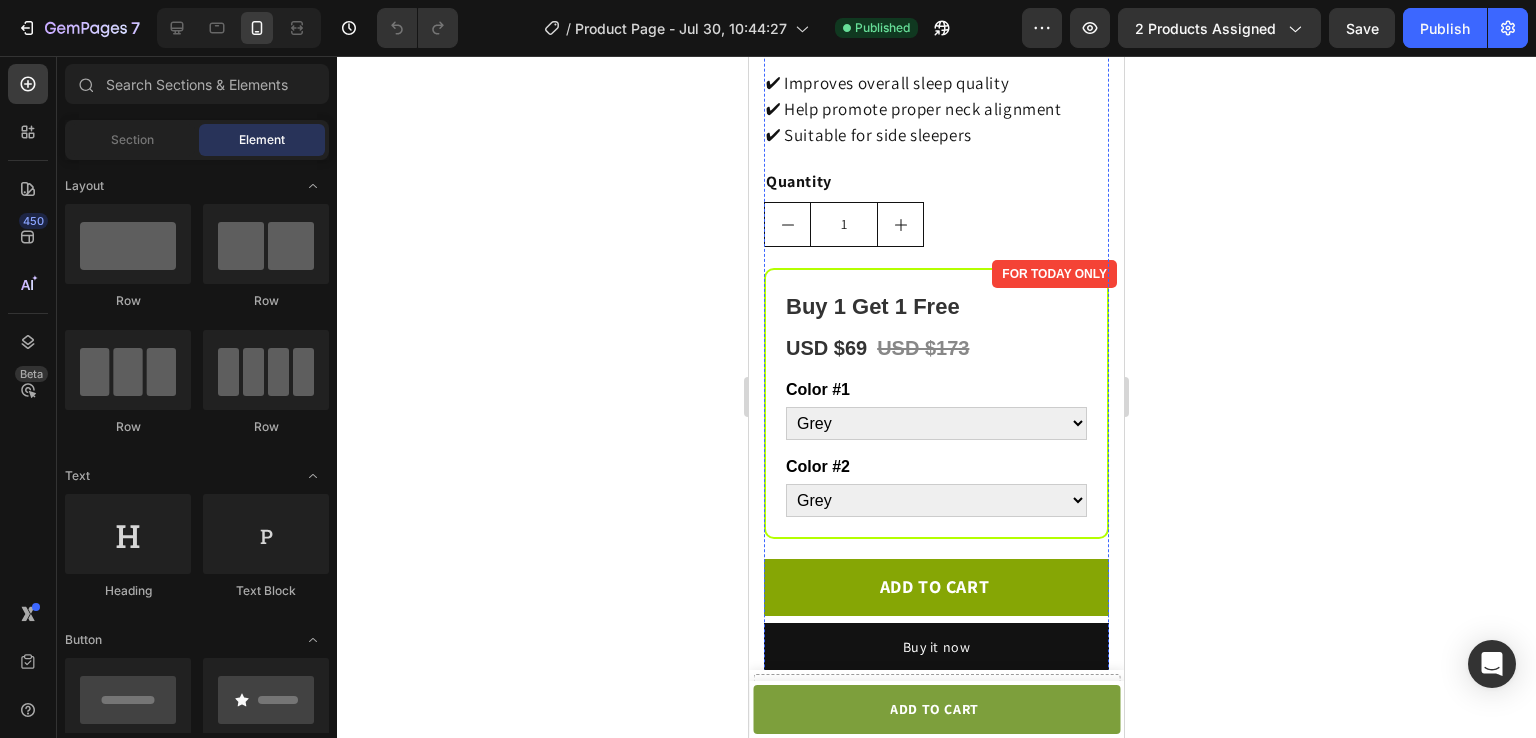 scroll, scrollTop: 588, scrollLeft: 0, axis: vertical 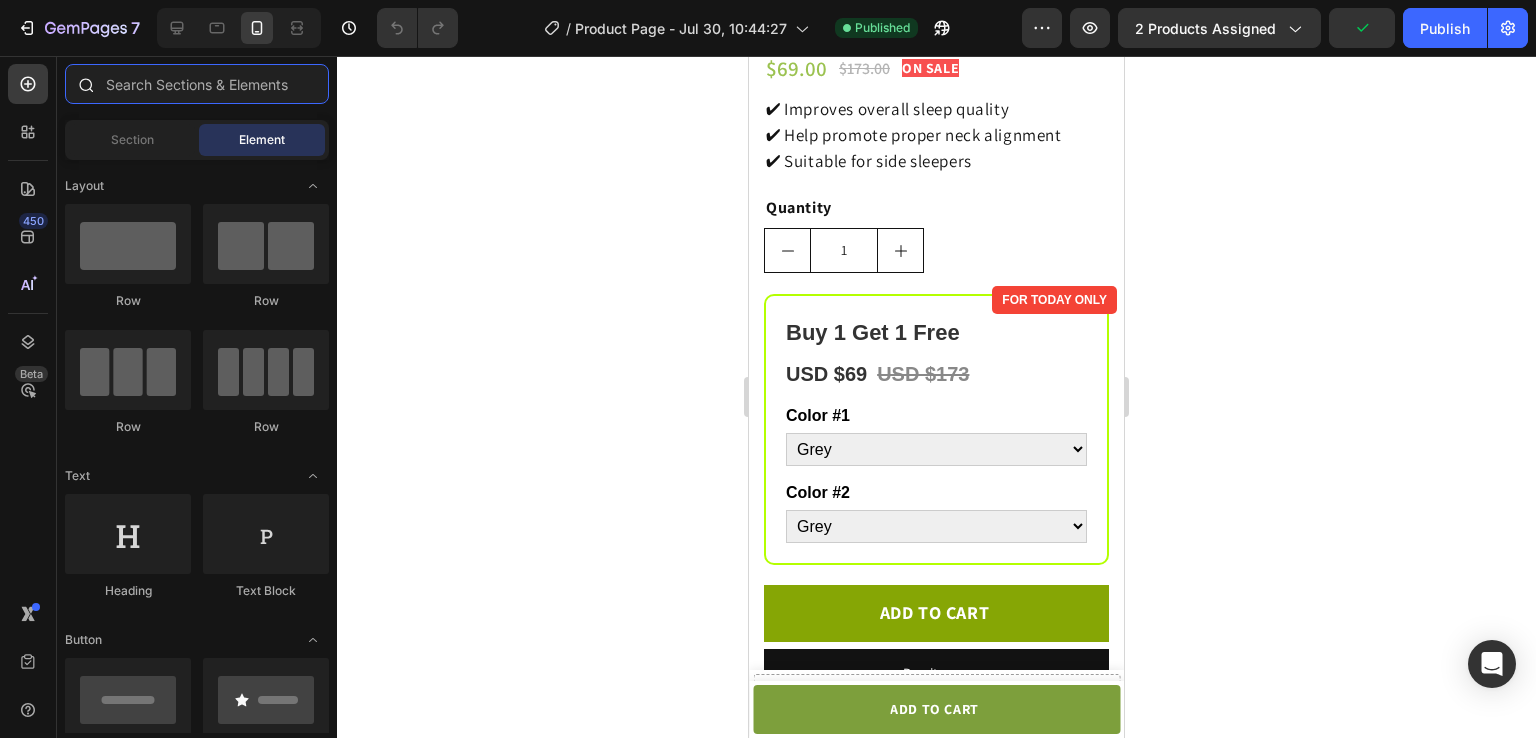 click at bounding box center (197, 84) 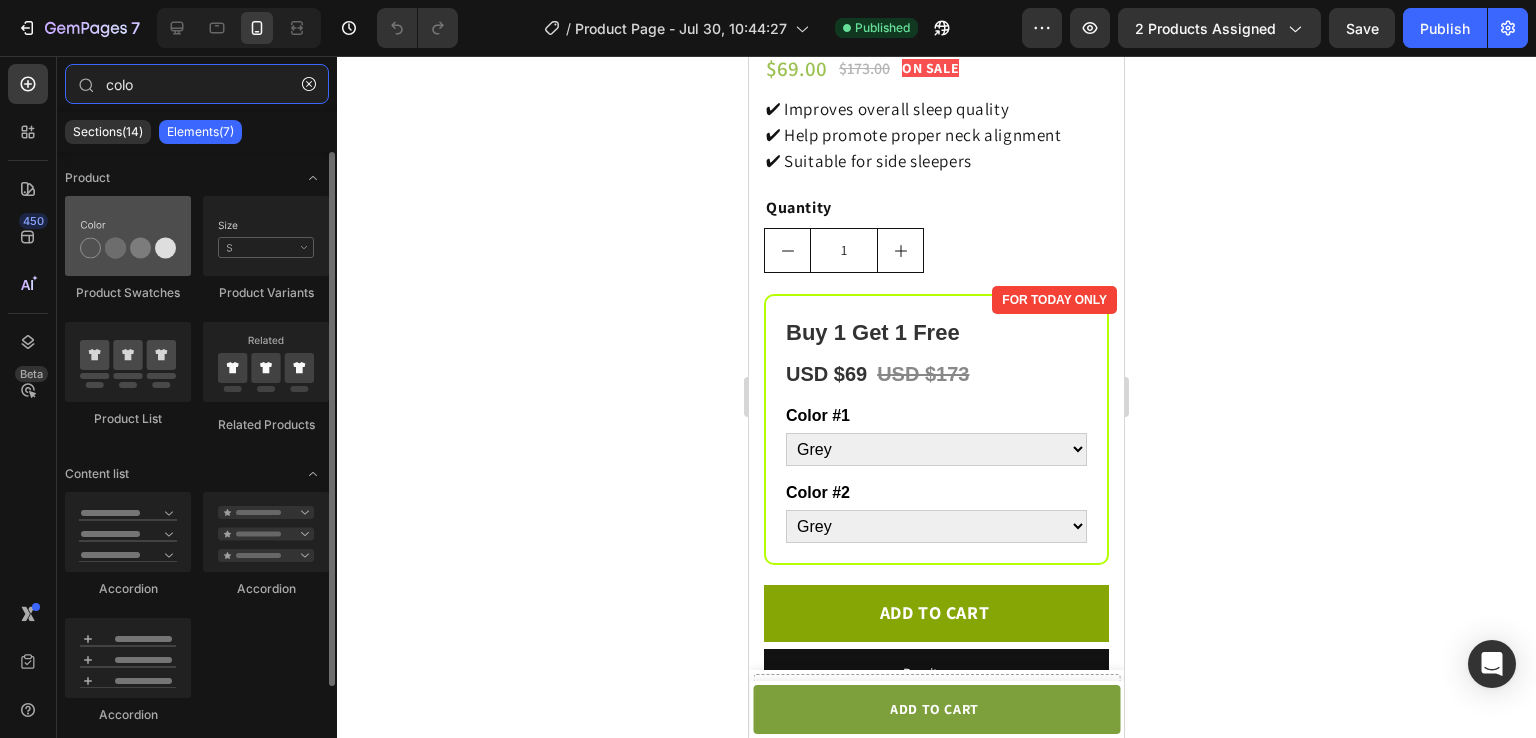 type on "colo" 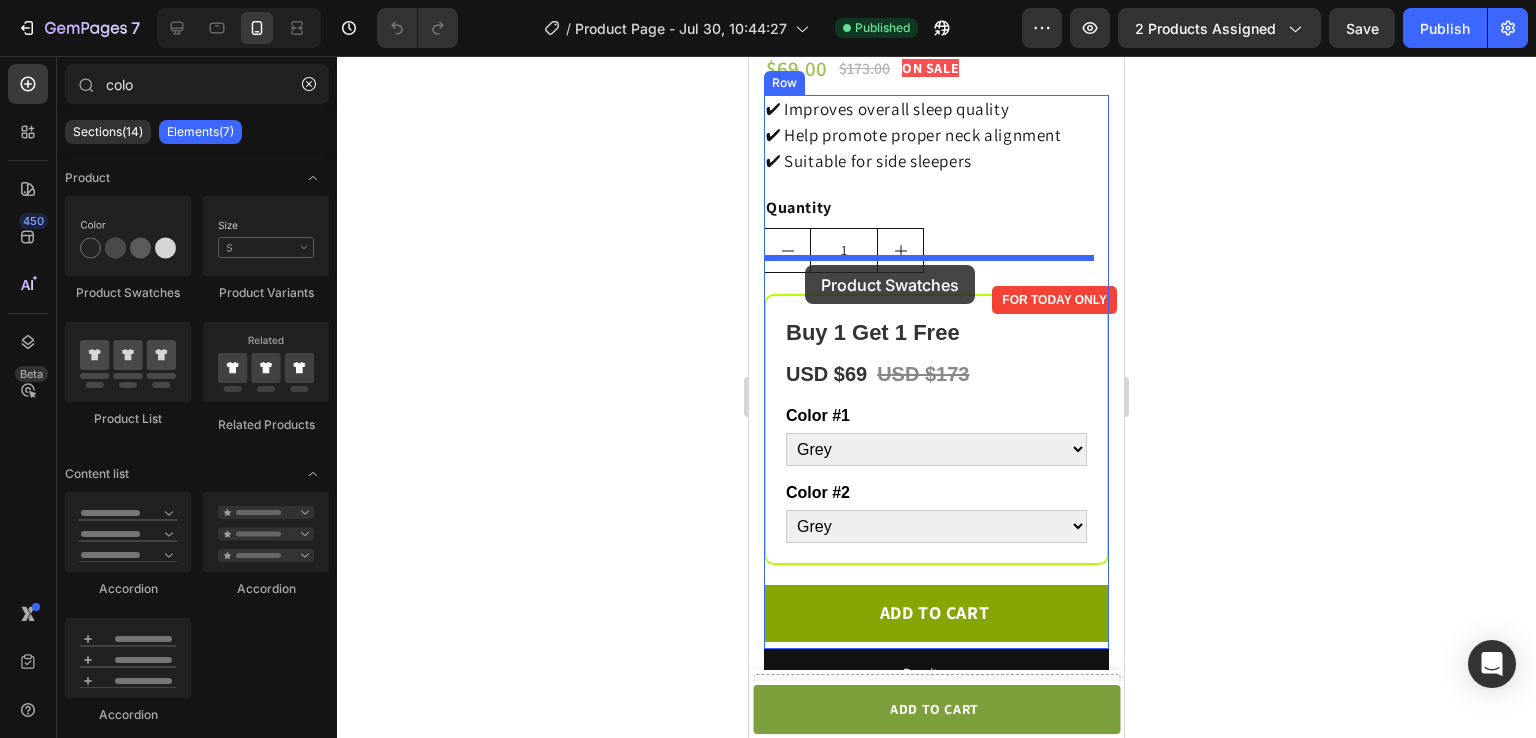 drag, startPoint x: 898, startPoint y: 323, endPoint x: 805, endPoint y: 262, distance: 111.220505 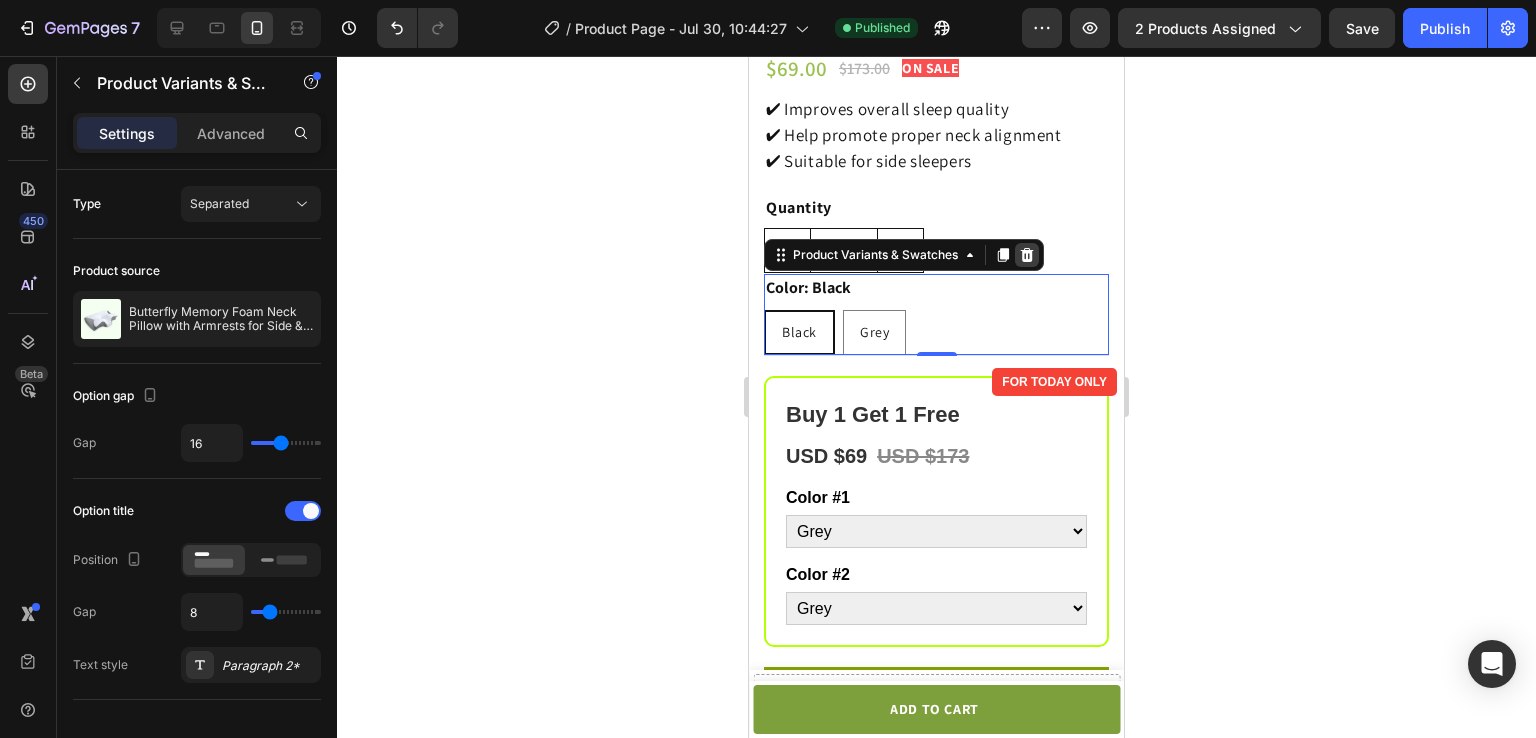 click 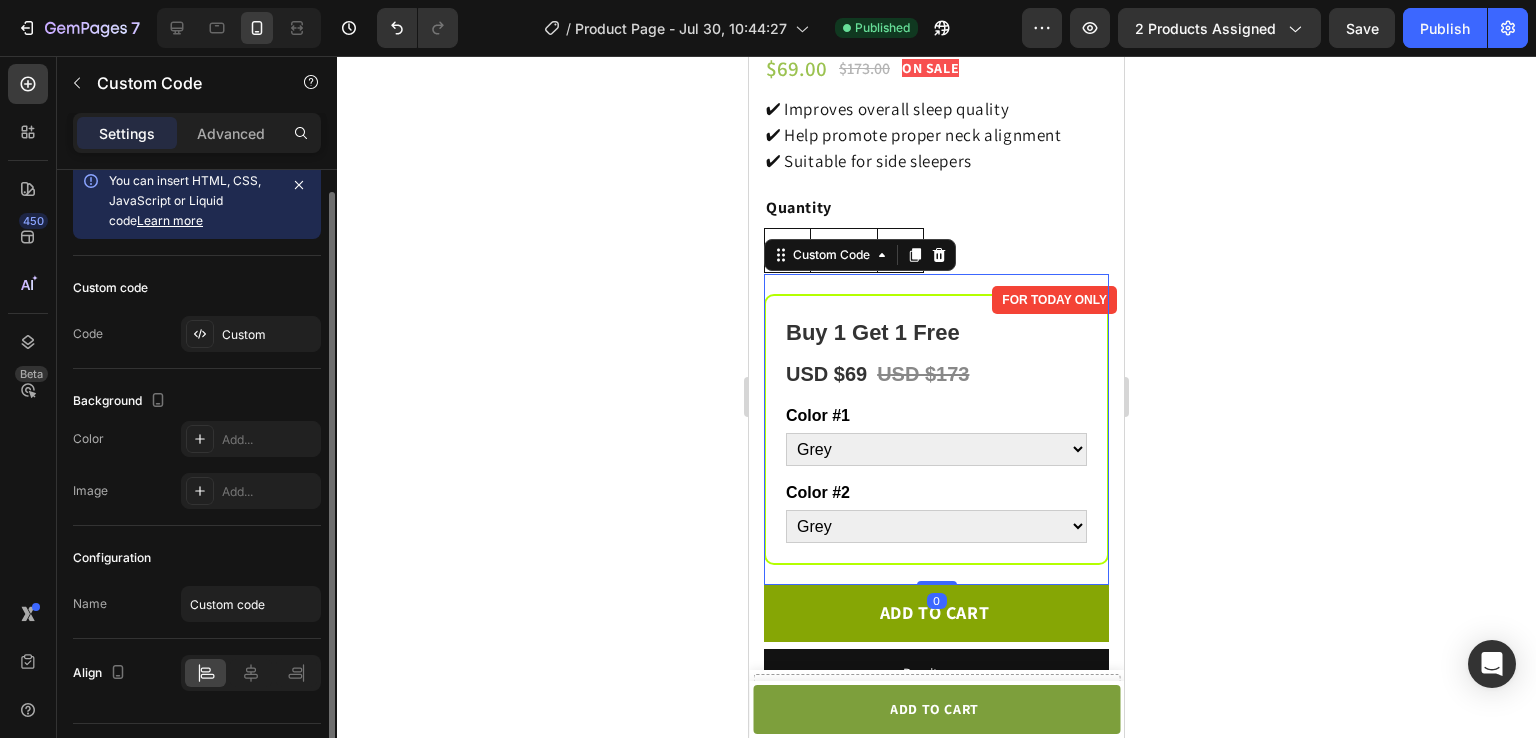 scroll, scrollTop: 24, scrollLeft: 0, axis: vertical 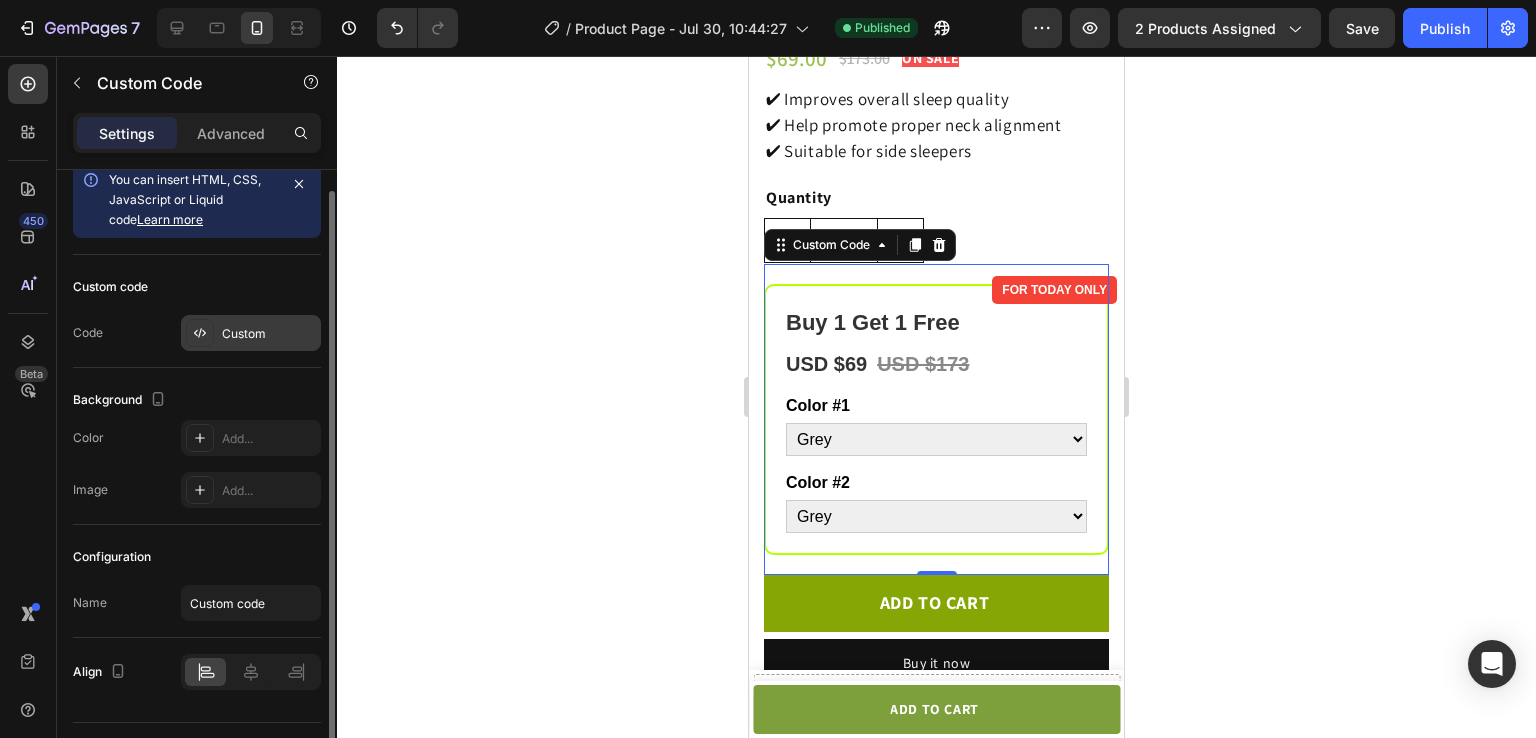 click on "Custom" at bounding box center (269, 334) 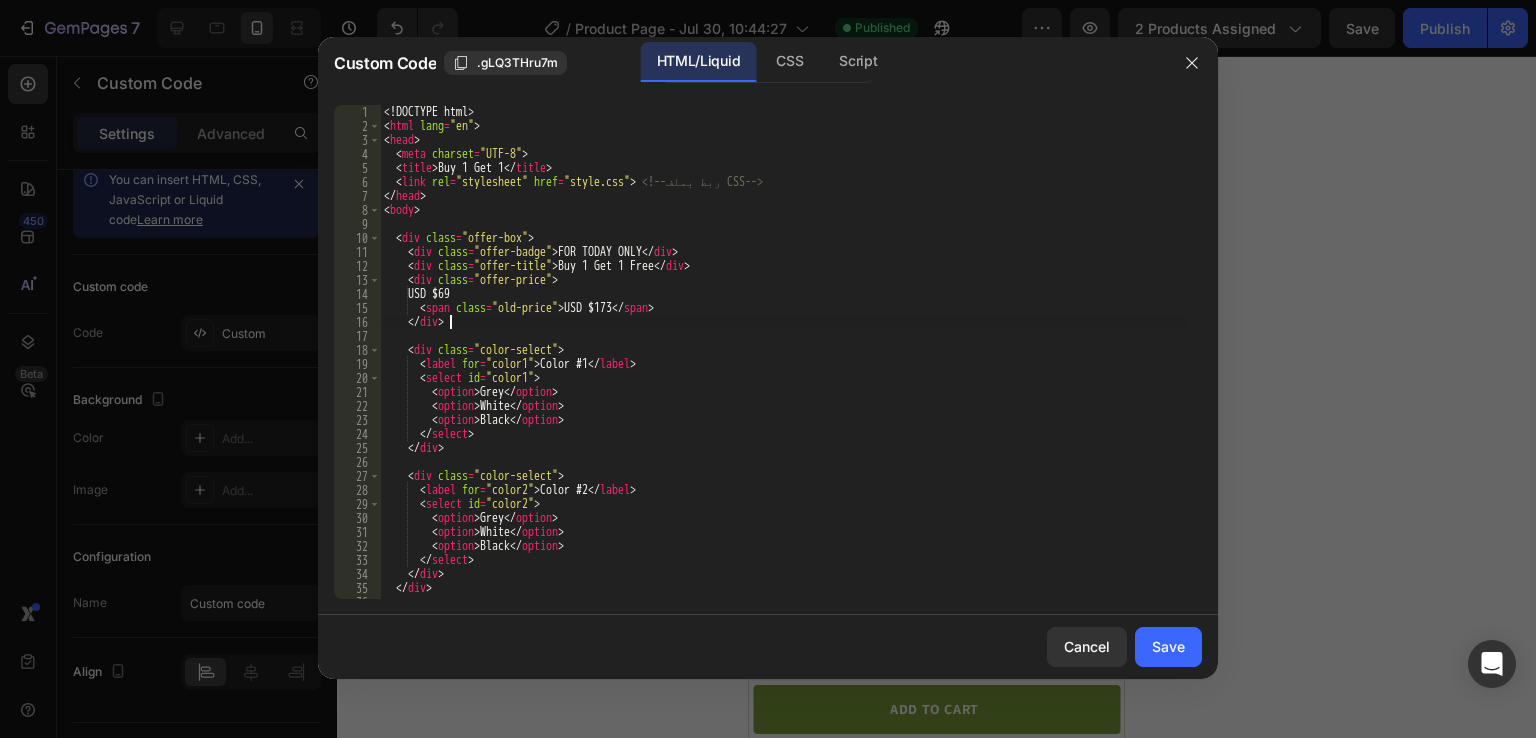 click on "<! DOCTYPE   html > < html   lang = "en" > < head >    < meta   charset = "UTF-8" >    < title > Buy 1 Get 1 </ title >    < link   rel = "stylesheet"   href = "style.css" >   <!--  ربط بملف CSS  --> </ head > < body >    < div   class = "offer-box" >      < div   class = "offer-badge" > FOR TODAY ONLY </ div >      < div   class = "offer-title" > Buy 1 Get 1 Free </ div >      < div   class = "offer-price" >        USD $69         < span   class = "old-price" > USD $173 </ span >      </ div >           < div   class = "color-select" >         < label   for = "color1" > Color #1 </ label >         < select   id = "color1" >           < option > Grey </ option >           < option > White </ option >           < option > Black </ option >         </ select >      </ div >      < div   class = "color-select" >         < label   for = "color2" > Color #2 </ label >         < select   id = "color2" >           < option > Grey </ option >           < option > White </ option >           < option > Black </" at bounding box center (783, 366) 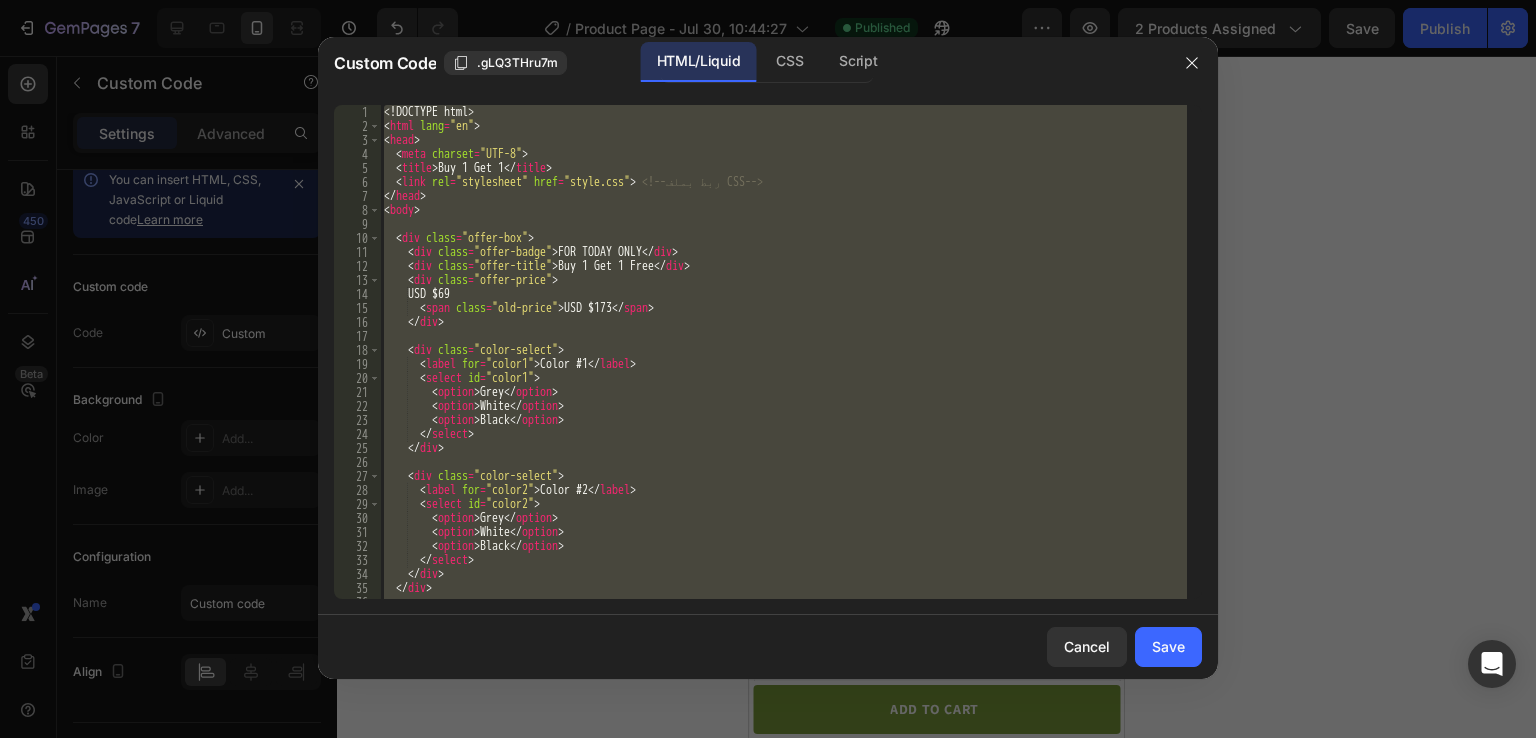 click on "<! DOCTYPE   html > < html   lang = "en" > < head >    < meta   charset = "UTF-8" >    < title > Buy 1 Get 1 </ title >    < link   rel = "stylesheet"   href = "style.css" >   <!--  ربط بملف CSS  --> </ head > < body >    < div   class = "offer-box" >      < div   class = "offer-badge" > FOR TODAY ONLY </ div >      < div   class = "offer-title" > Buy 1 Get 1 Free </ div >      < div   class = "offer-price" >        USD $69         < span   class = "old-price" > USD $173 </ span >      </ div >           < div   class = "color-select" >         < label   for = "color1" > Color #1 </ label >         < select   id = "color1" >           < option > Grey </ option >           < option > White </ option >           < option > Black </ option >         </ select >      </ div >      < div   class = "color-select" >         < label   for = "color2" > Color #2 </ label >         < select   id = "color2" >           < option > Grey </ option >           < option > White </ option >           < option > Black </" at bounding box center [783, 352] 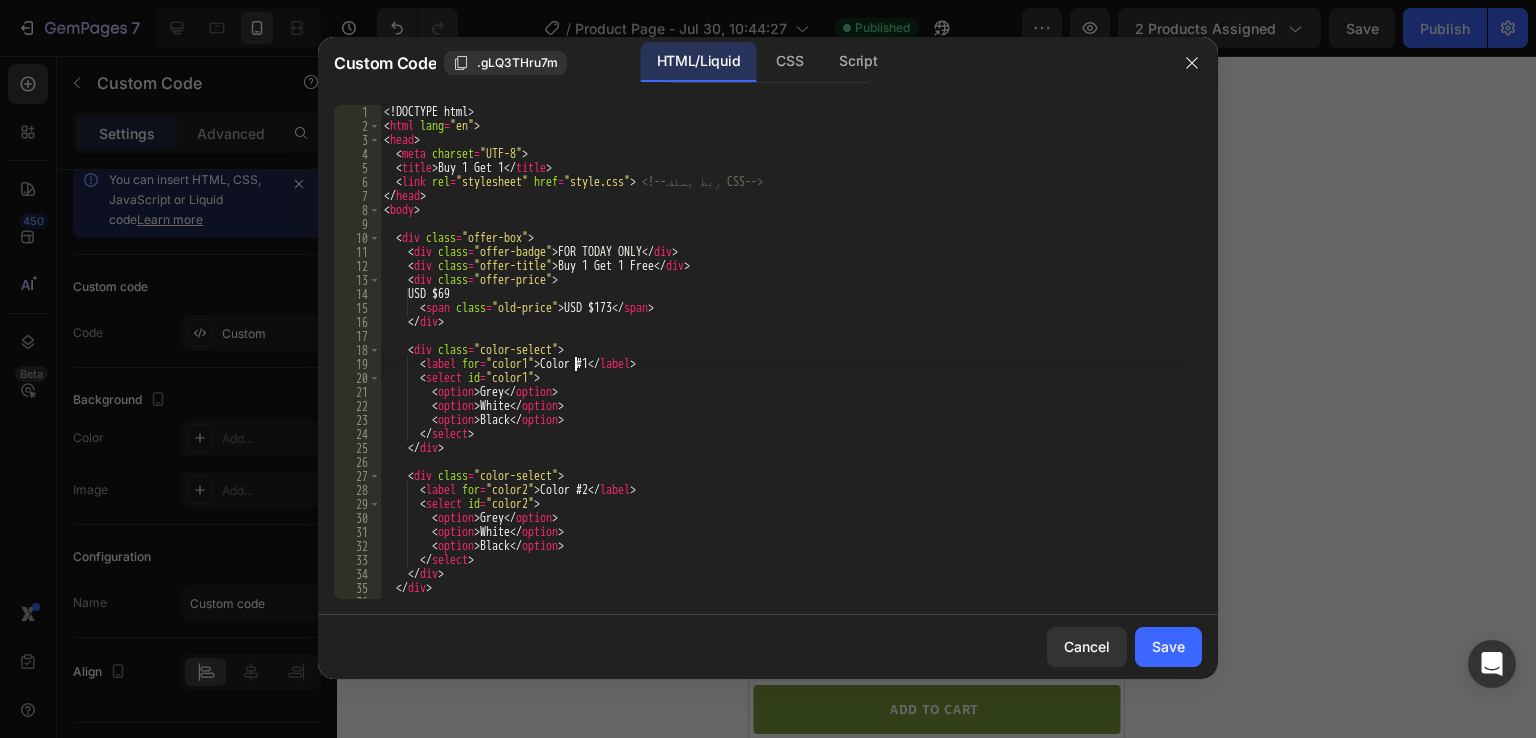 click on "<! DOCTYPE   html > < html   lang = "en" > < head >    < meta   charset = "UTF-8" >    < title > Buy 1 Get 1 </ title >    < link   rel = "stylesheet"   href = "style.css" >   <!--  ربط بملف CSS  --> </ head > < body >    < div   class = "offer-box" >      < div   class = "offer-badge" > FOR TODAY ONLY </ div >      < div   class = "offer-title" > Buy 1 Get 1 Free </ div >      < div   class = "offer-price" >        USD $69         < span   class = "old-price" > USD $173 </ span >      </ div >           < div   class = "color-select" >         < label   for = "color1" > Color #1 </ label >         < select   id = "color1" >           < option > Grey </ option >           < option > White </ option >           < option > Black </ option >         </ select >      </ div >      < div   class = "color-select" >         < label   for = "color2" > Color #2 </ label >         < select   id = "color2" >           < option > Grey </ option >           < option > White </ option >           < option > Black </" at bounding box center [783, 366] 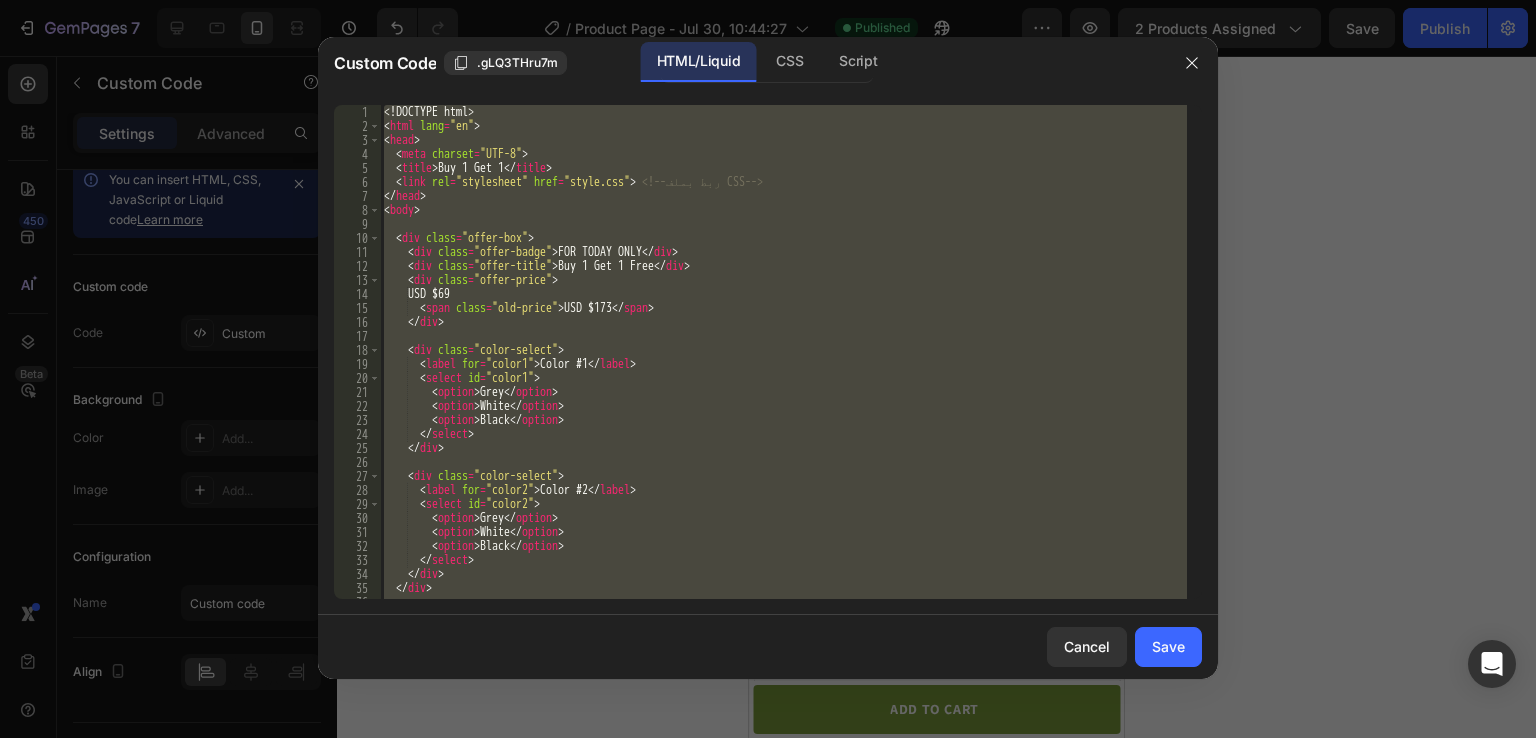 type 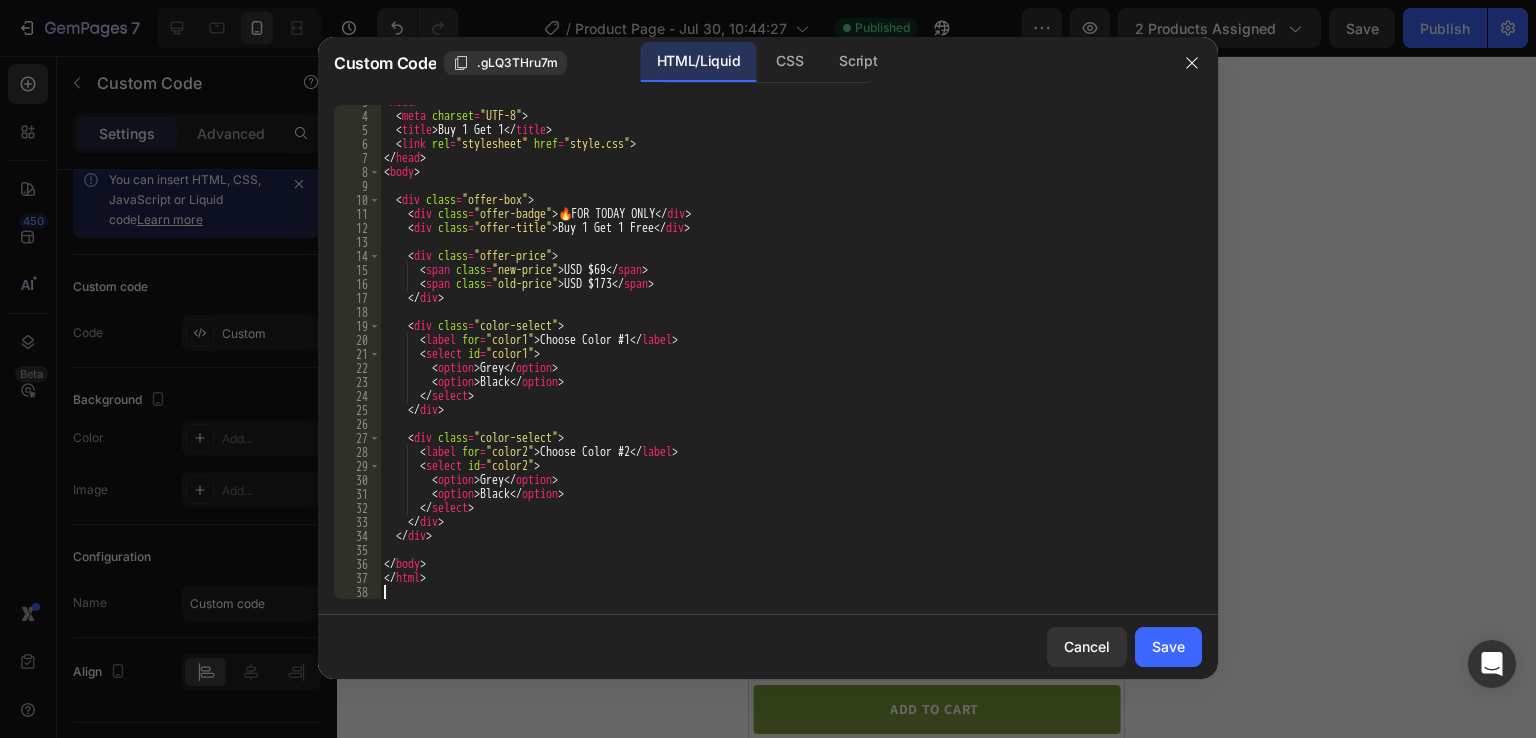 scroll, scrollTop: 38, scrollLeft: 0, axis: vertical 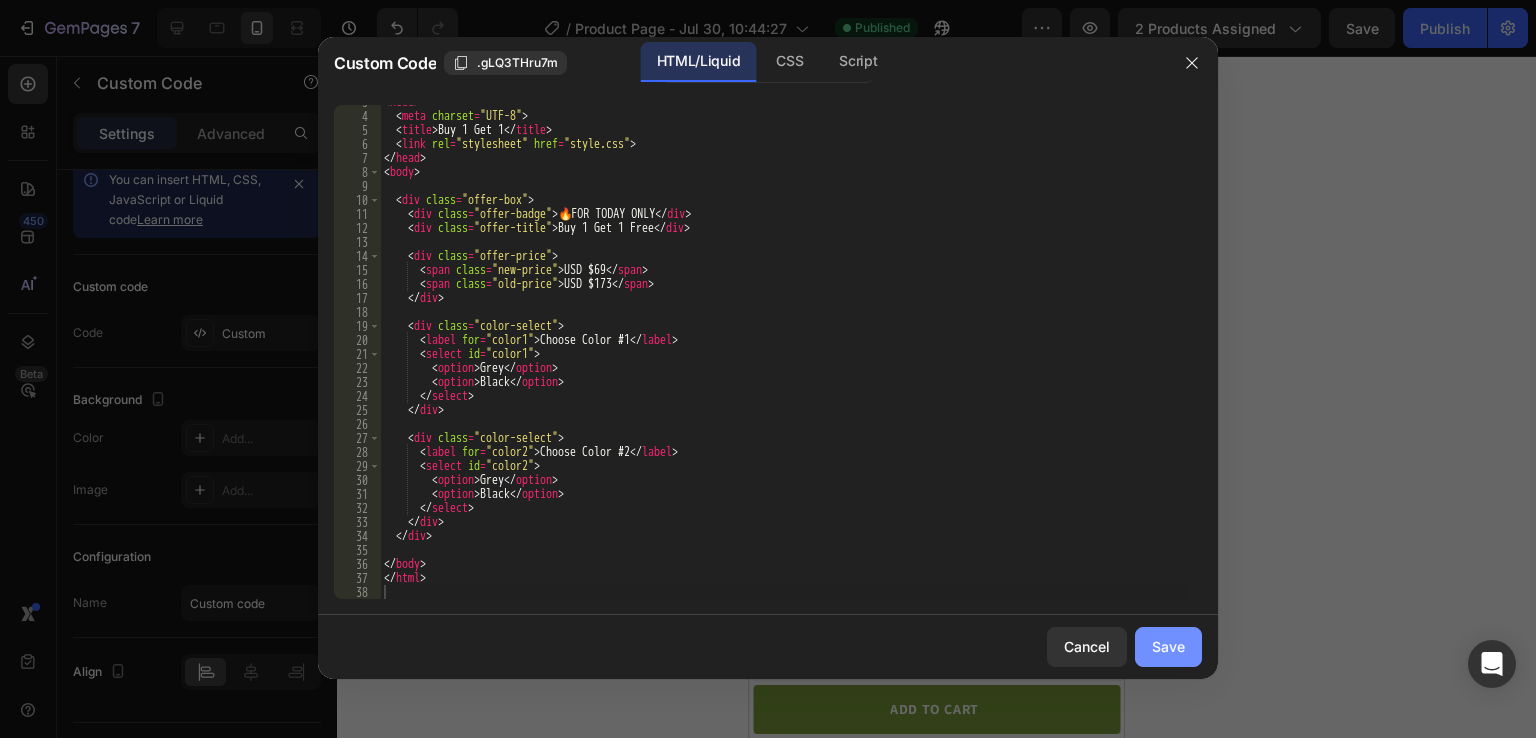 click on "Save" at bounding box center (1168, 646) 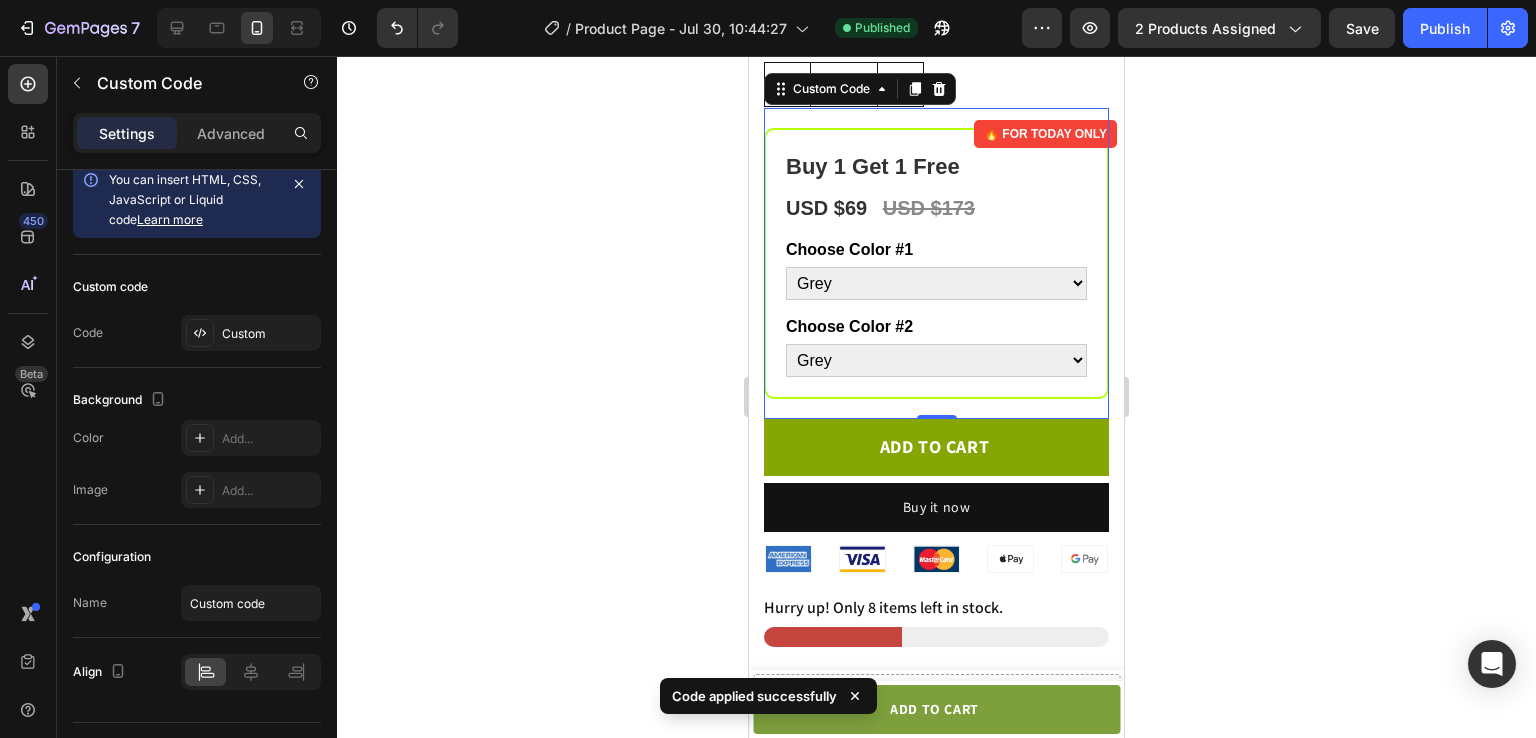 scroll, scrollTop: 807, scrollLeft: 0, axis: vertical 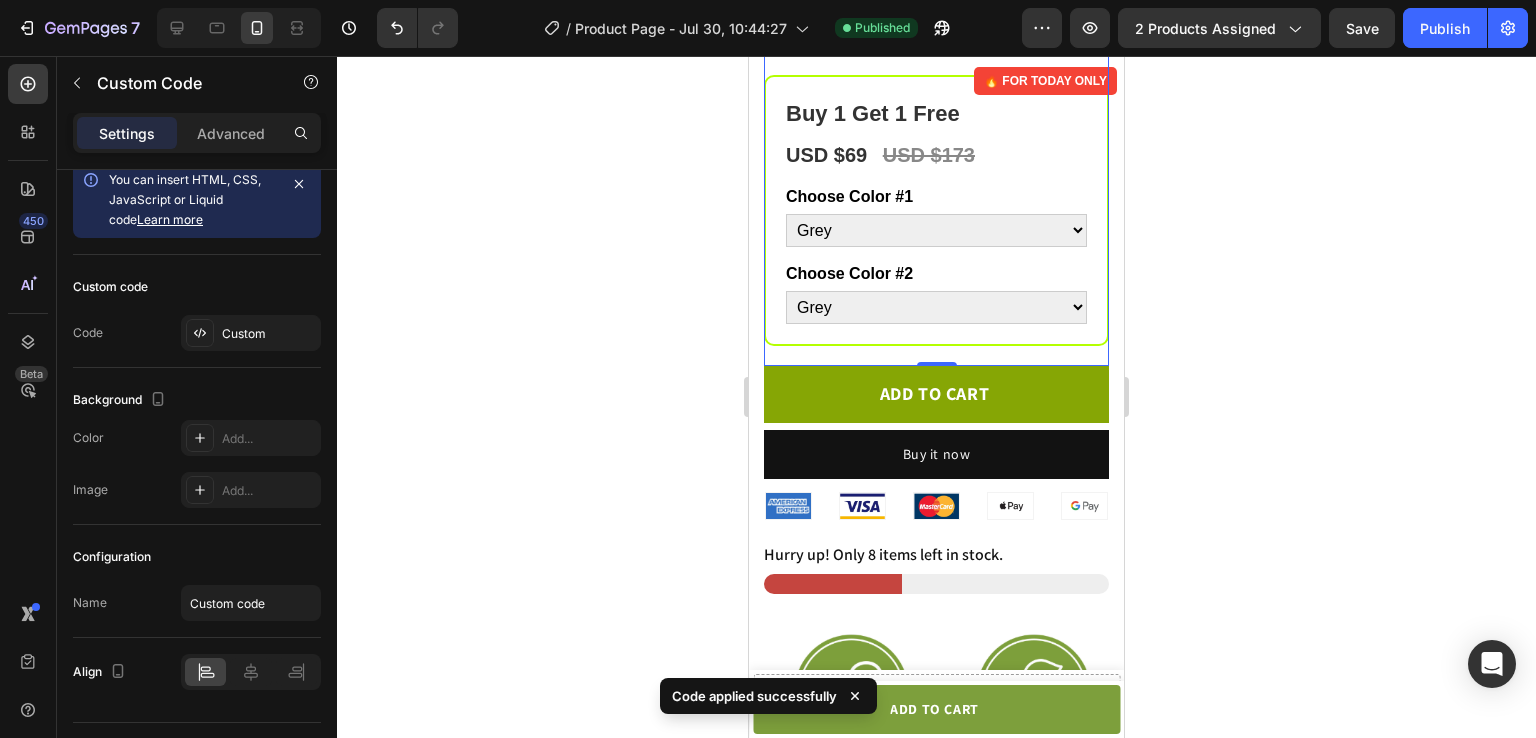click 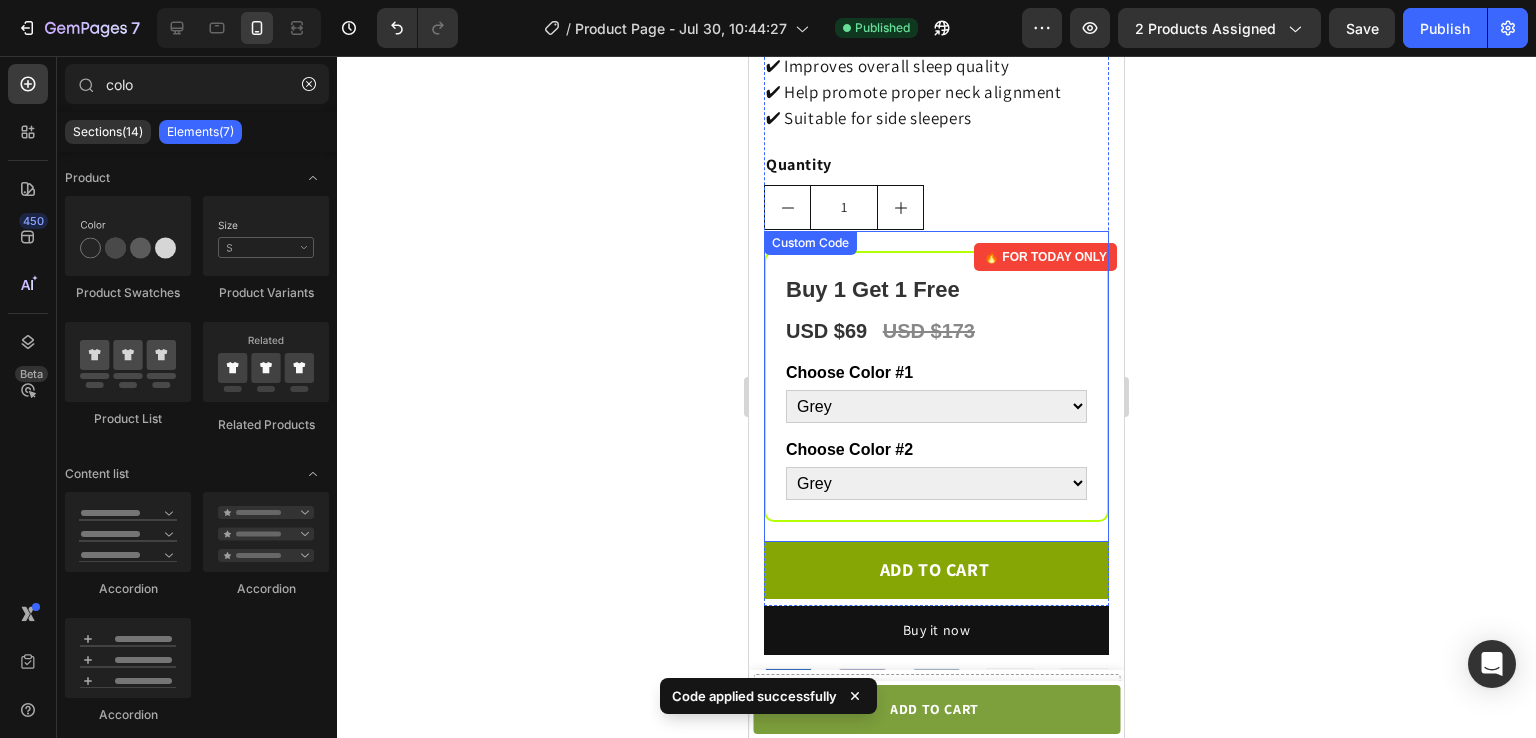 scroll, scrollTop: 630, scrollLeft: 0, axis: vertical 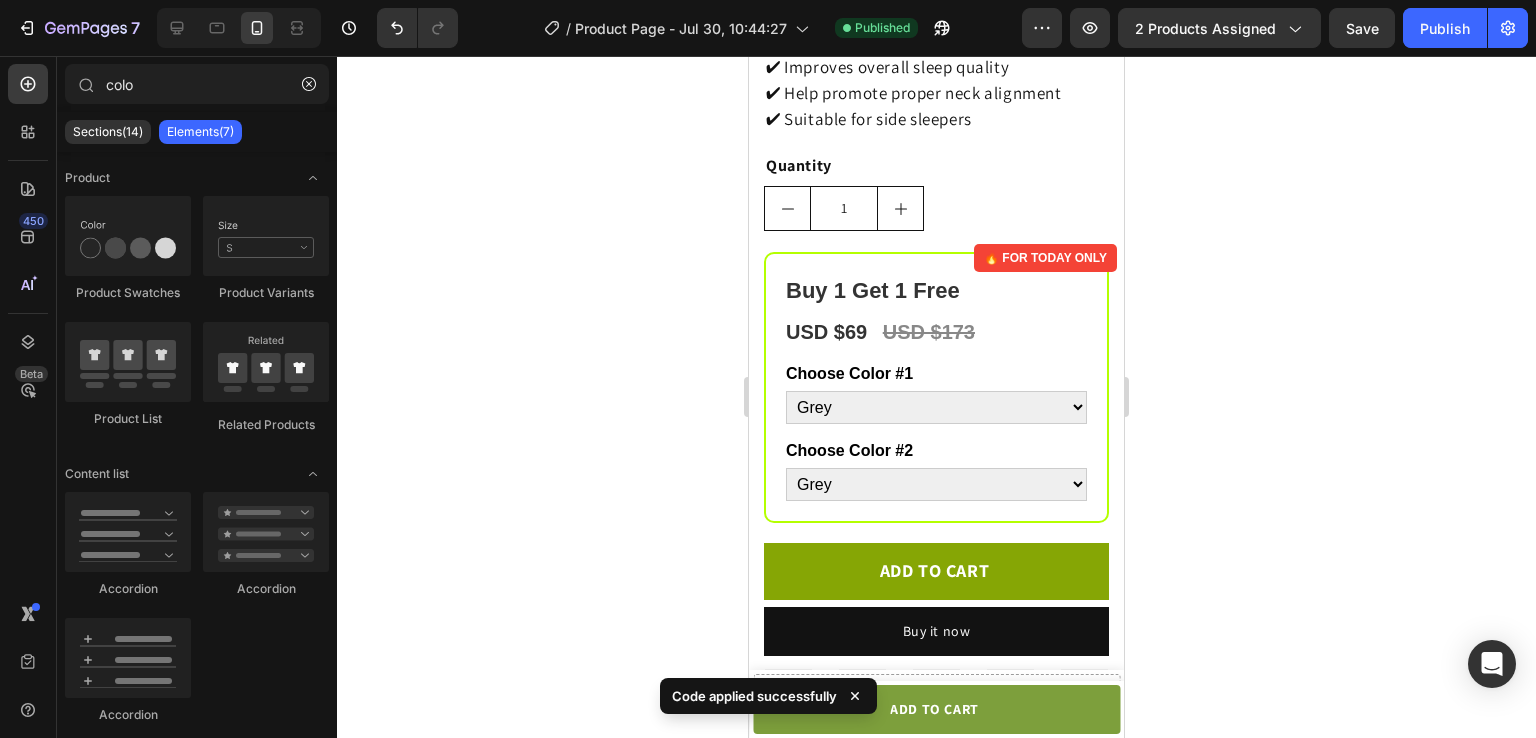 click 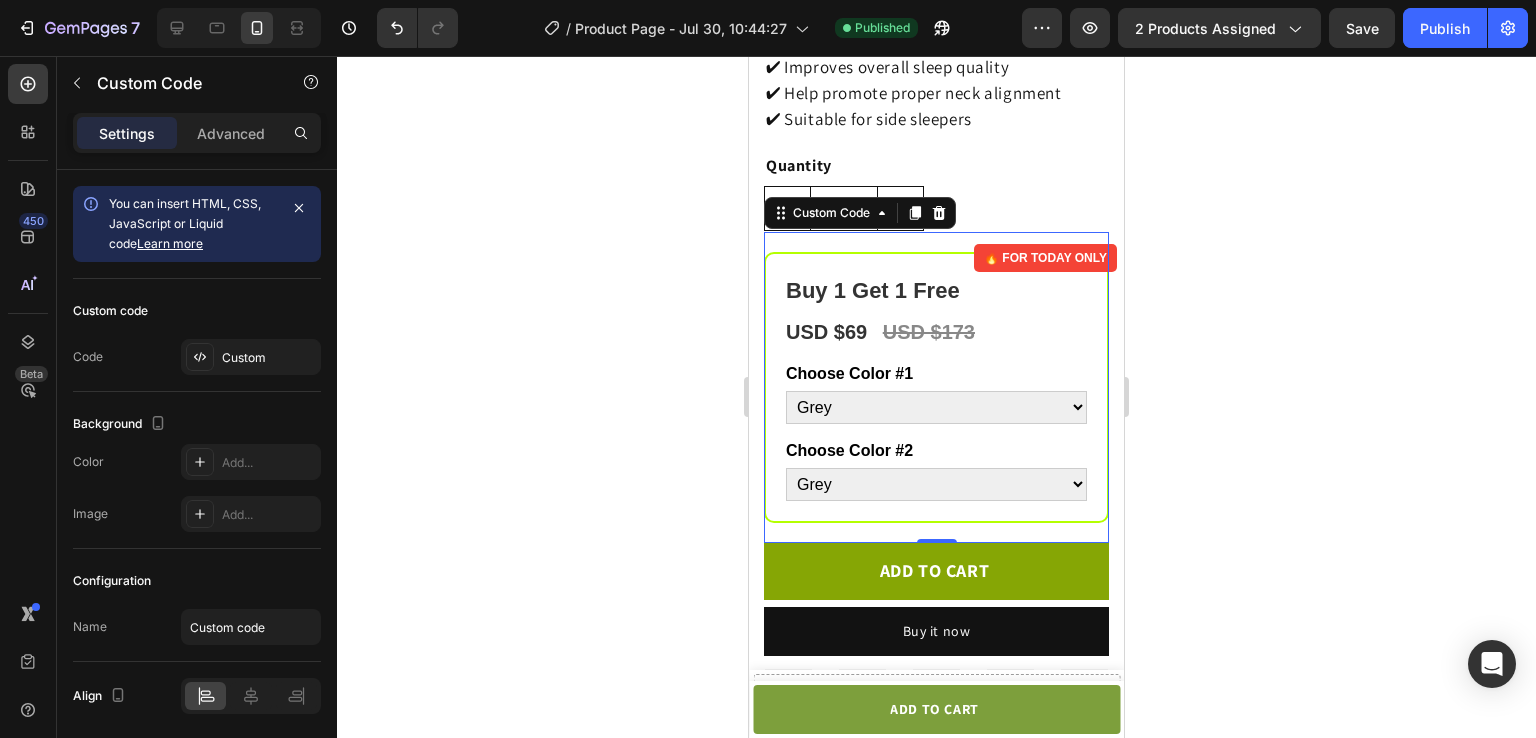 click 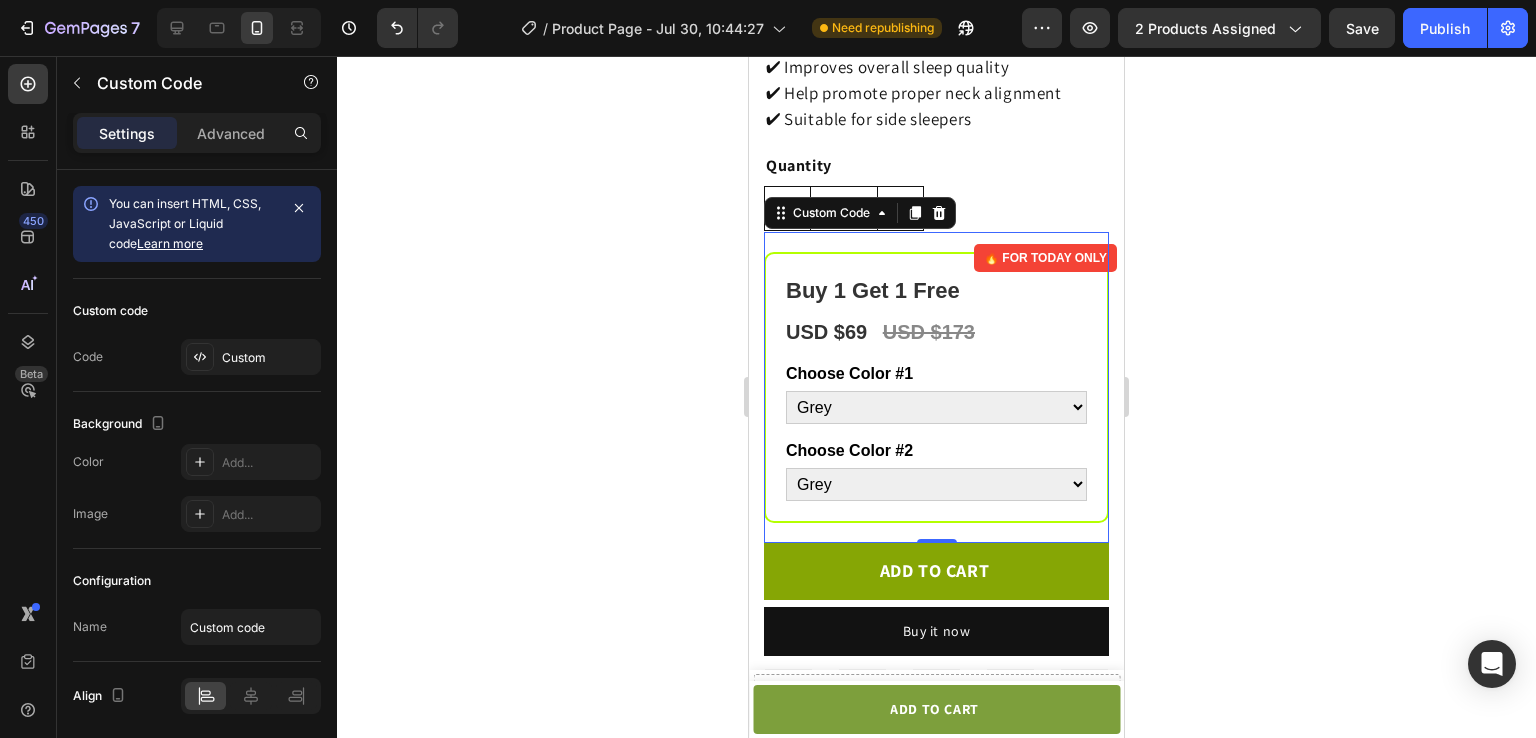 click on "🔥 FOR TODAY ONLY
Buy 1 Get 1 Free
USD $69
USD $173
Choose Color #1
Grey
Black
Choose Color #2
Grey
Black" 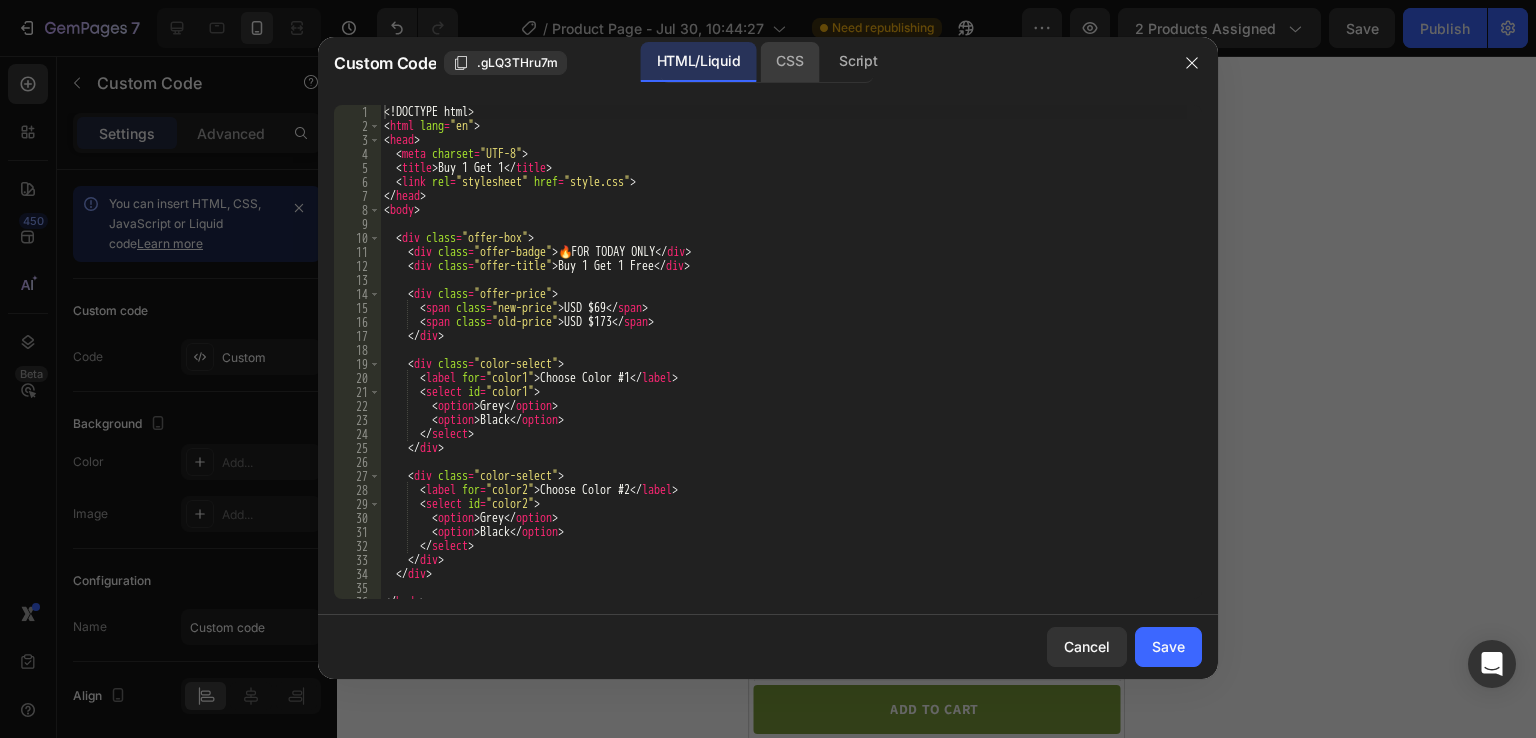 click on "CSS" 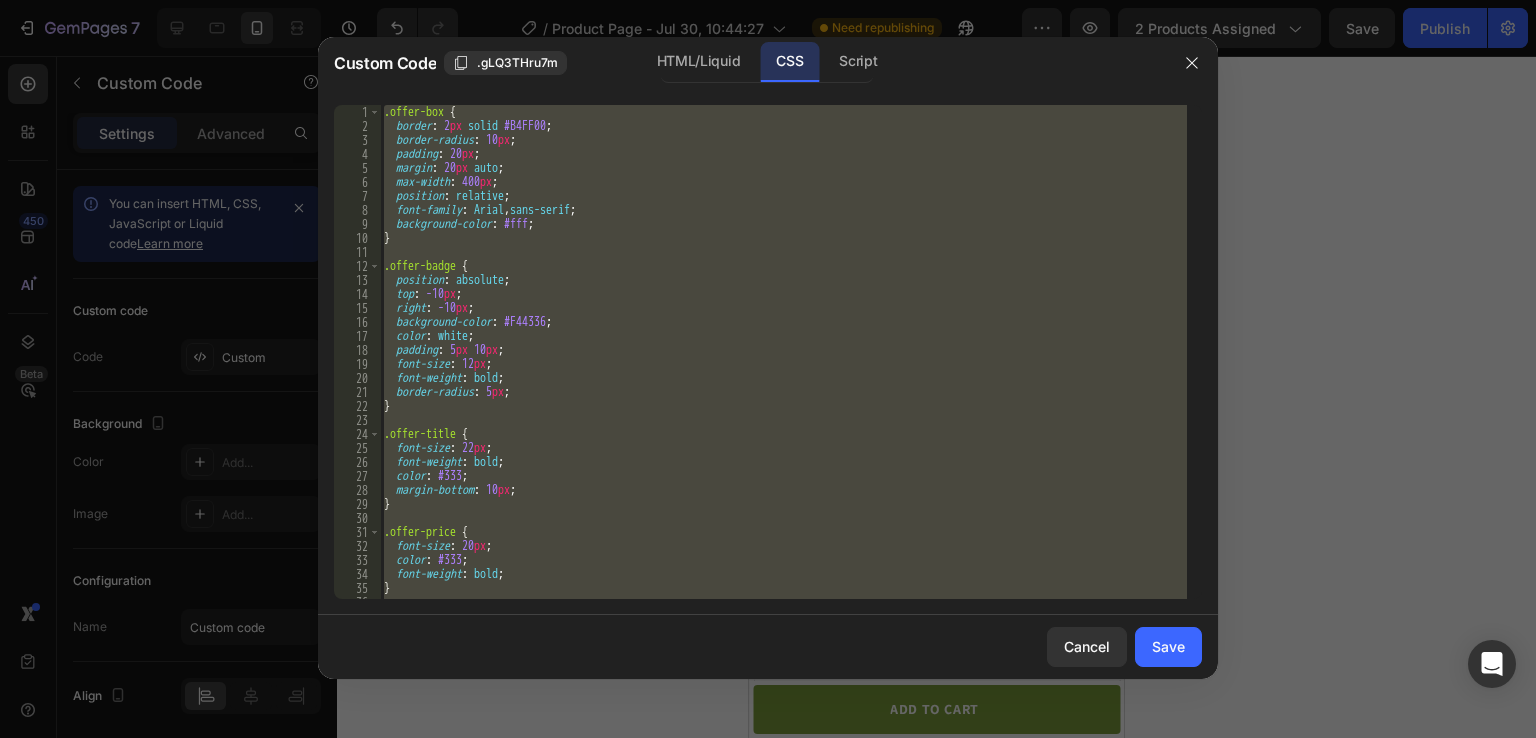 click on ".offer-box   {    border :   2 px   solid   #B4FF00 ;    border-radius :   10 px ;    padding :   20 px ;    margin :   20 px   auto ;    max-width :   400 px ;    position :   relative ;    font-family :   Arial ,  sans-serif ;    background-color :   #fff ; } .offer-badge   {    position :   absolute ;    top :   -10 px ;    right :   -10 px ;    background-color :   #F44336 ;    color :   white ;    padding :   5 px   10 px ;    font-size :   12 px ;    font-weight :   bold ;    border-radius :   5 px ; } .offer-title   {    font-size :   22 px ;    font-weight :   bold ;    color :   #333 ;    margin-bottom :   10 px ; } .offer-price   {    font-size :   20 px ;    color :   #333 ;    font-weight :   bold ; } .old-price   {" at bounding box center (783, 352) 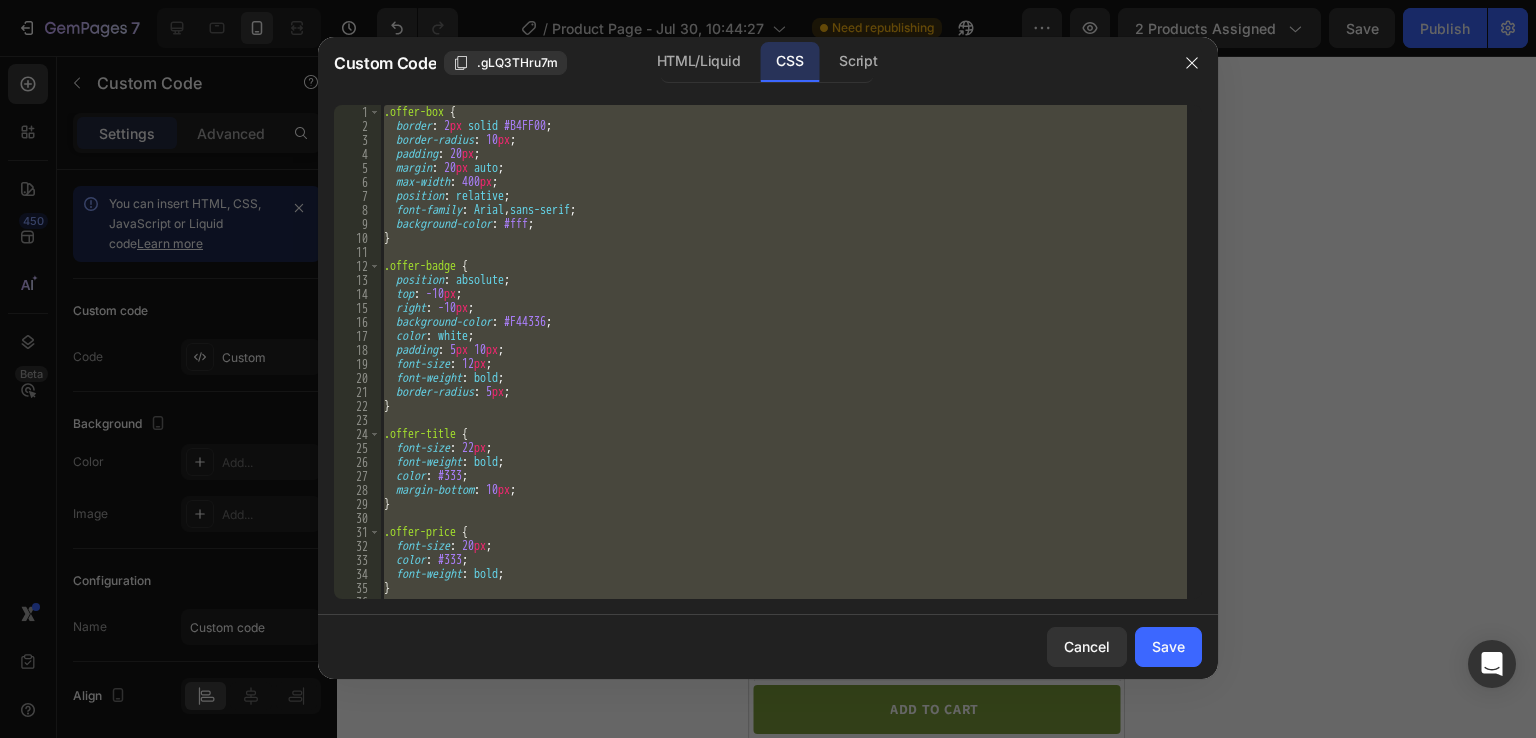 click on ".offer-box   {    border :   2 px   solid   #B4FF00 ;    border-radius :   10 px ;    padding :   20 px ;    margin :   20 px   auto ;    max-width :   400 px ;    position :   relative ;    font-family :   Arial ,  sans-serif ;    background-color :   #fff ; } .offer-badge   {    position :   absolute ;    top :   -10 px ;    right :   -10 px ;    background-color :   #F44336 ;    color :   white ;    padding :   5 px   10 px ;    font-size :   12 px ;    font-weight :   bold ;    border-radius :   5 px ; } .offer-title   {    font-size :   22 px ;    font-weight :   bold ;    color :   #333 ;    margin-bottom :   10 px ; } .offer-price   {    font-size :   20 px ;    color :   #333 ;    font-weight :   bold ; } .old-price   {" at bounding box center (783, 352) 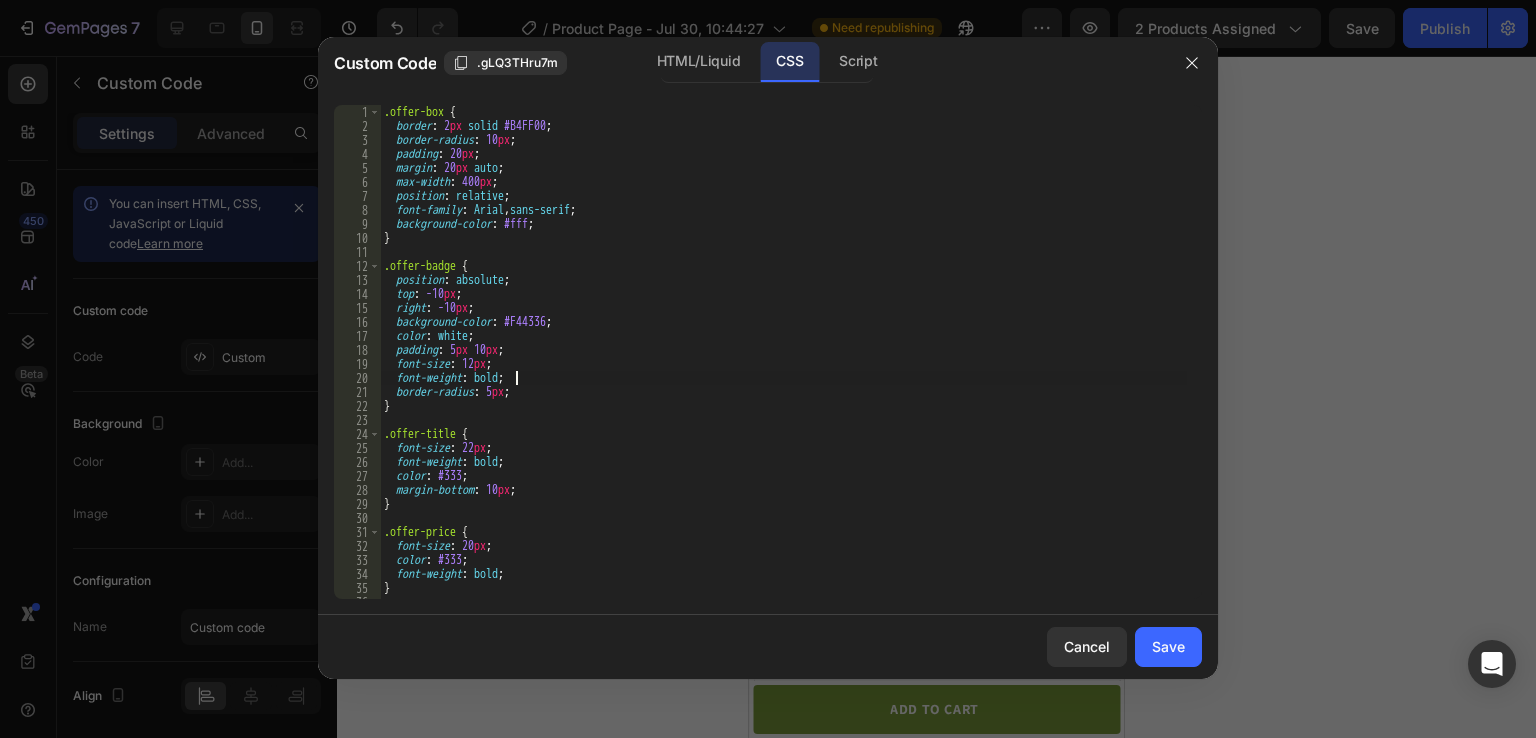 click on ".offer-box   {    border :   2 px   solid   #B4FF00 ;    border-radius :   10 px ;    padding :   20 px ;    margin :   20 px   auto ;    max-width :   400 px ;    position :   relative ;    font-family :   Arial ,  sans-serif ;    background-color :   #fff ; } .offer-badge   {    position :   absolute ;    top :   -10 px ;    right :   -10 px ;    background-color :   #F44336 ;    color :   white ;    padding :   5 px   10 px ;    font-size :   12 px ;    font-weight :   bold ;    border-radius :   5 px ; } .offer-title   {    font-size :   22 px ;    font-weight :   bold ;    color :   #333 ;    margin-bottom :   10 px ; } .offer-price   {    font-size :   20 px ;    color :   #333 ;    font-weight :   bold ; } .old-price   {" at bounding box center [783, 366] 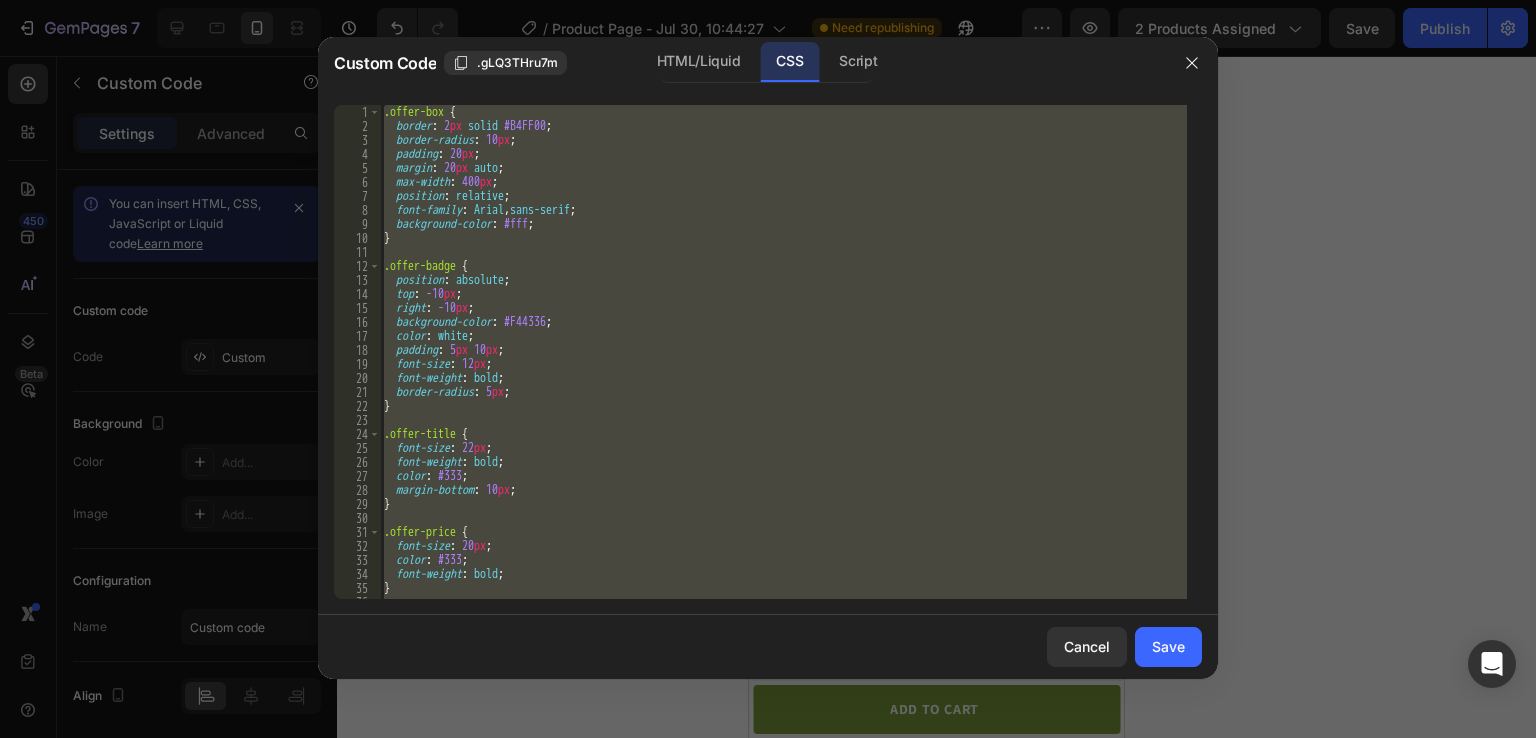 type 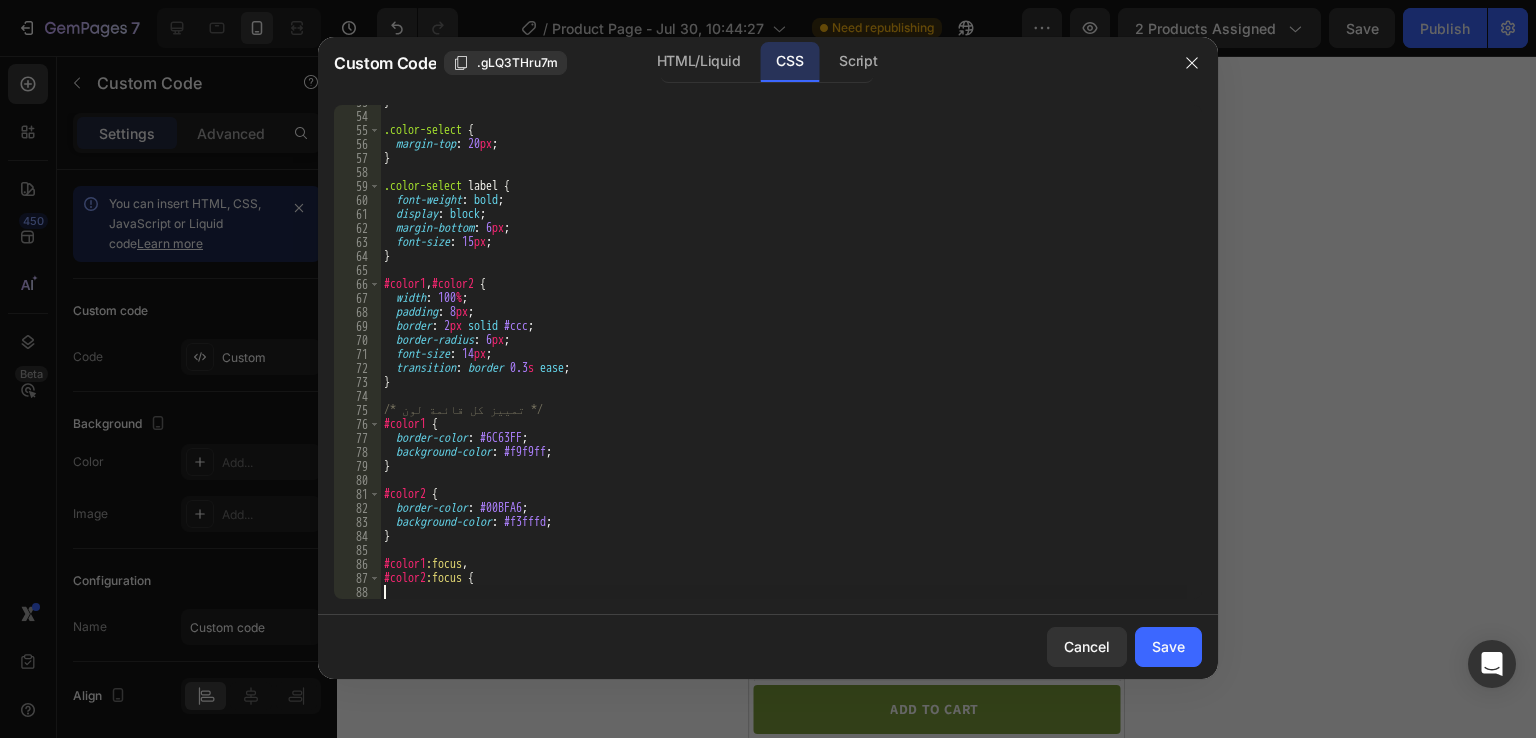 scroll, scrollTop: 738, scrollLeft: 0, axis: vertical 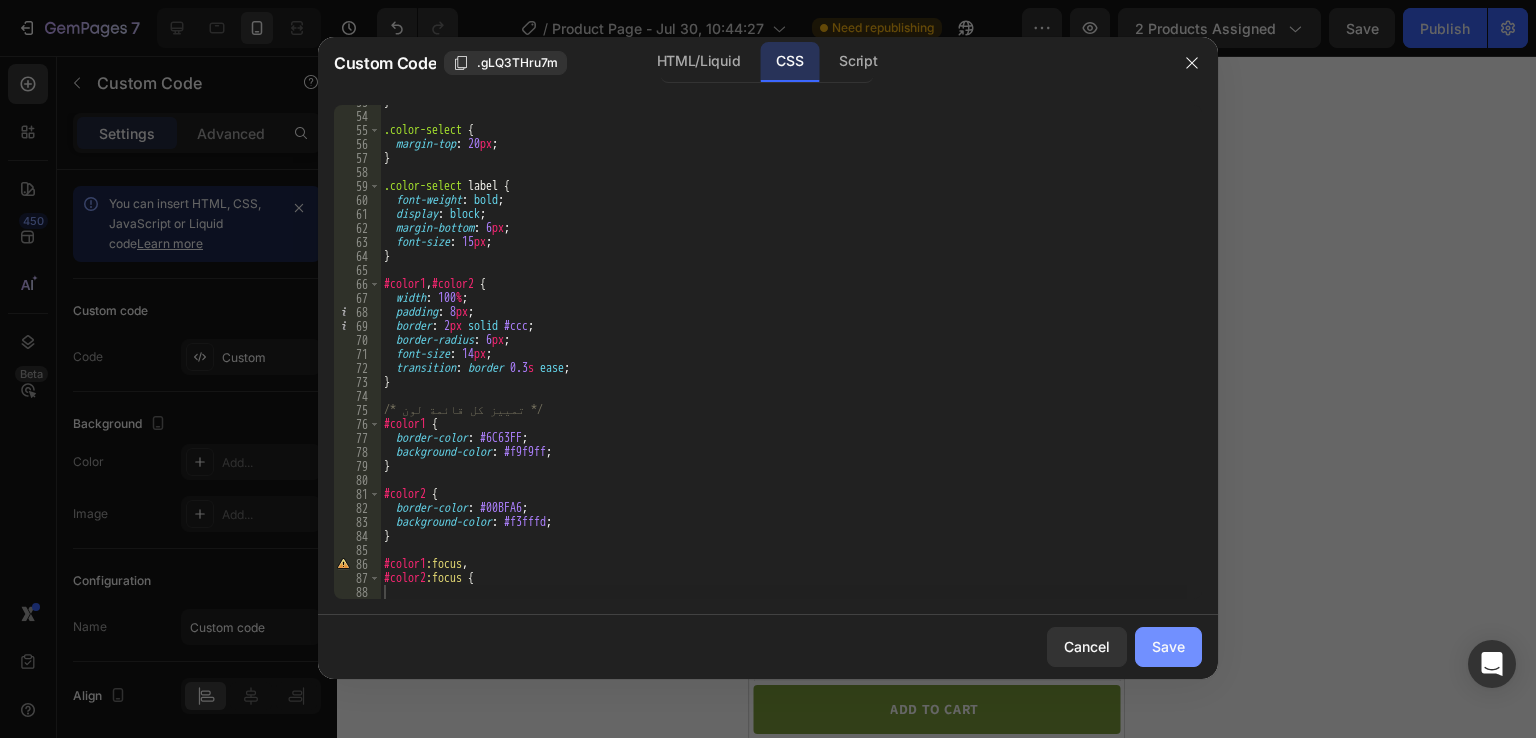click on "Save" at bounding box center (1168, 646) 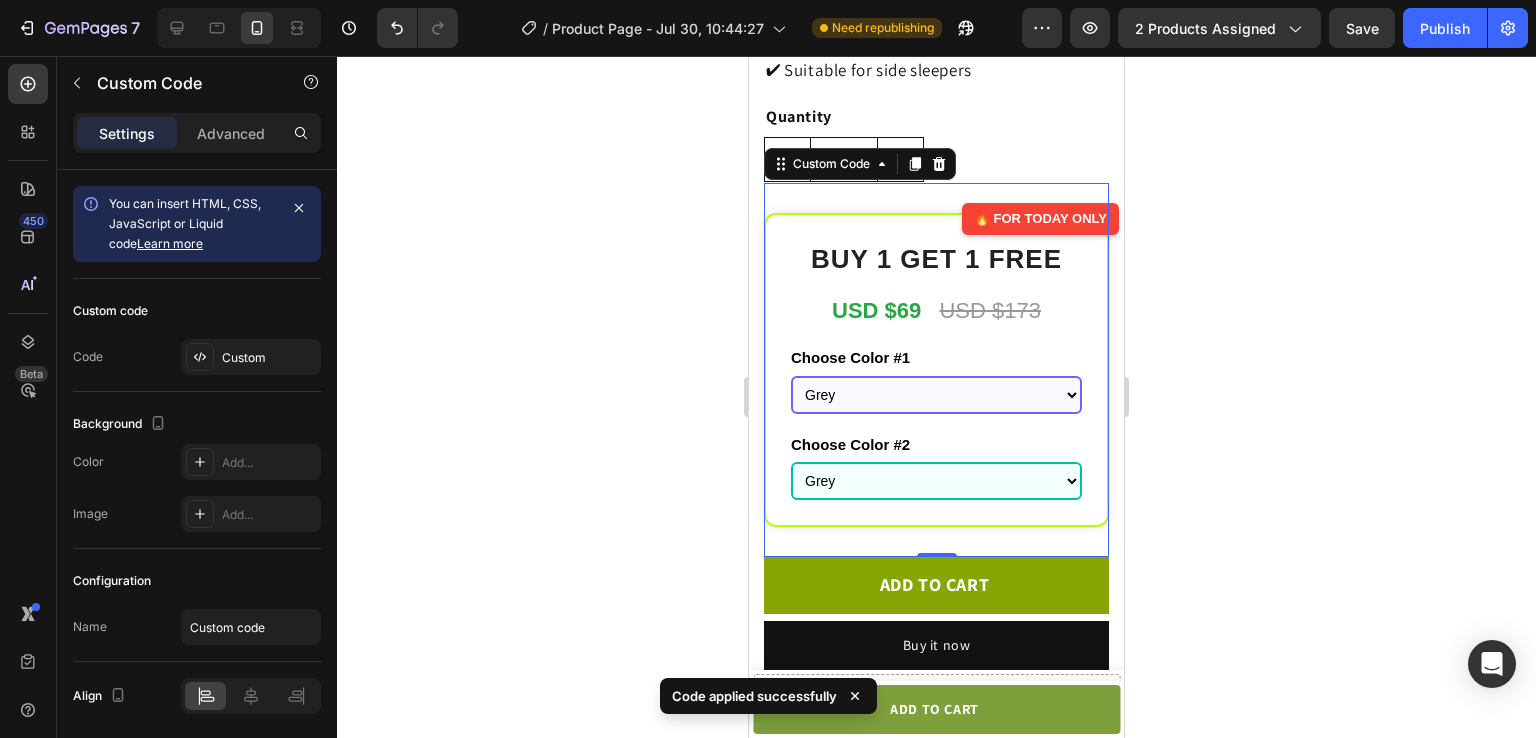 scroll, scrollTop: 682, scrollLeft: 0, axis: vertical 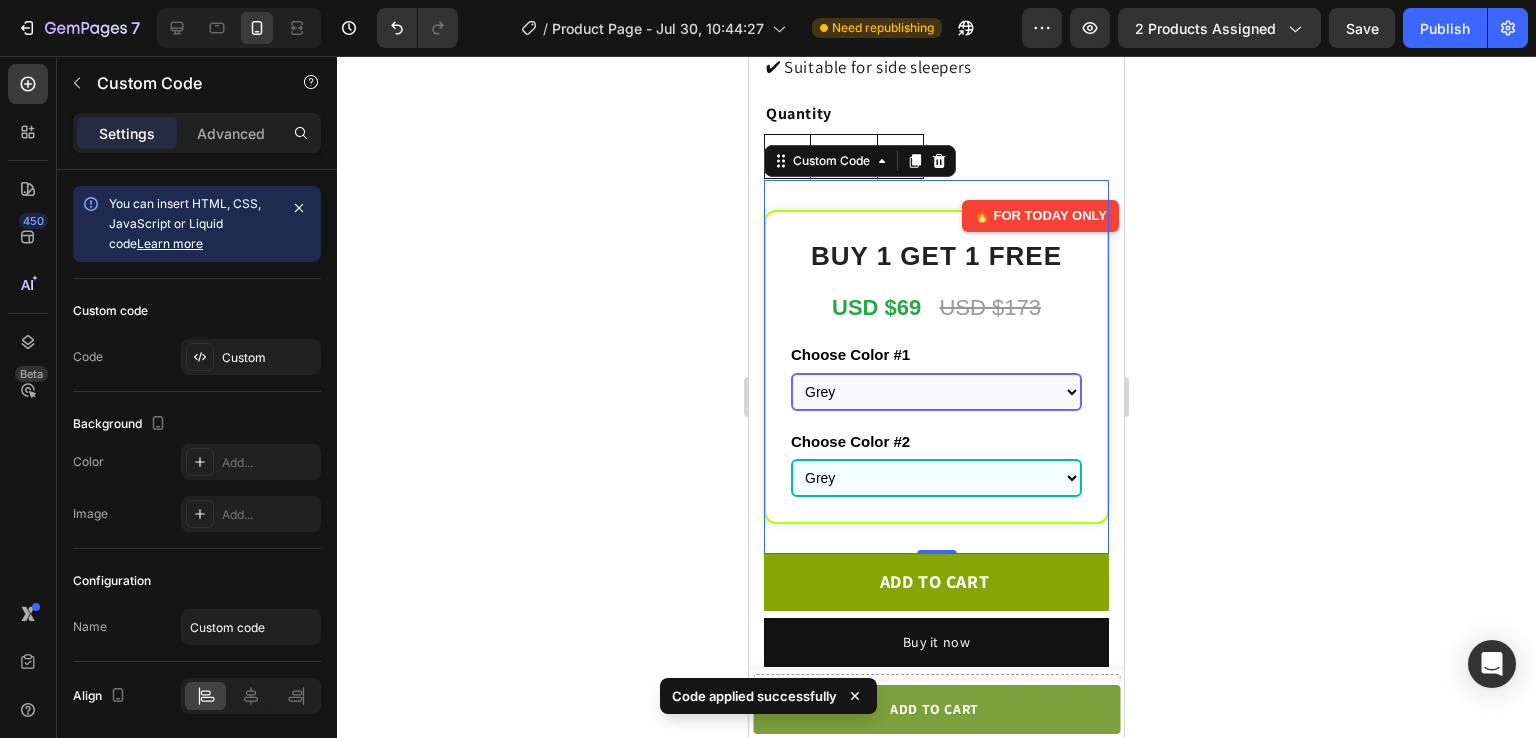 click 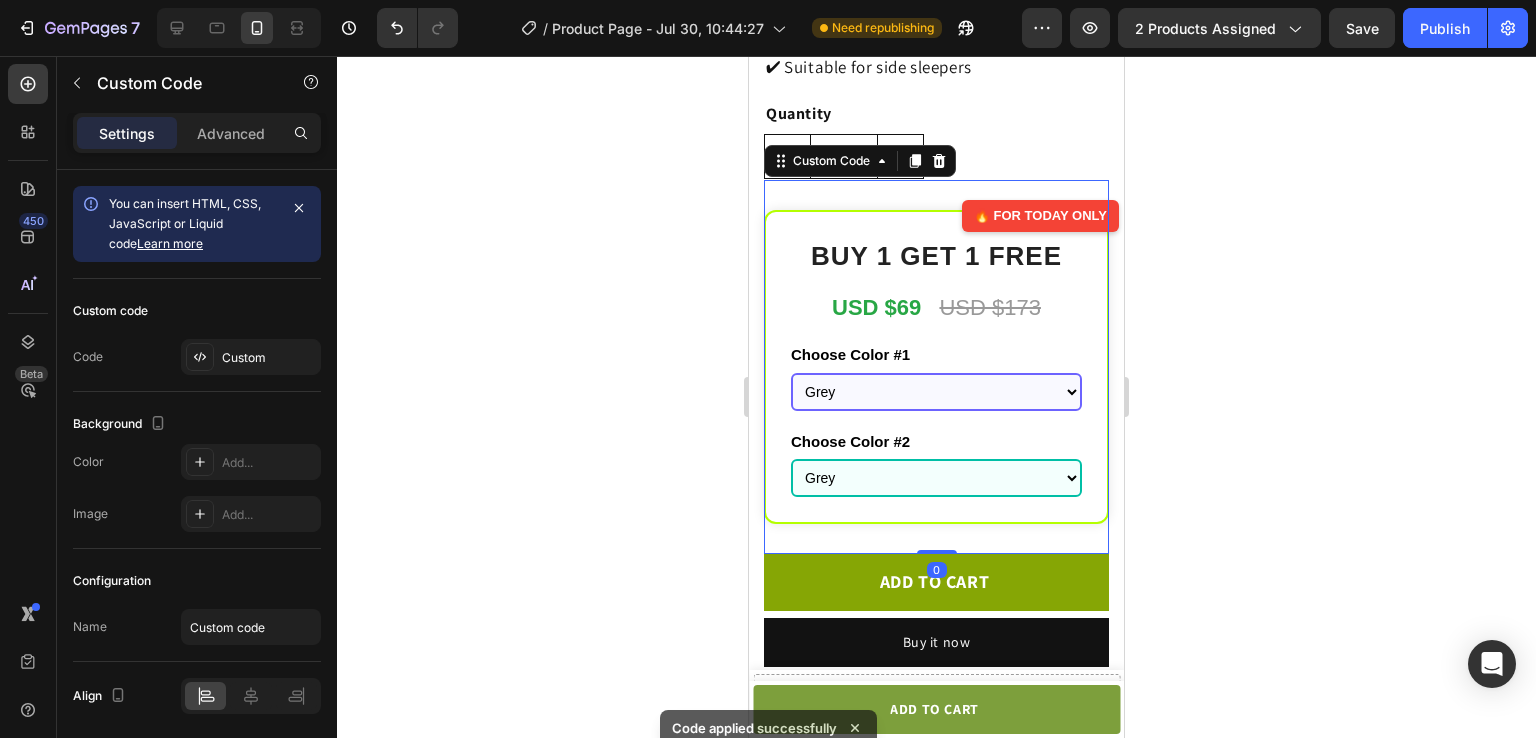 click on "Grey
Black" 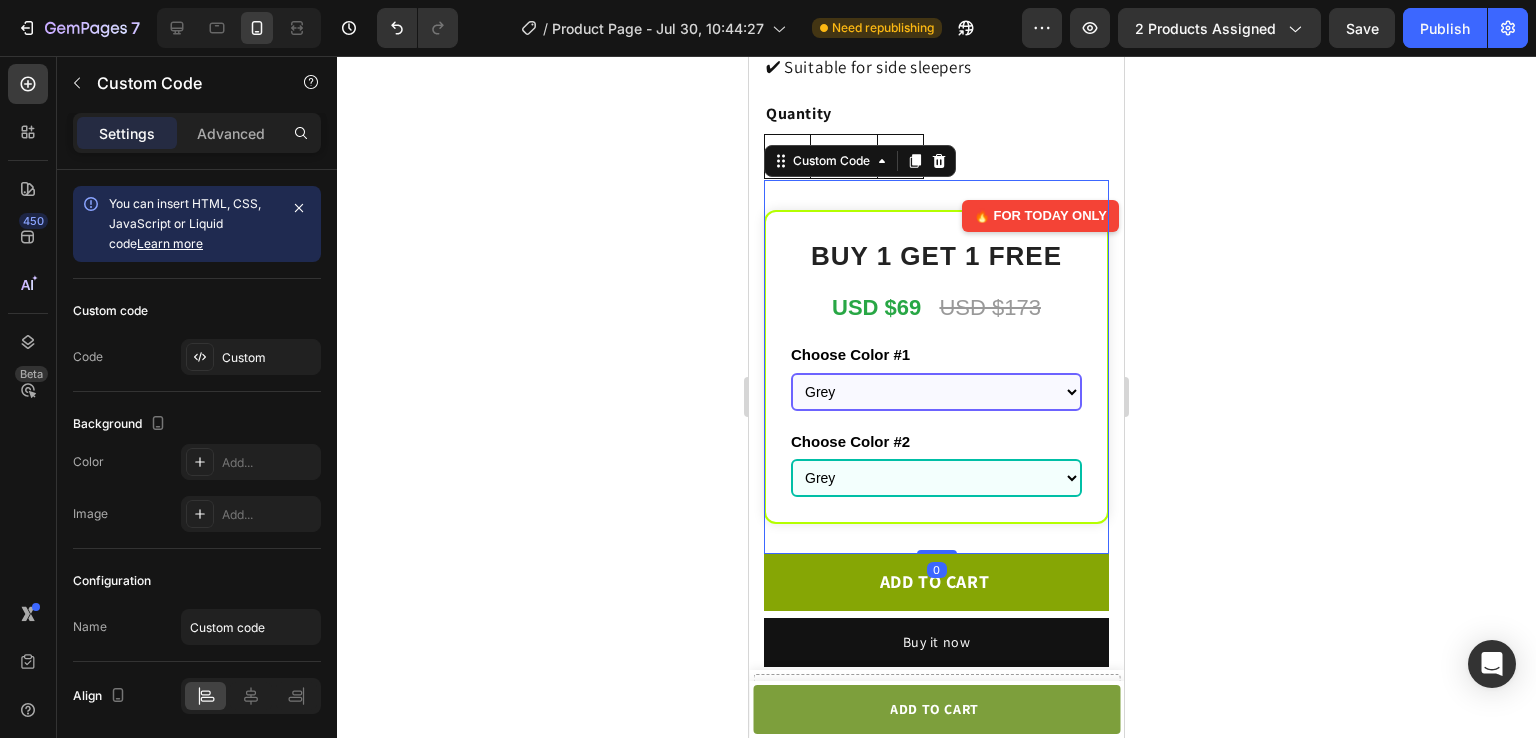 click 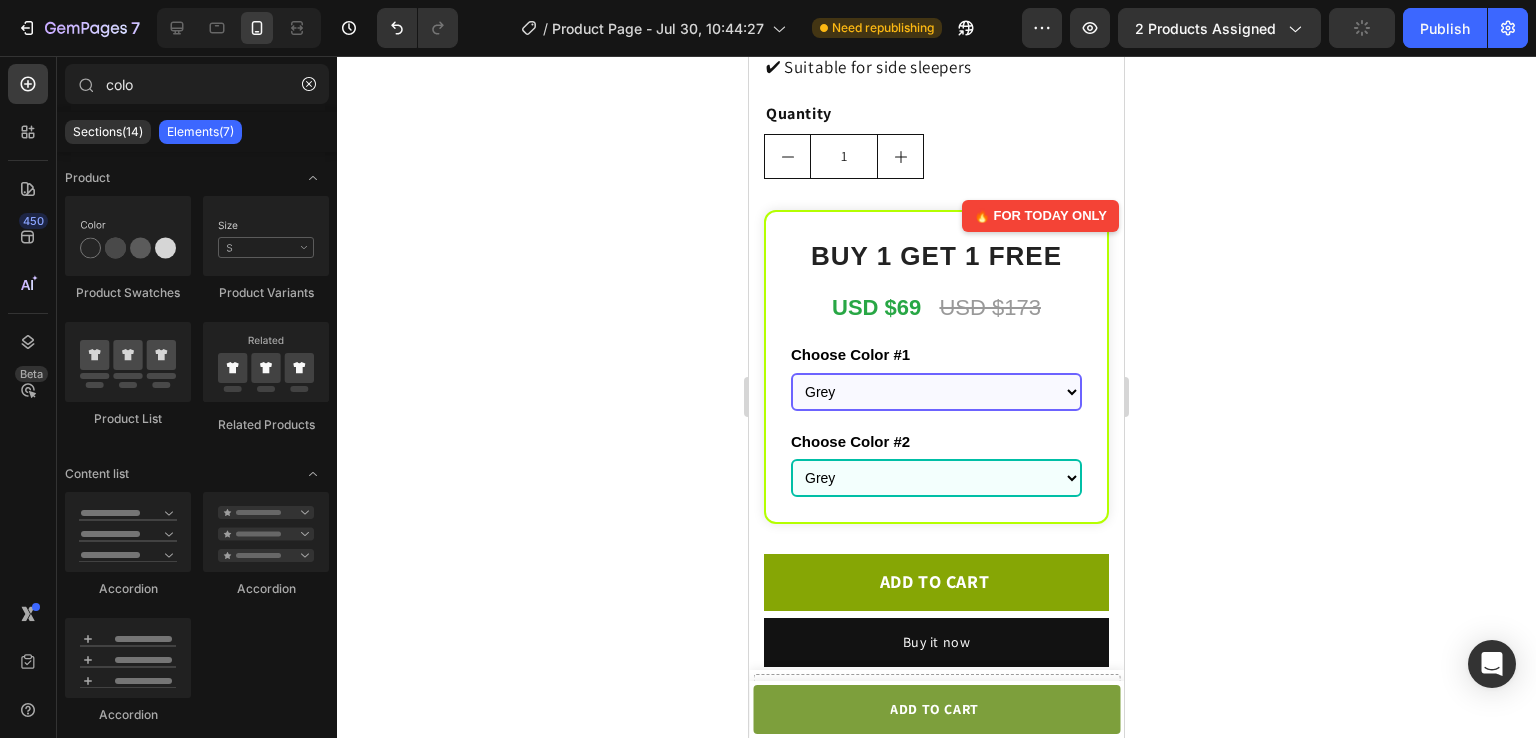 click 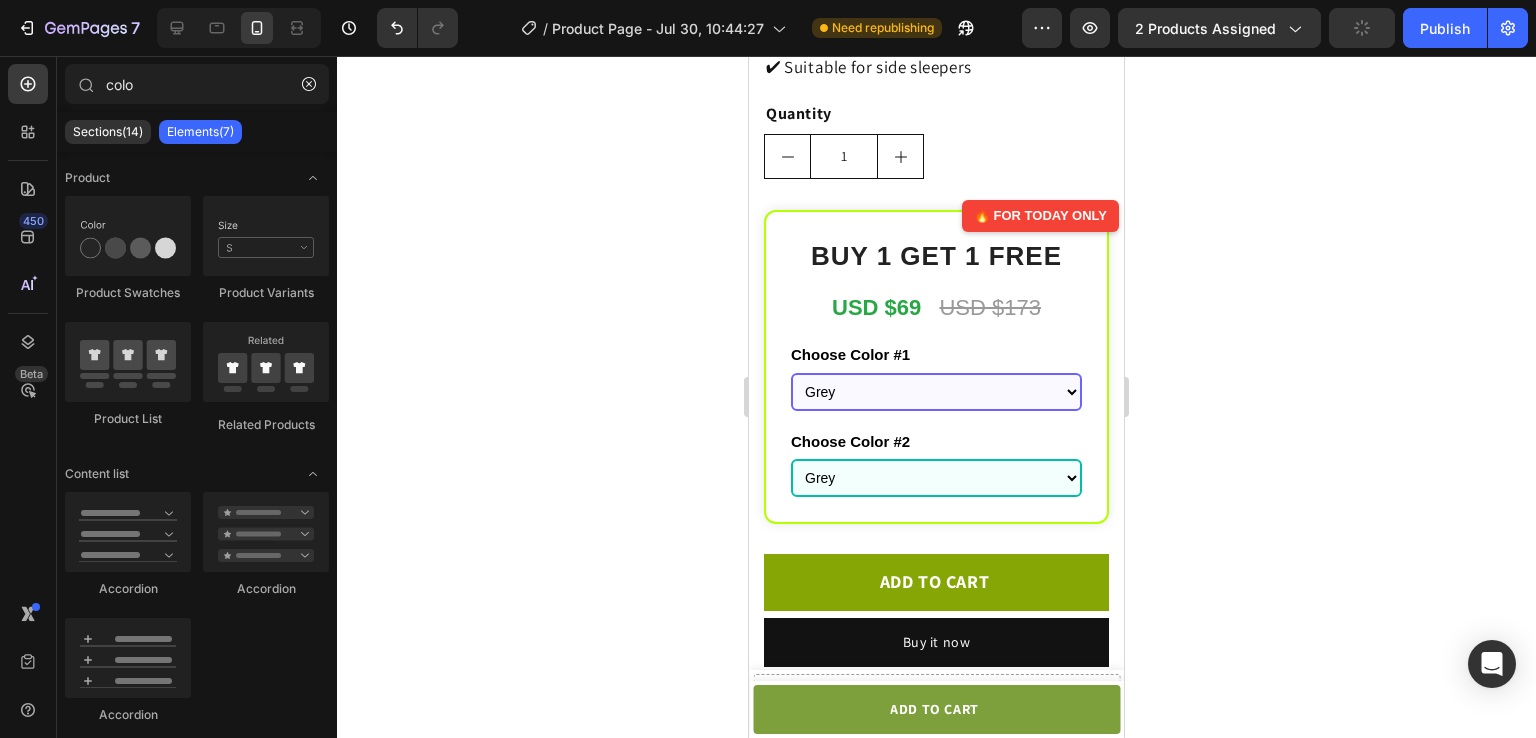 click 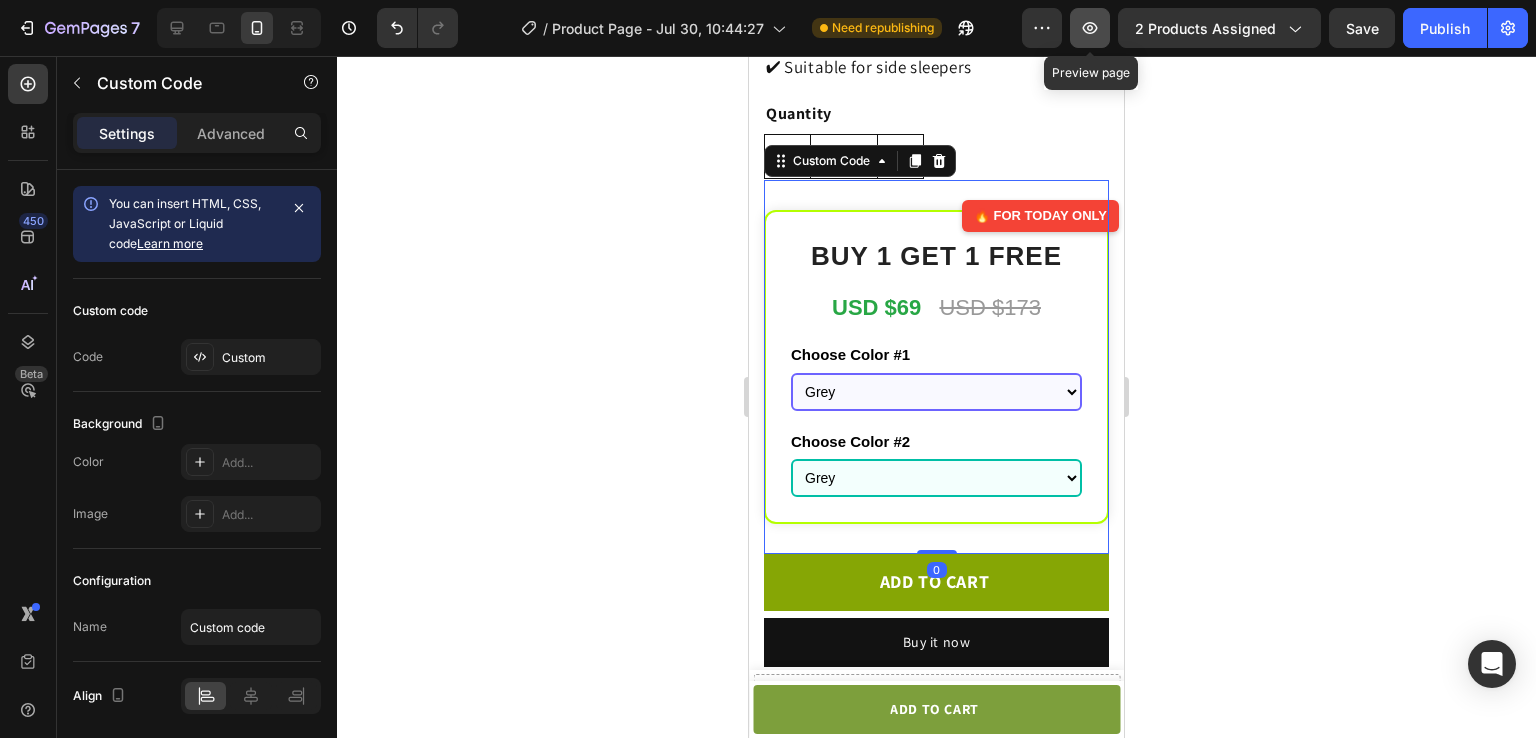 click 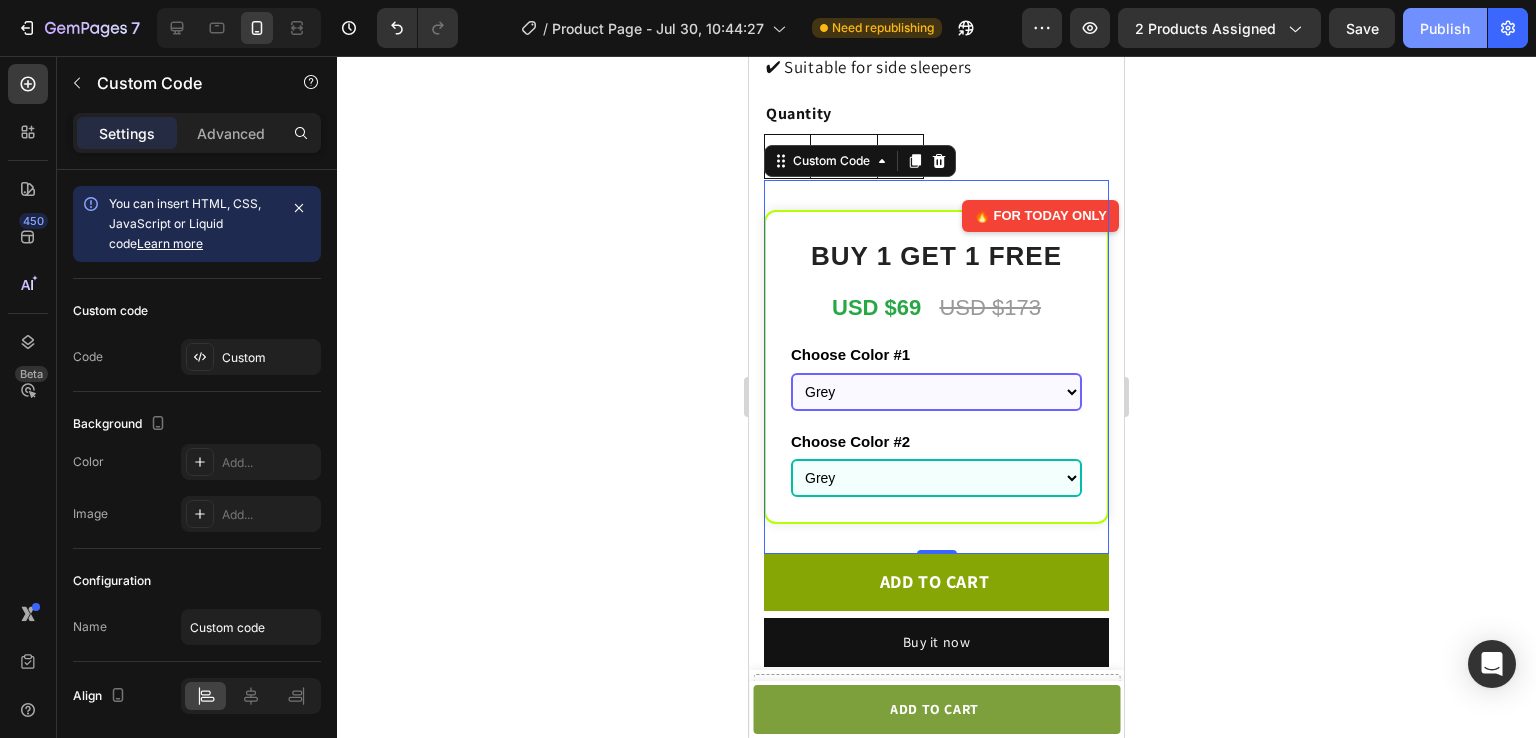 click on "Publish" 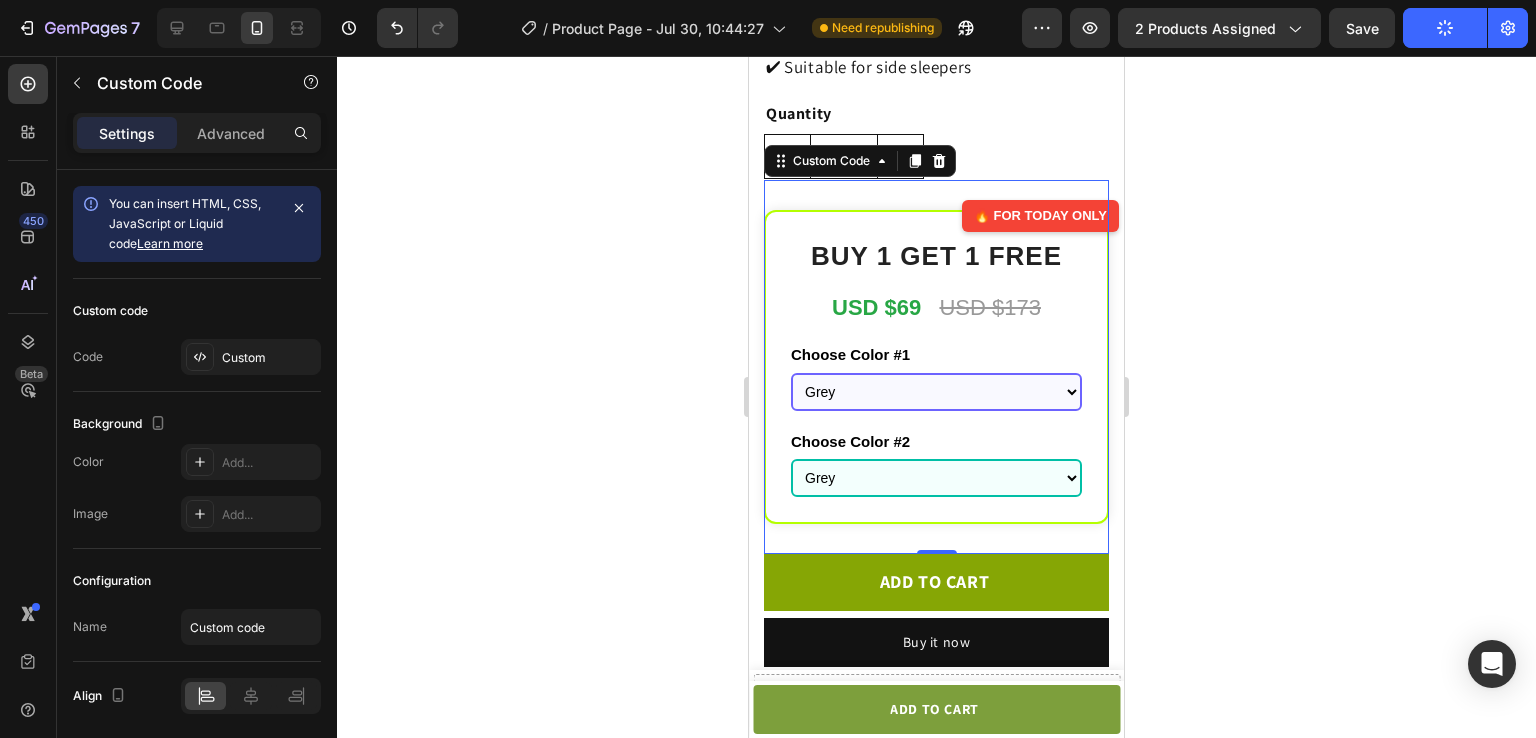 click 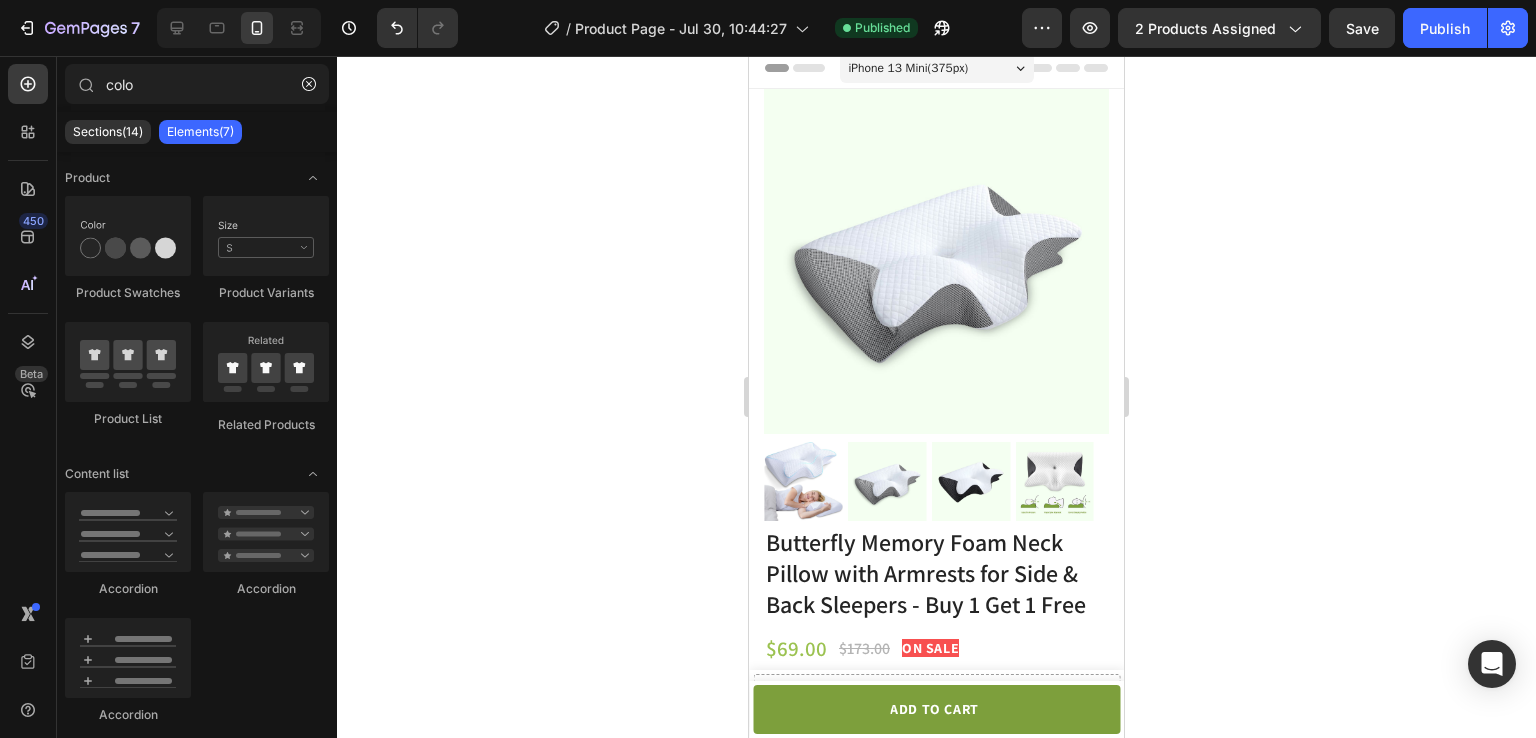 scroll, scrollTop: 0, scrollLeft: 0, axis: both 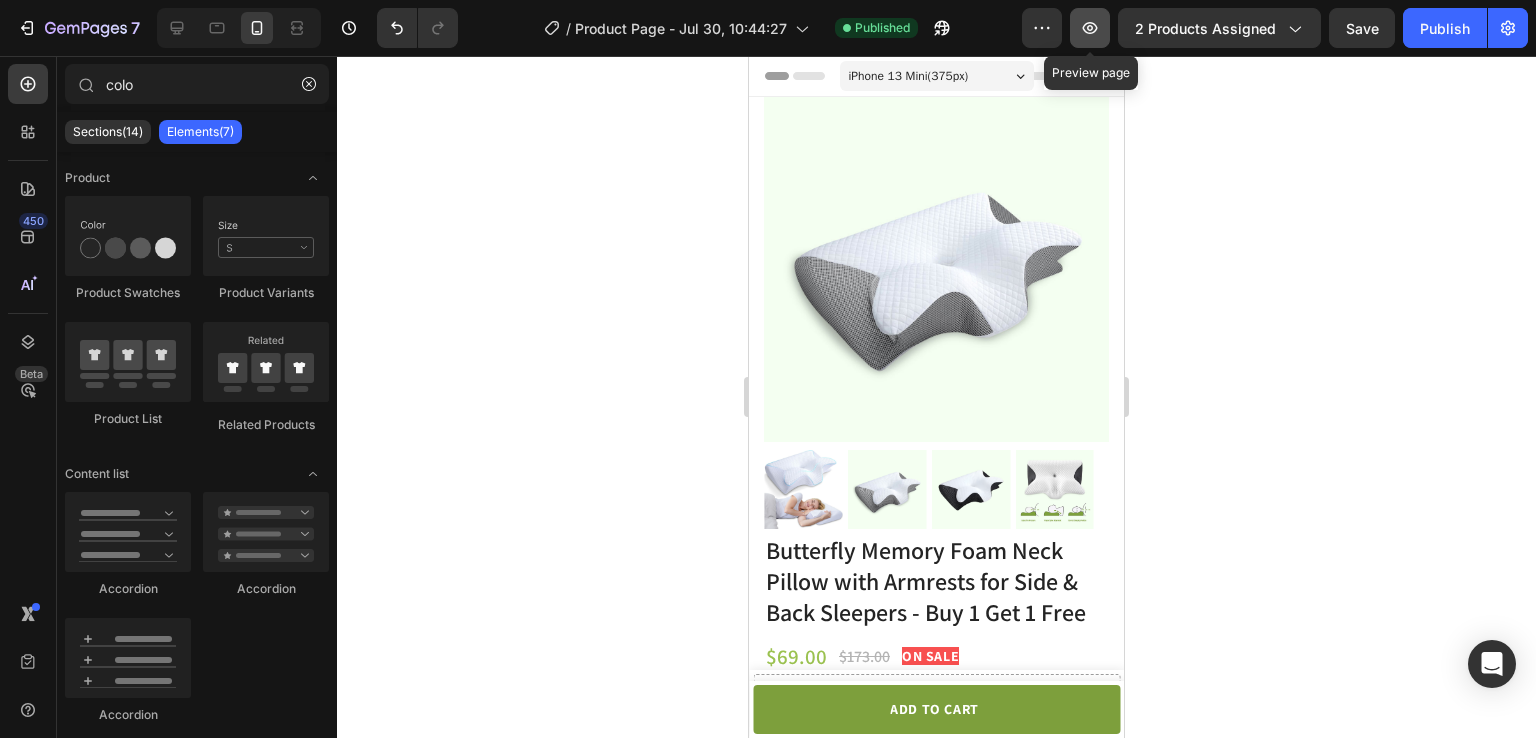 click 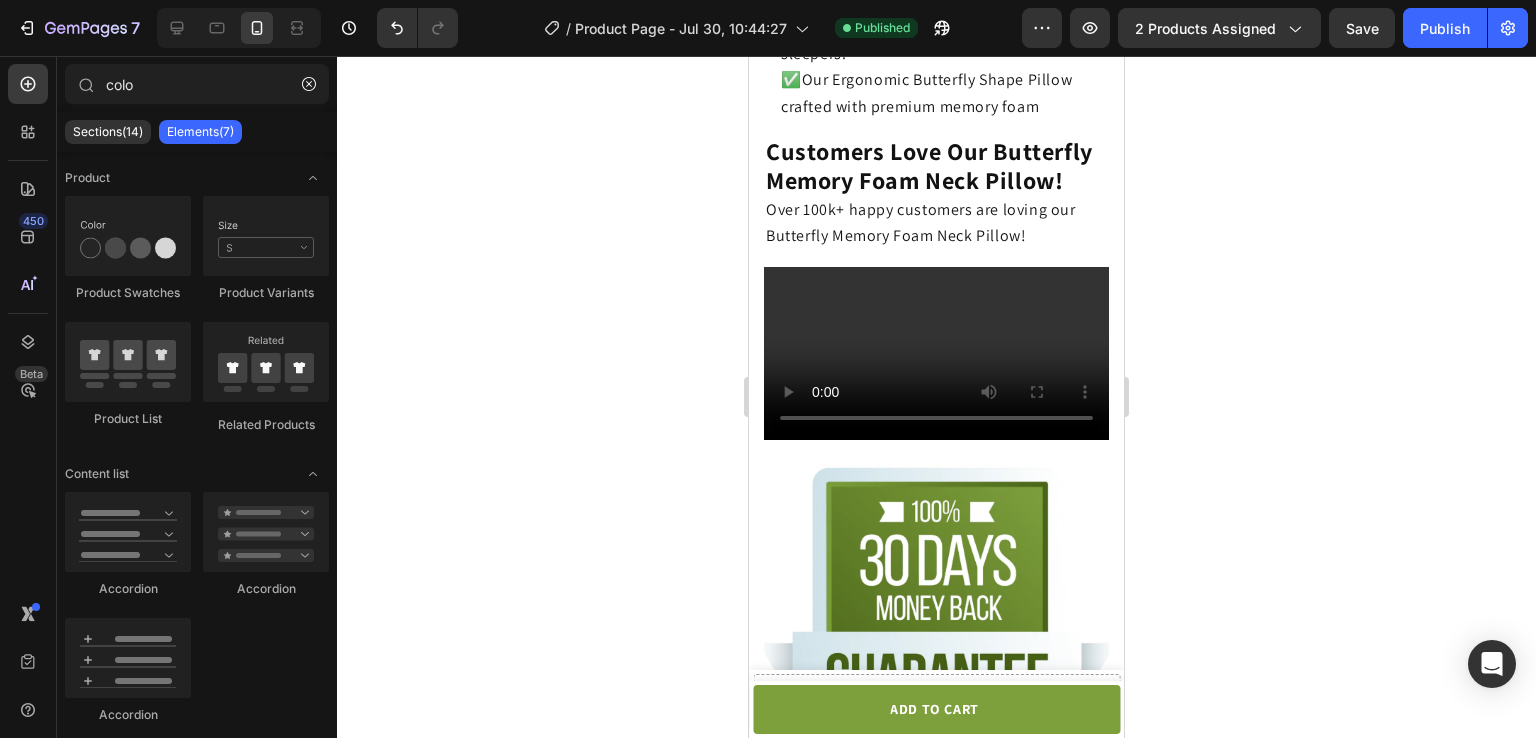 scroll, scrollTop: 3955, scrollLeft: 0, axis: vertical 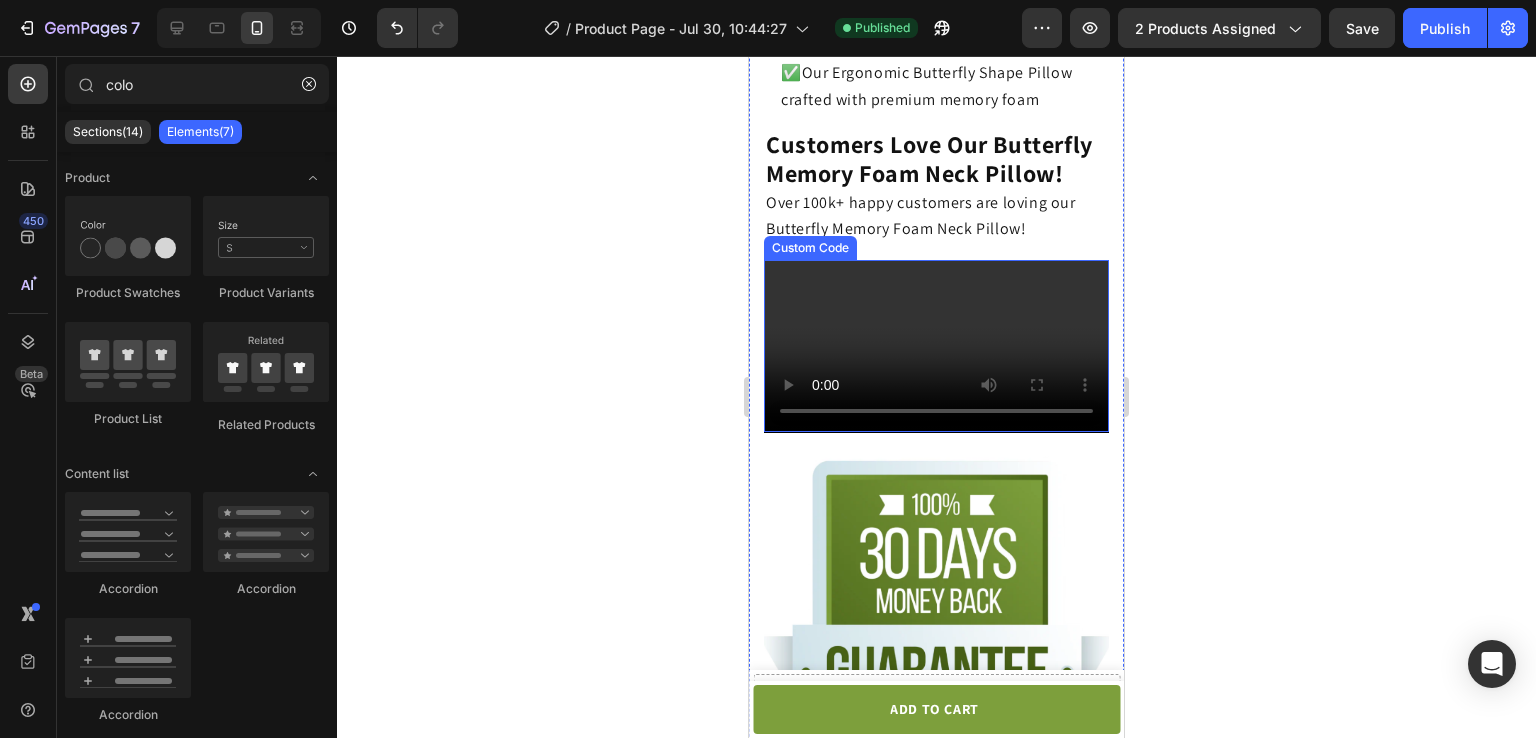 click on "متصفحك لا يدعم تشغيل الفيديو." 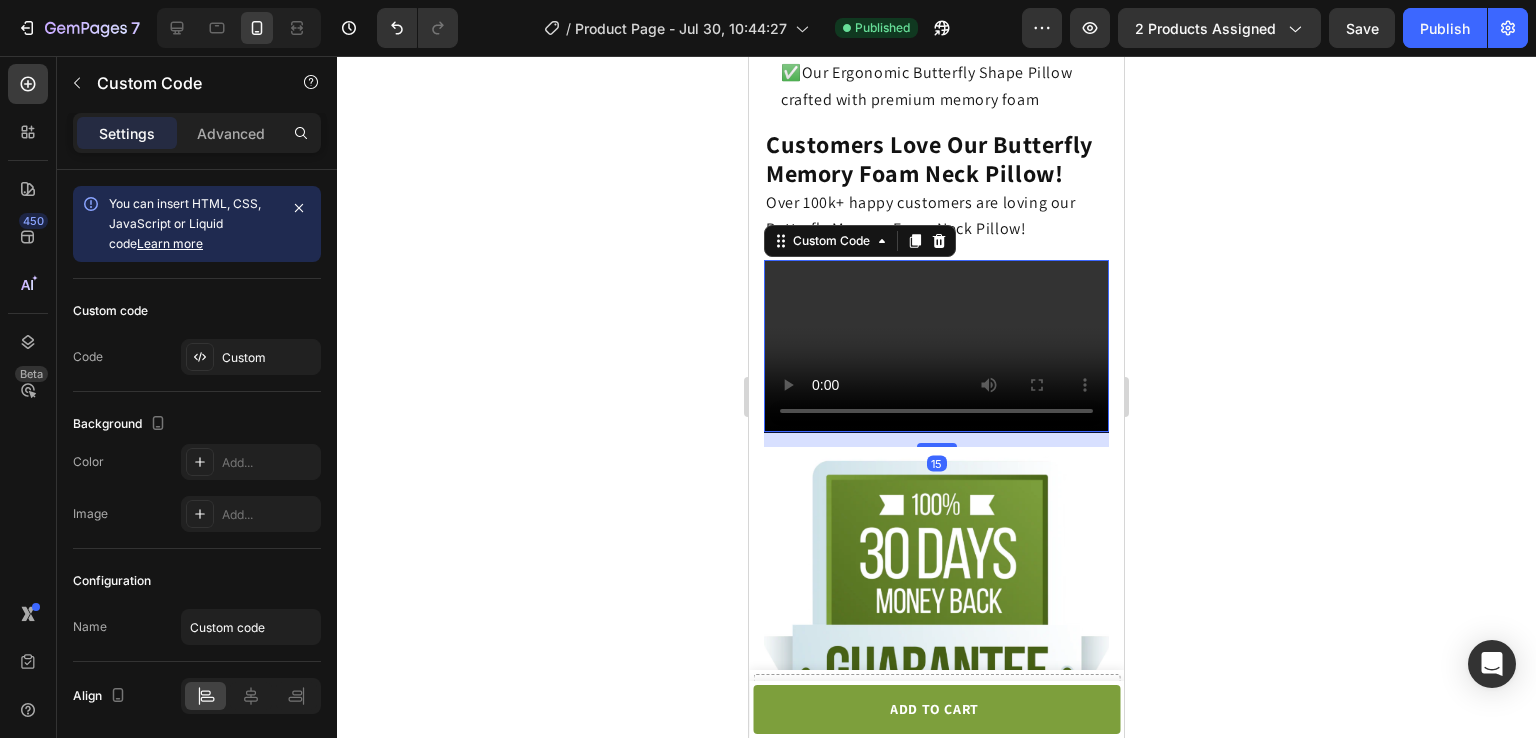 scroll, scrollTop: 4155, scrollLeft: 0, axis: vertical 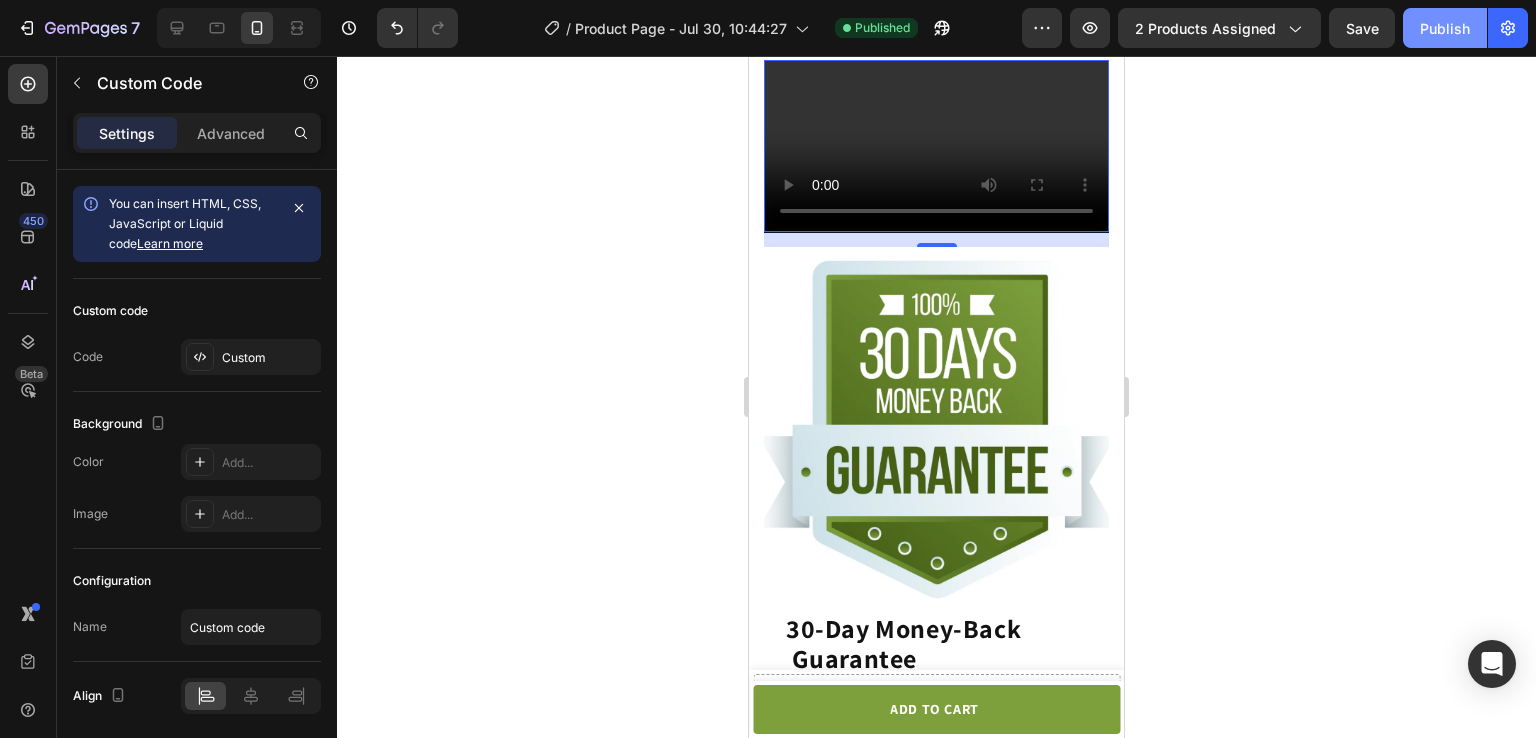 click on "Publish" at bounding box center (1445, 28) 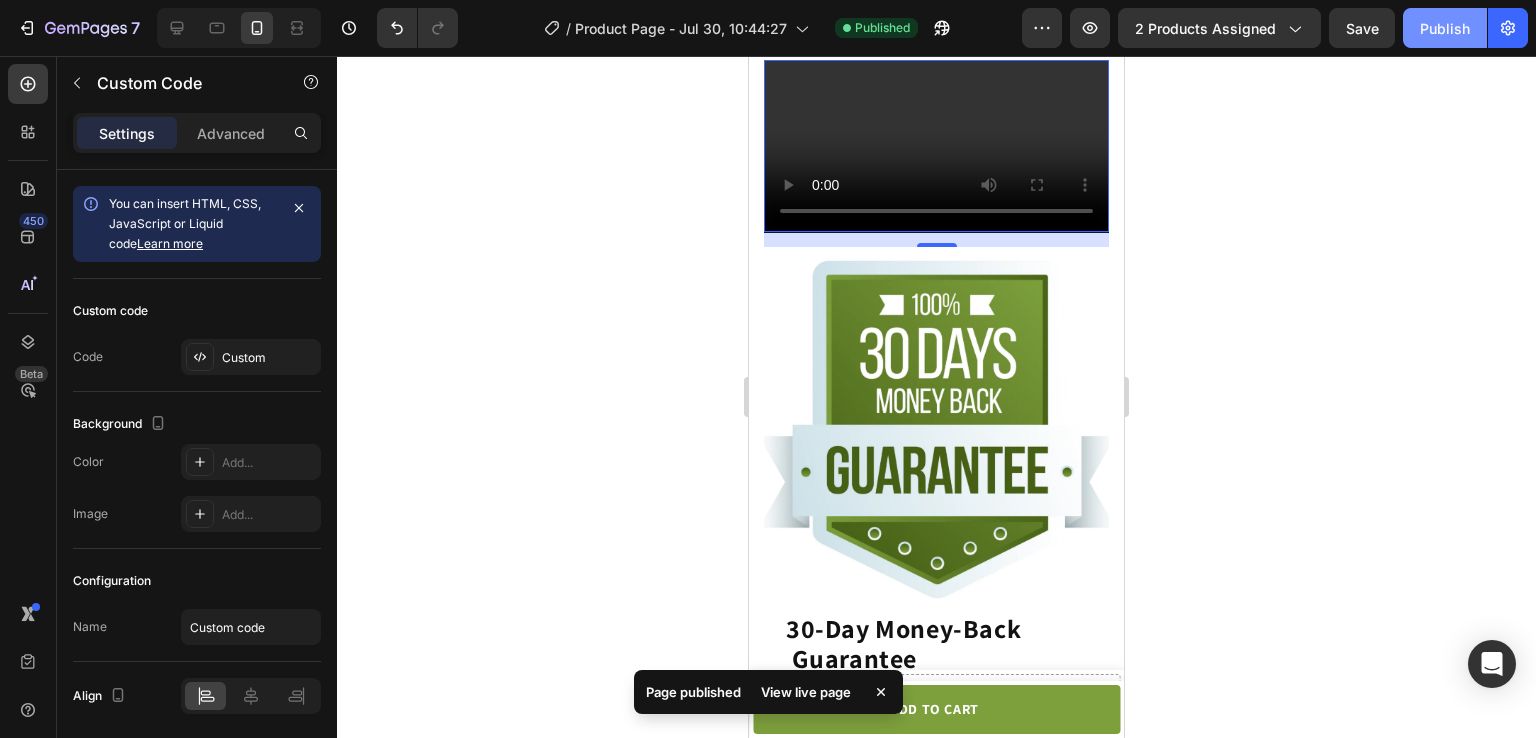 click on "Publish" at bounding box center (1445, 28) 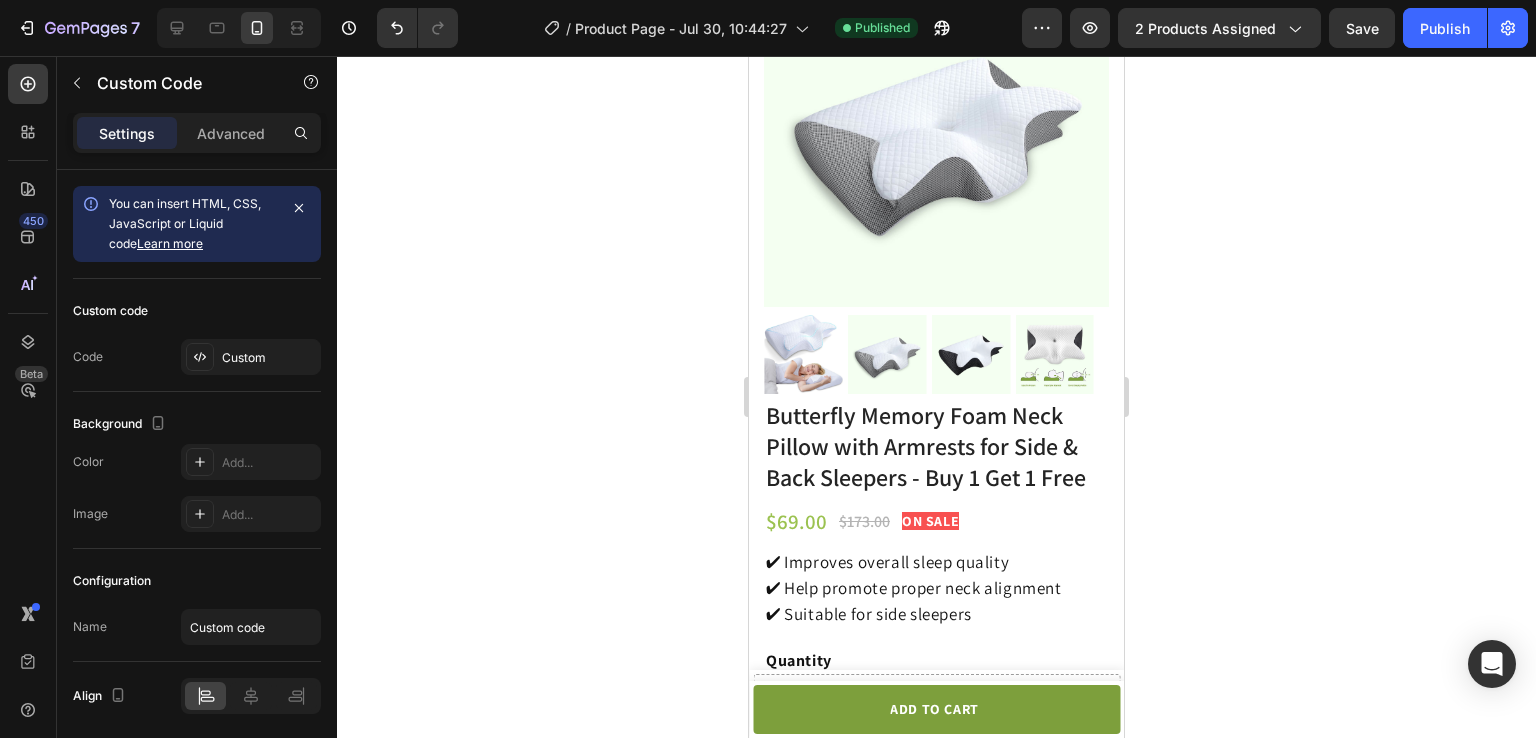 scroll, scrollTop: 0, scrollLeft: 0, axis: both 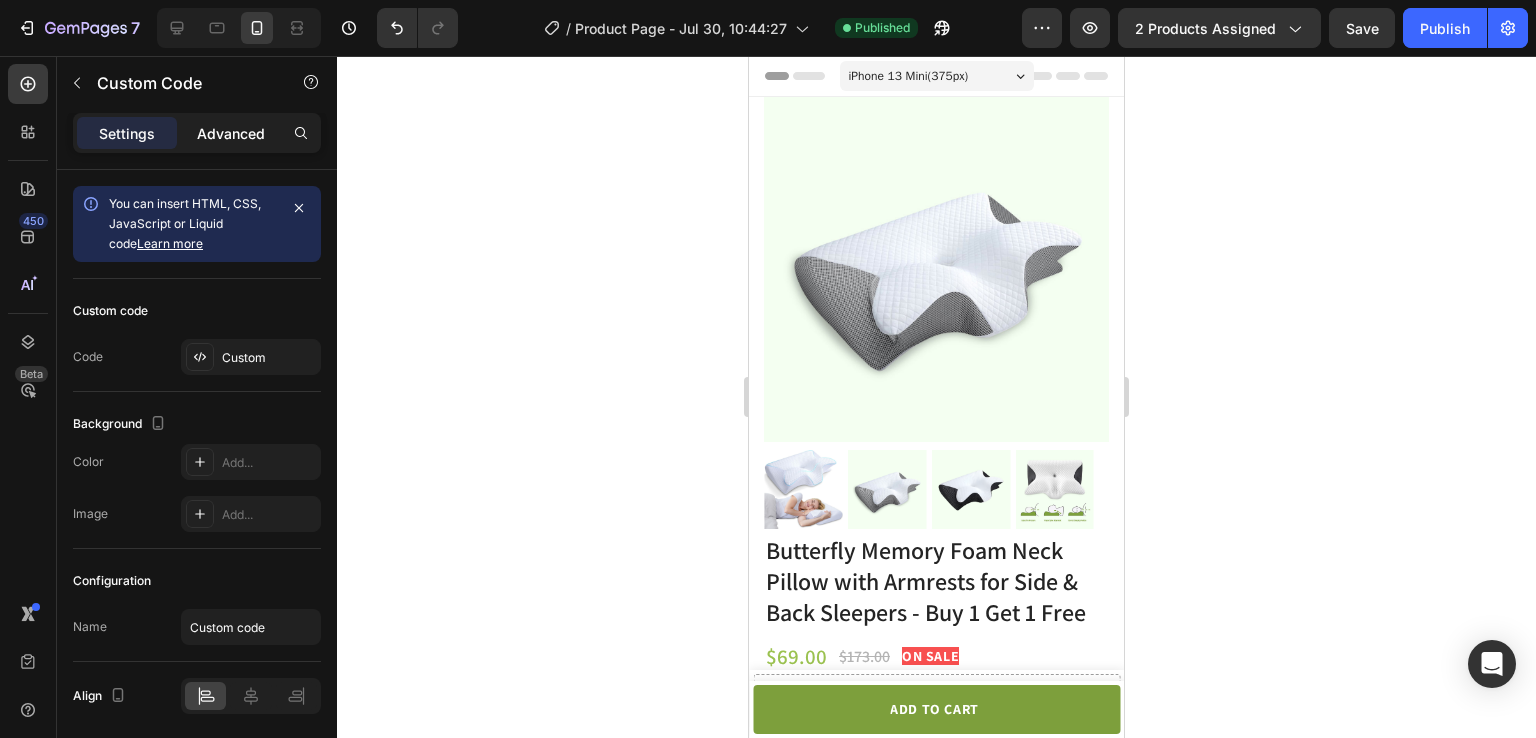 click on "Advanced" at bounding box center [231, 133] 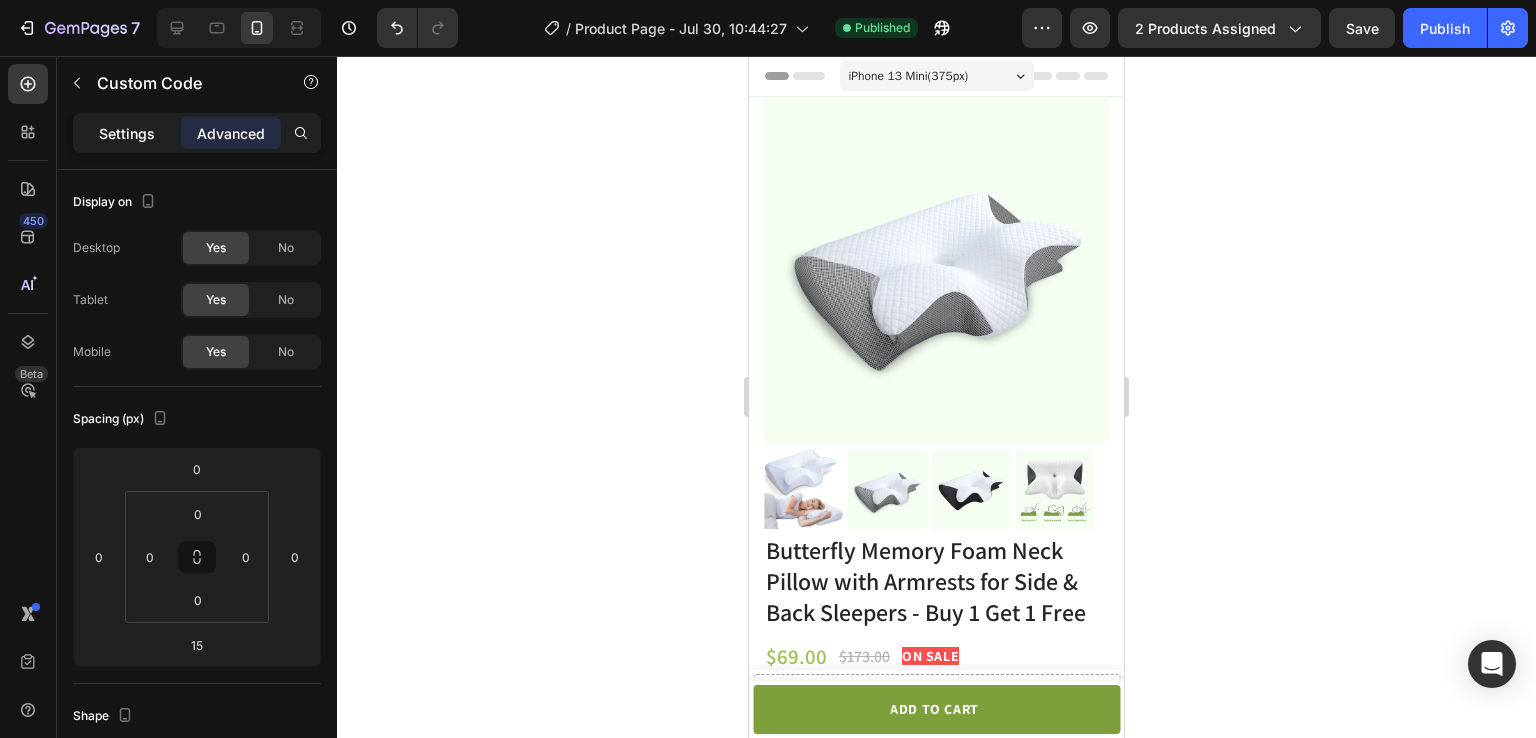 click on "Settings" at bounding box center [127, 133] 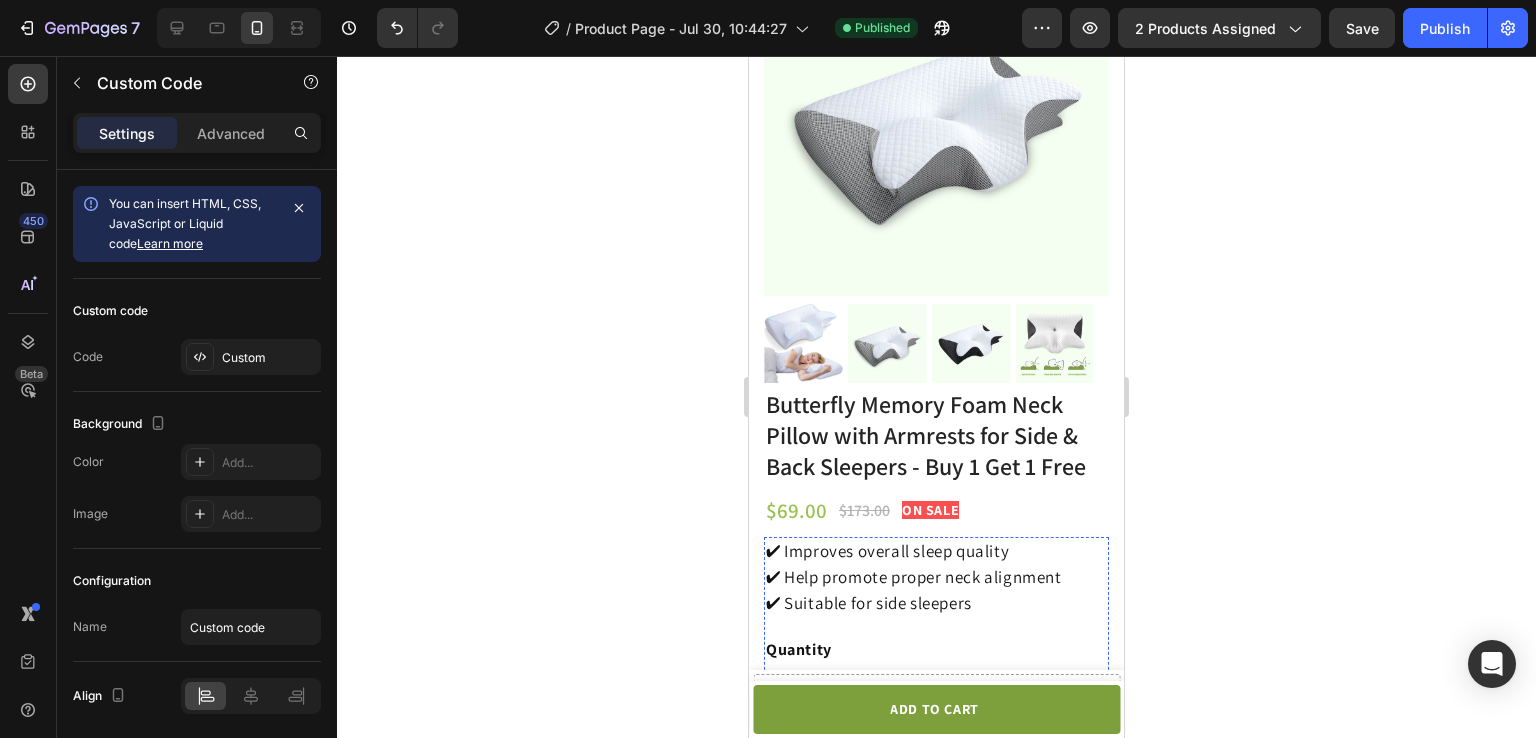 scroll, scrollTop: 0, scrollLeft: 0, axis: both 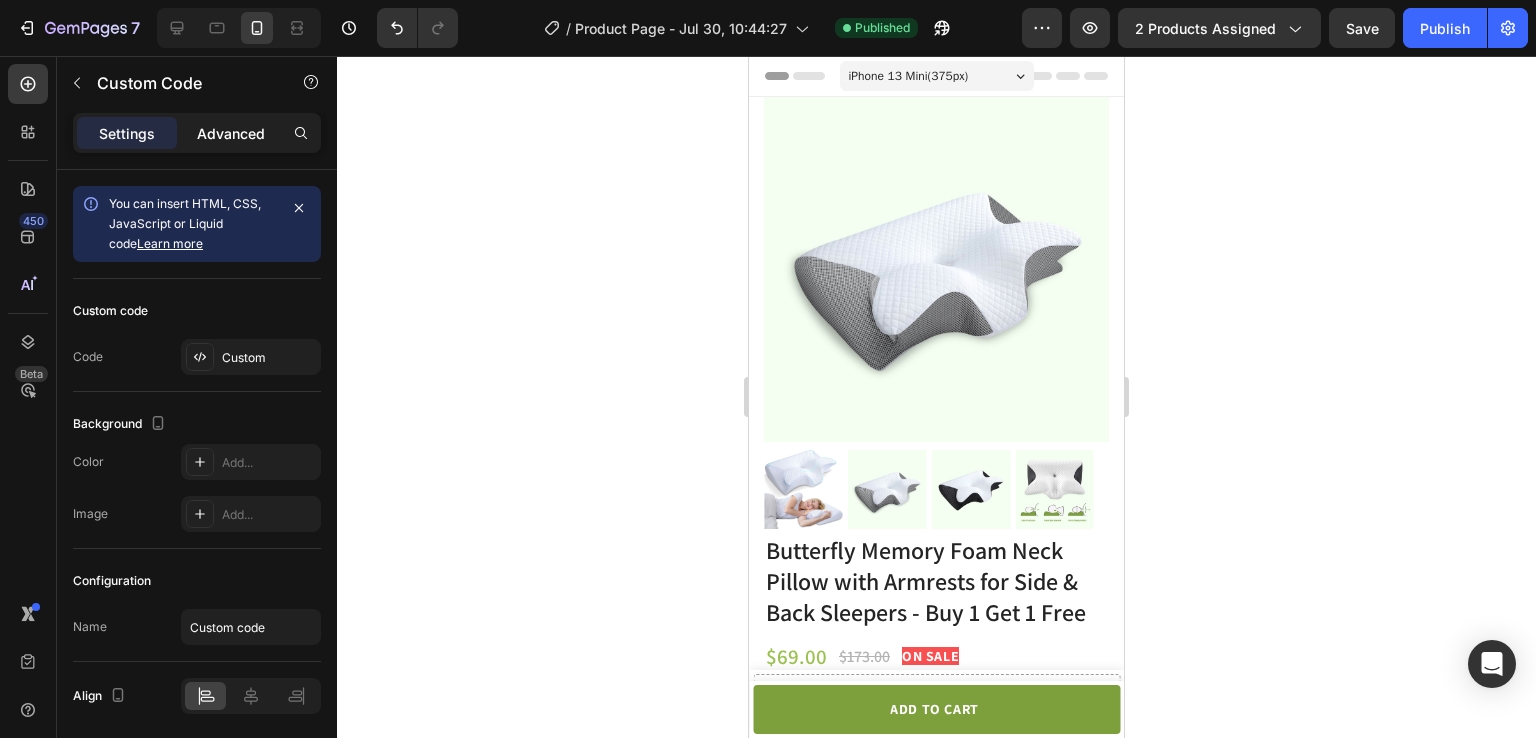 click on "Advanced" at bounding box center [231, 133] 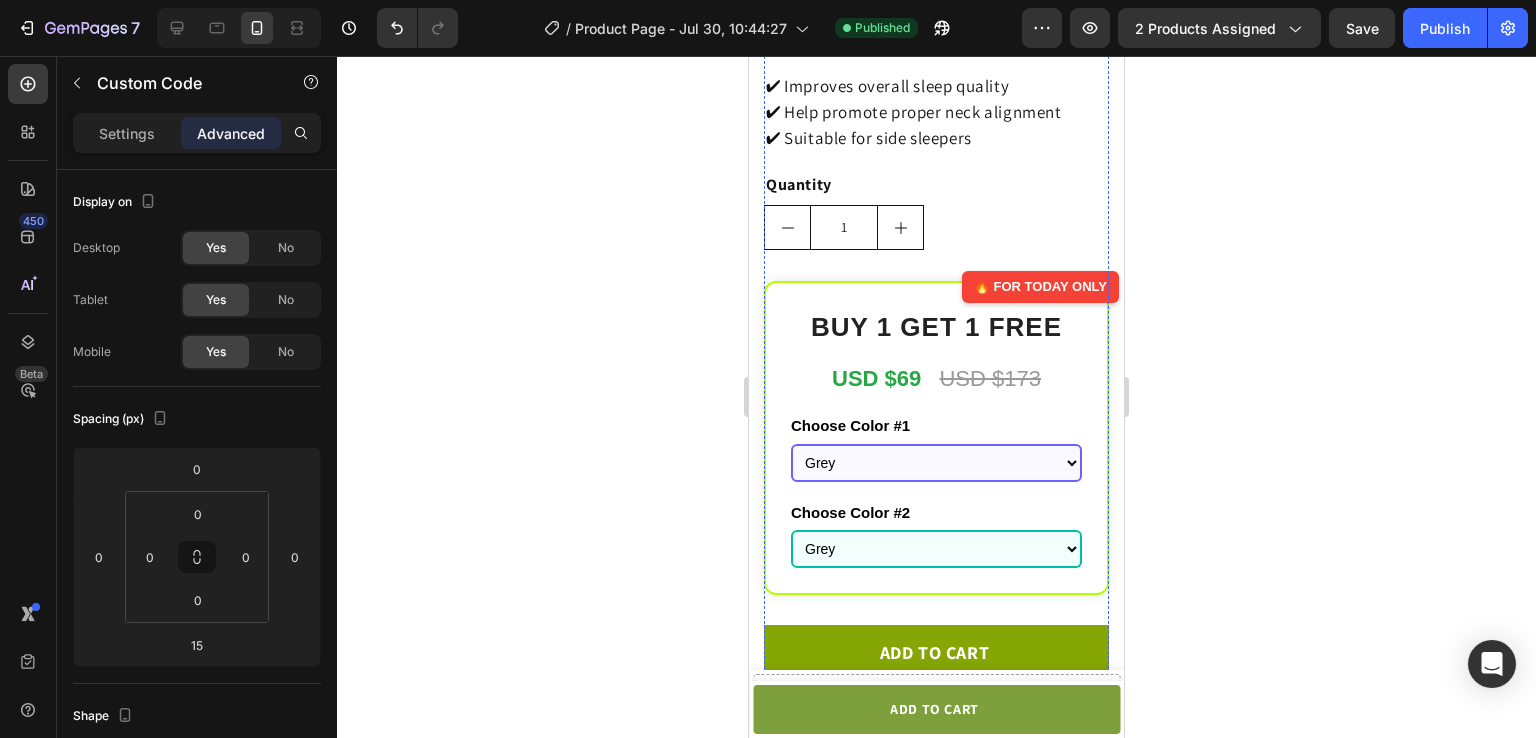 scroll, scrollTop: 612, scrollLeft: 0, axis: vertical 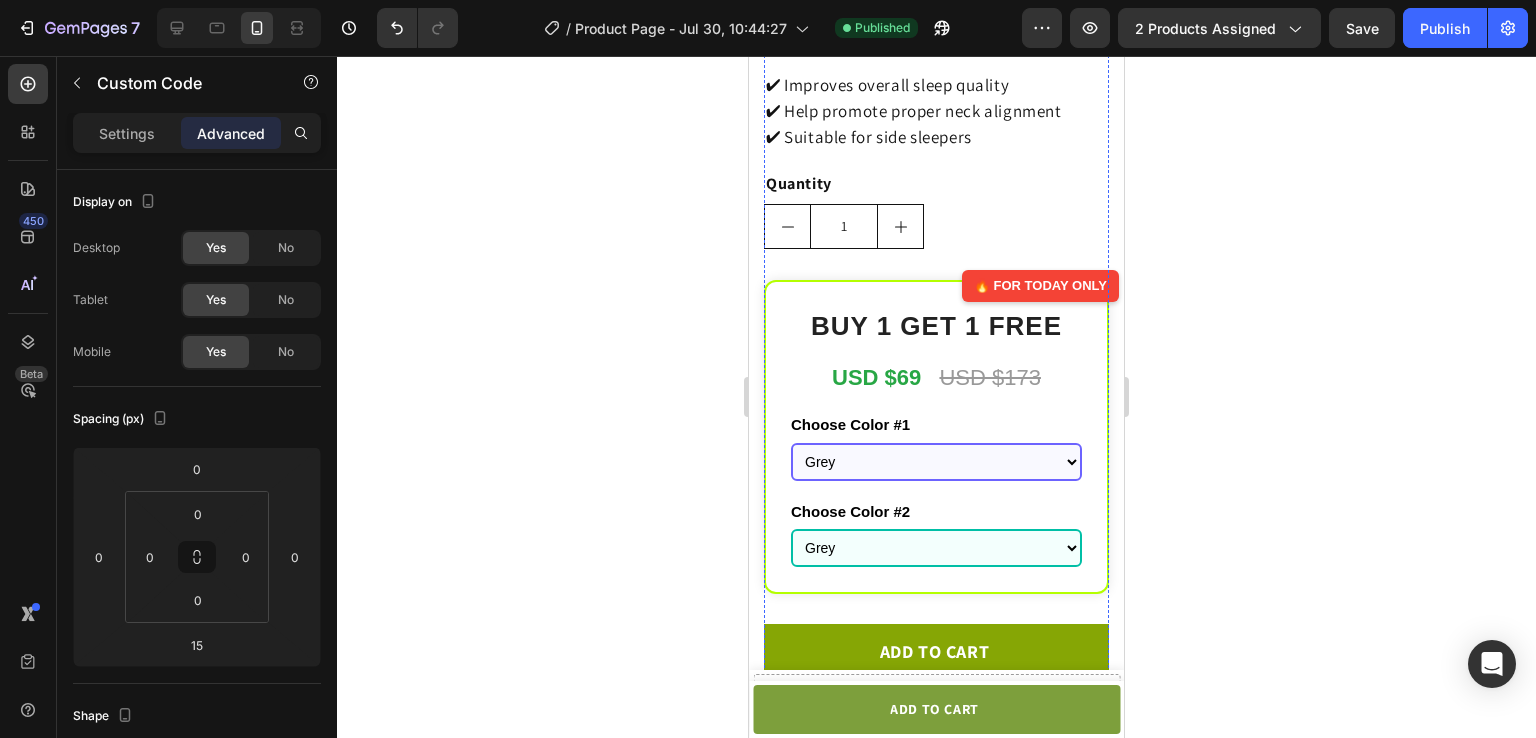 click on "USD $69" 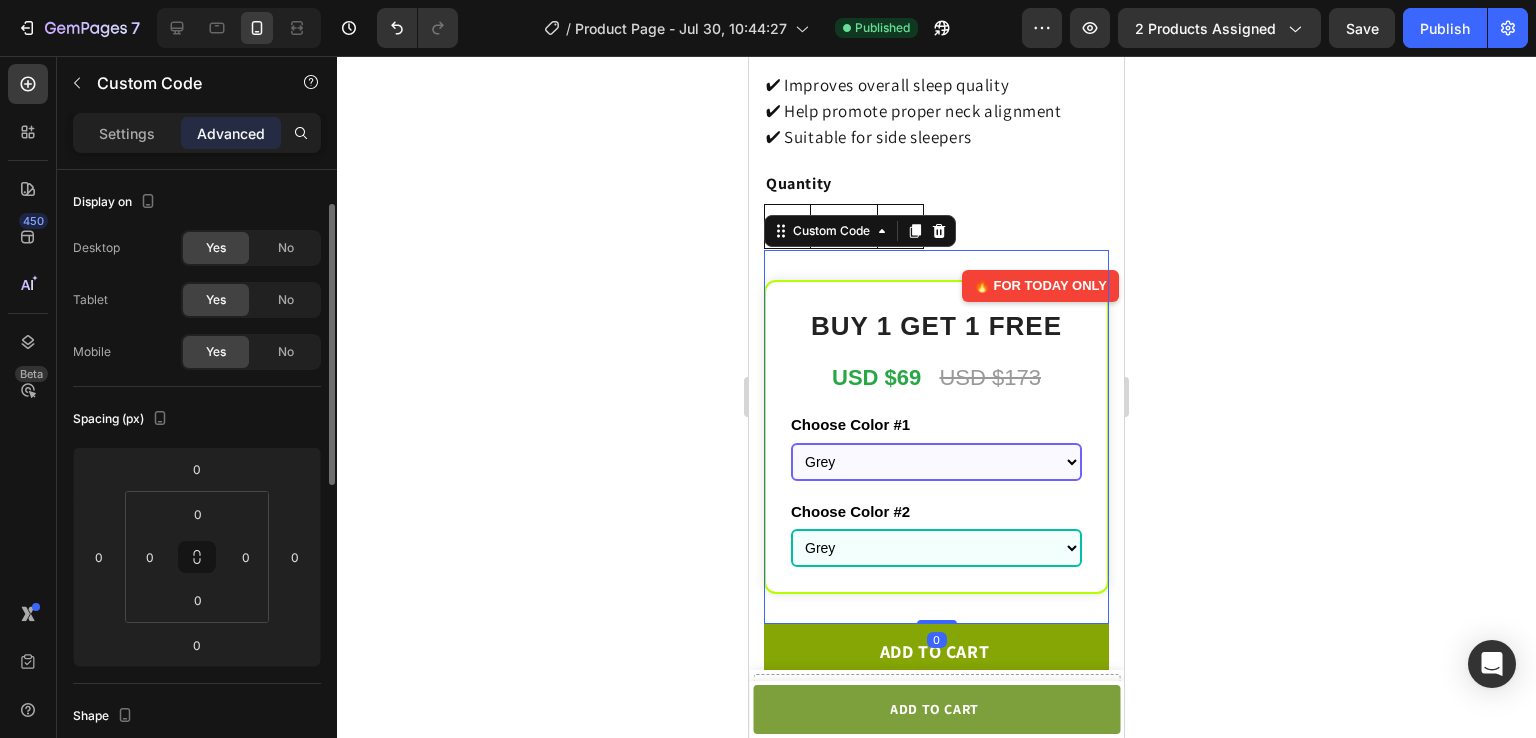 scroll, scrollTop: 24, scrollLeft: 0, axis: vertical 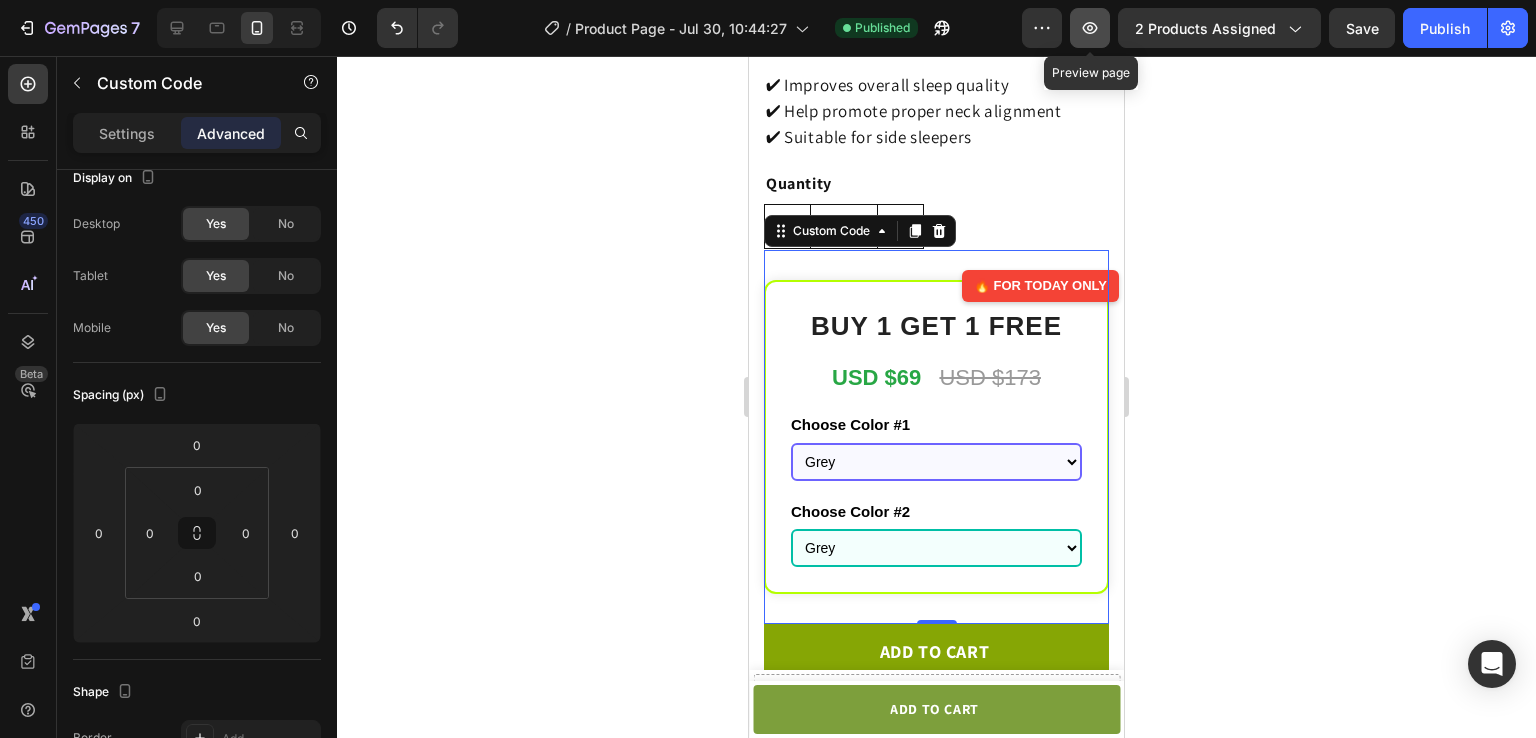 click 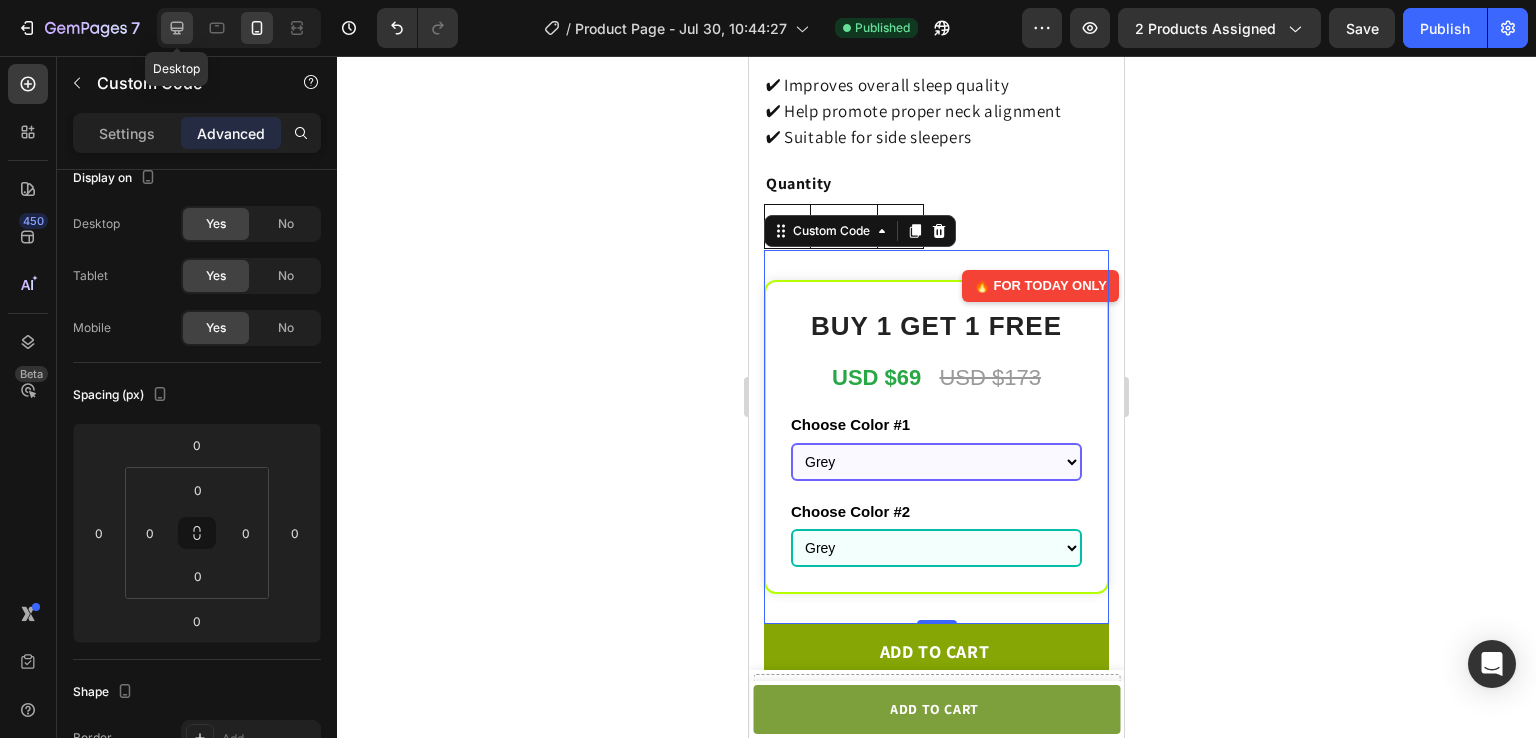 click 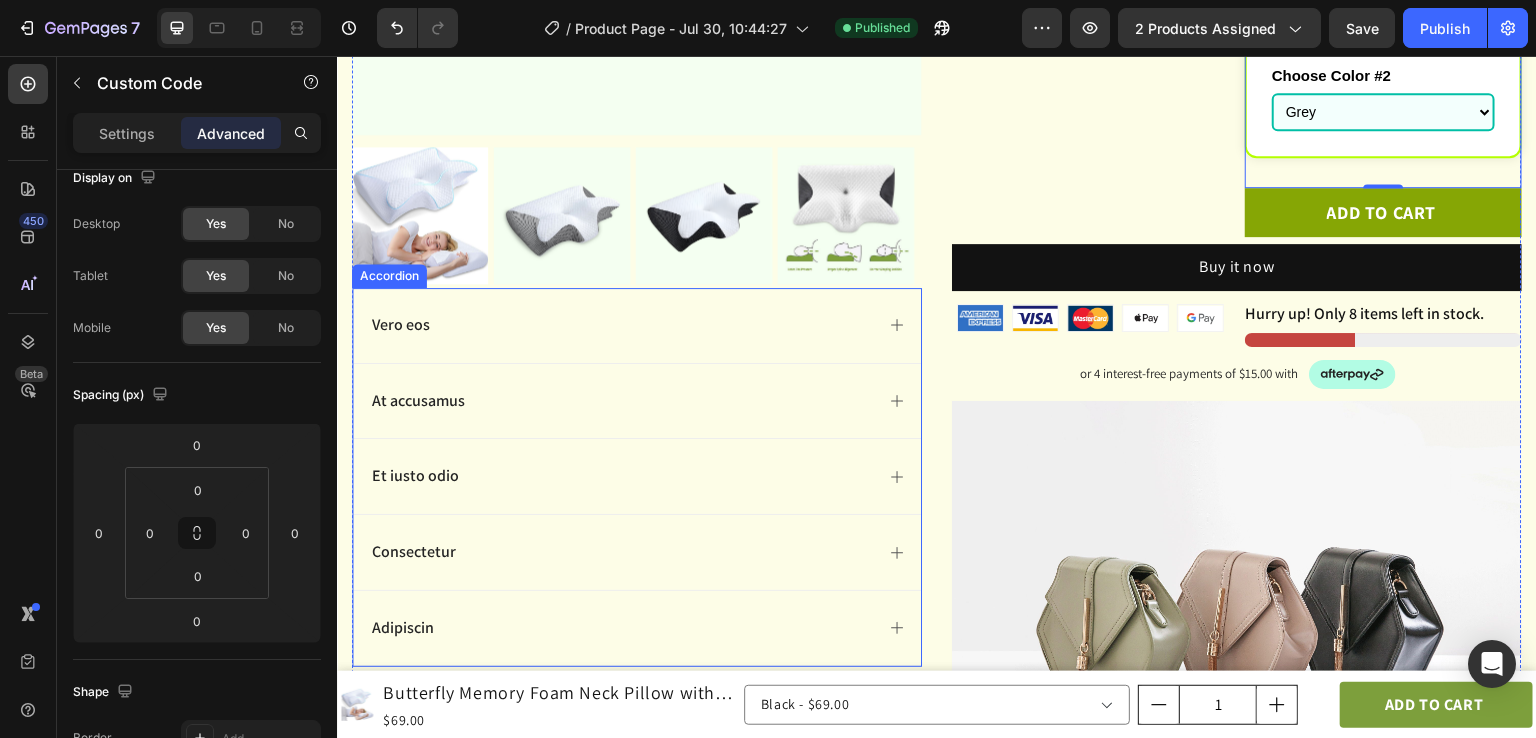 click on "At accusamus" 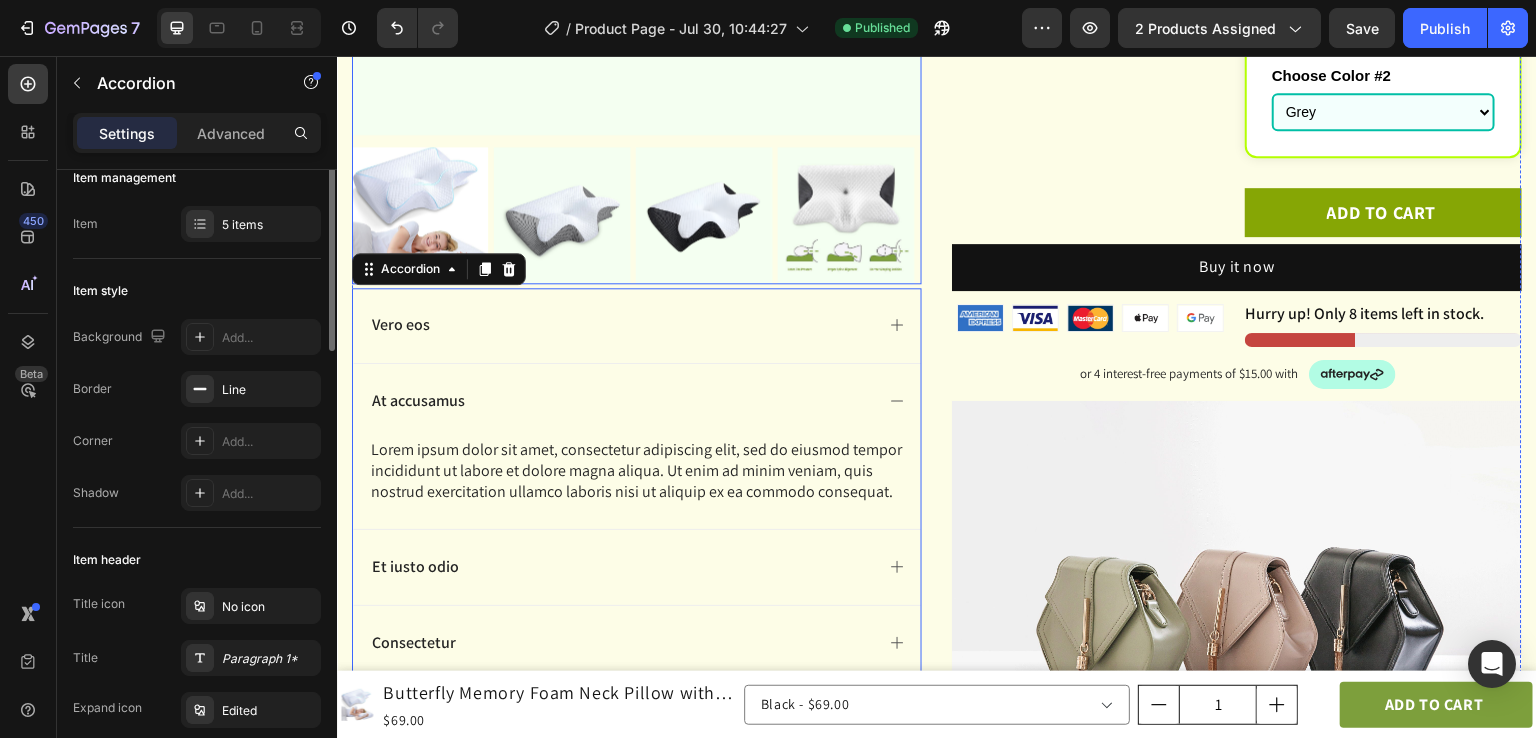 scroll, scrollTop: 260, scrollLeft: 0, axis: vertical 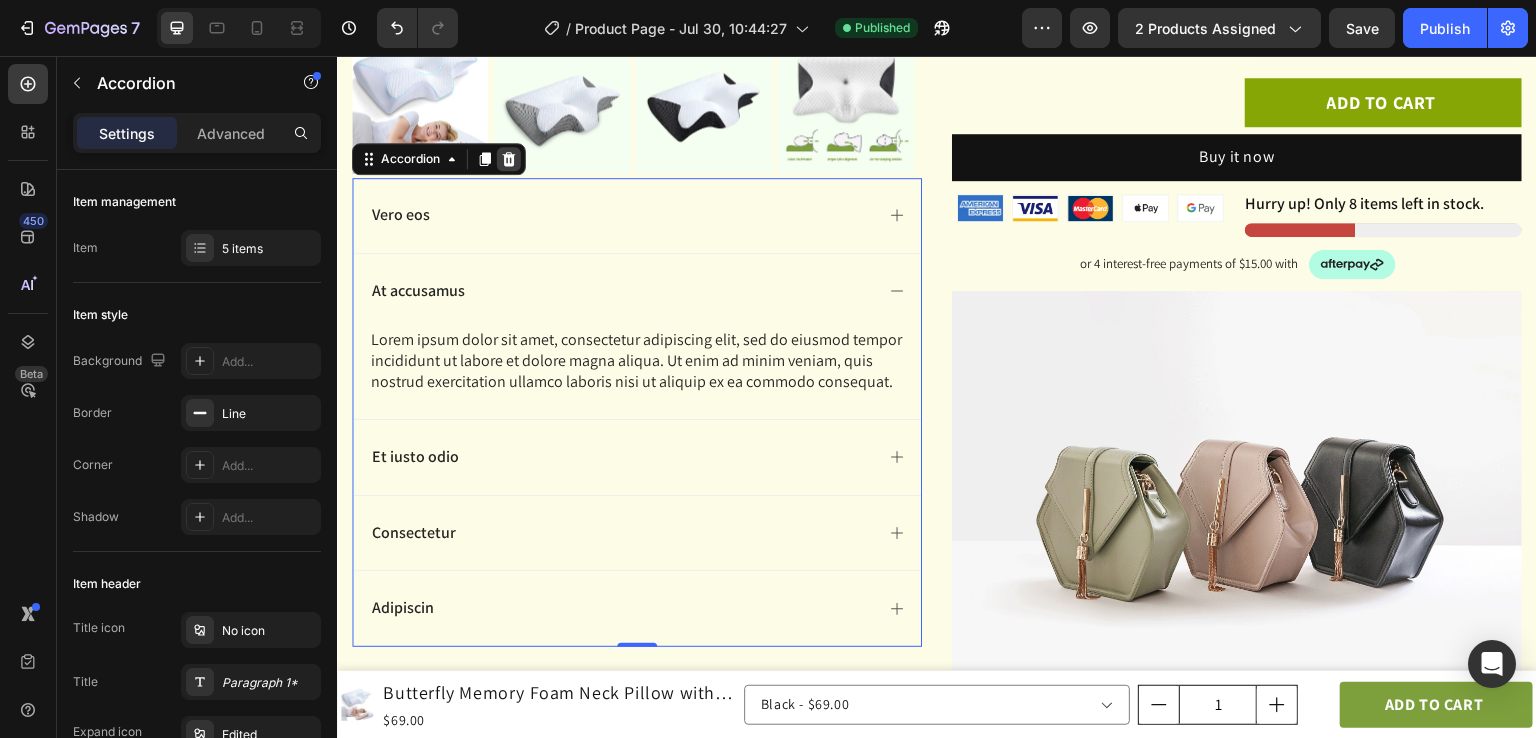 click 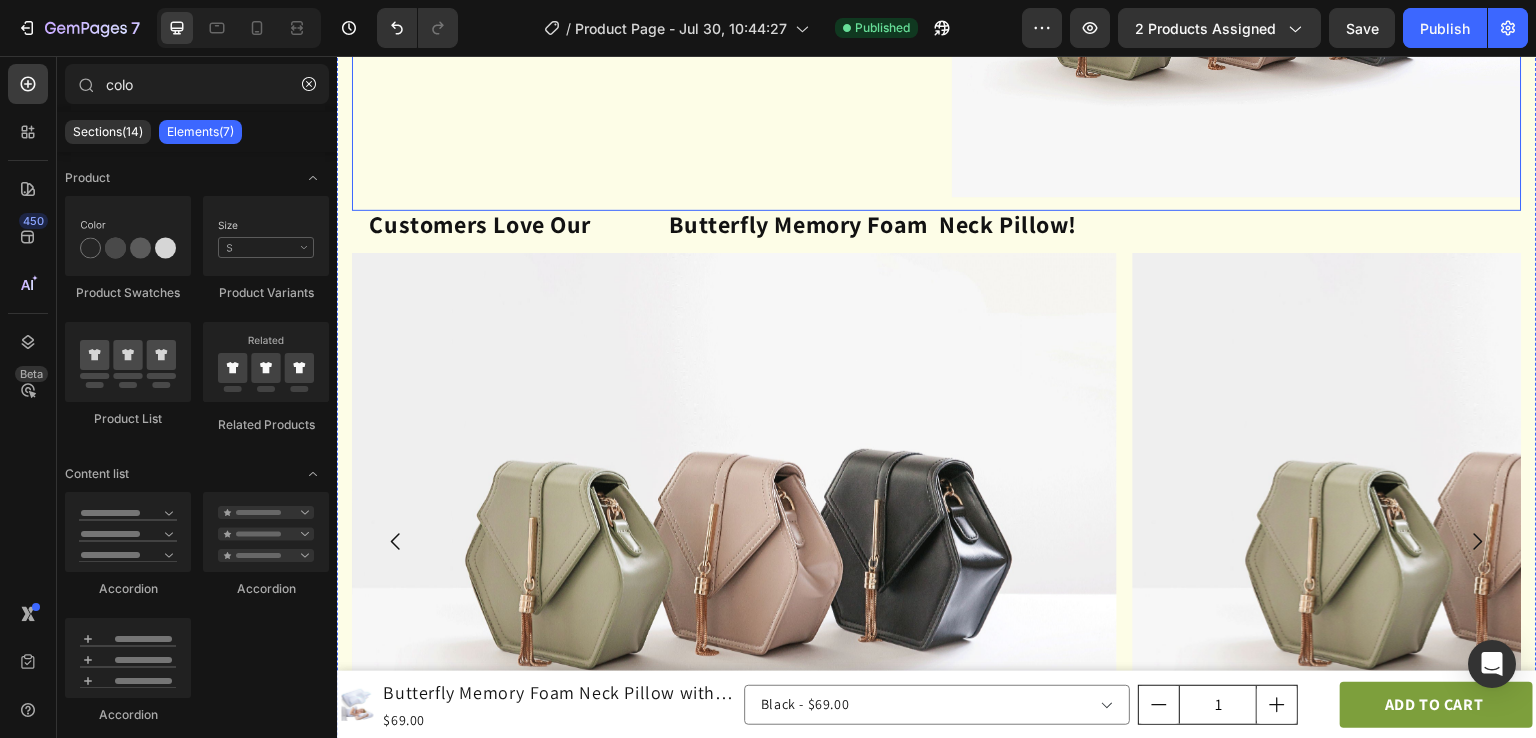 scroll, scrollTop: 1248, scrollLeft: 0, axis: vertical 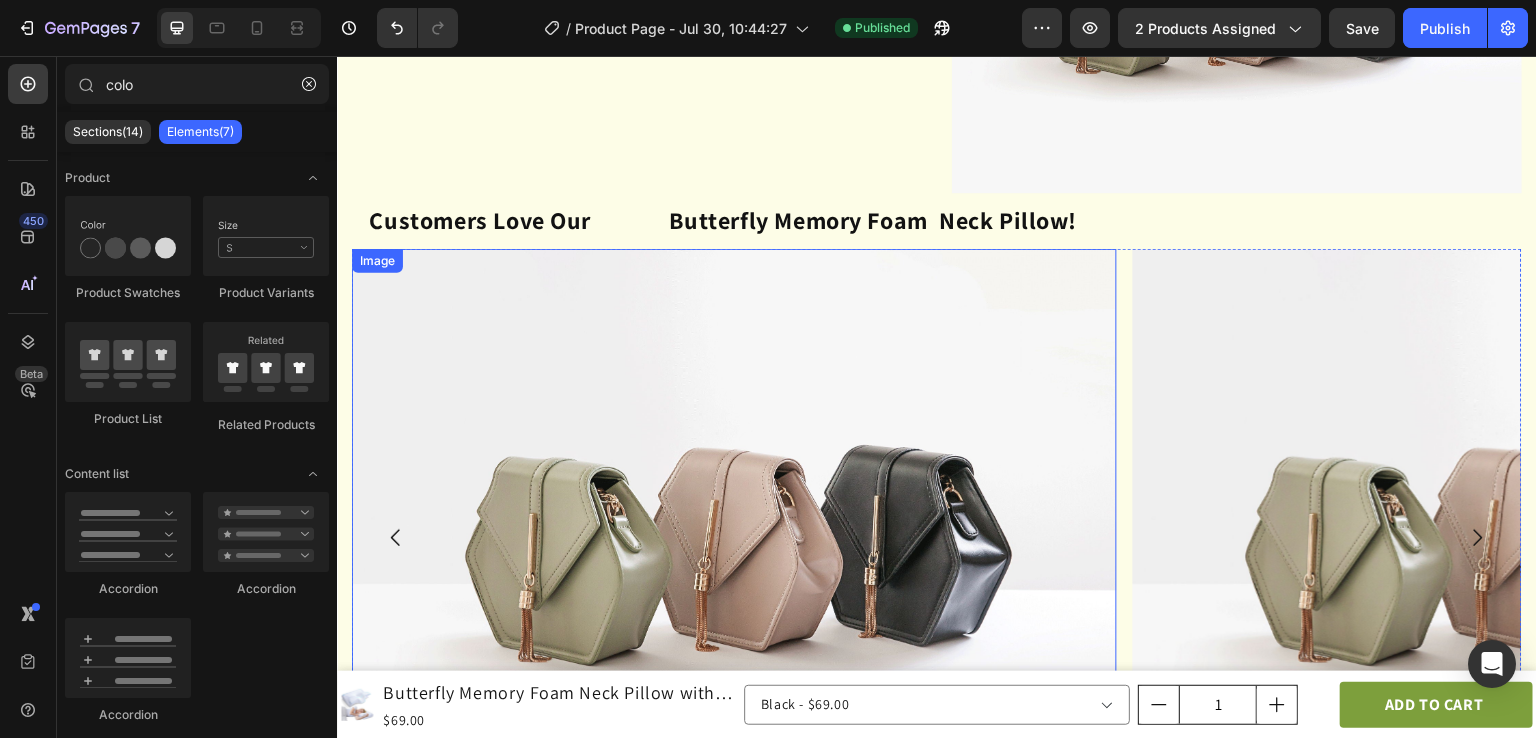 click 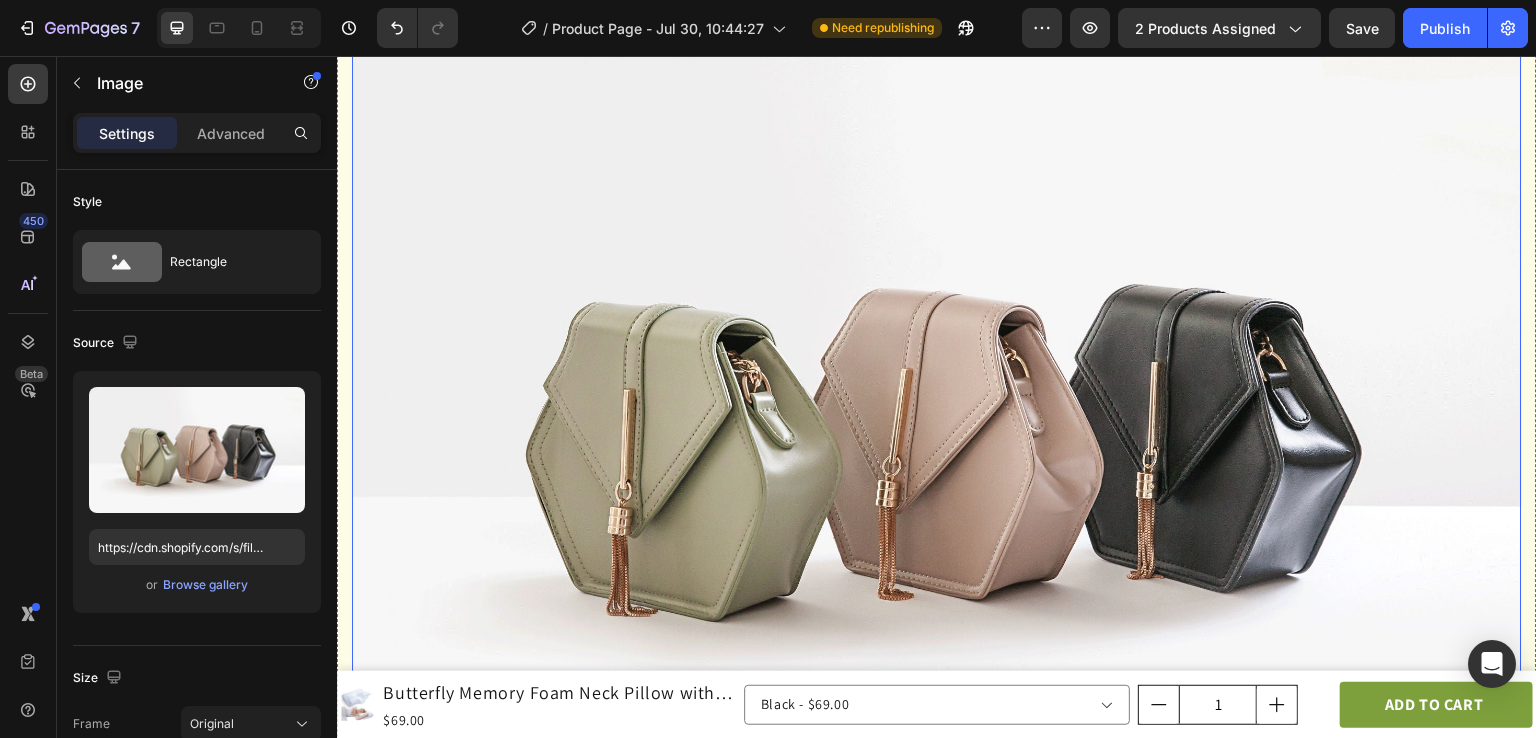 scroll, scrollTop: 4144, scrollLeft: 0, axis: vertical 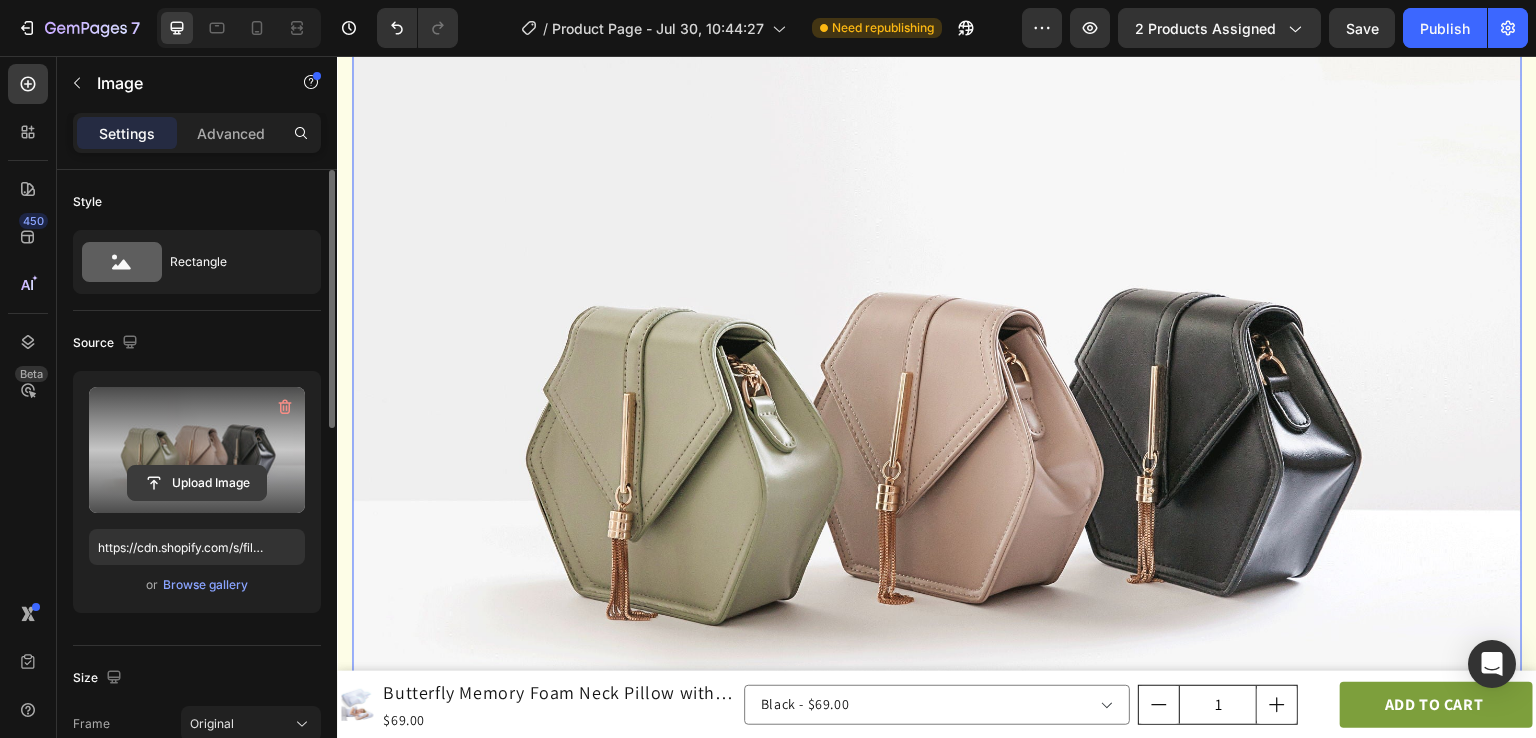 click 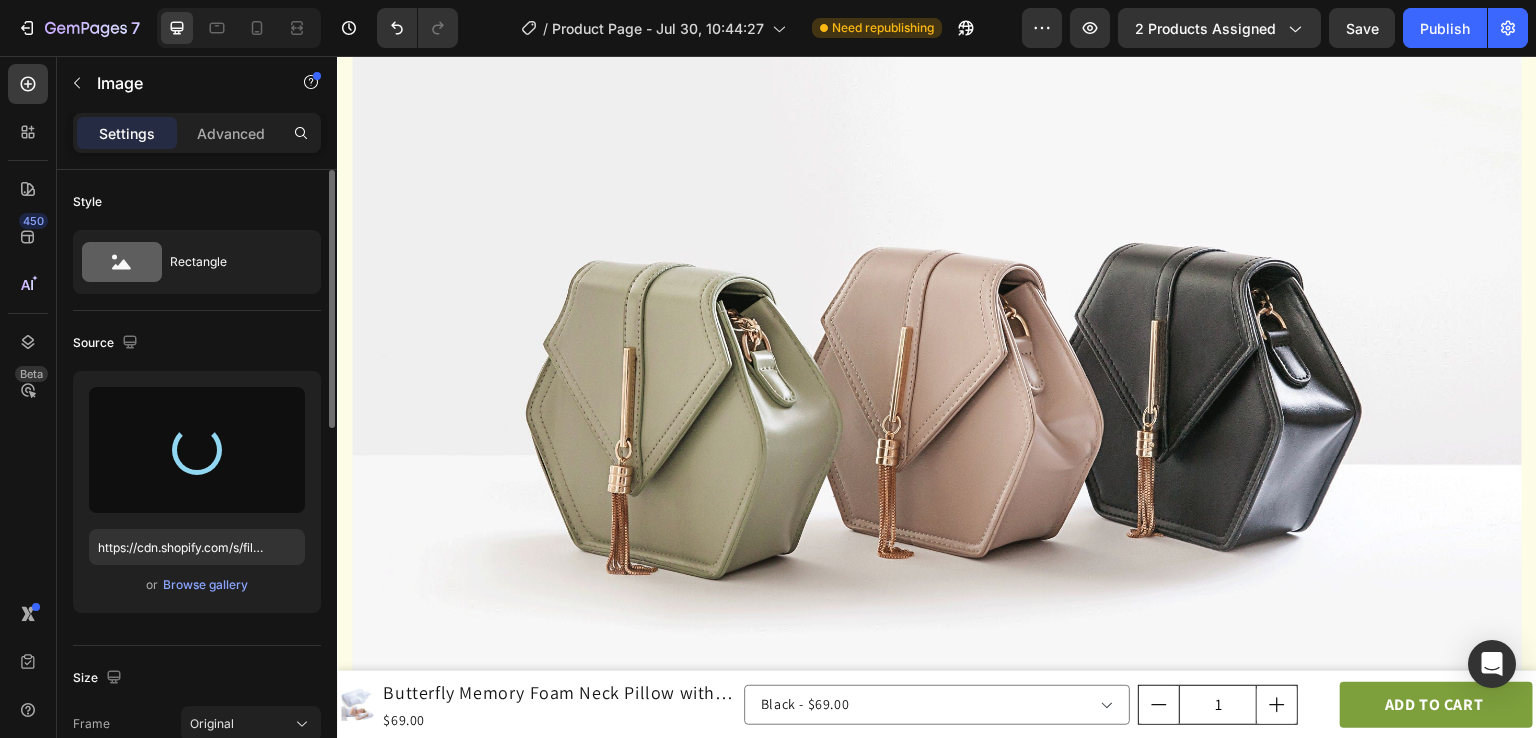 scroll, scrollTop: 3178, scrollLeft: 0, axis: vertical 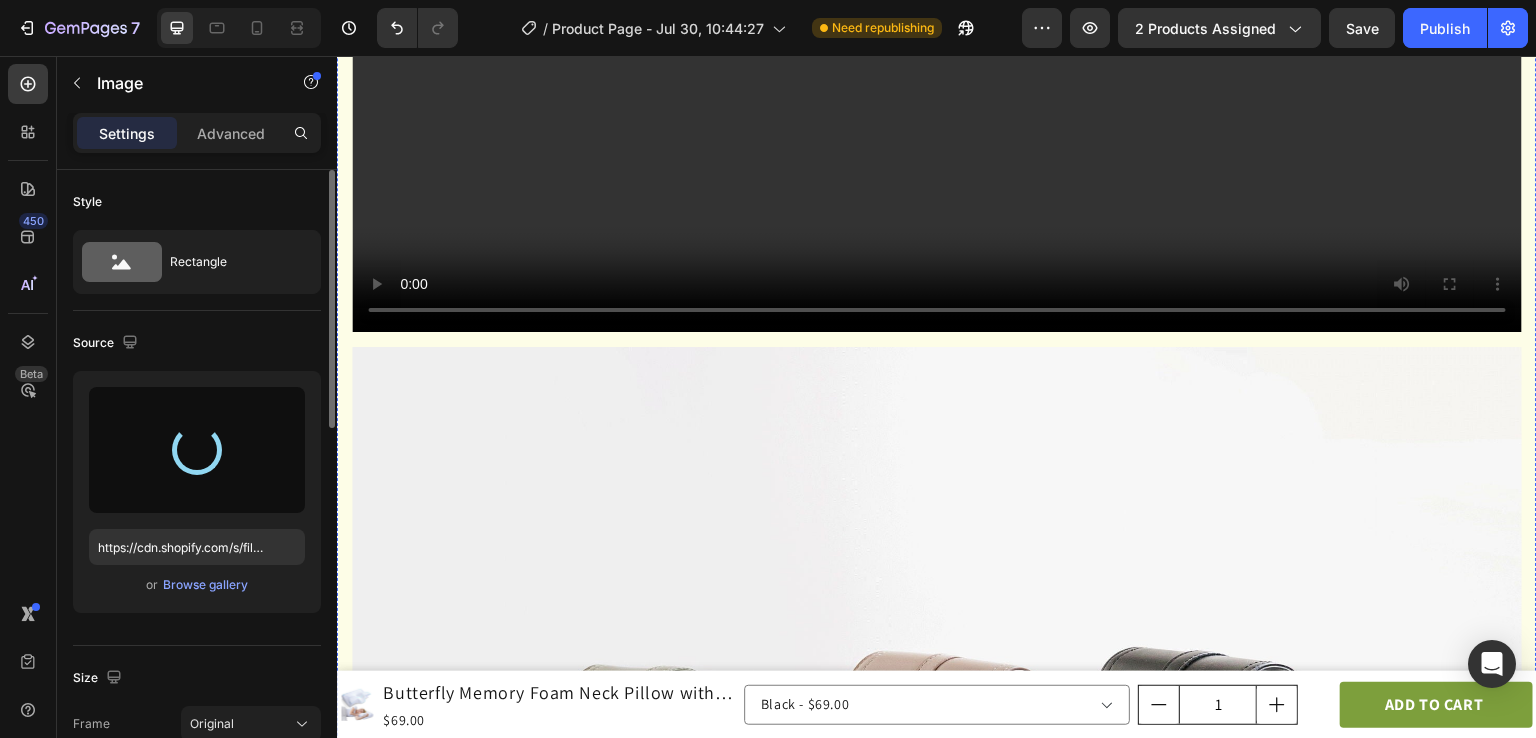 type on "https://cdn.shopify.com/s/files/1/0763/2371/7366/files/gempages_577477096134148835-8c2802bc-61c6-4212-aea5-2b97ea9f3a6d.gif" 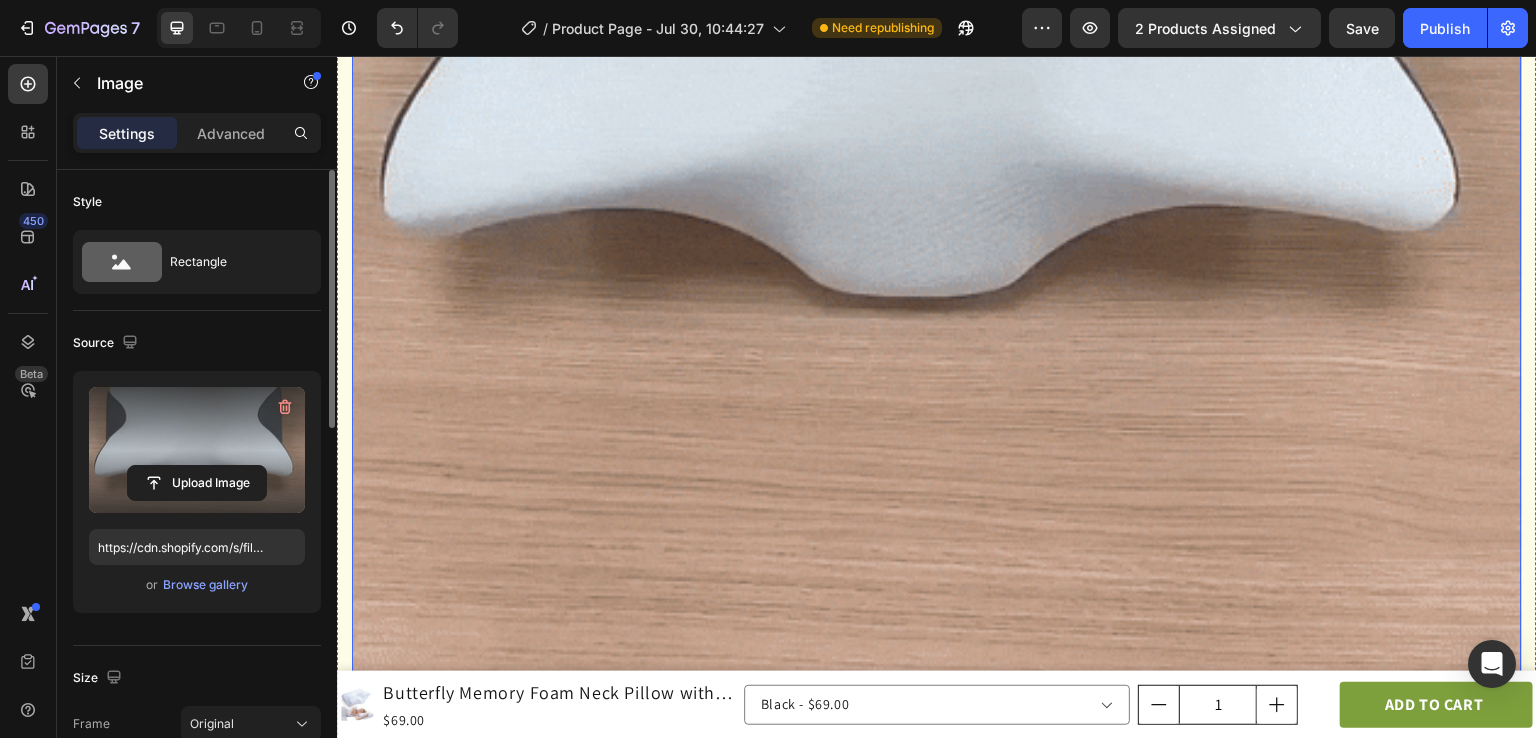 scroll, scrollTop: 4611, scrollLeft: 0, axis: vertical 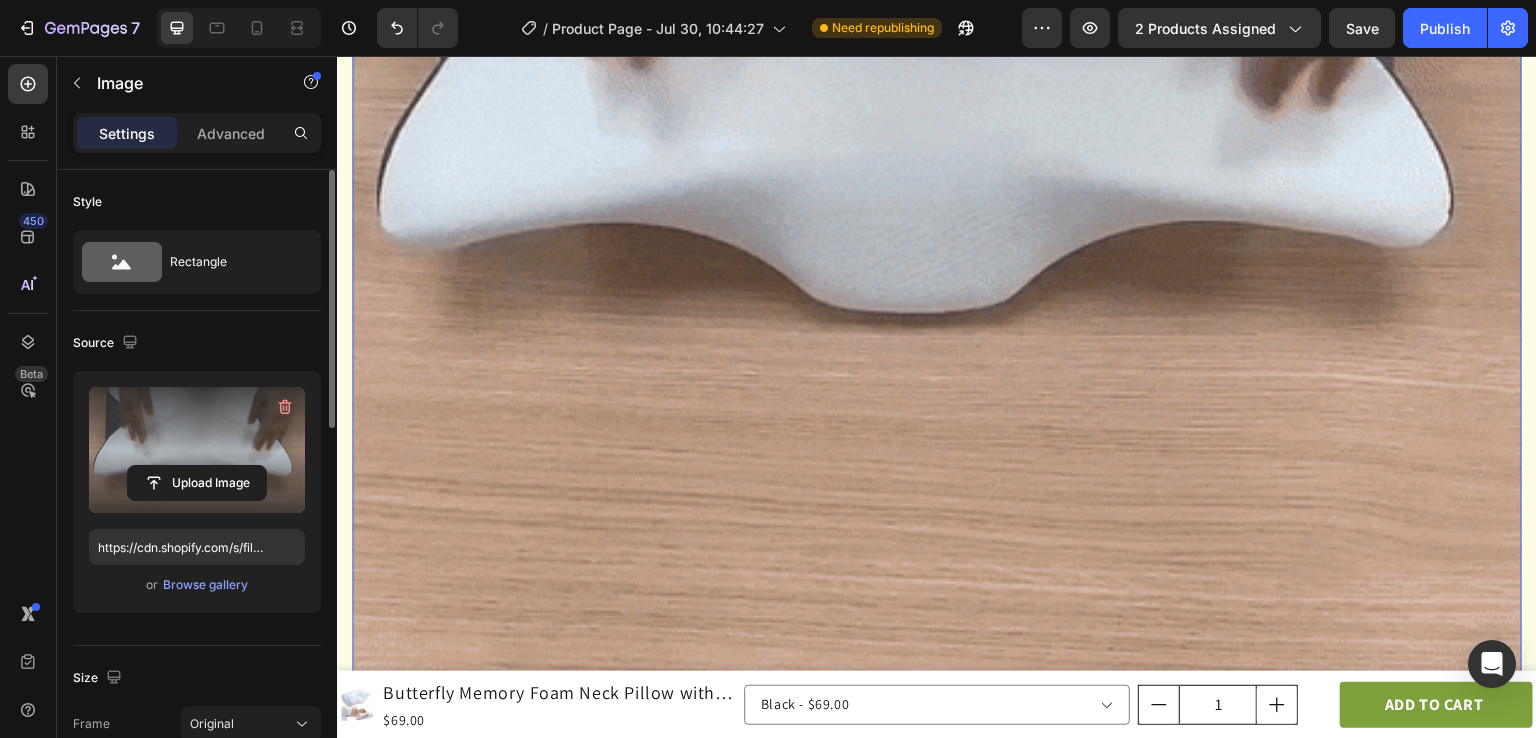 click 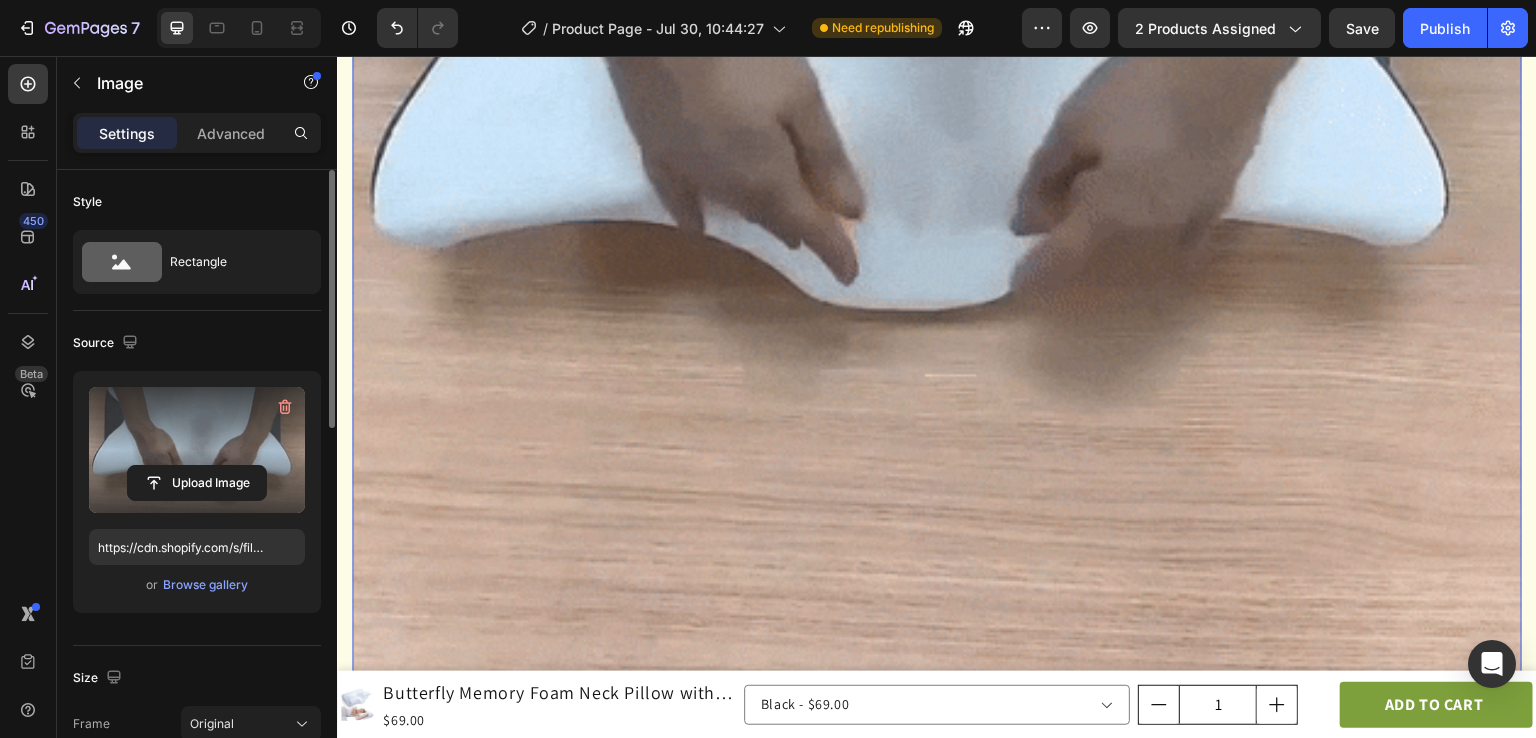 click 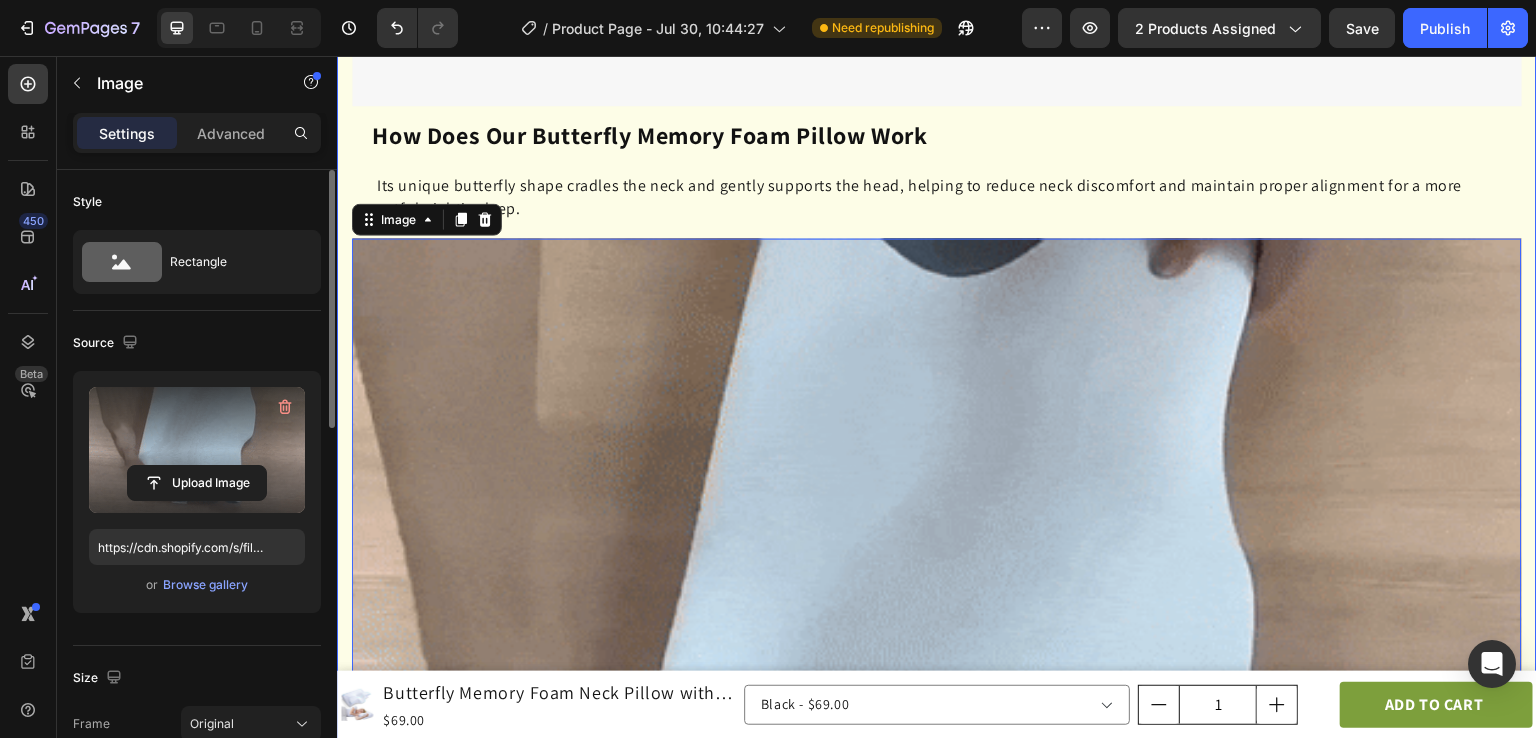 click 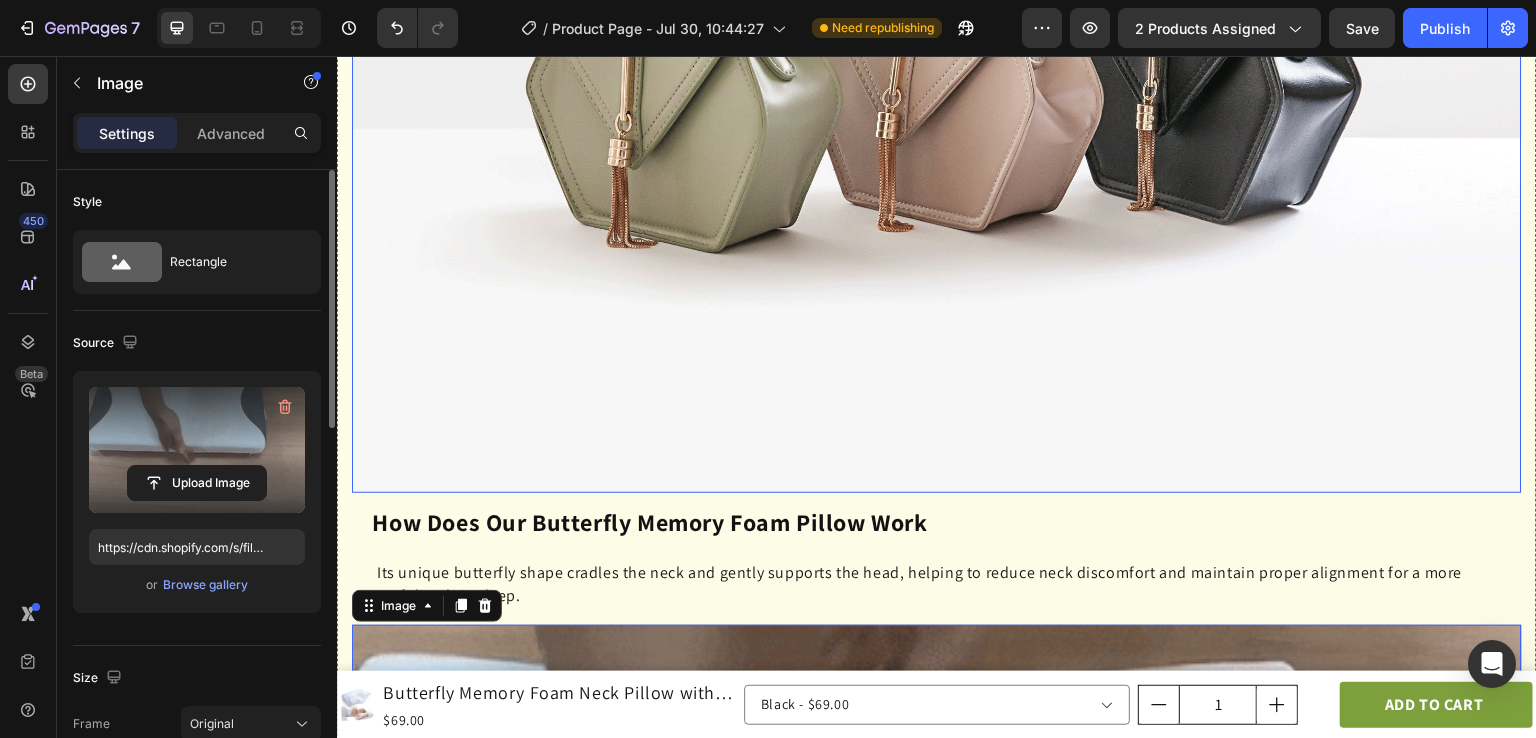 scroll, scrollTop: 3484, scrollLeft: 0, axis: vertical 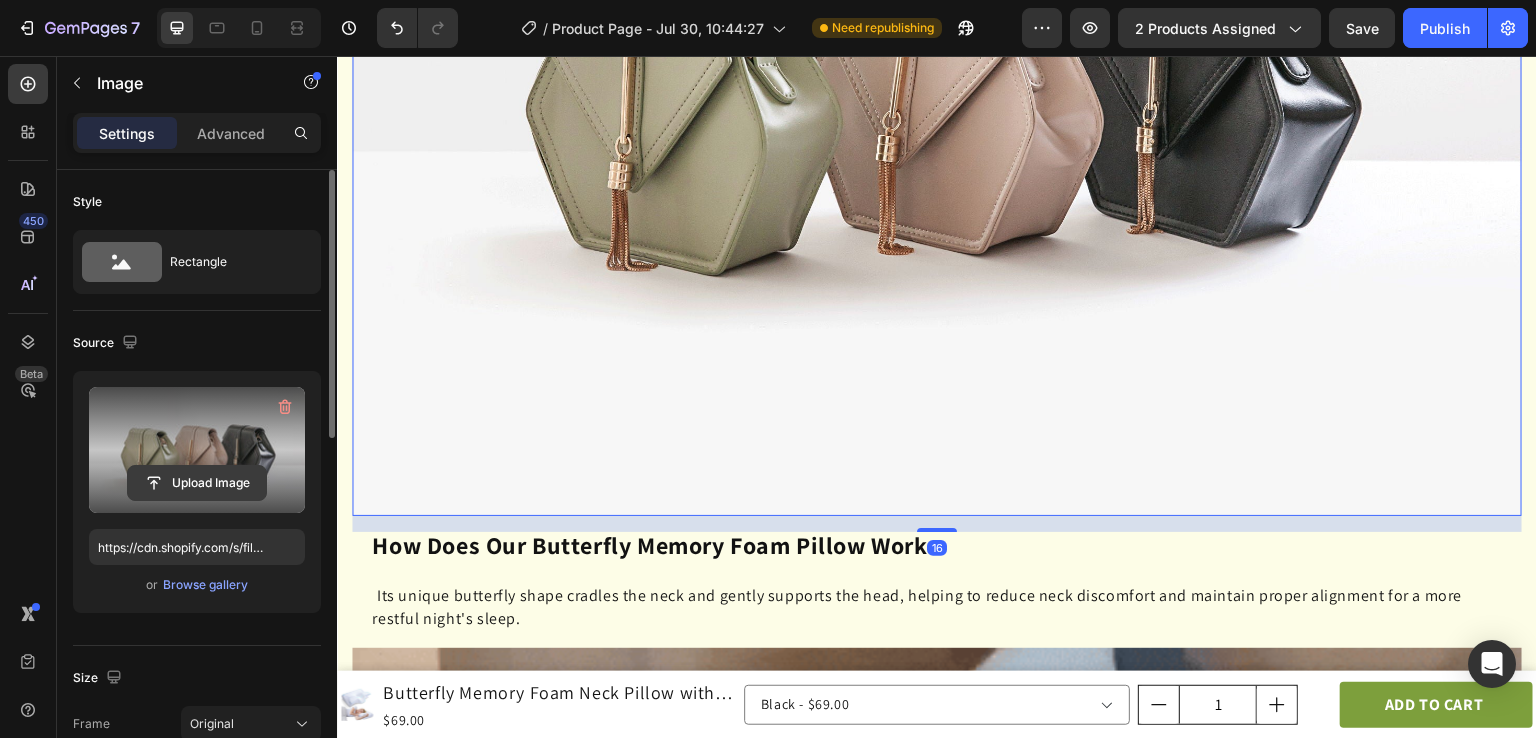click 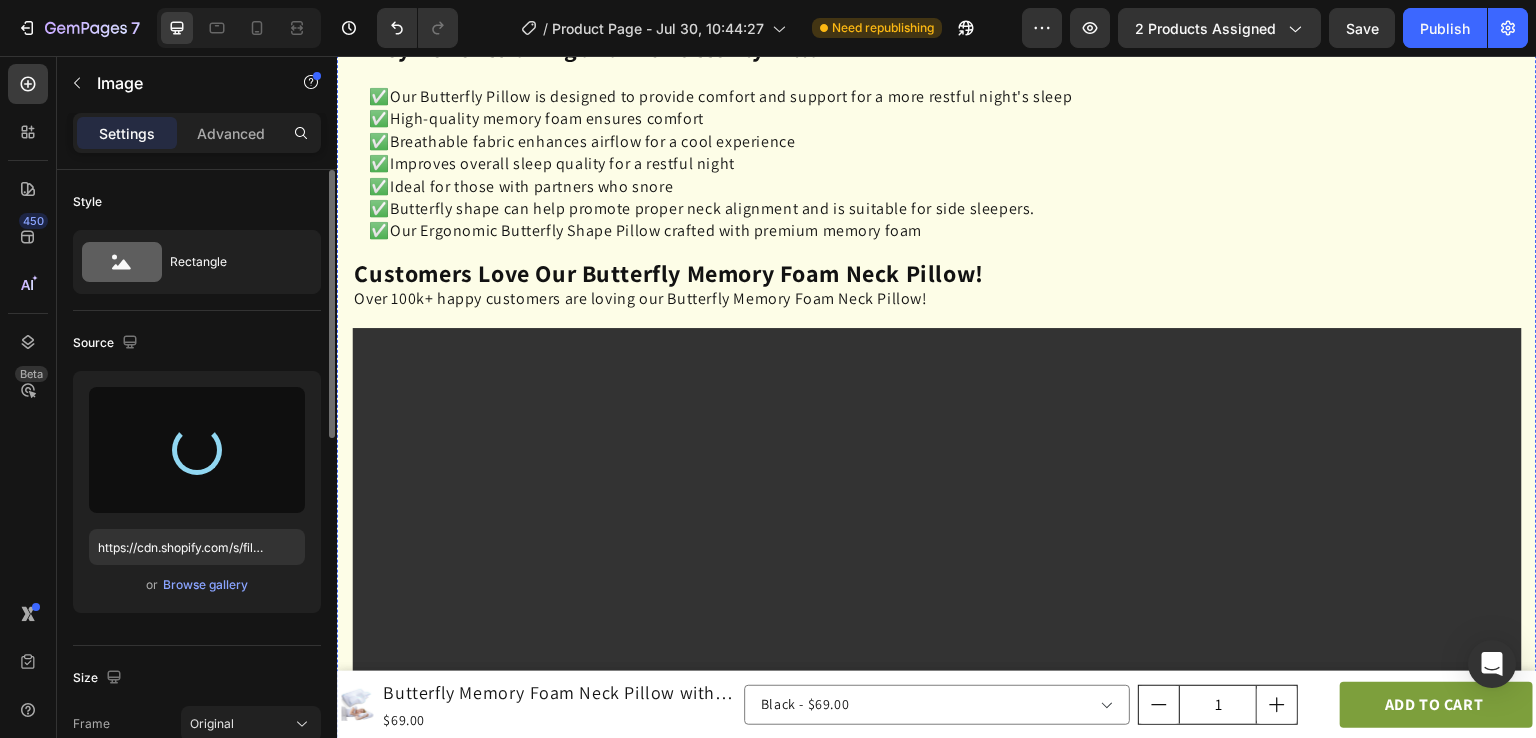 scroll, scrollTop: 5410, scrollLeft: 0, axis: vertical 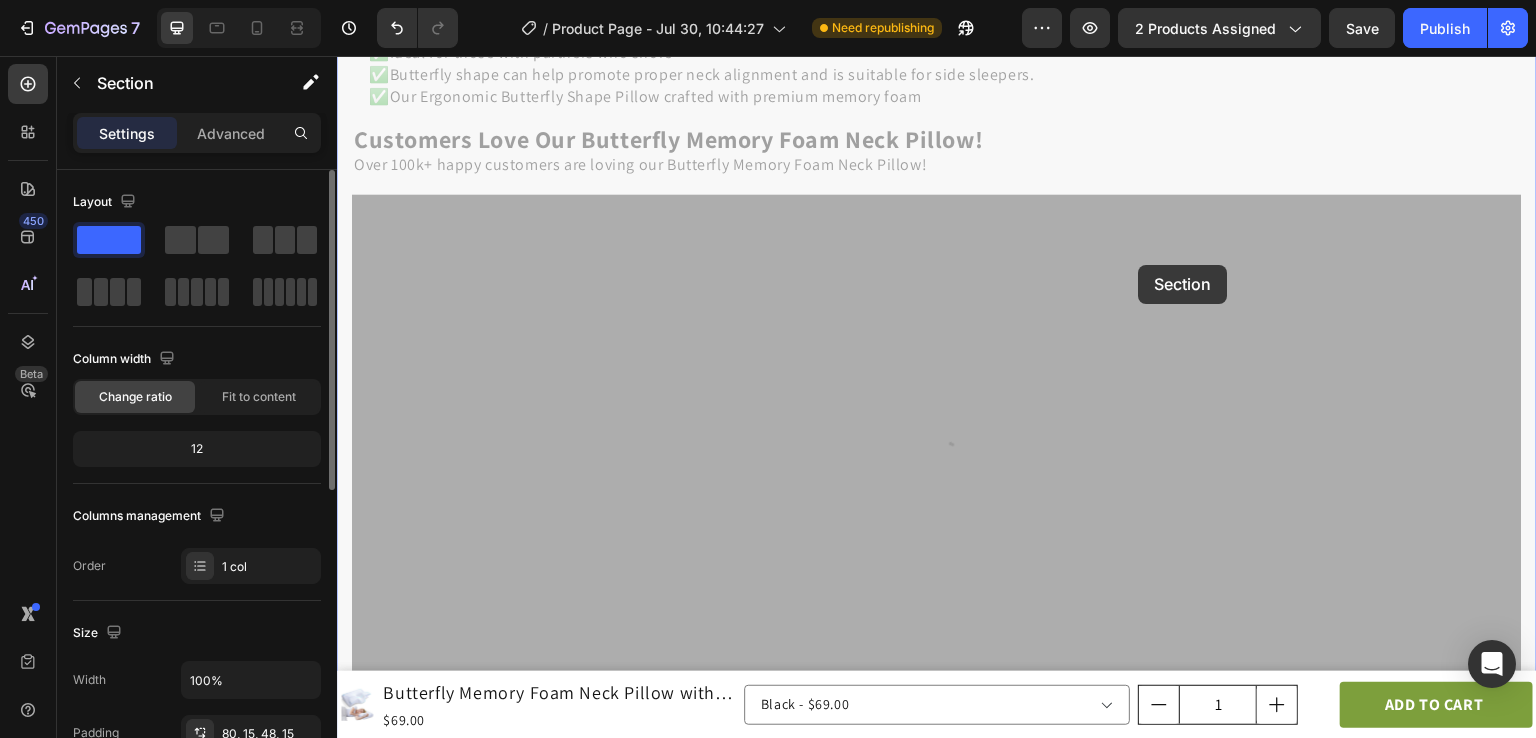 drag, startPoint x: 1516, startPoint y: 197, endPoint x: 1139, endPoint y: 265, distance: 383.08353 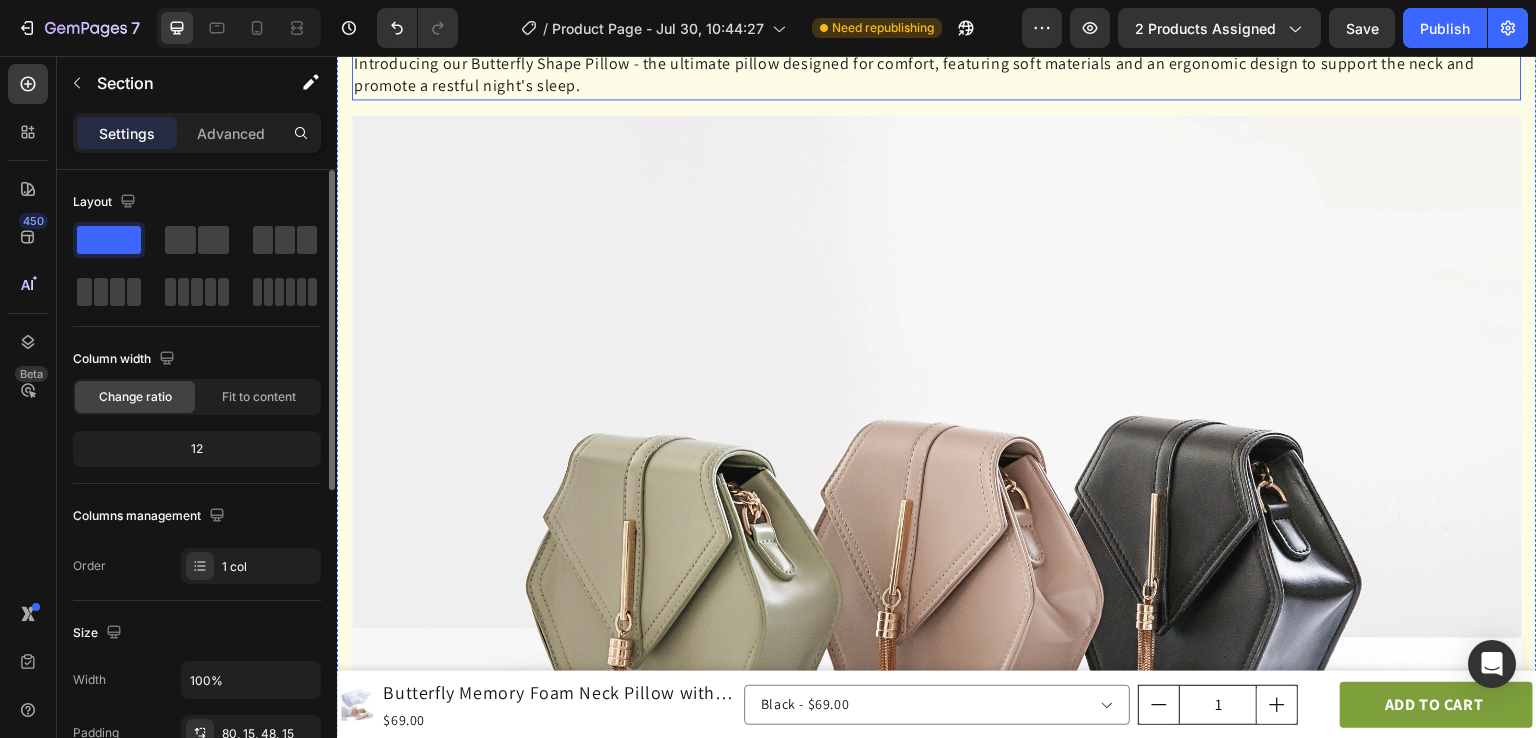 scroll, scrollTop: 3052, scrollLeft: 0, axis: vertical 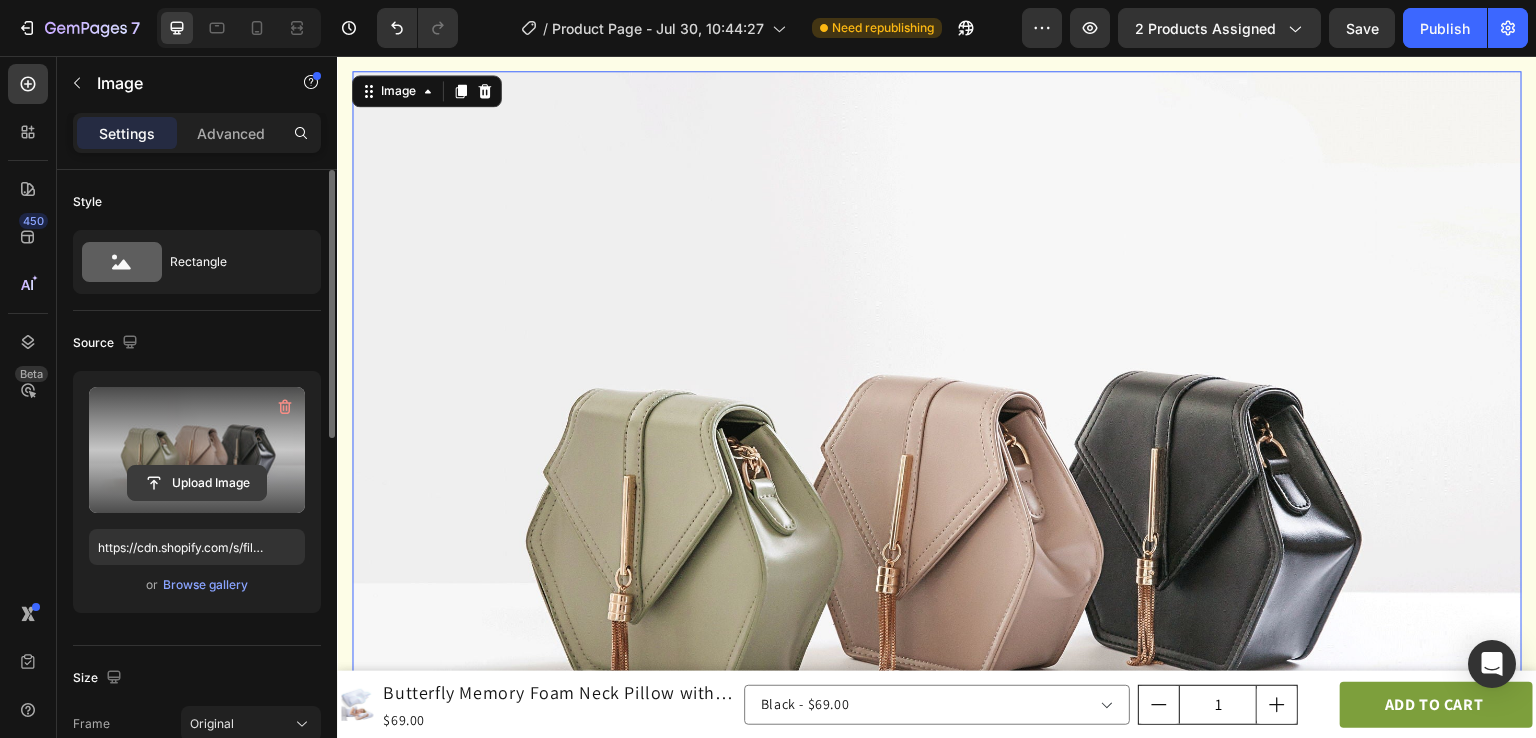 click 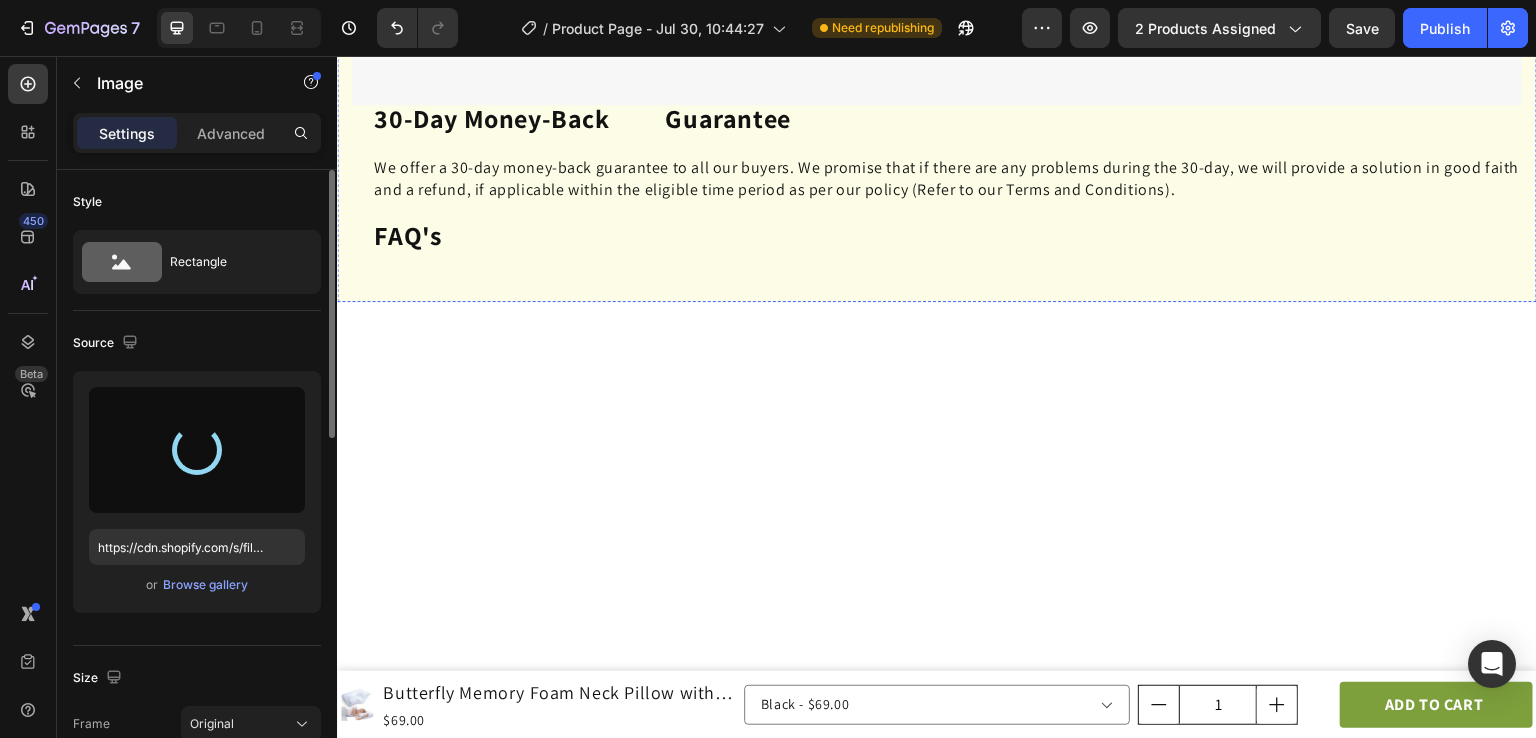 scroll, scrollTop: 6984, scrollLeft: 0, axis: vertical 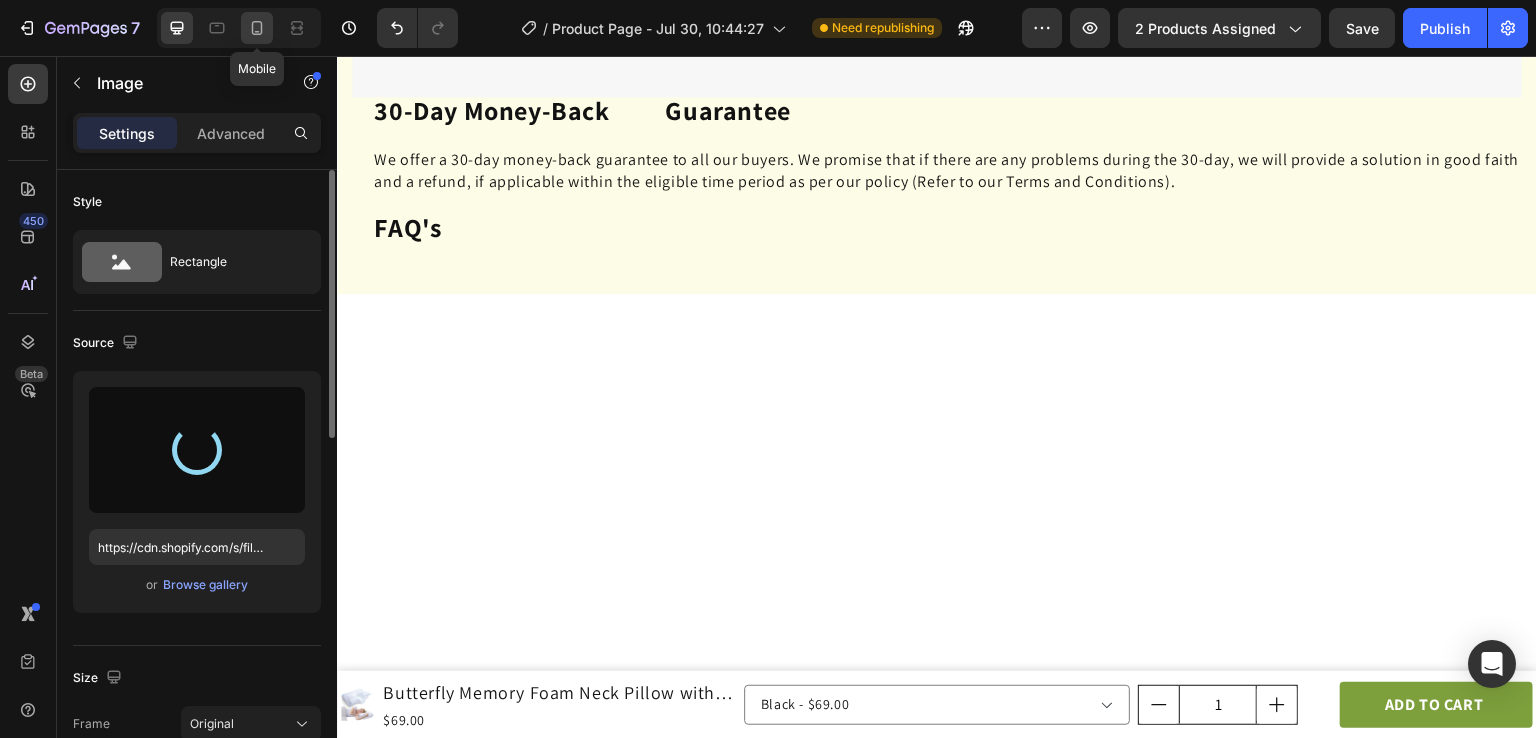 click 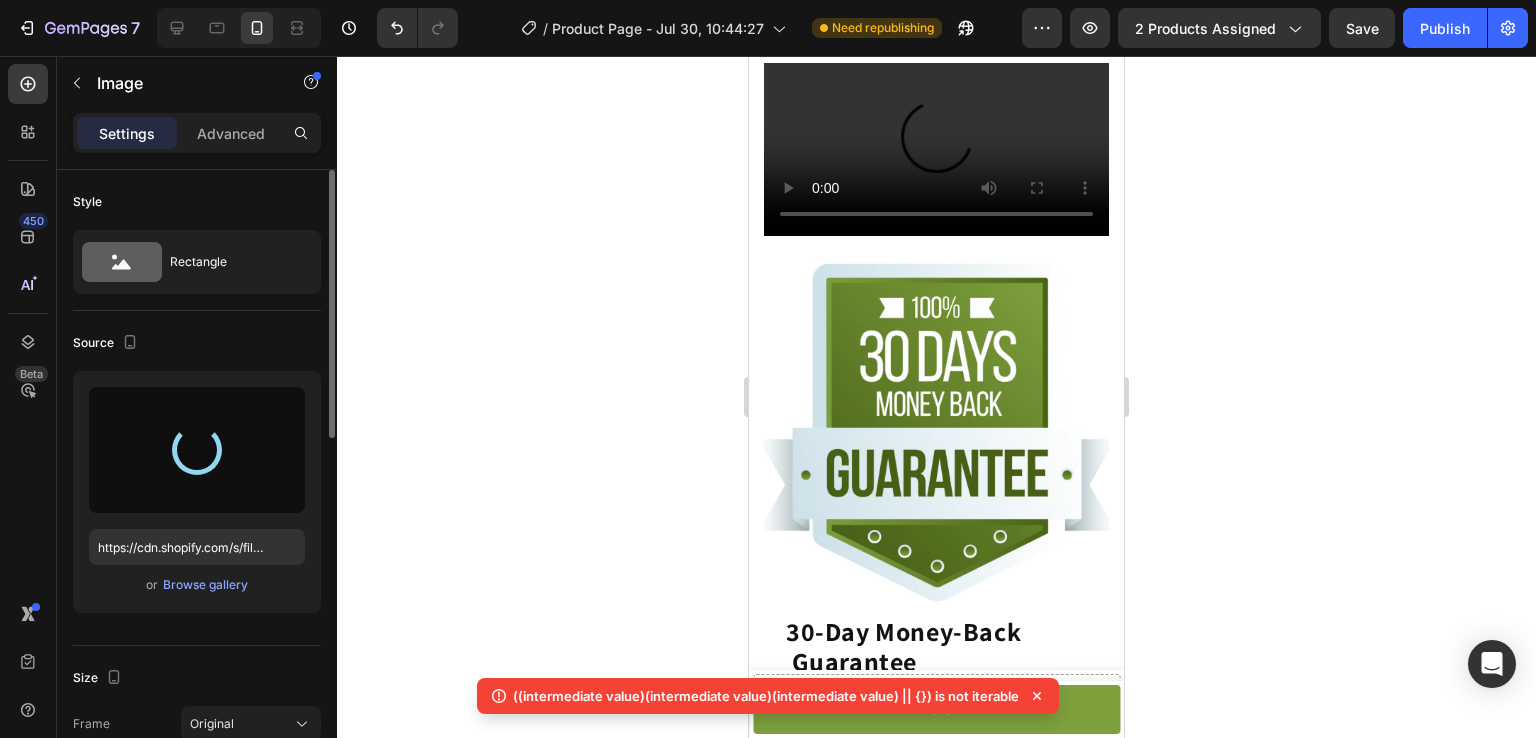 scroll, scrollTop: 4443, scrollLeft: 0, axis: vertical 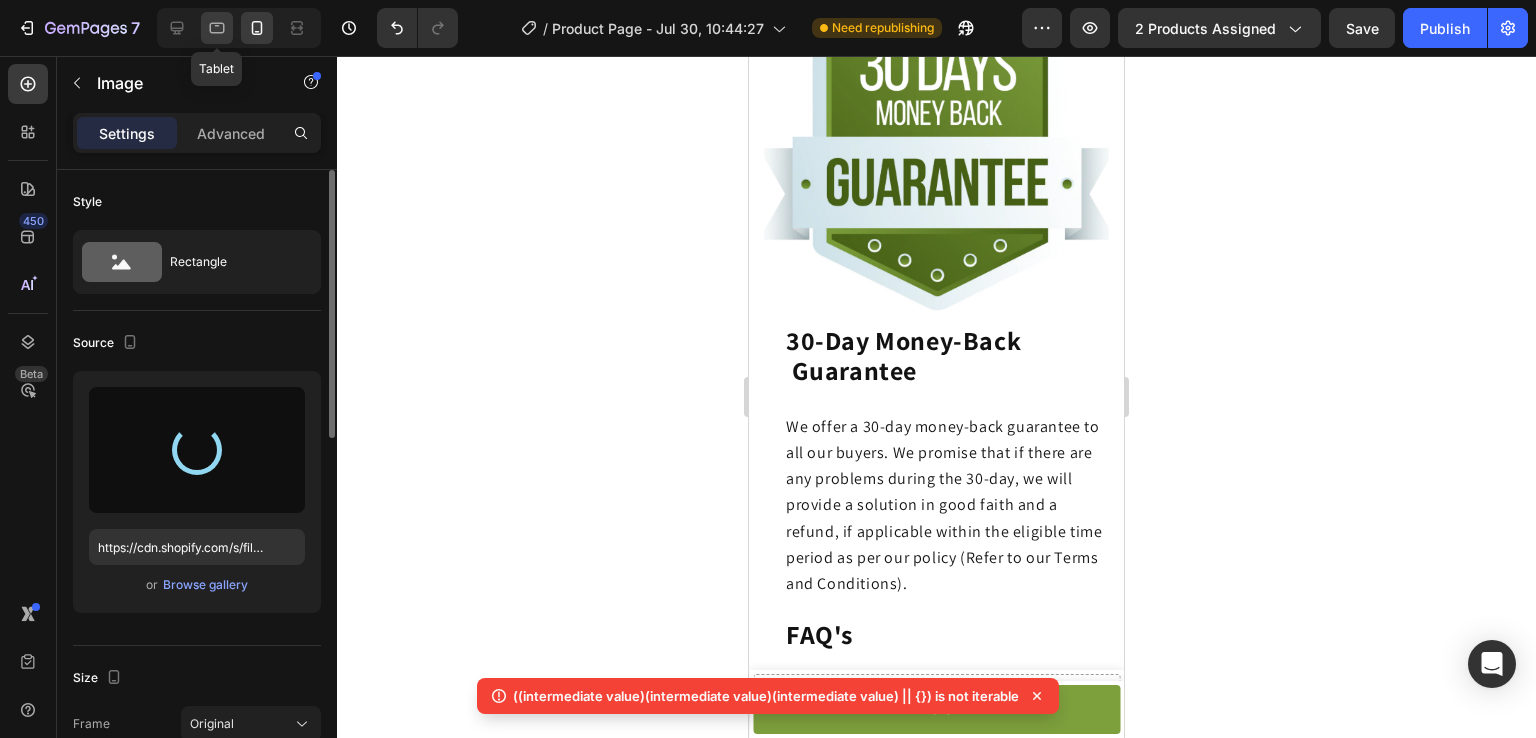click 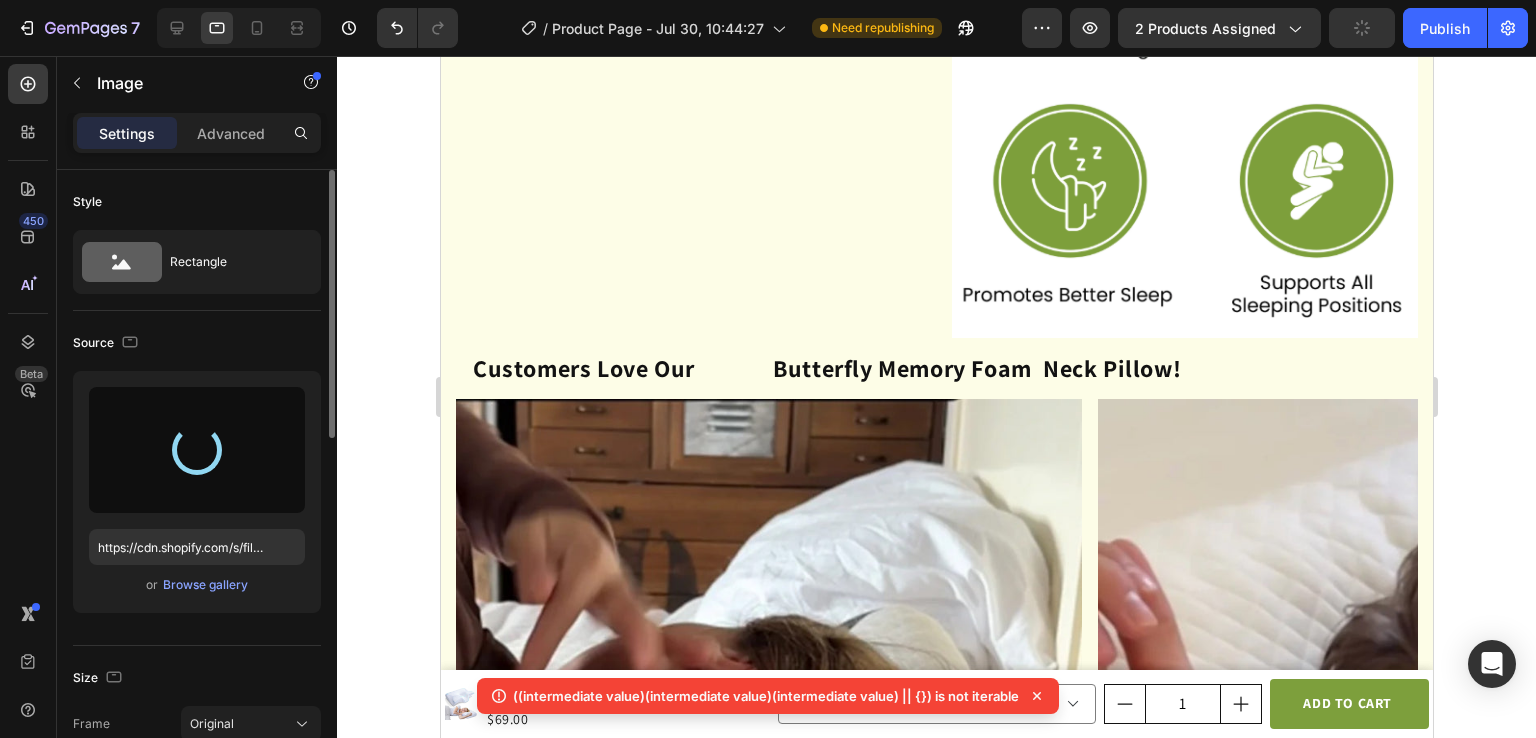 scroll, scrollTop: 1276, scrollLeft: 0, axis: vertical 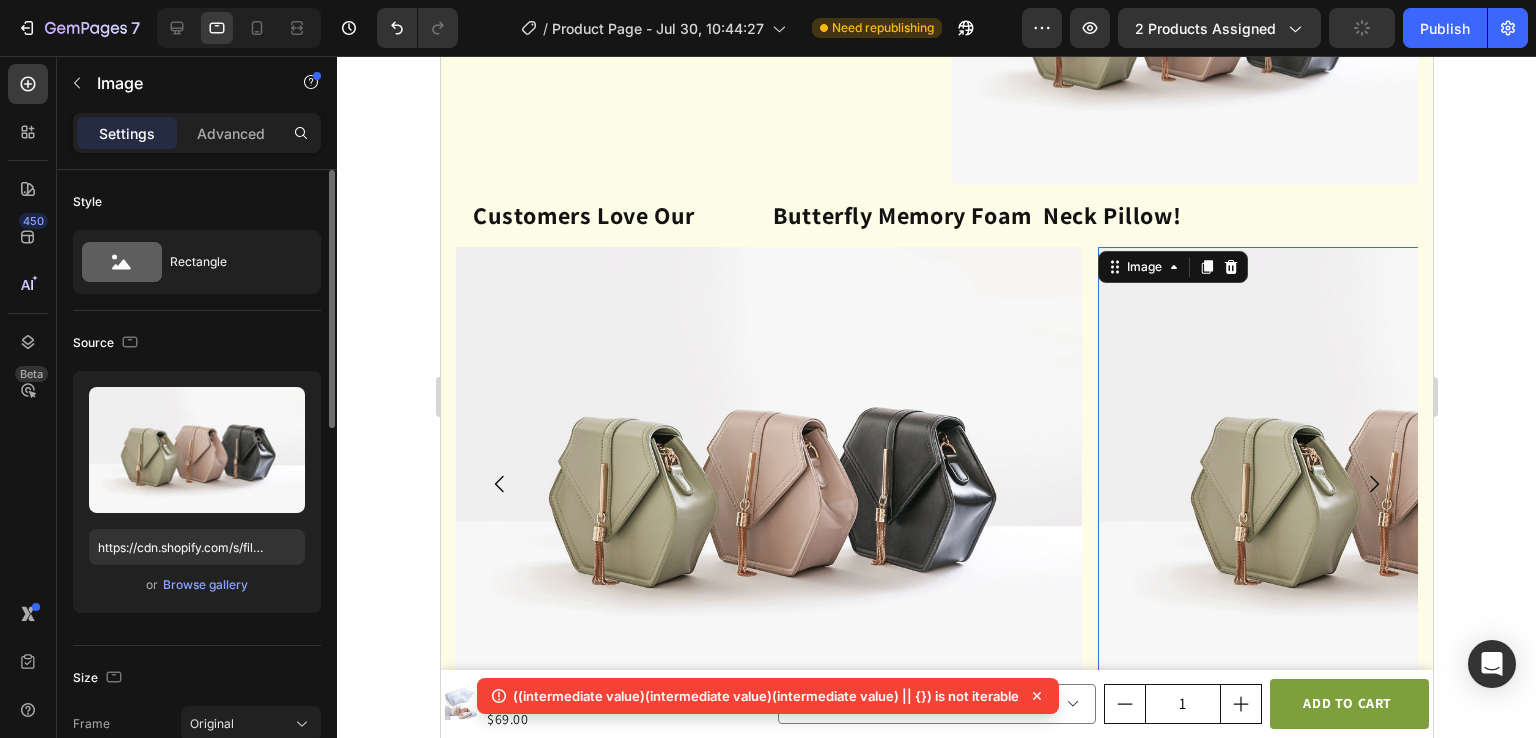 drag, startPoint x: 1121, startPoint y: 292, endPoint x: 859, endPoint y: 316, distance: 263.09695 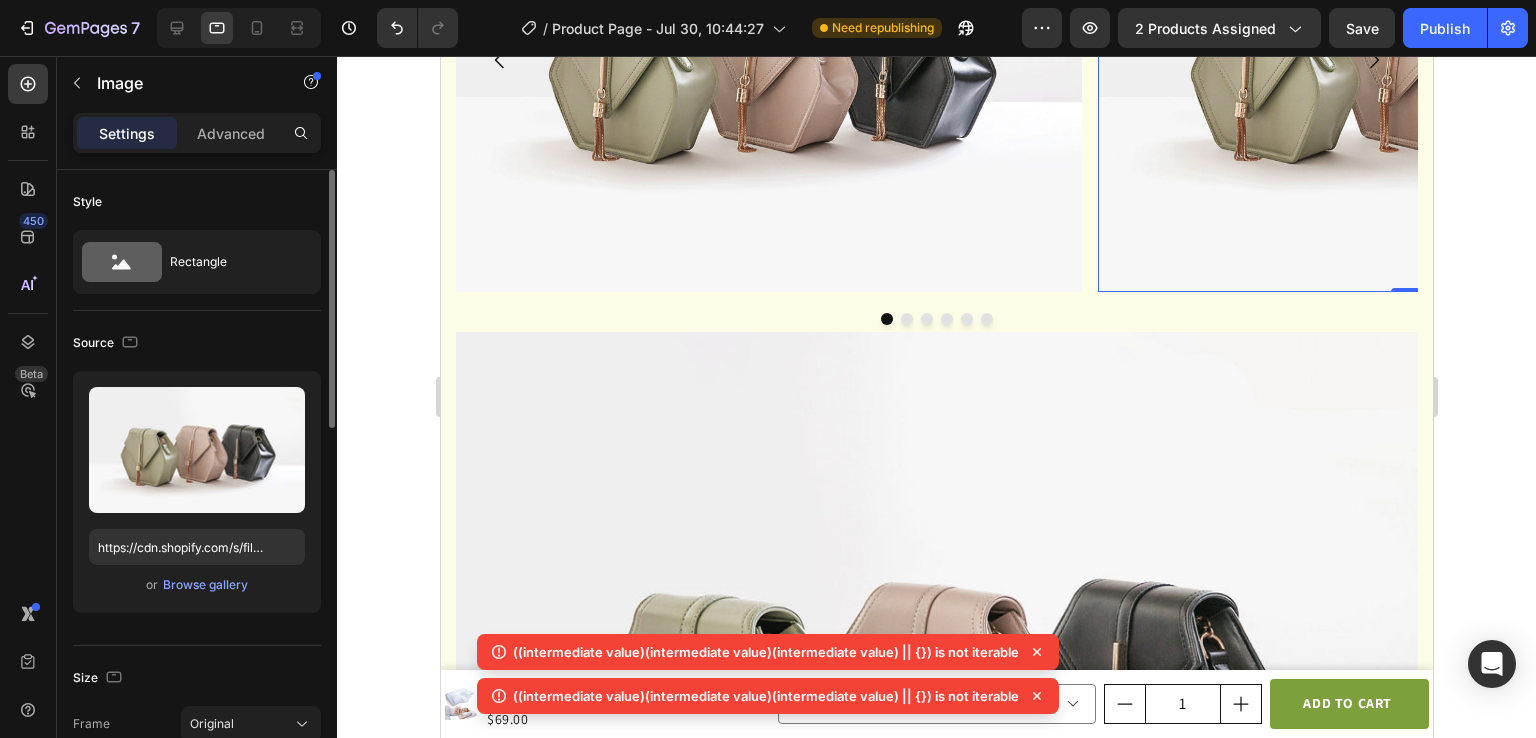 scroll, scrollTop: 1666, scrollLeft: 0, axis: vertical 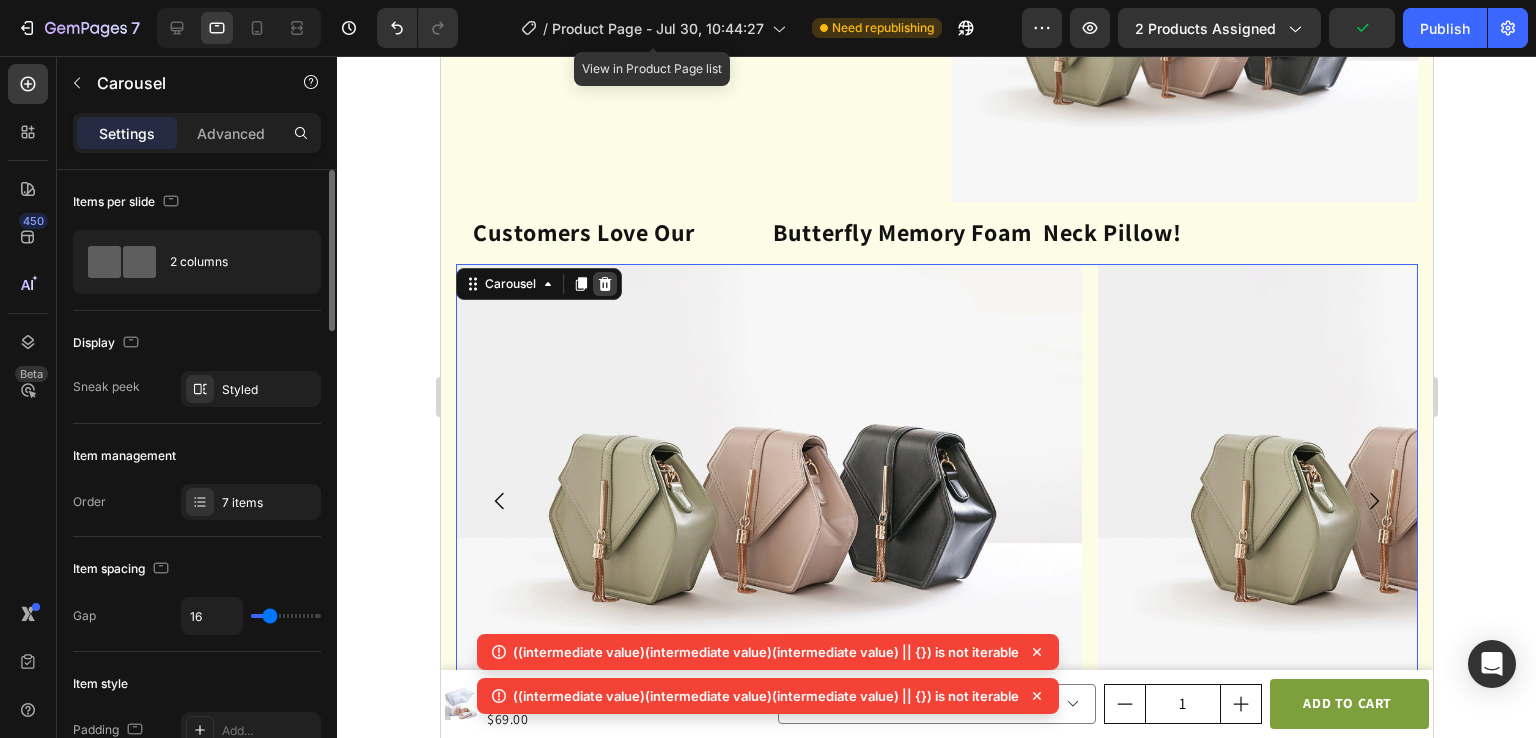 click 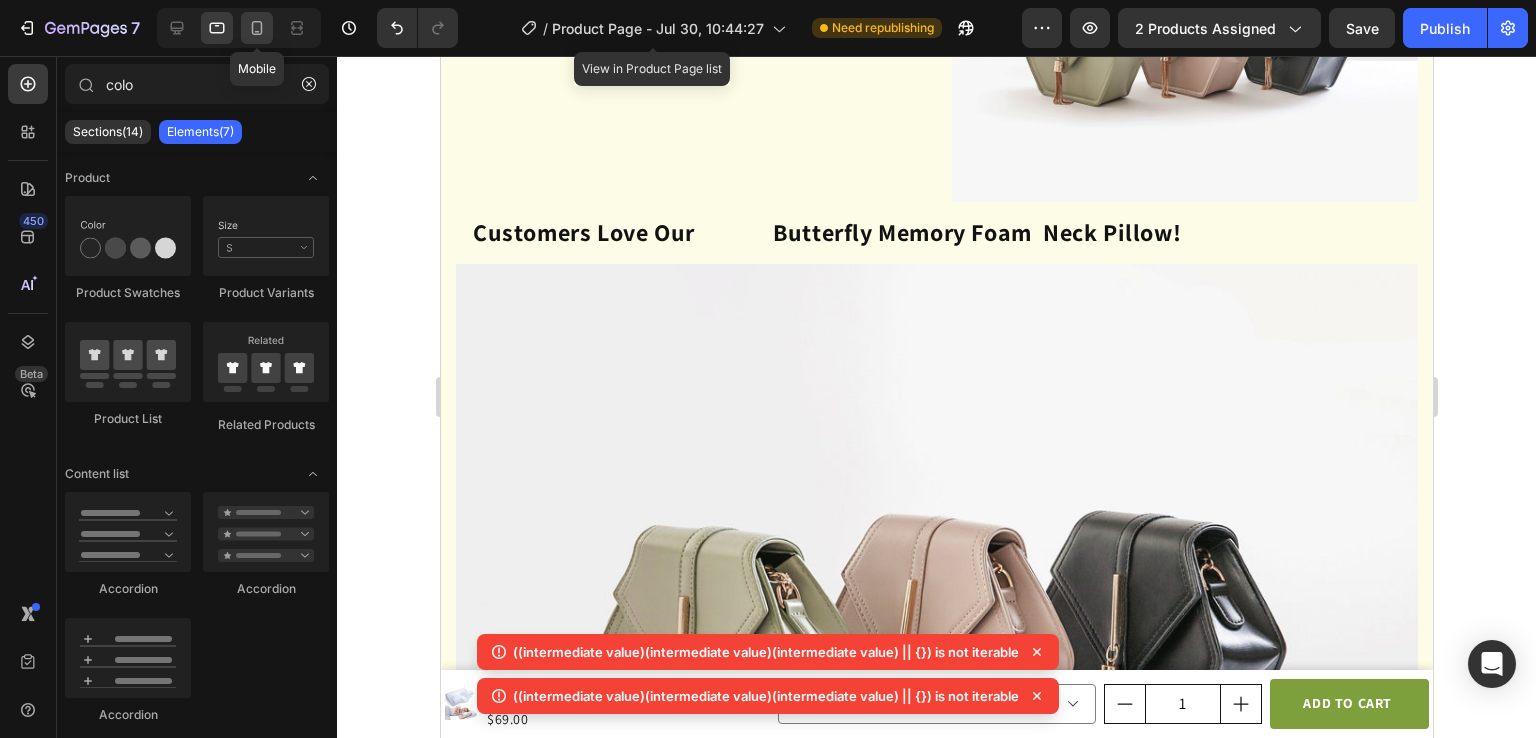 click 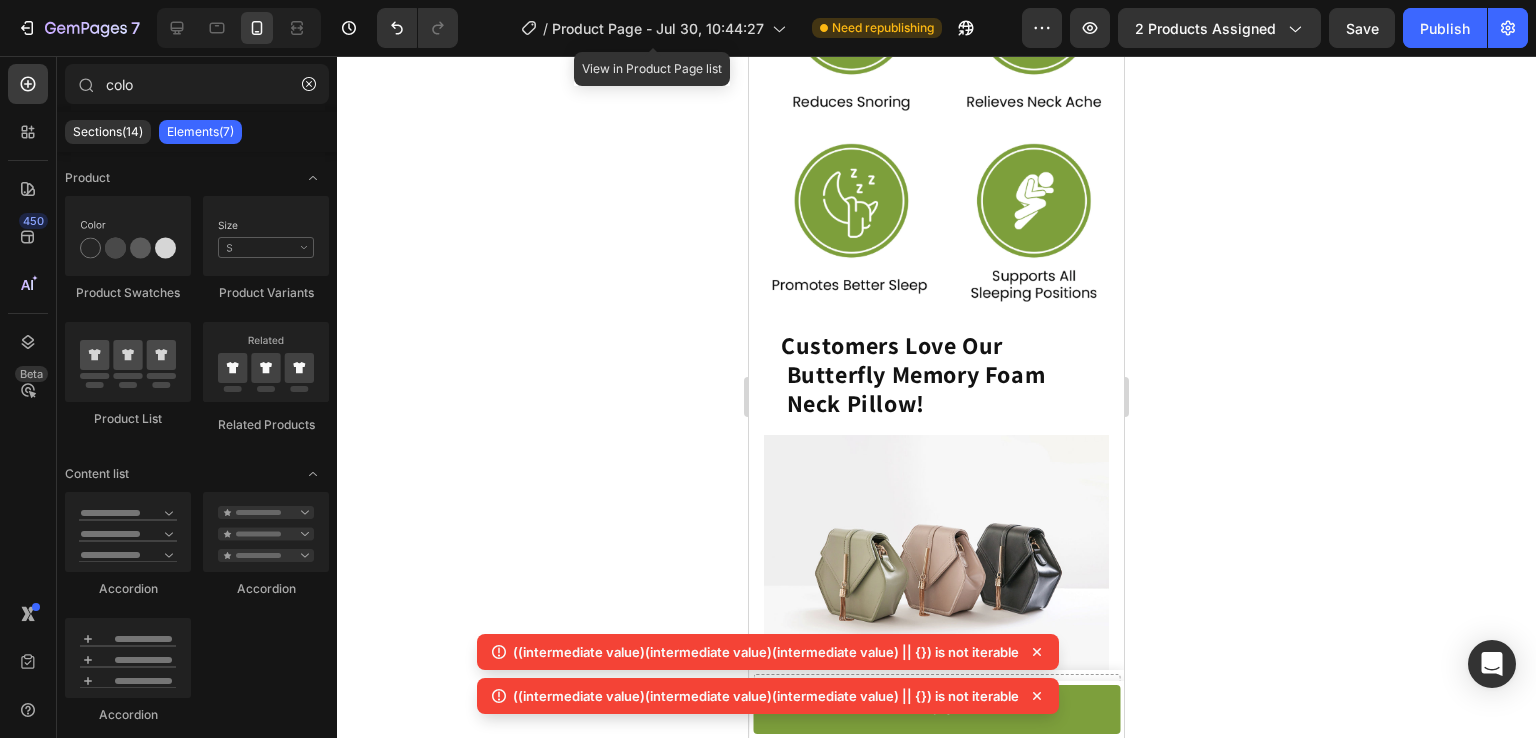 scroll, scrollTop: 1580, scrollLeft: 0, axis: vertical 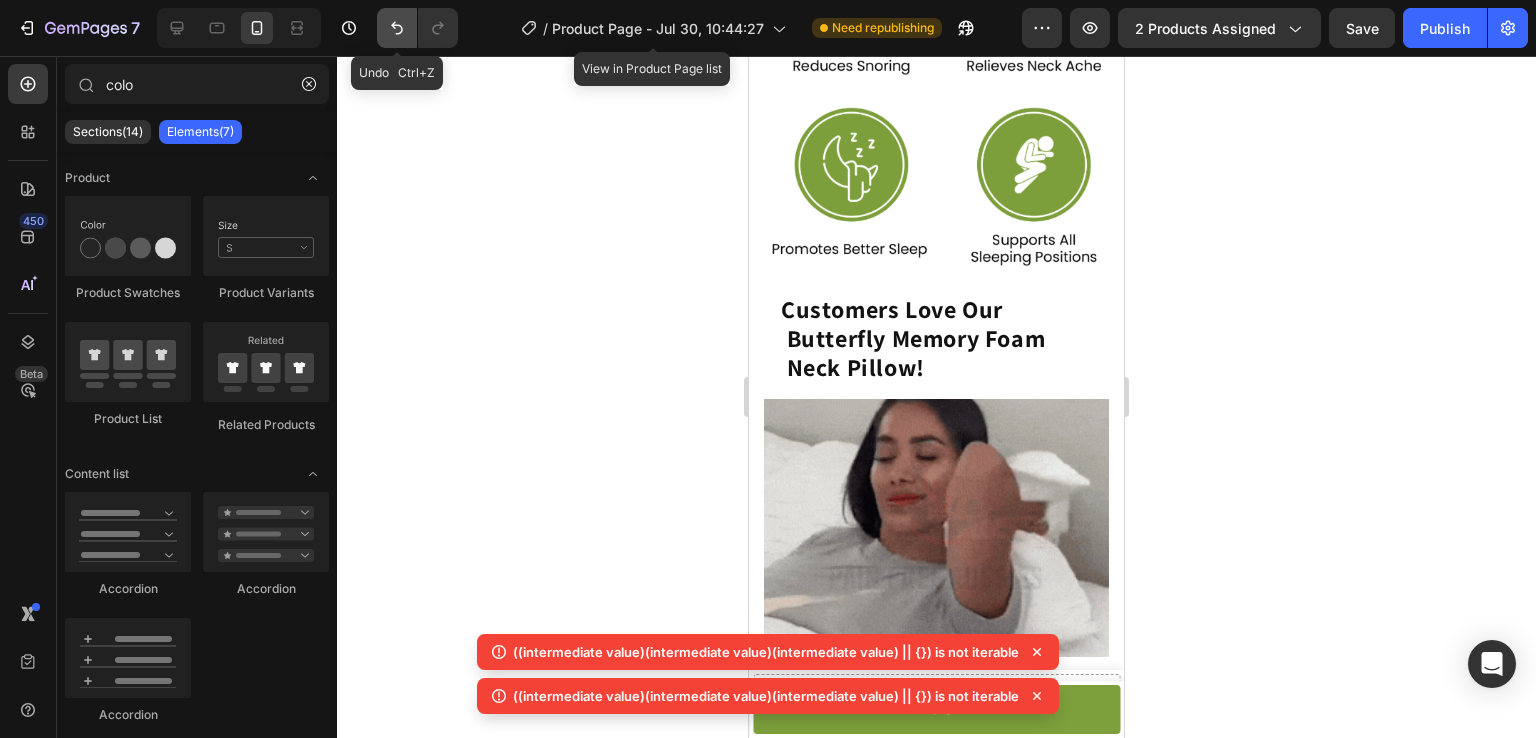 click 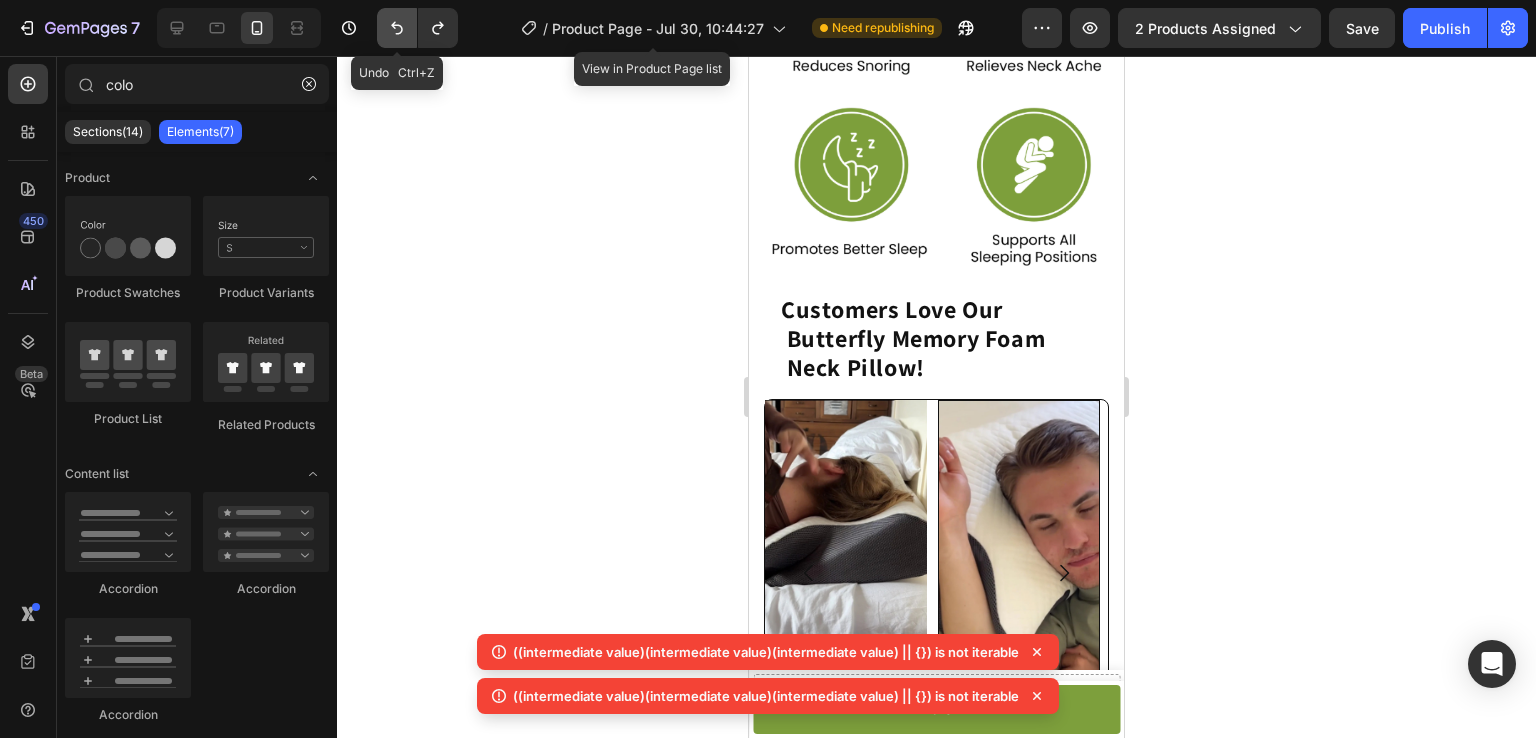 click 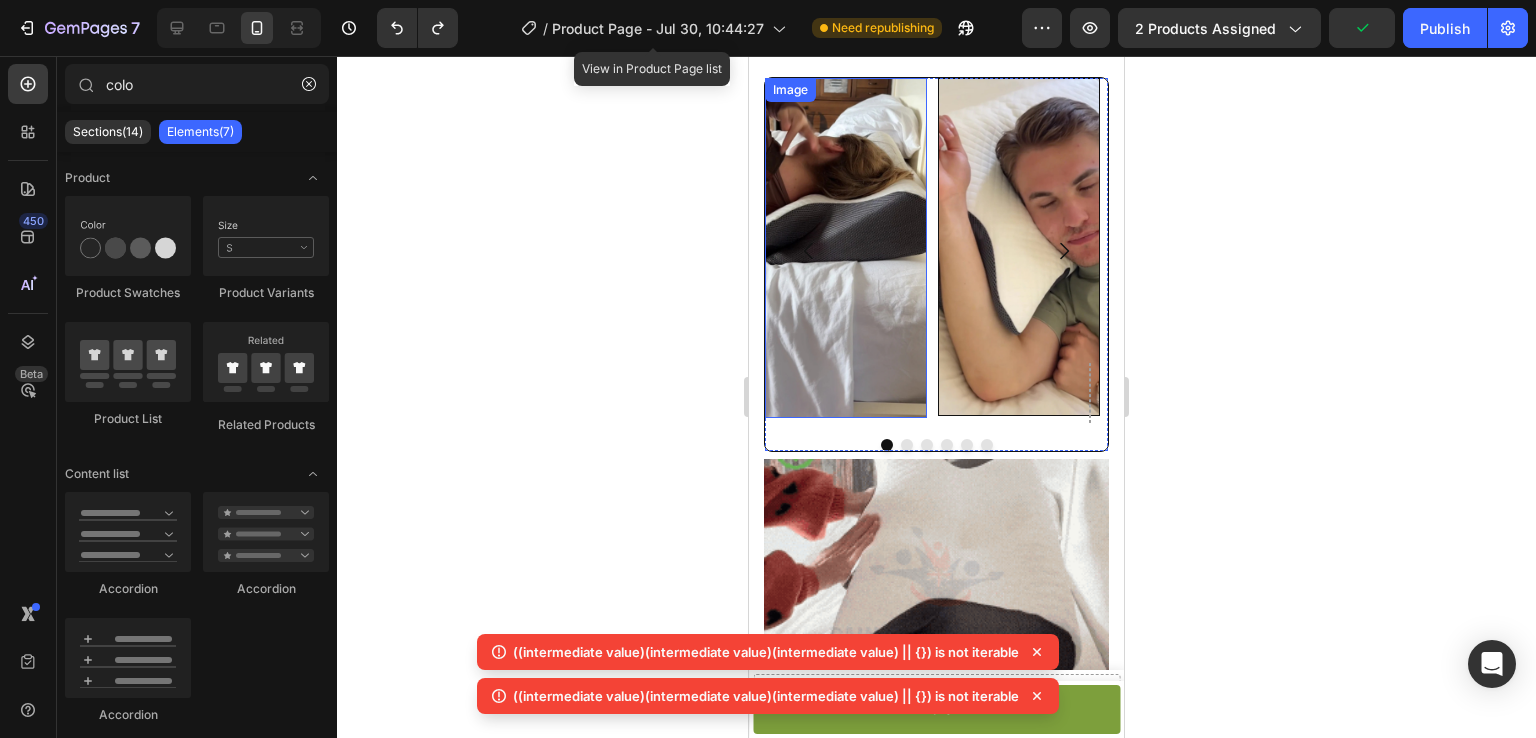 scroll, scrollTop: 1916, scrollLeft: 0, axis: vertical 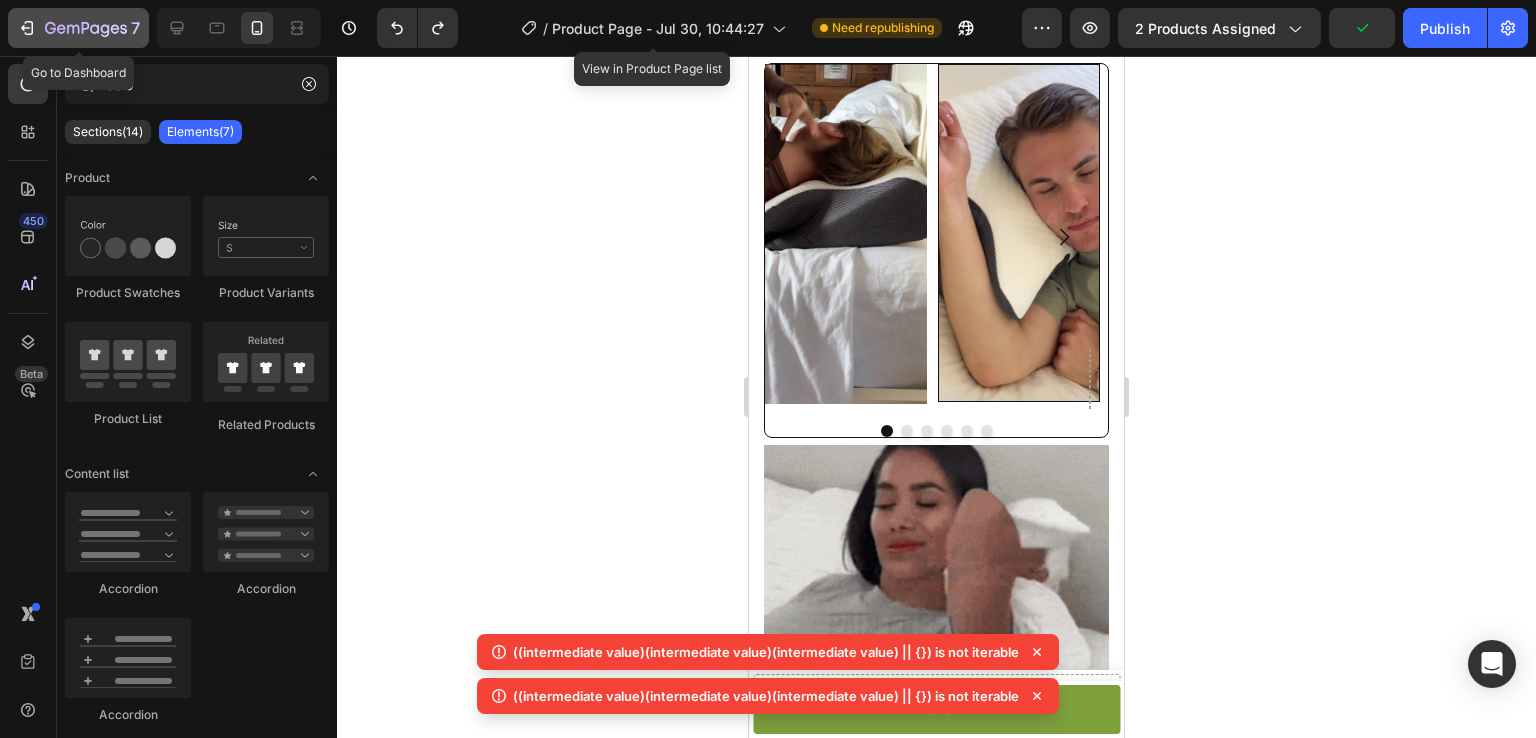 click 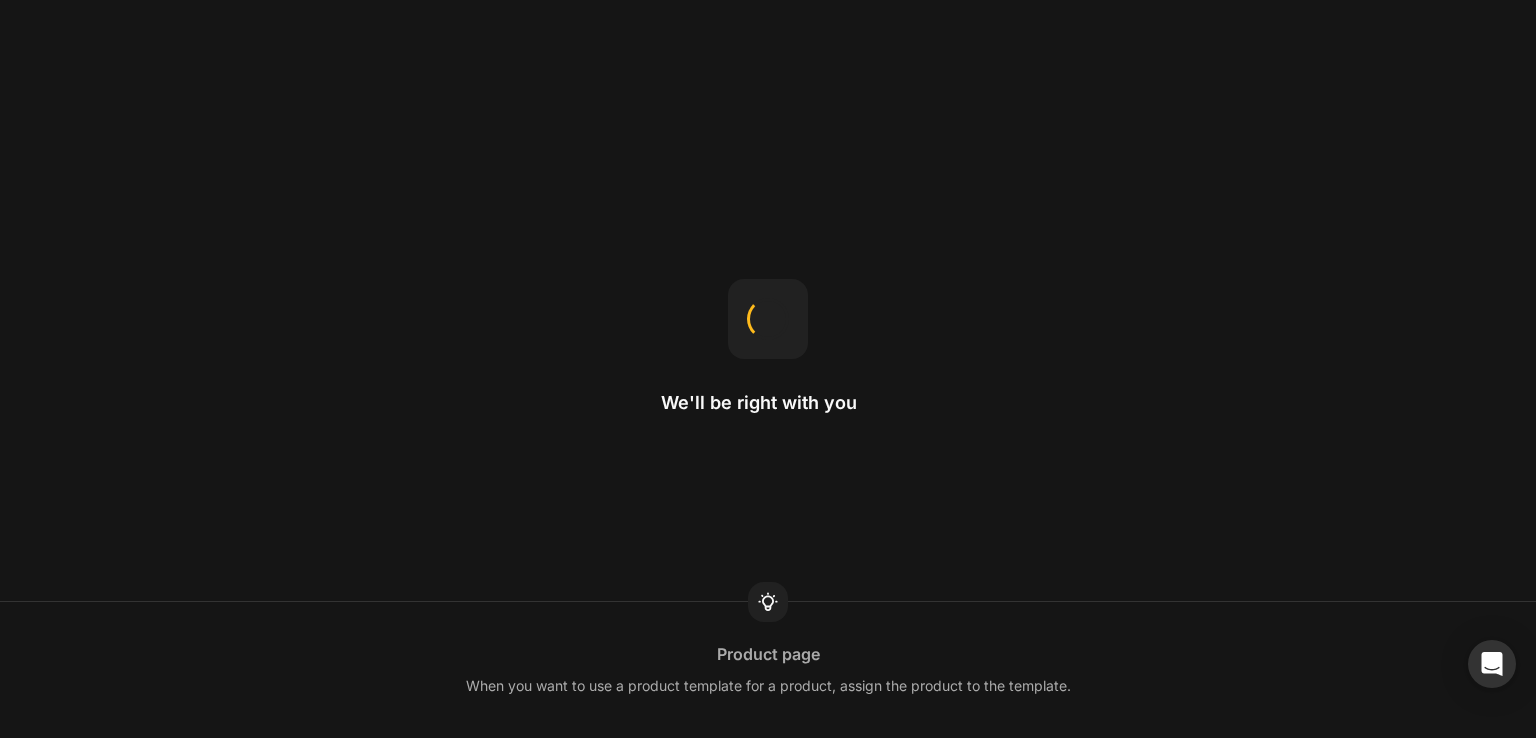 scroll, scrollTop: 0, scrollLeft: 0, axis: both 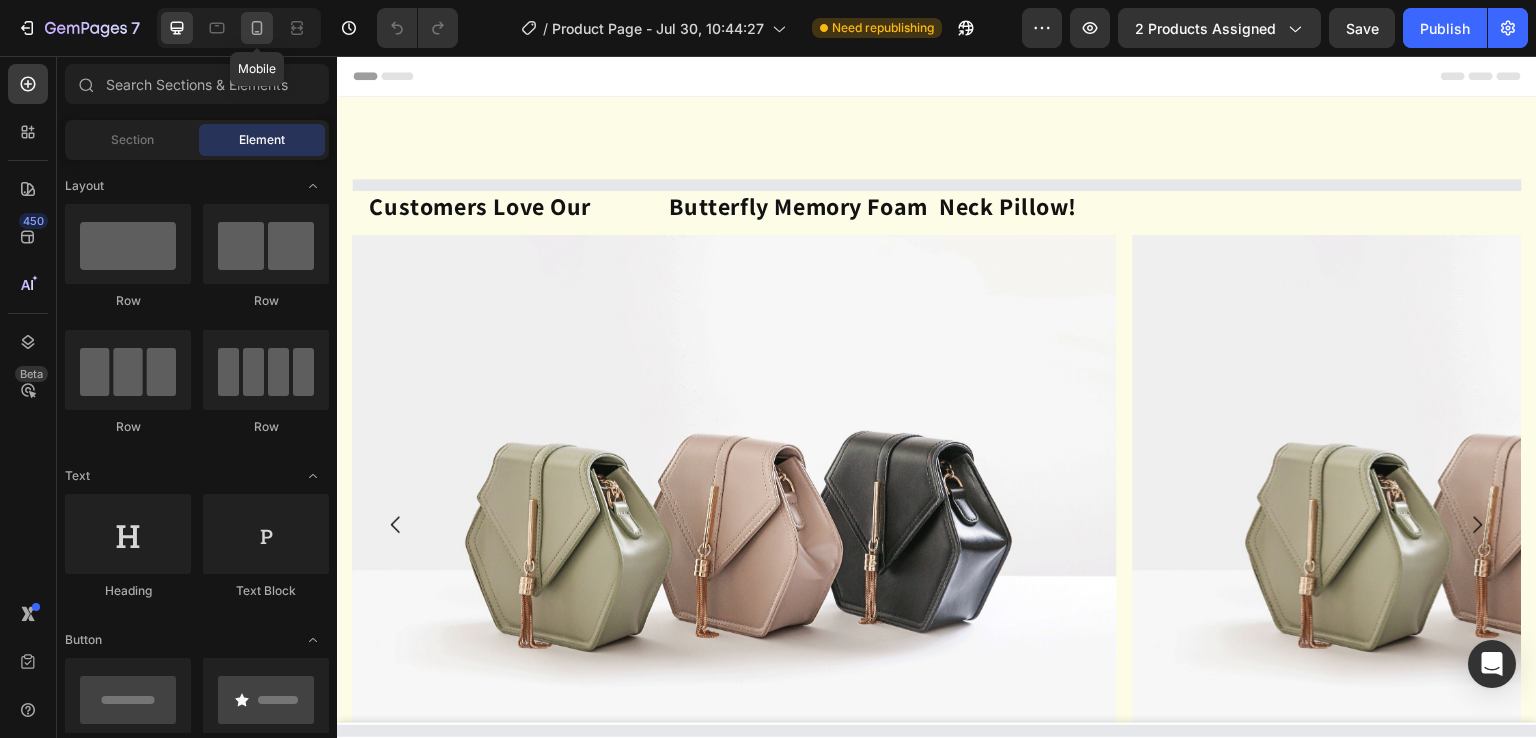 click 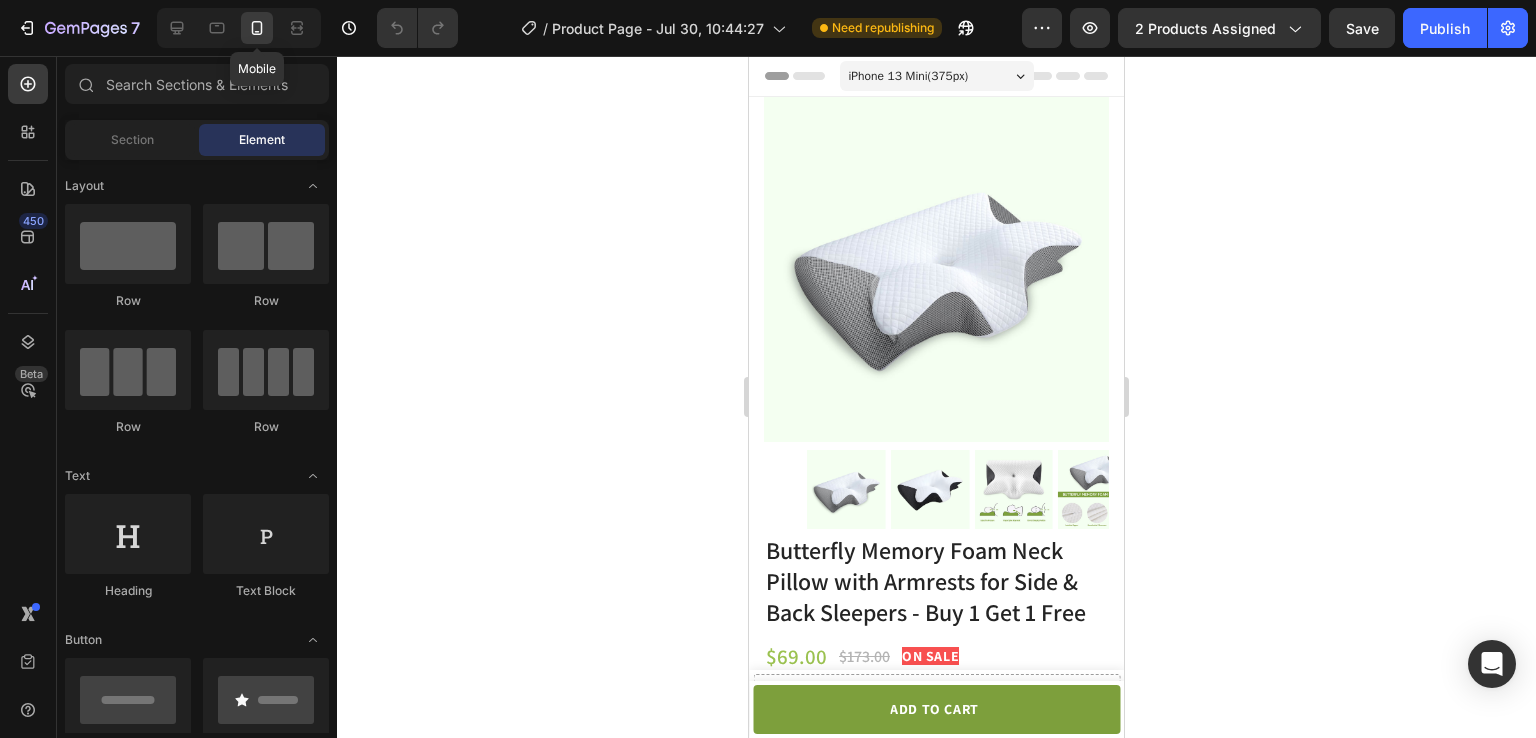 scroll, scrollTop: 0, scrollLeft: 0, axis: both 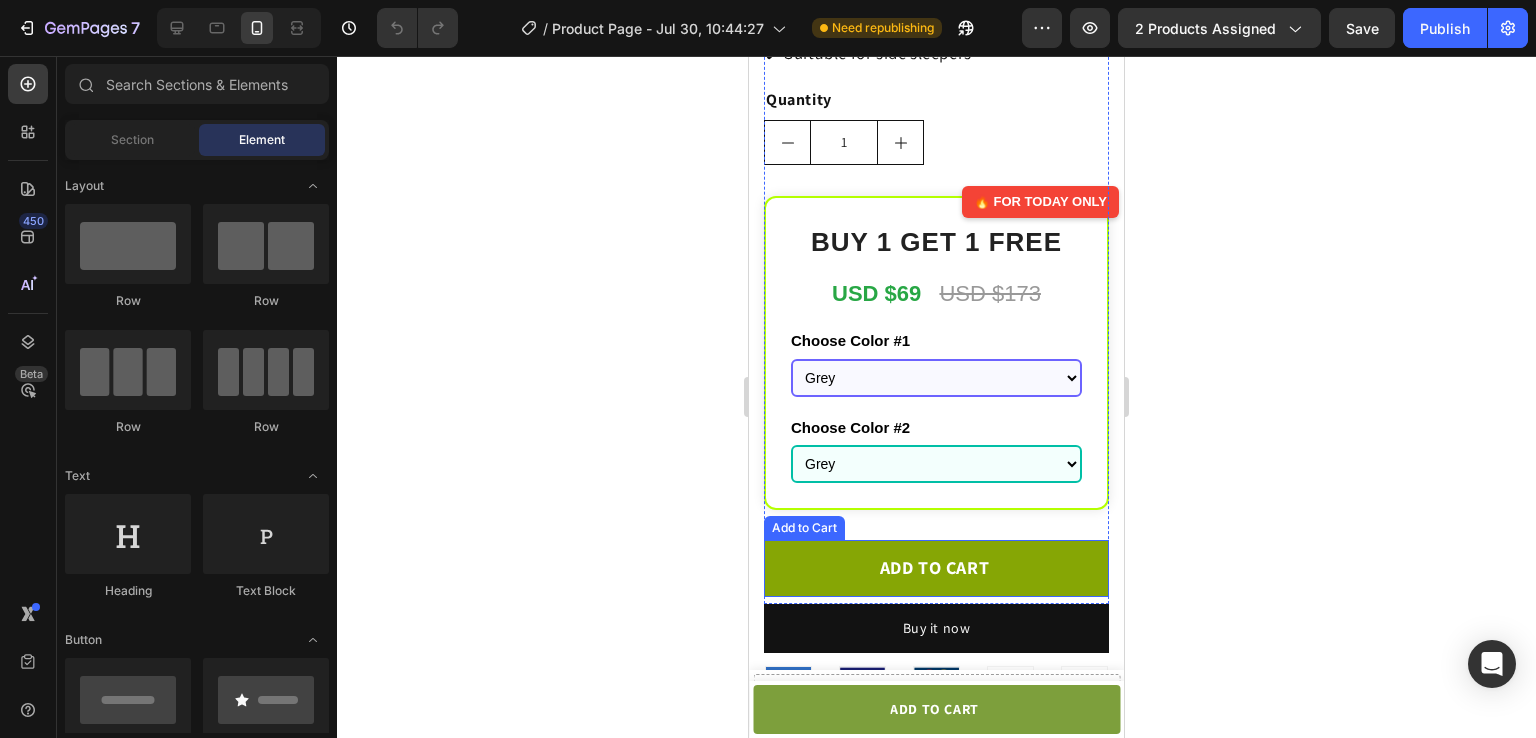 click on "ADD TO CART" 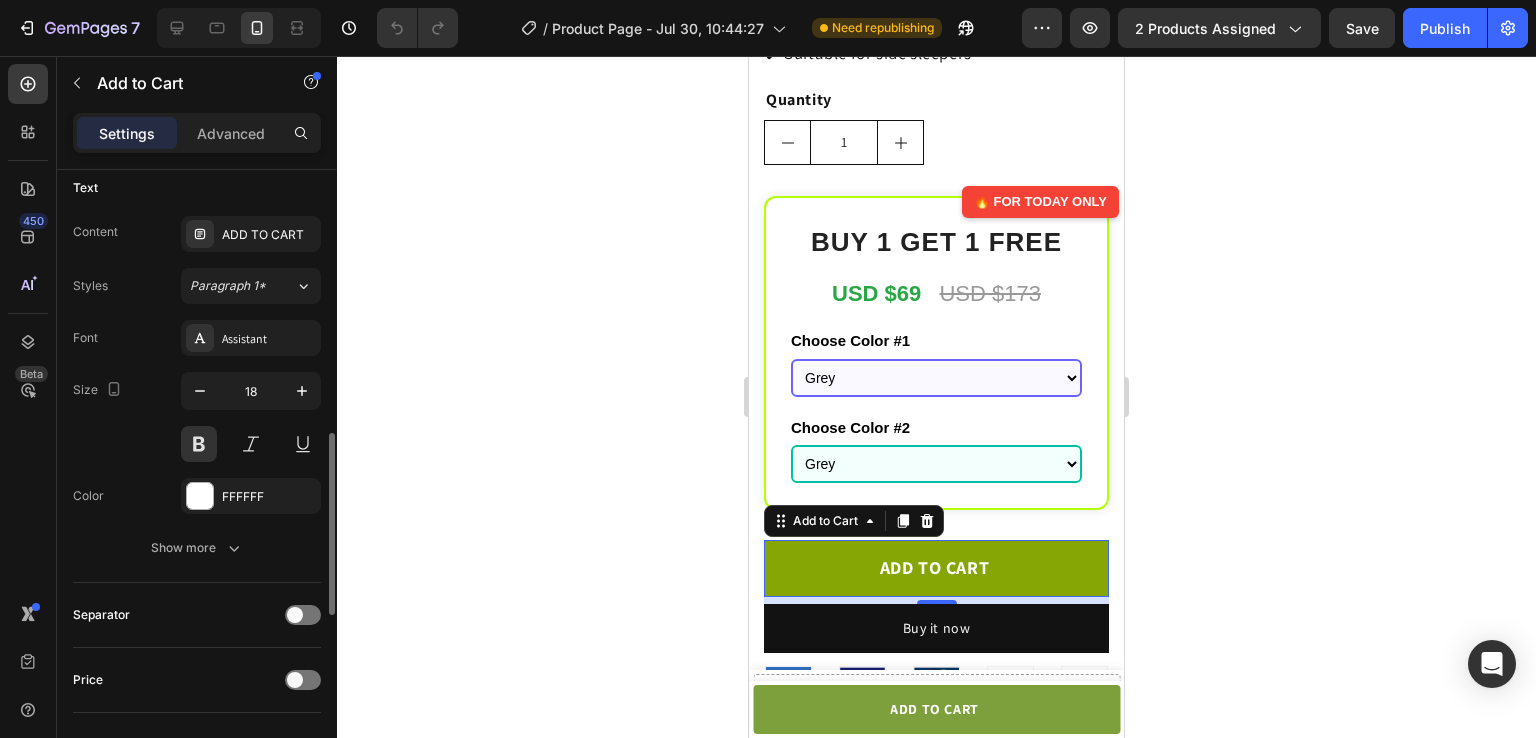 scroll, scrollTop: 901, scrollLeft: 0, axis: vertical 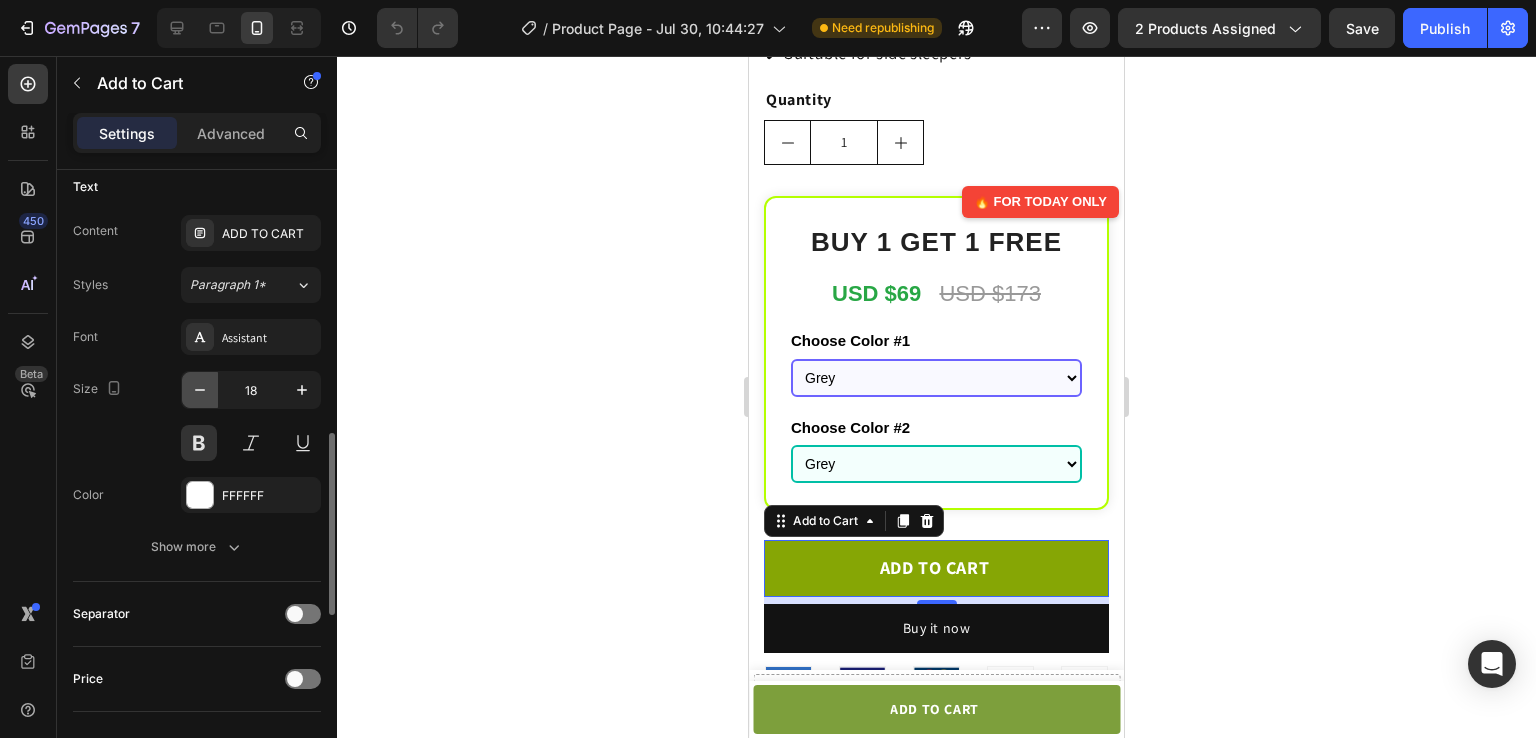 click 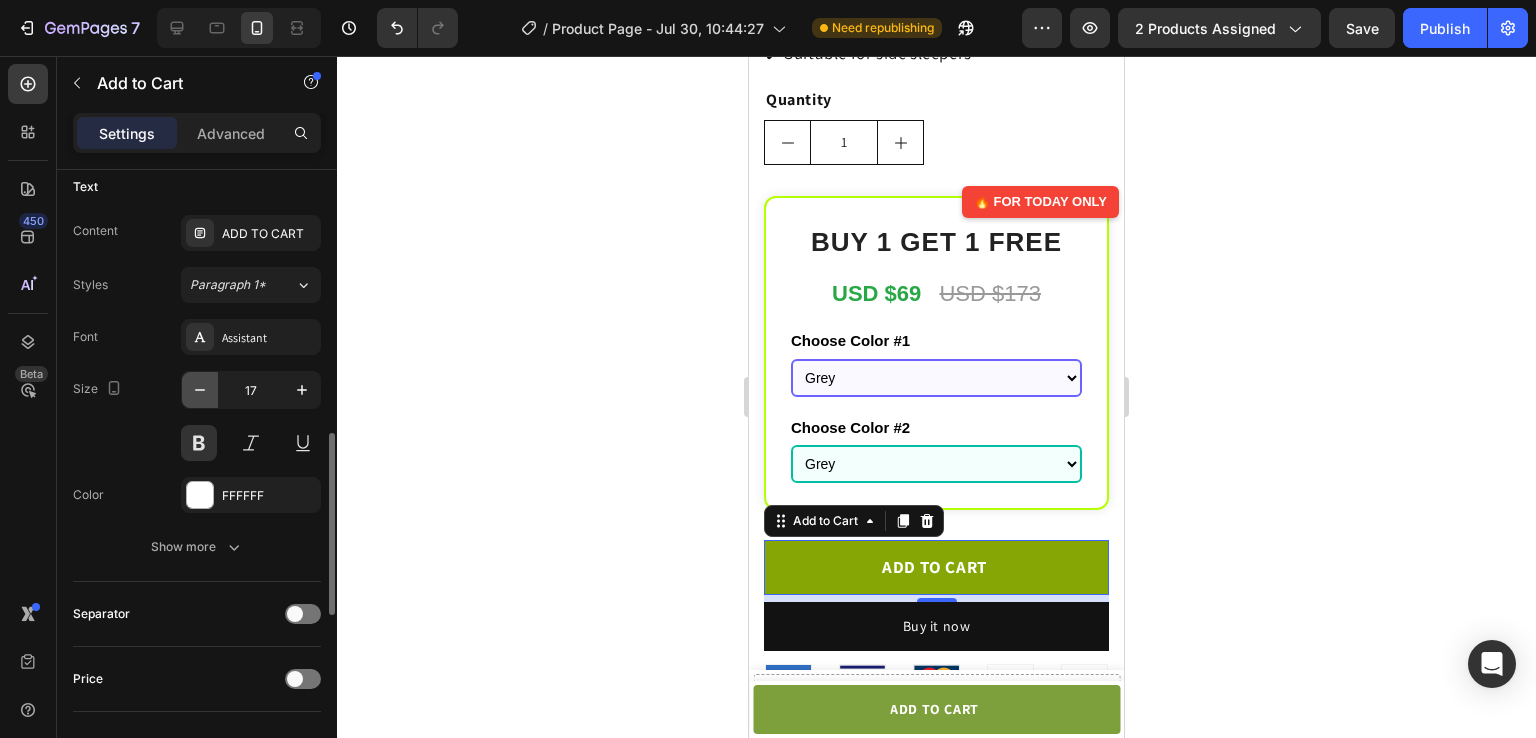 click 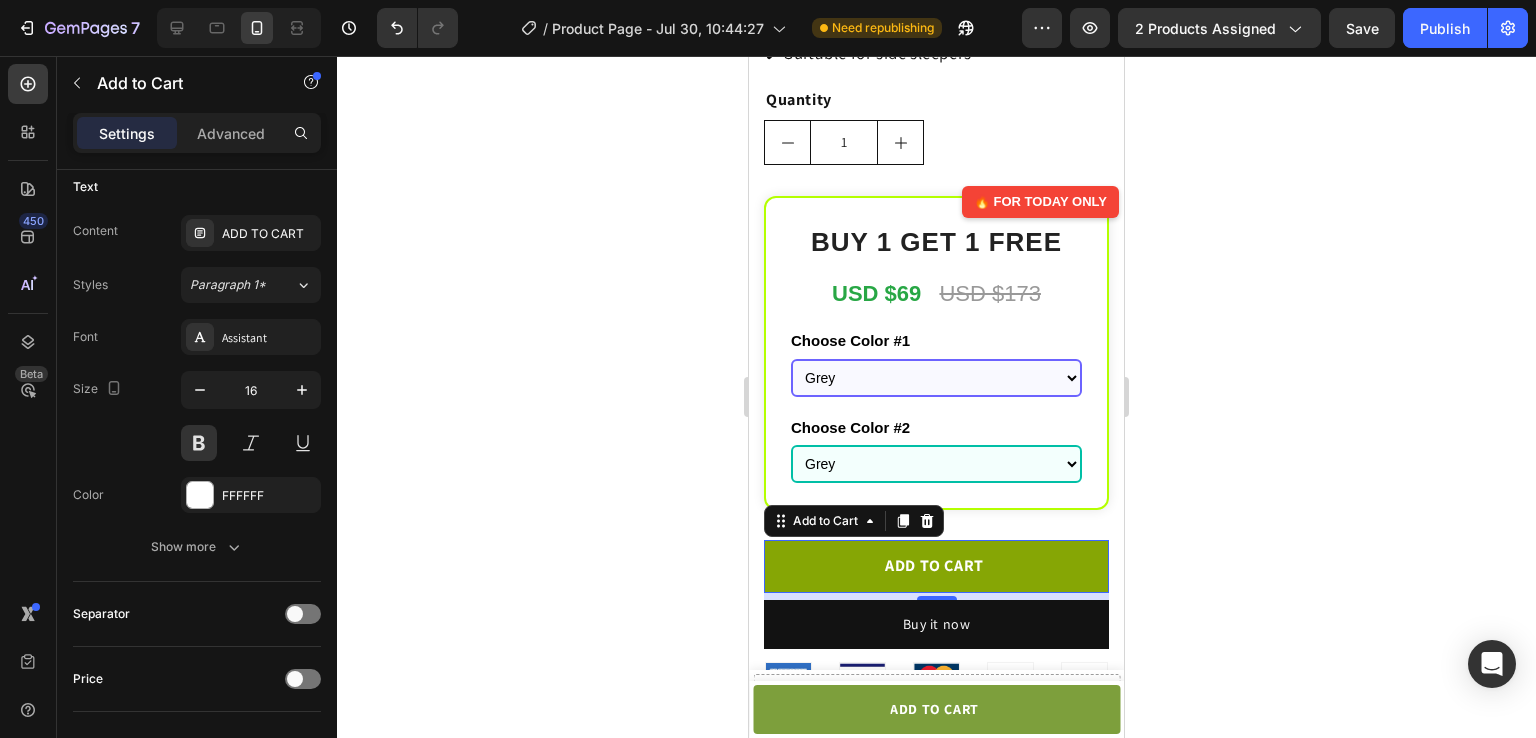 click 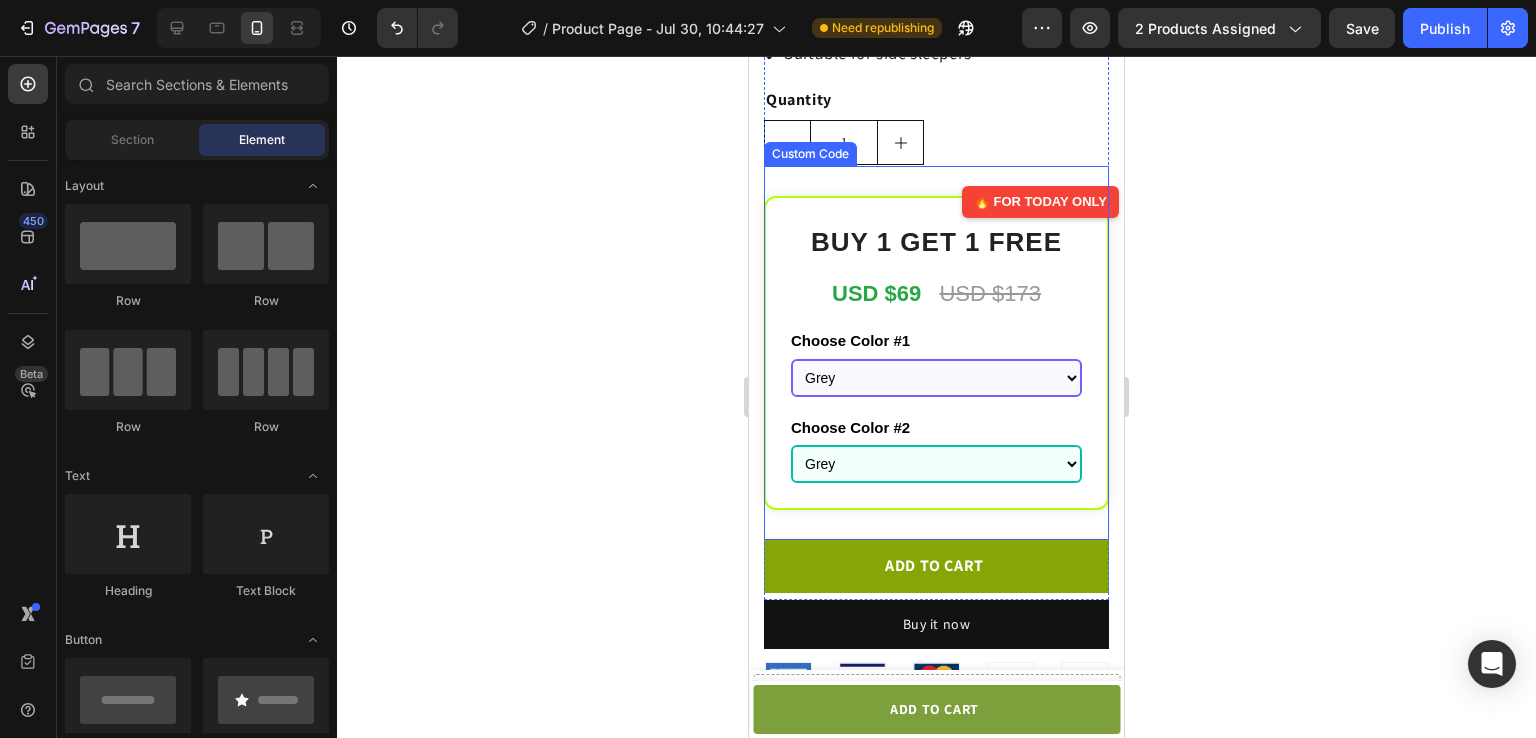scroll, scrollTop: 783, scrollLeft: 0, axis: vertical 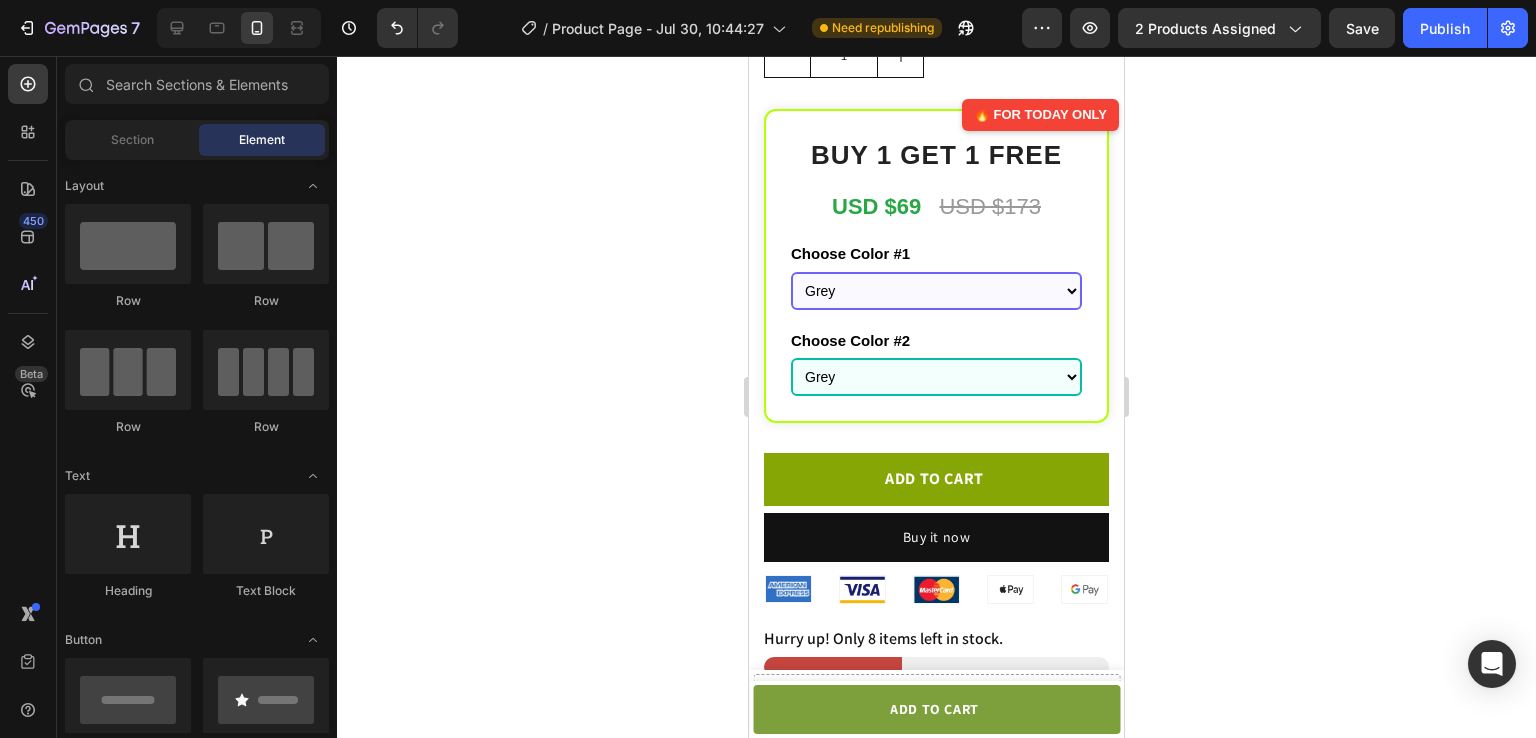 click 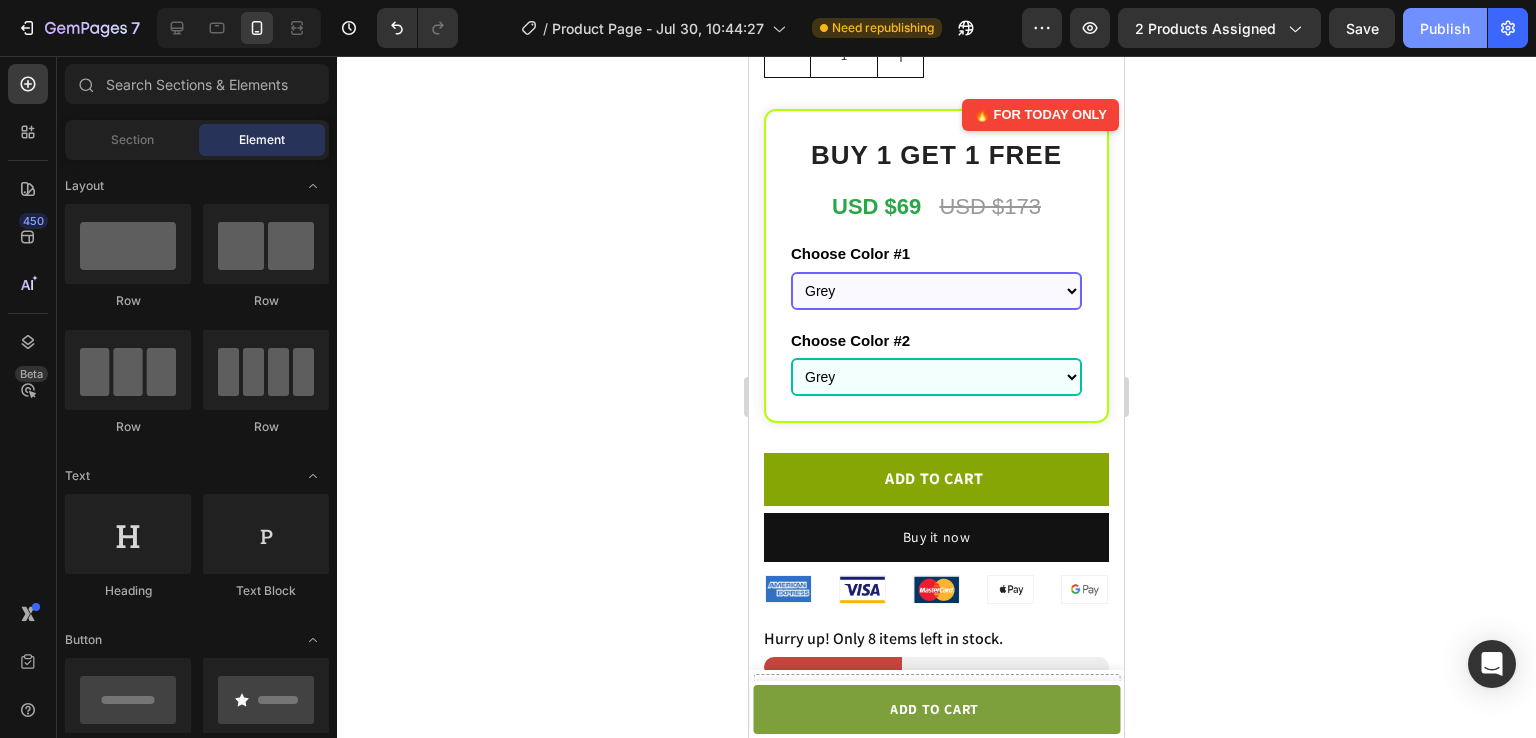 click on "Publish" at bounding box center (1445, 28) 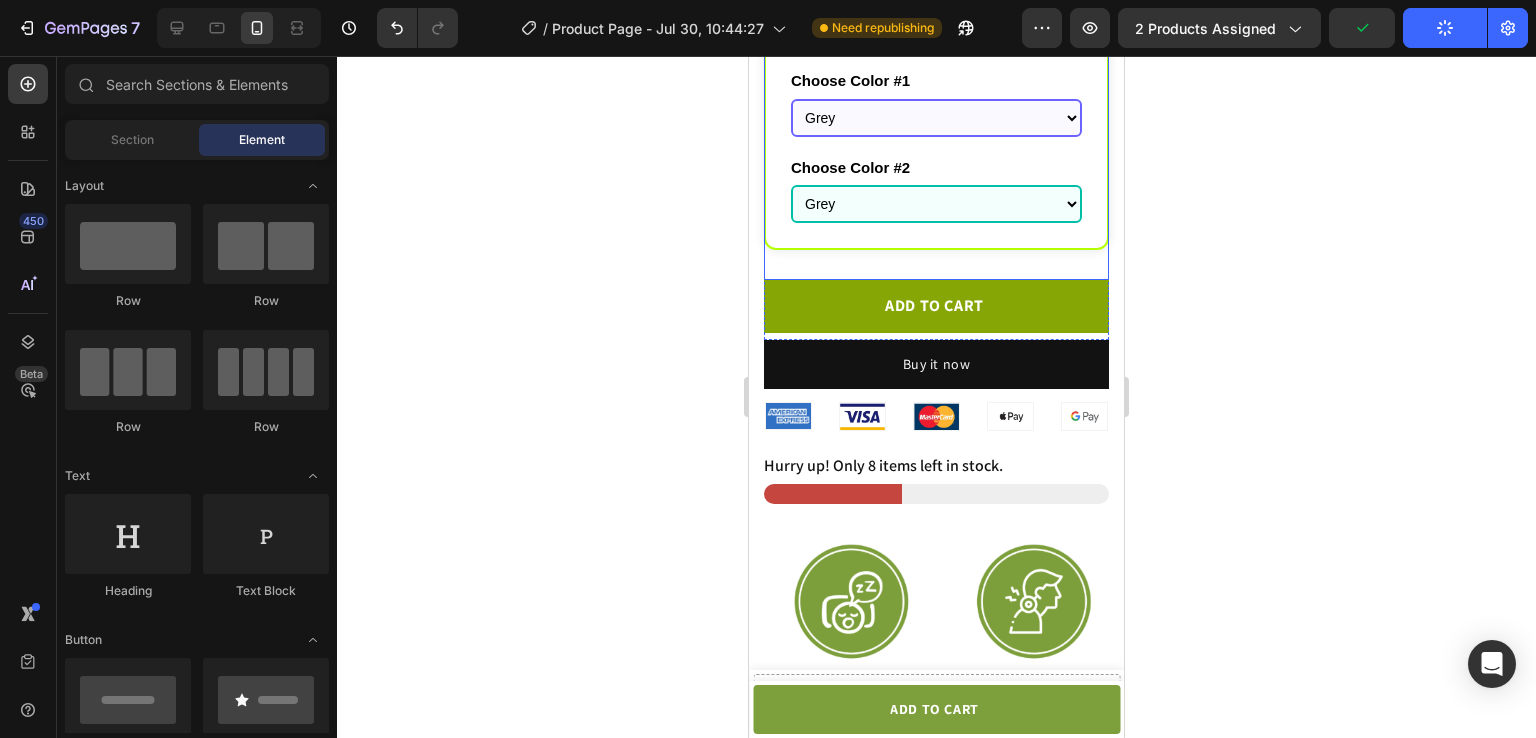 scroll, scrollTop: 956, scrollLeft: 0, axis: vertical 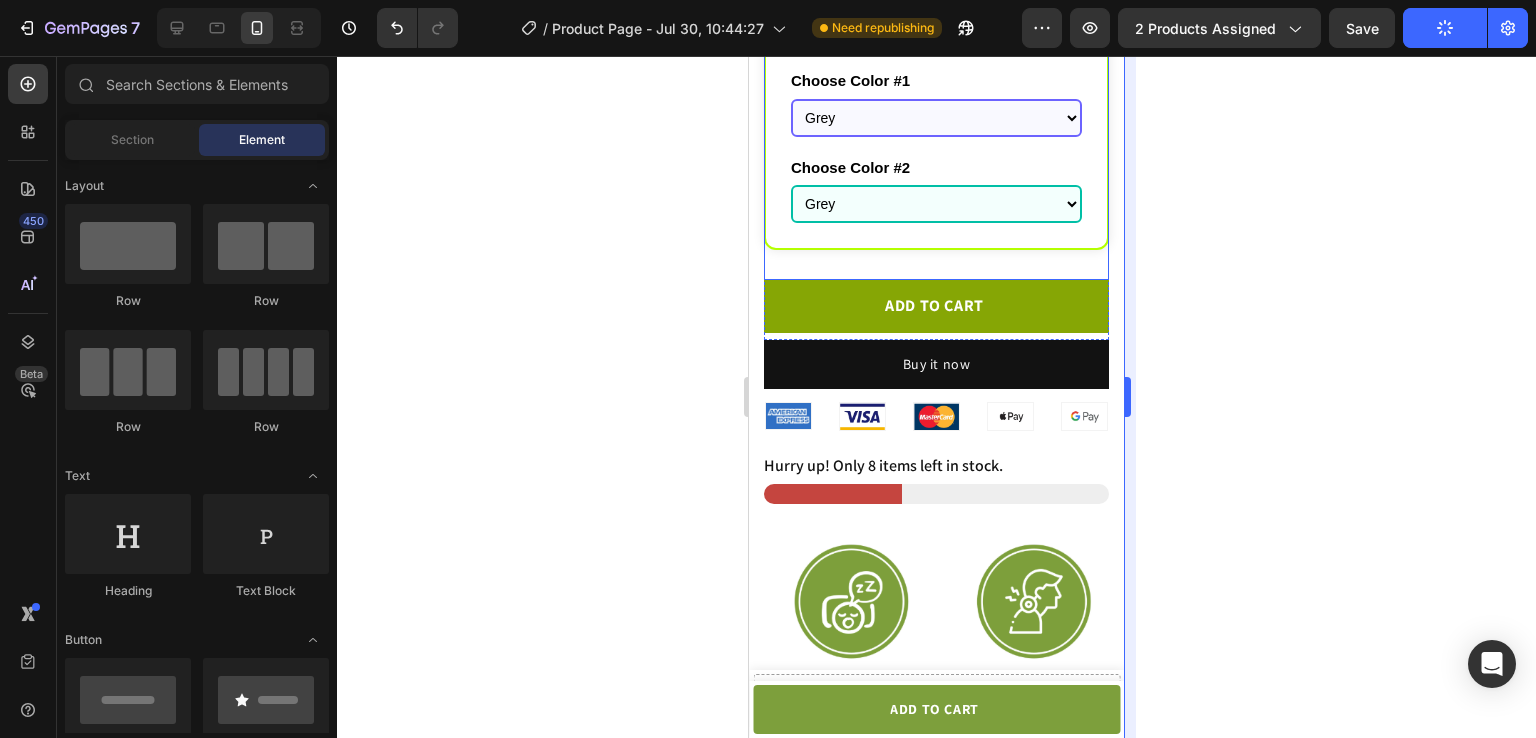 click 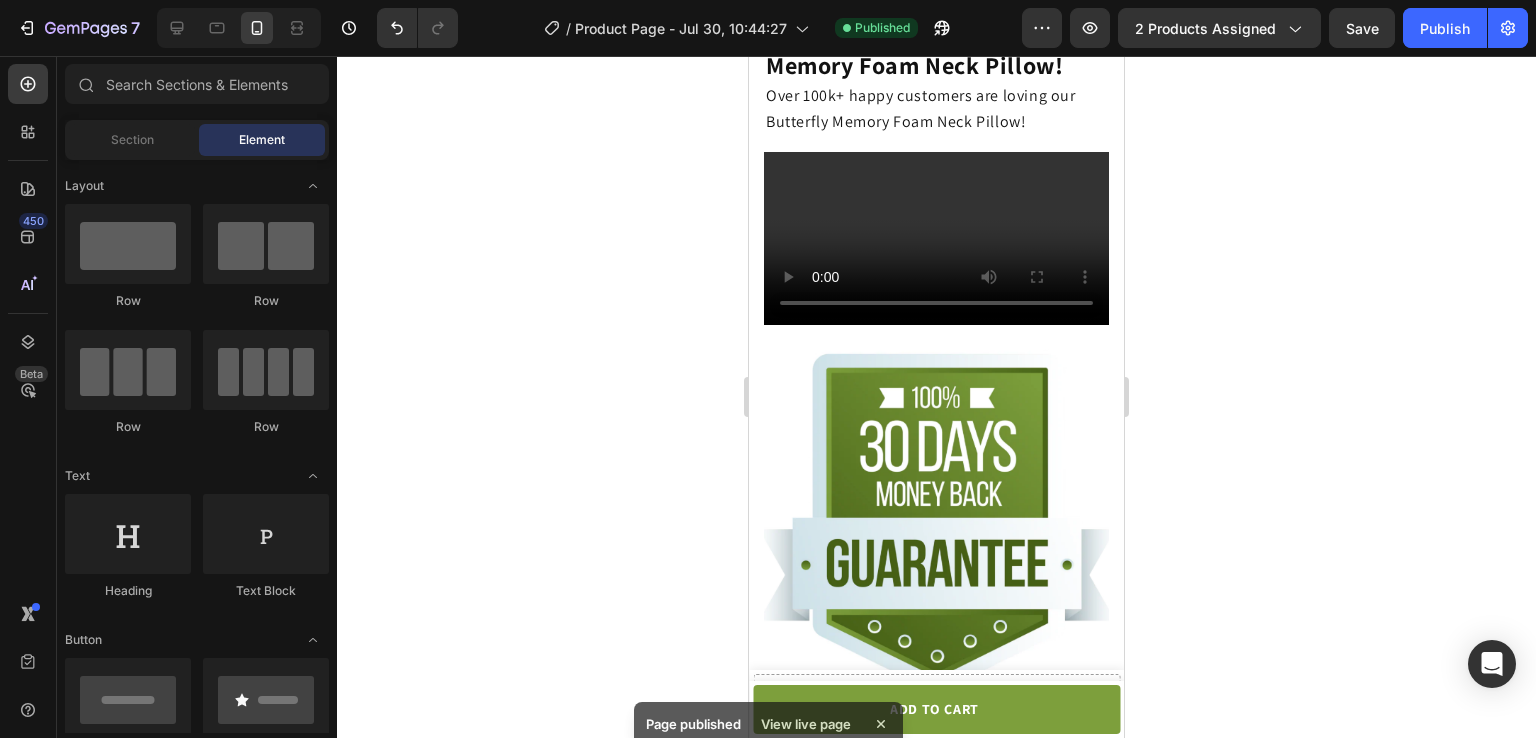 scroll, scrollTop: 4119, scrollLeft: 0, axis: vertical 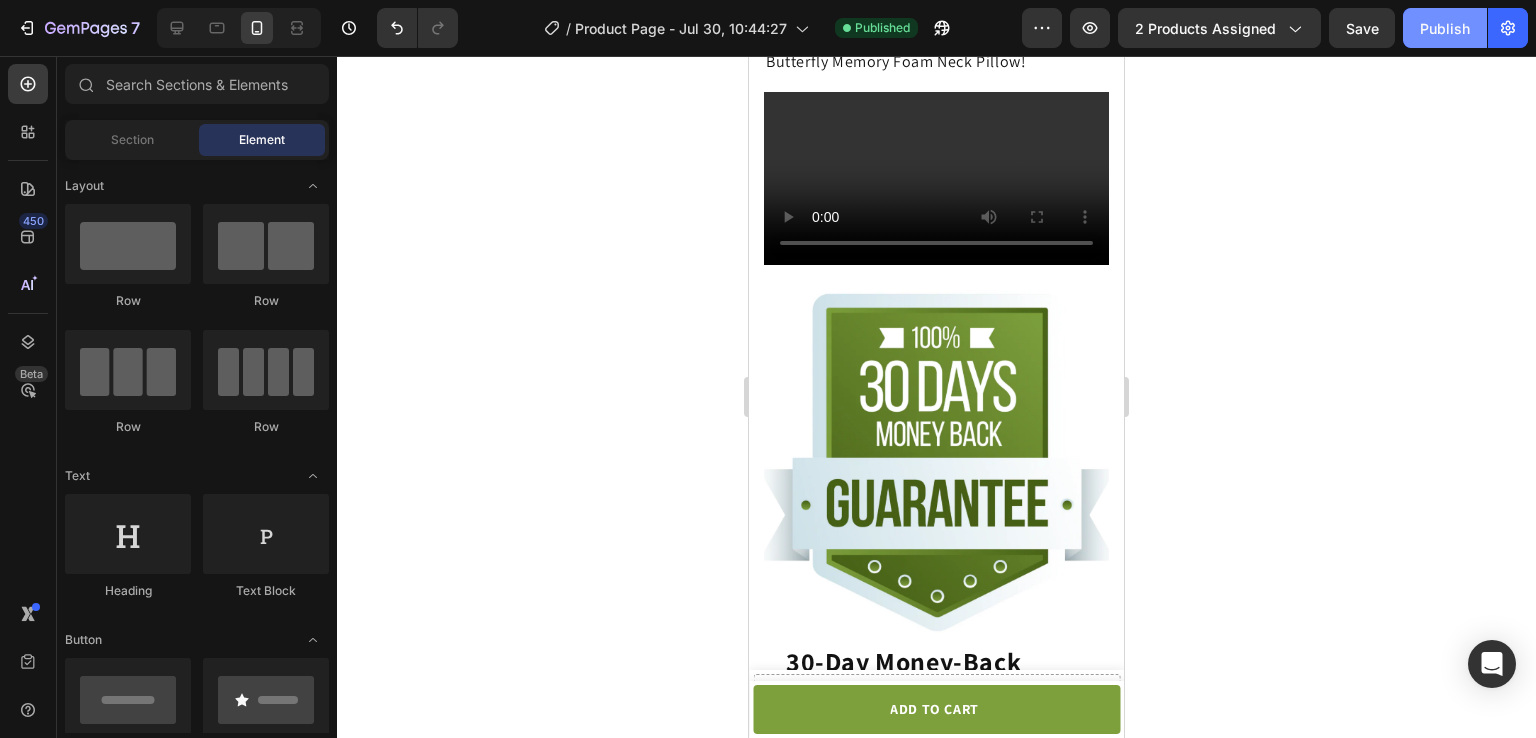 click on "Publish" 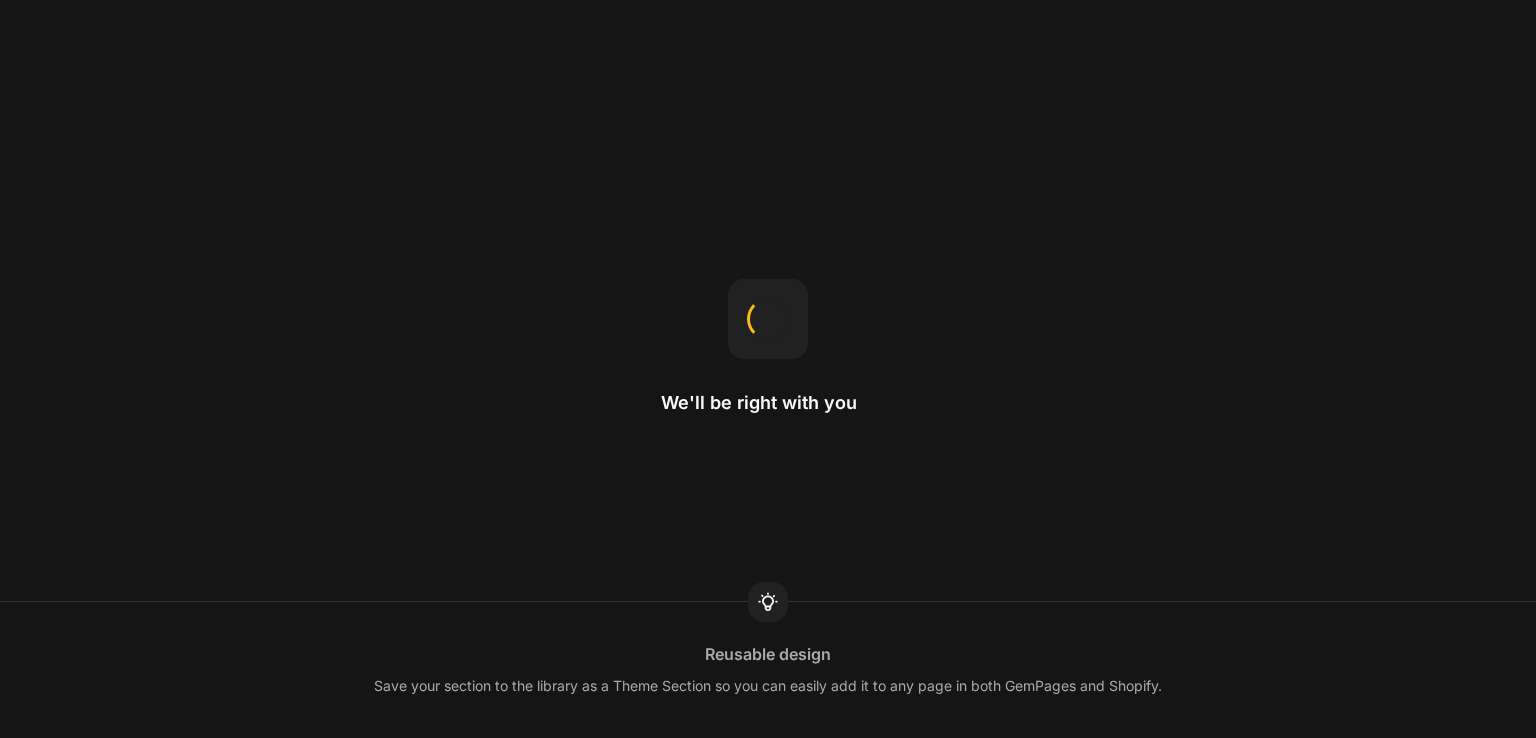 scroll, scrollTop: 0, scrollLeft: 0, axis: both 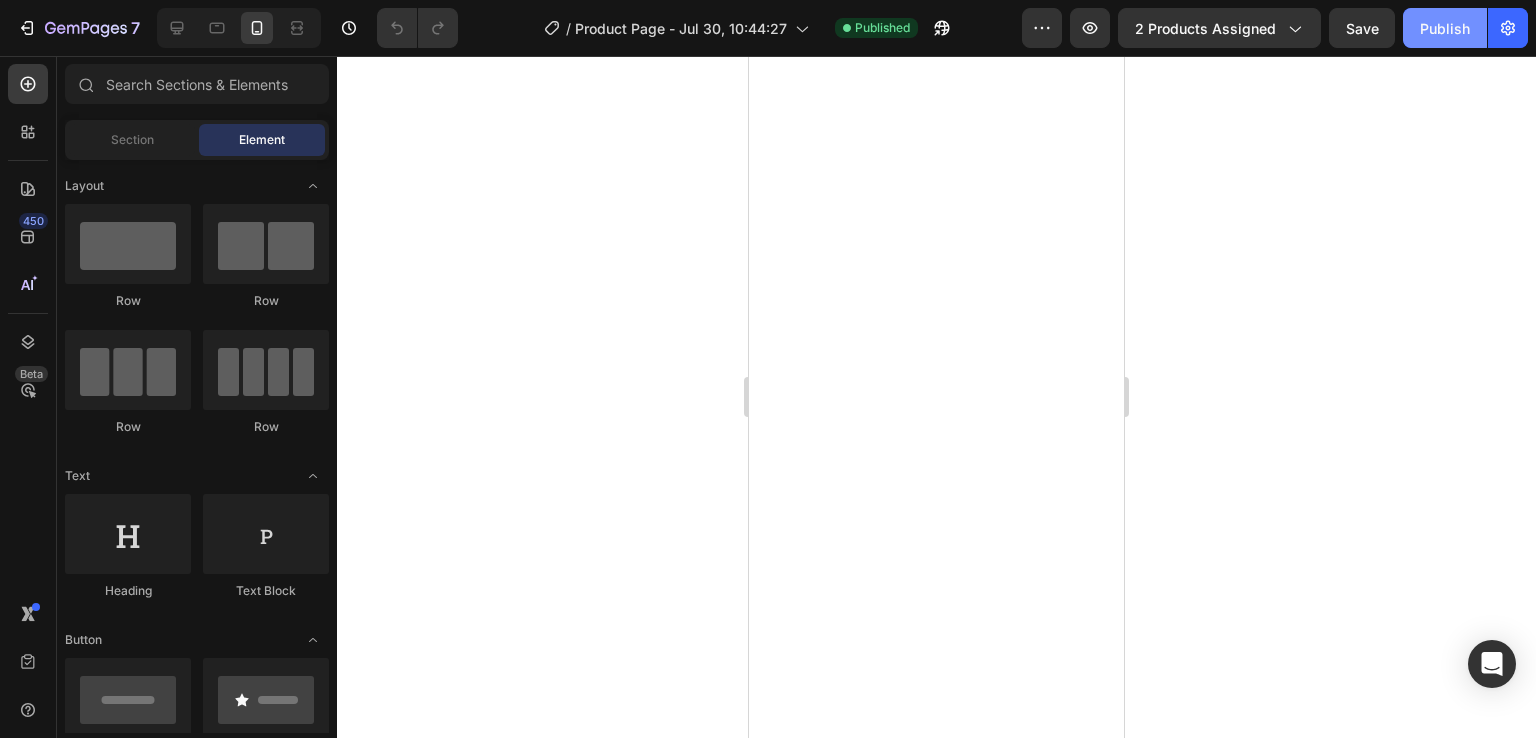 click on "Publish" at bounding box center (1445, 28) 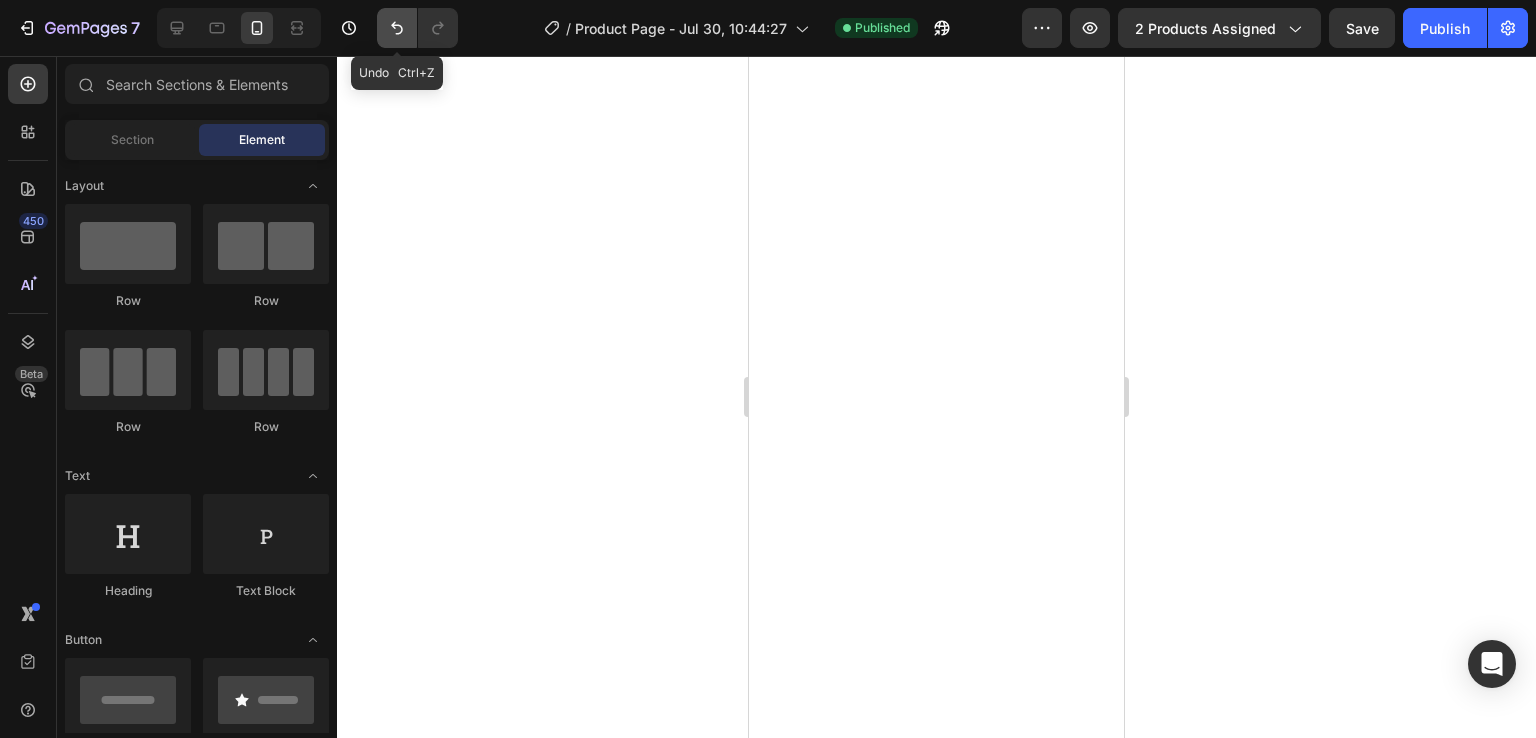 click 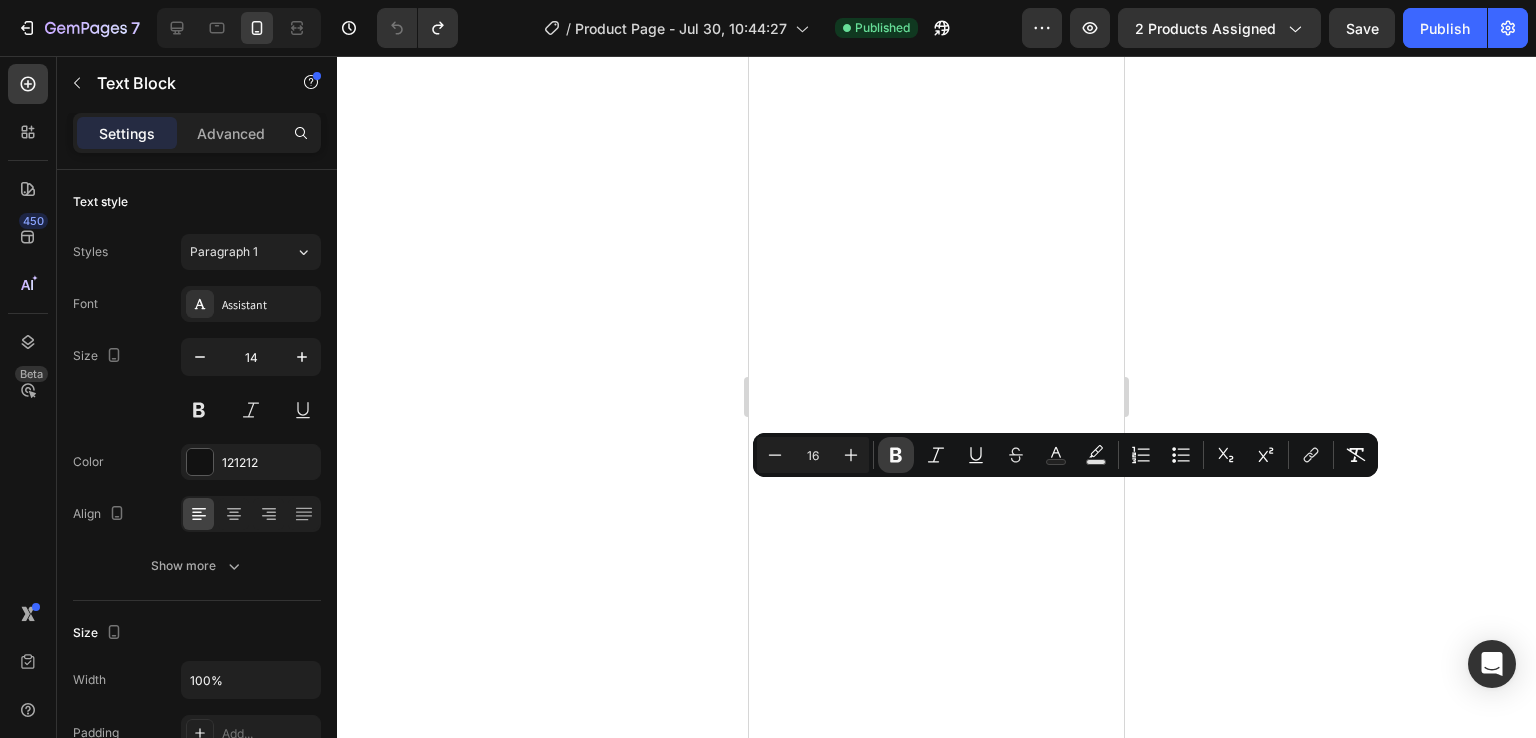 click 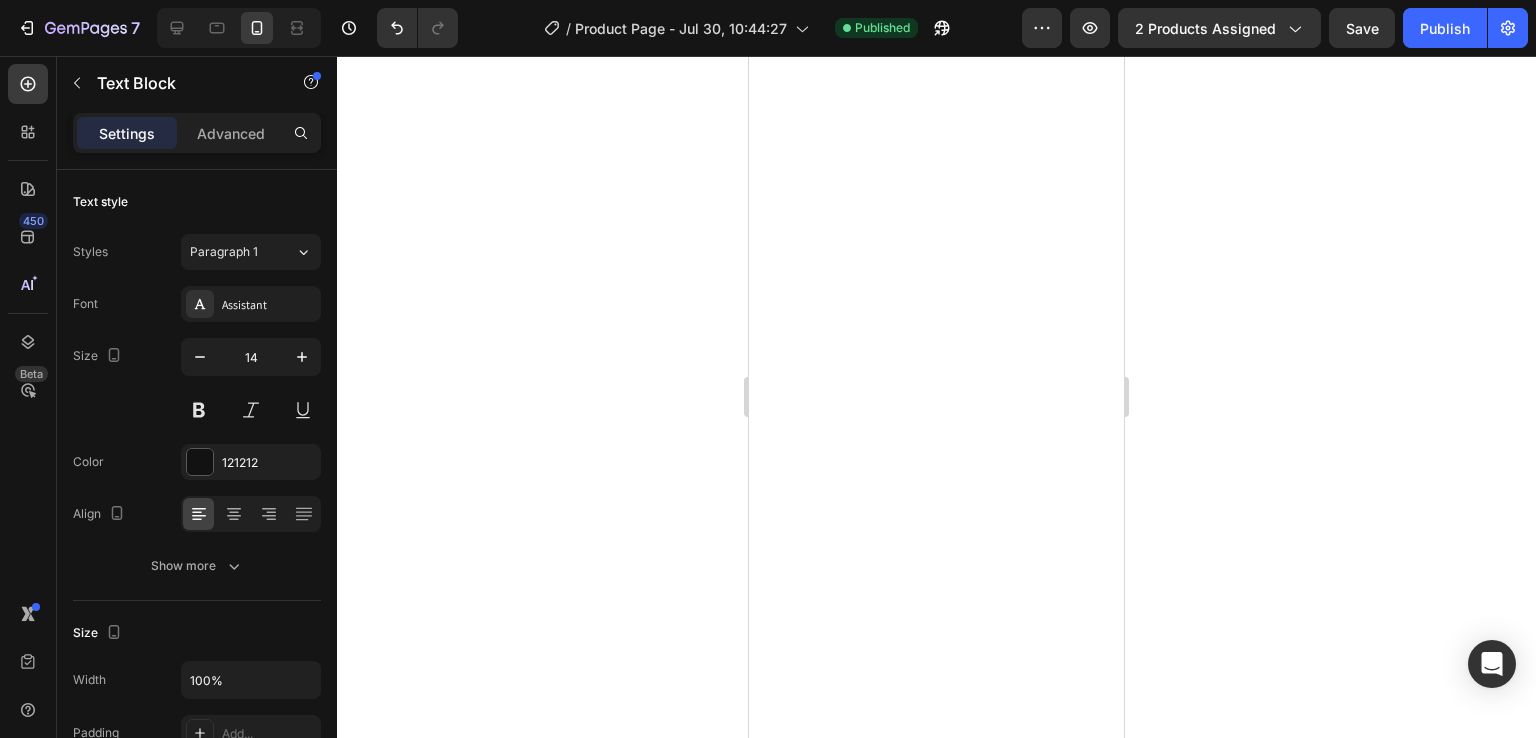 click 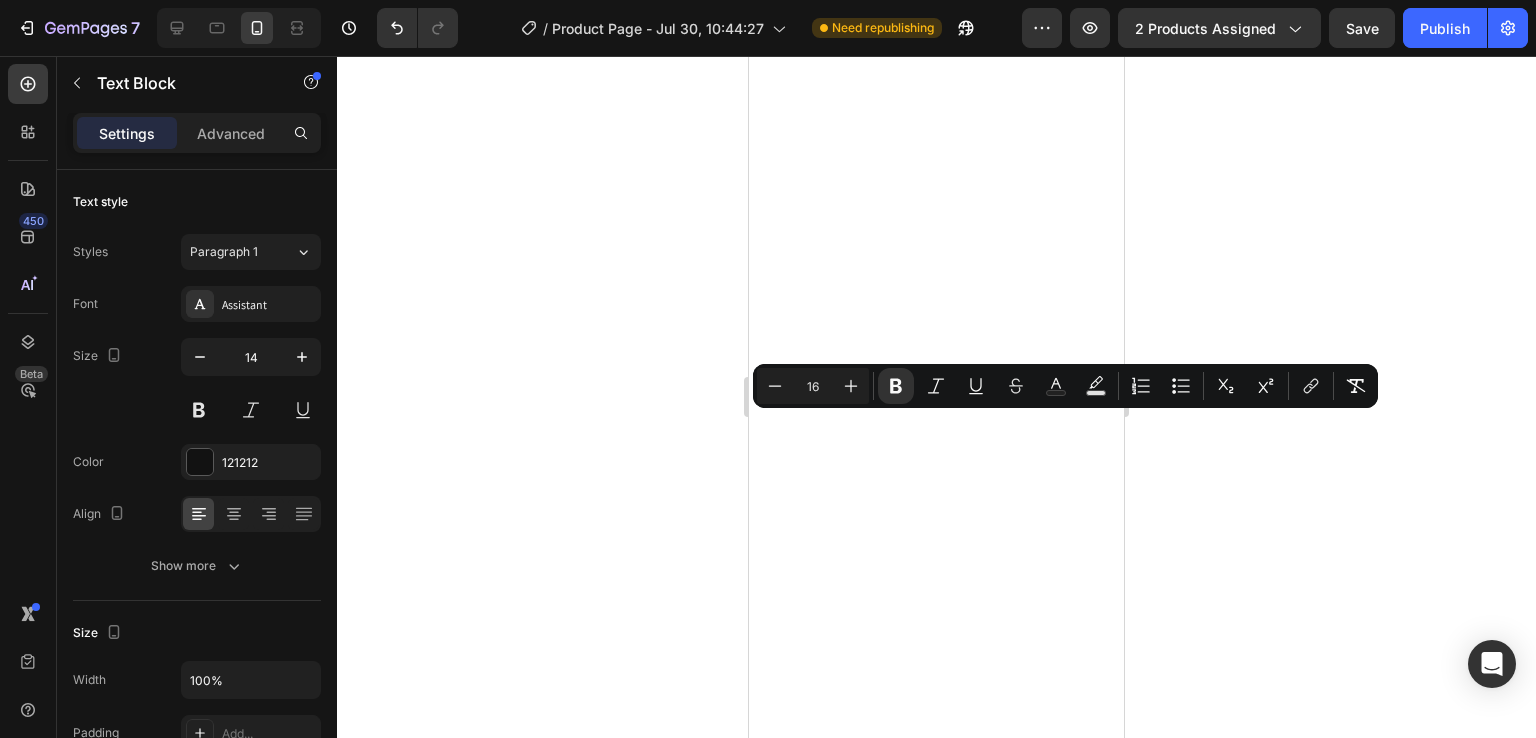 click 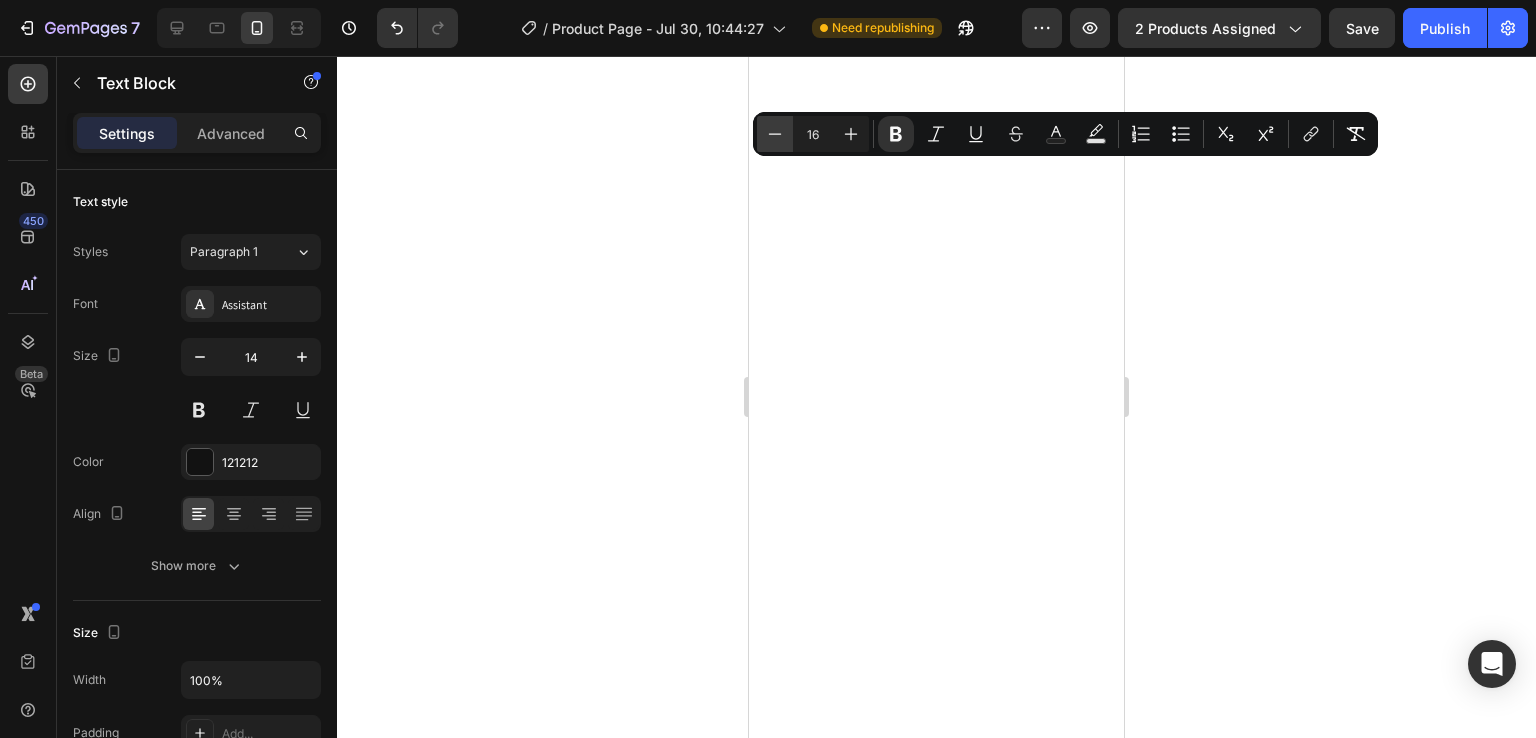 click 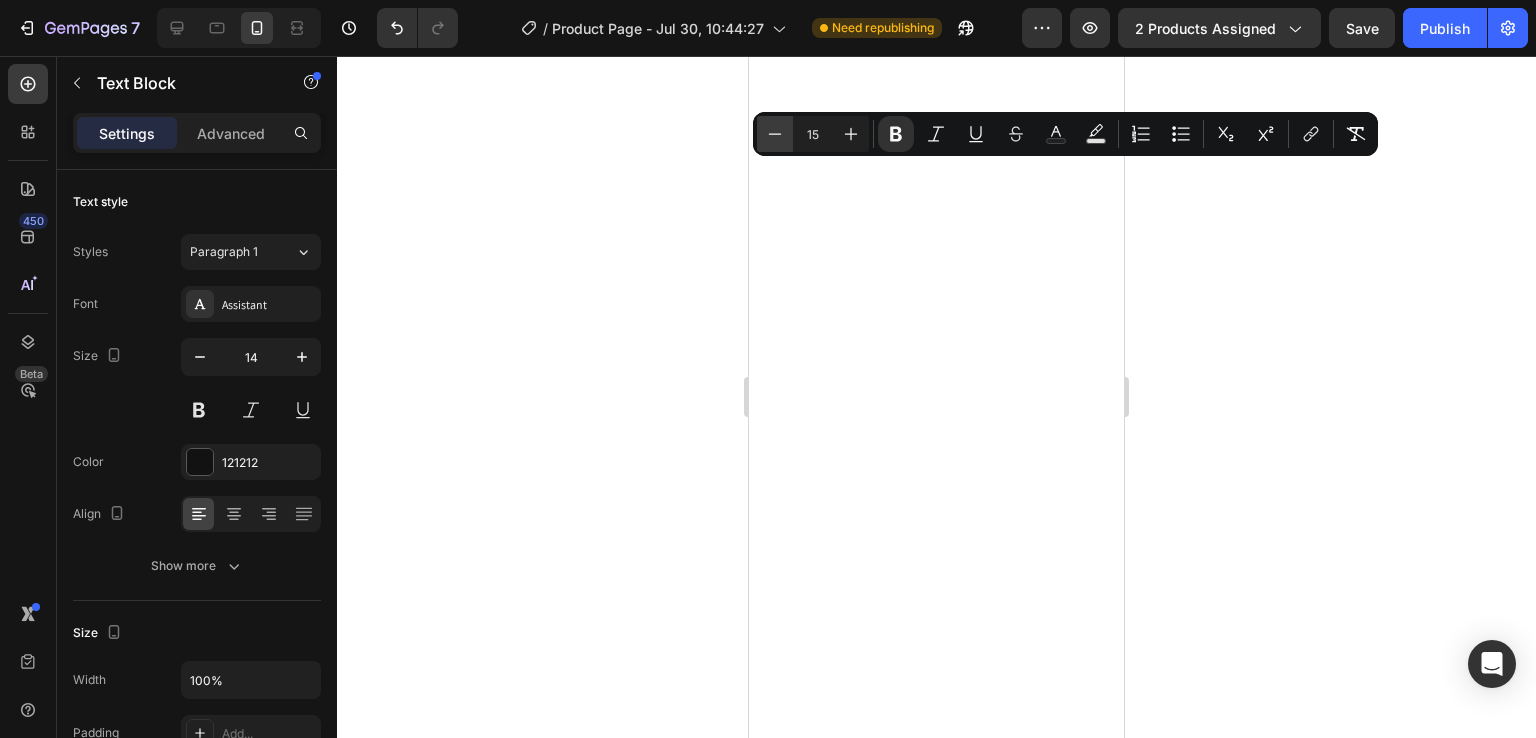 click 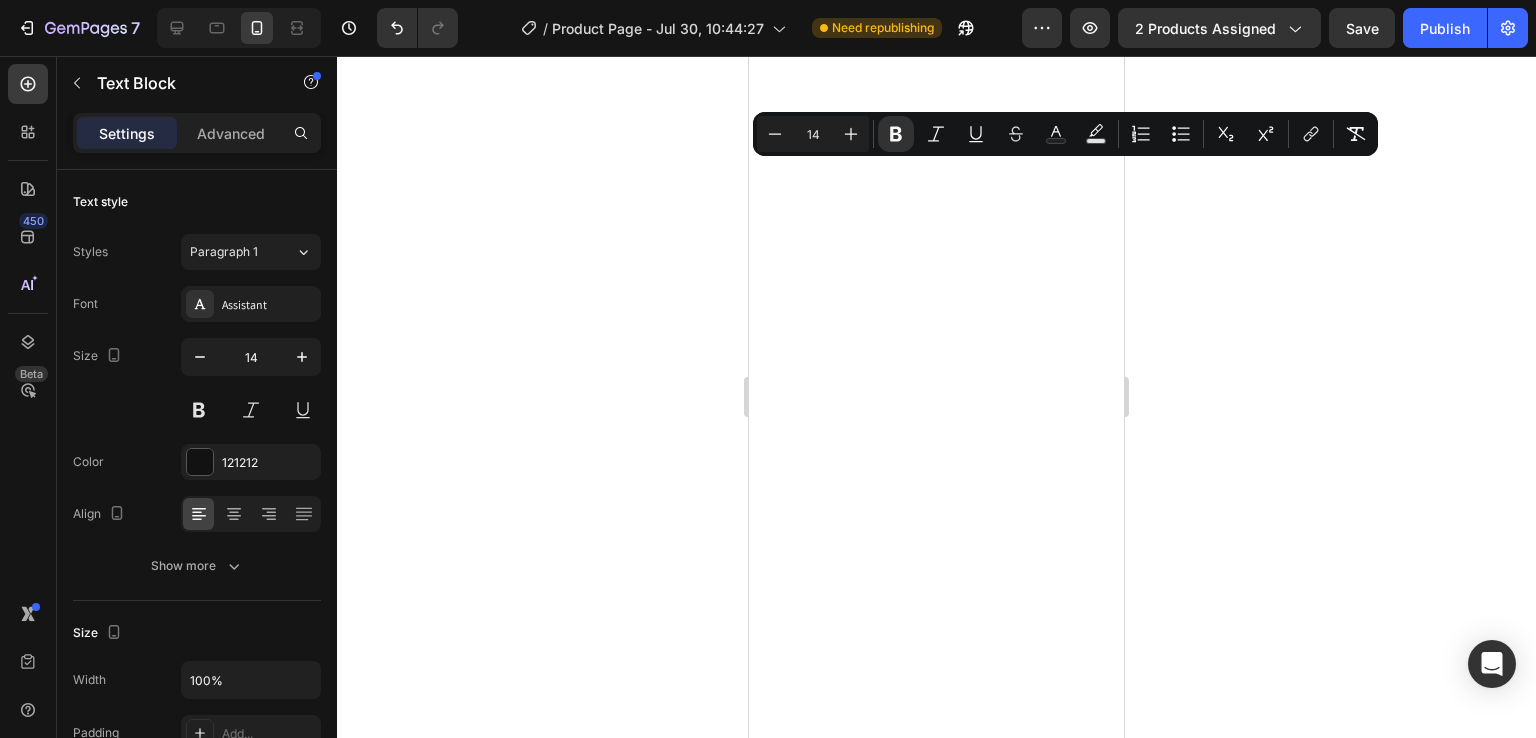 click 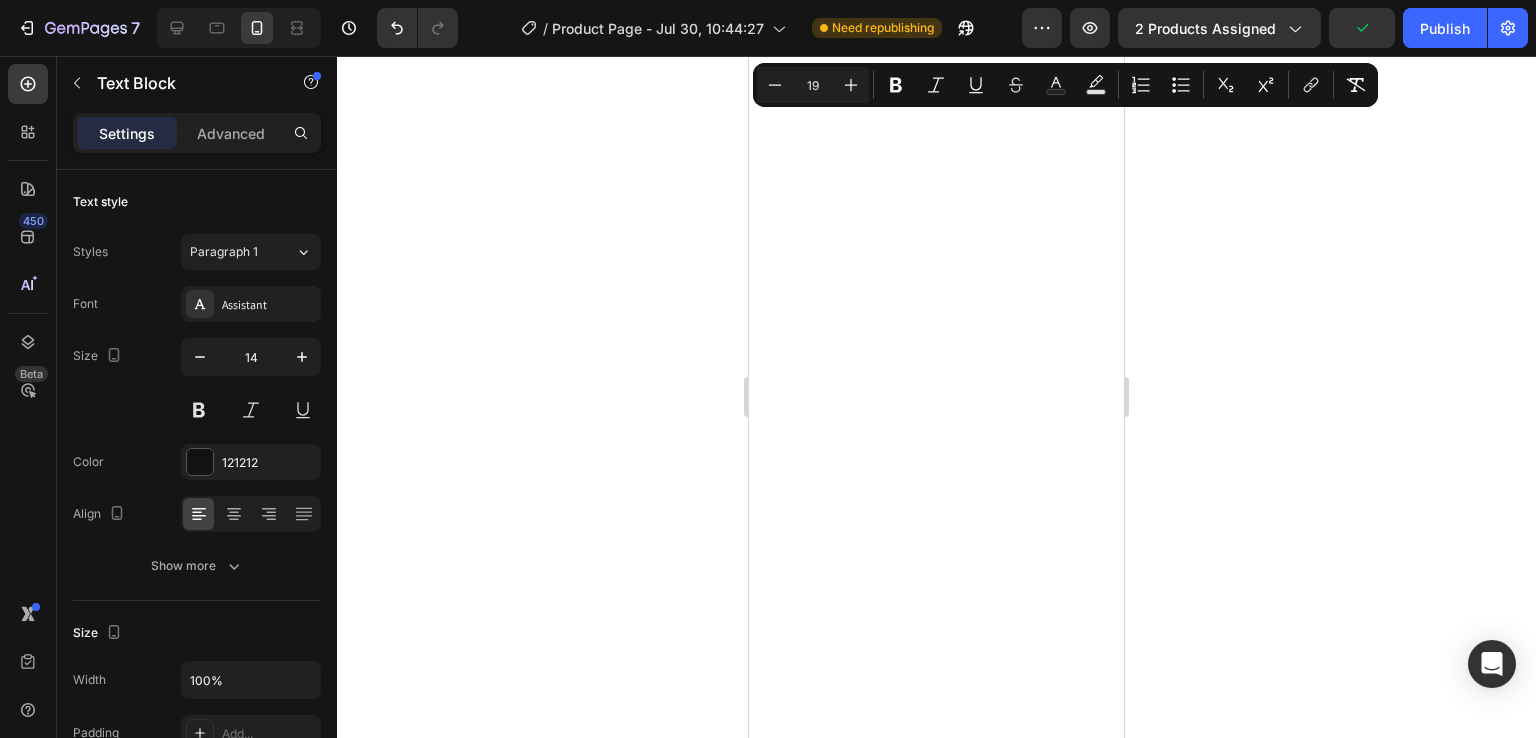 click 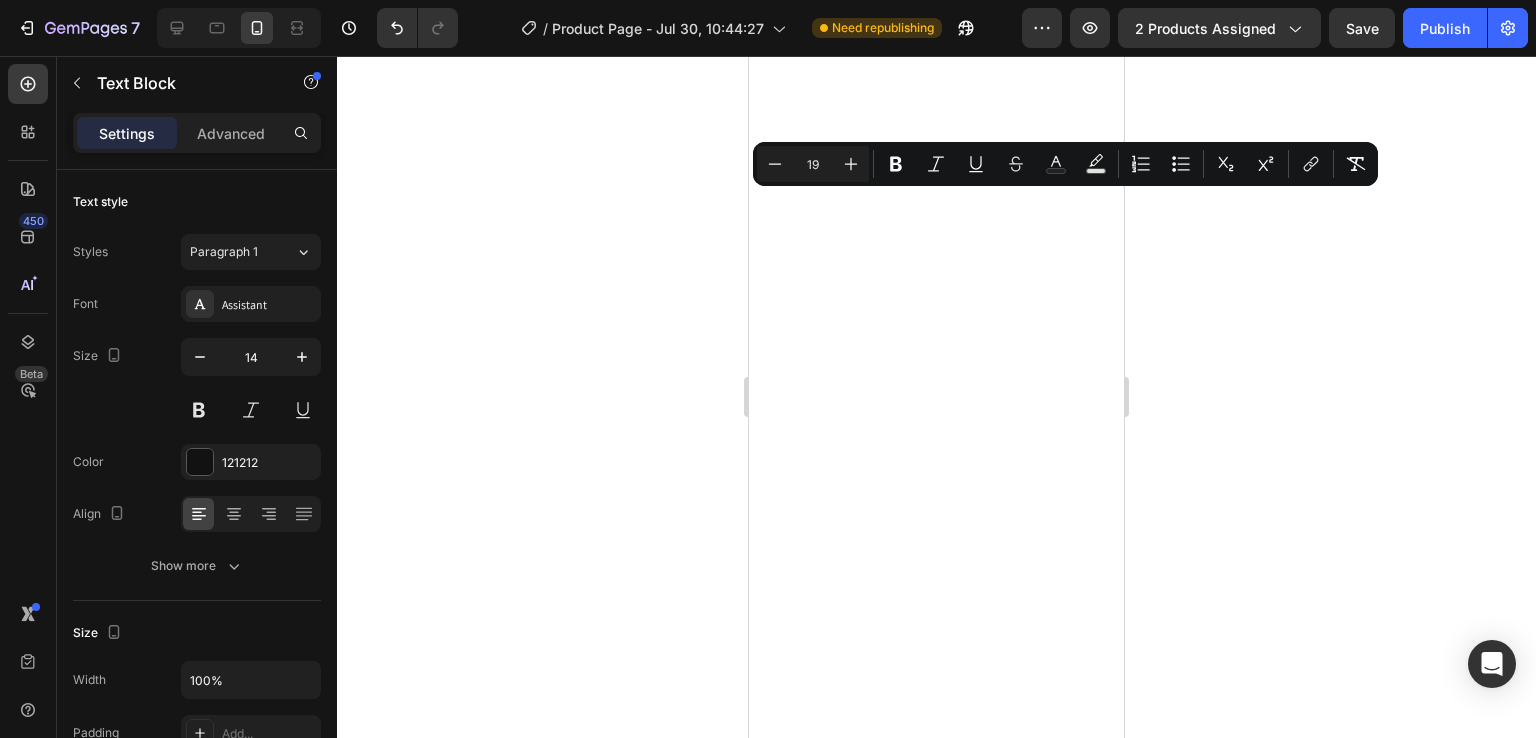 click 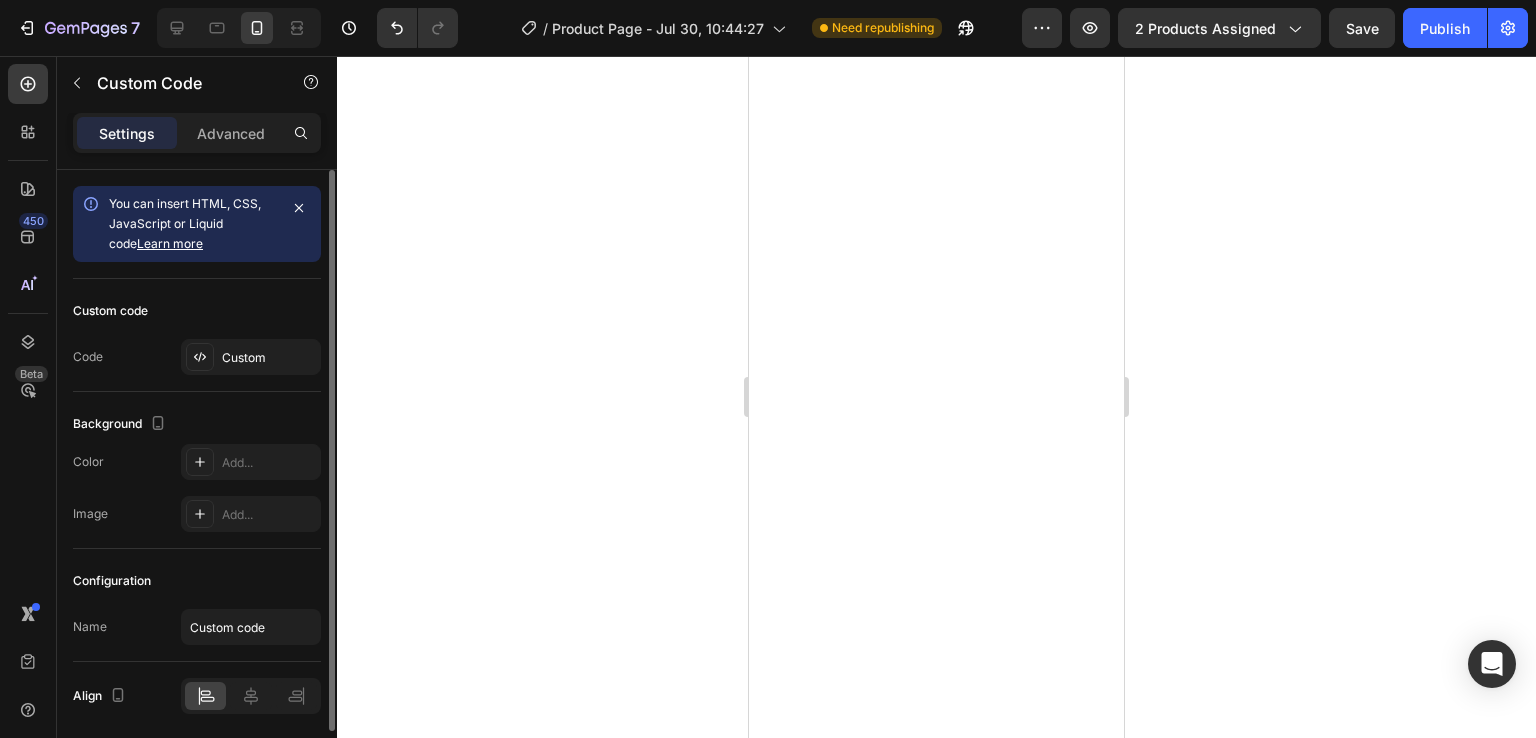 click on "You can insert HTML, CSS, JavaScript or Liquid code  Learn more" 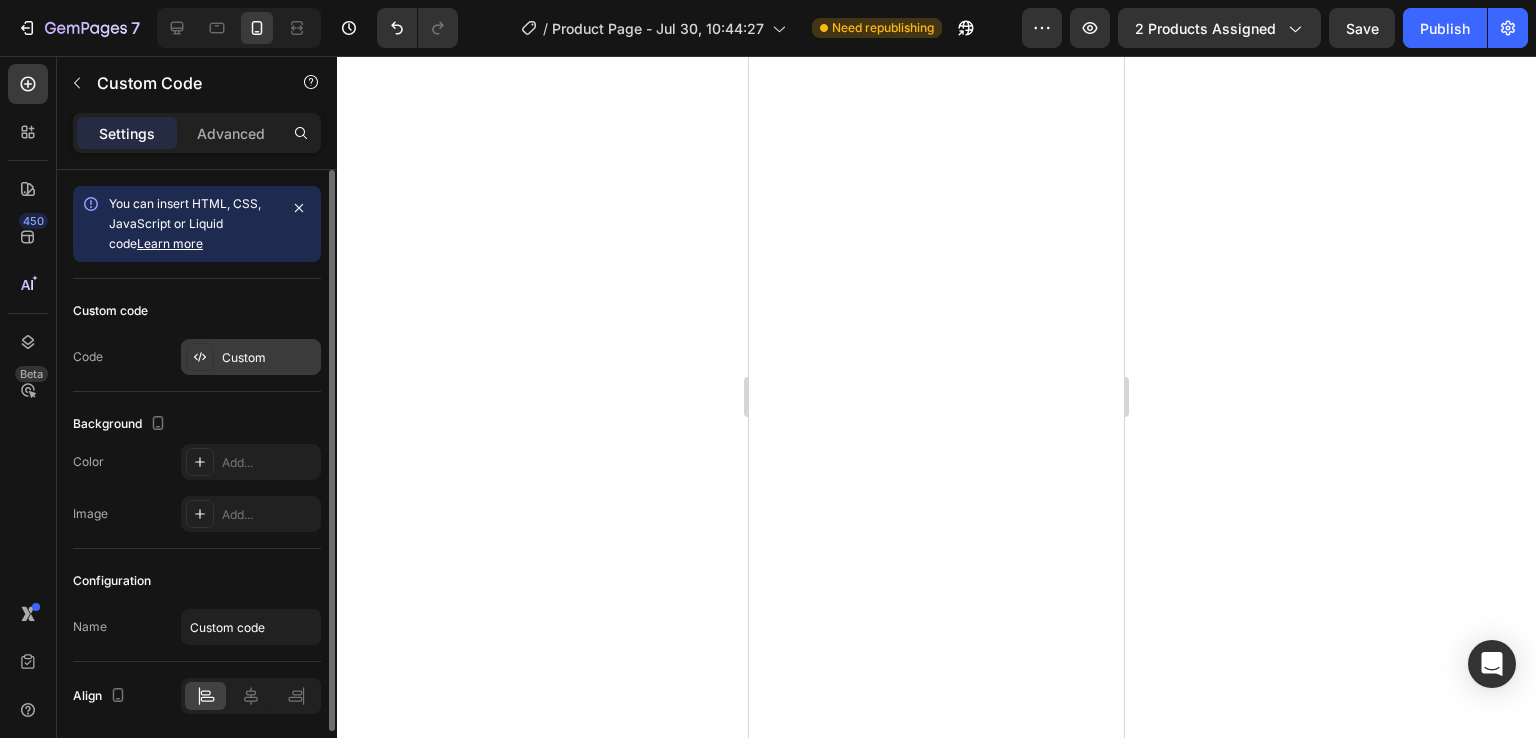 click on "Custom" at bounding box center [251, 357] 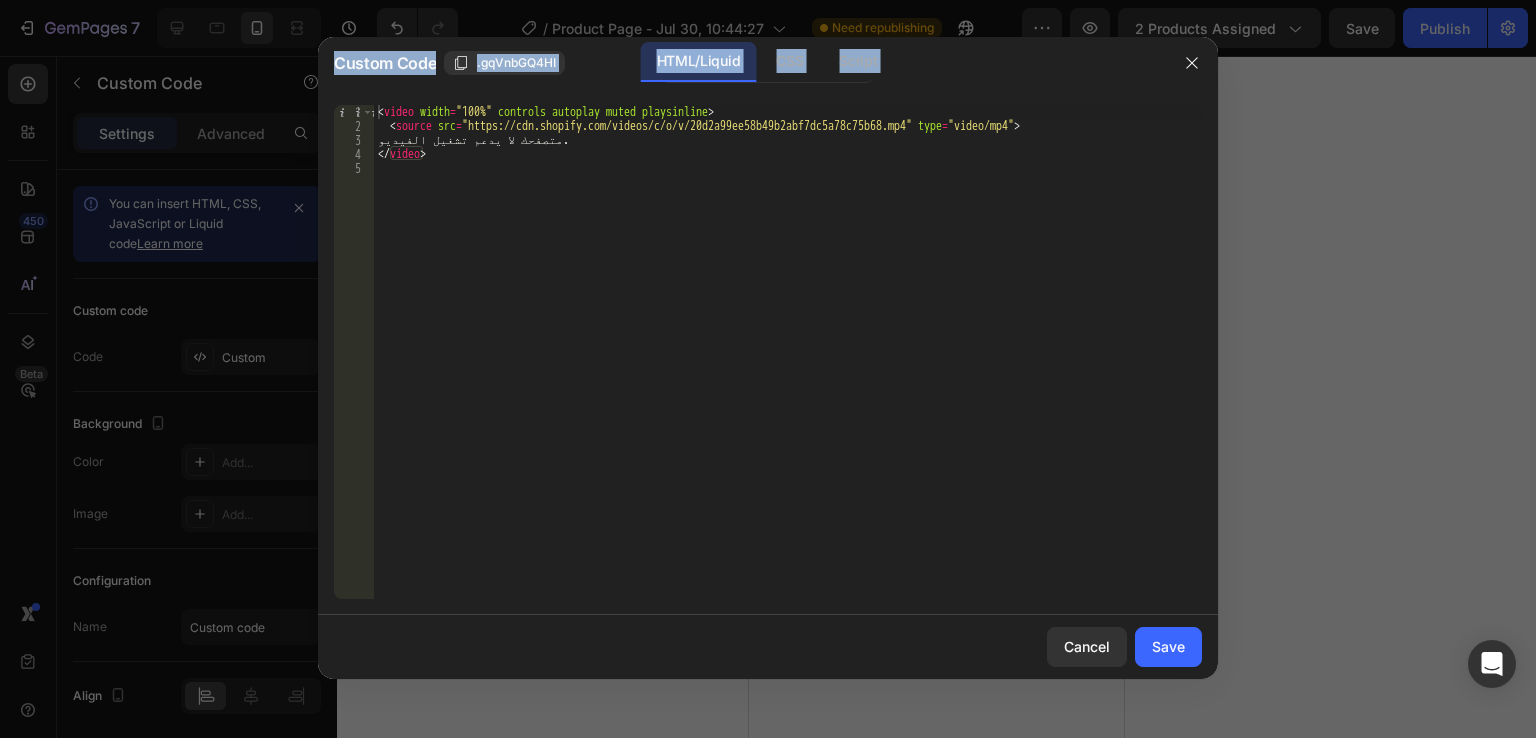 drag, startPoint x: 241, startPoint y: 337, endPoint x: 419, endPoint y: 246, distance: 199.91248 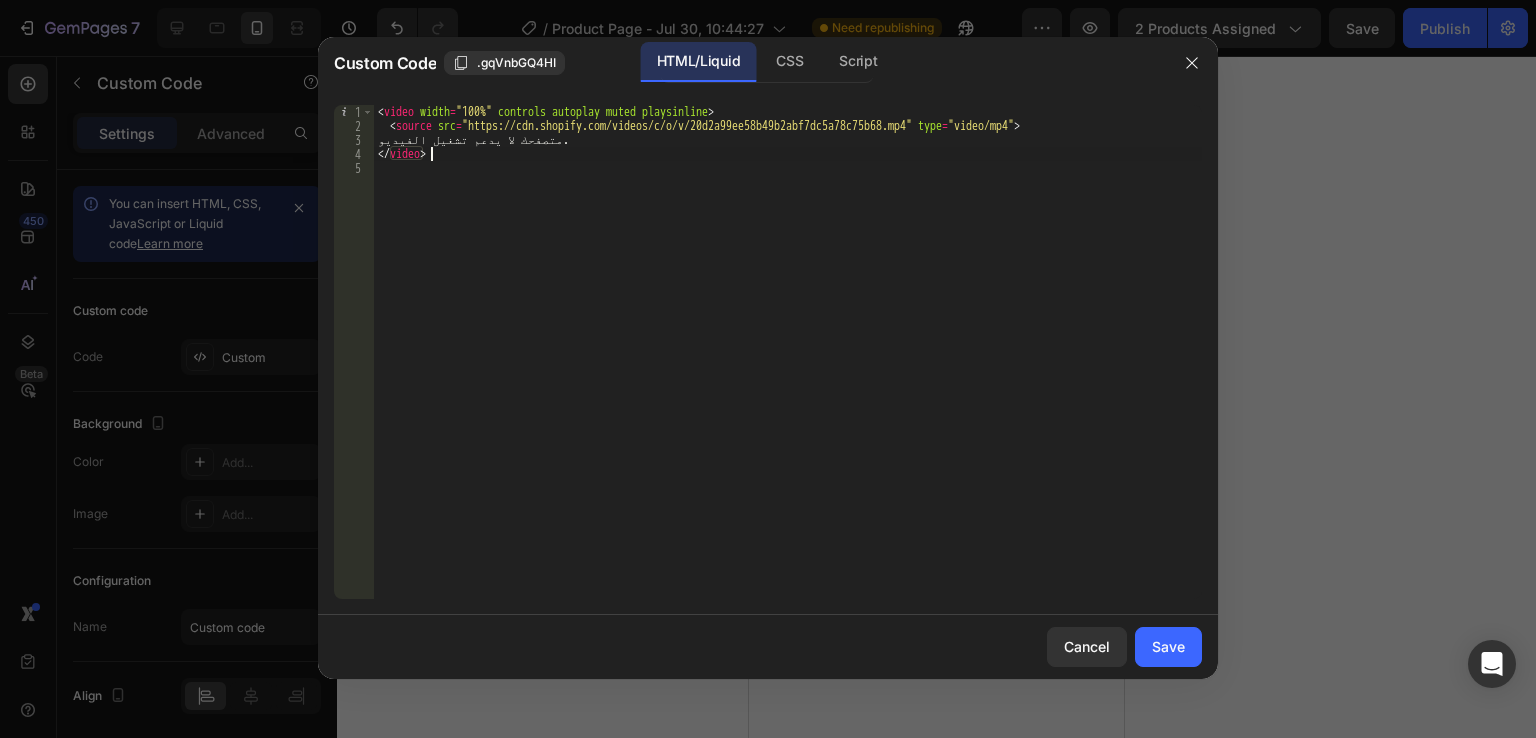 click on "< video   width = "100%"   controls   autoplay   muted   playsinline >    < source   src = "https://cdn.shopify.com/videos/c/o/v/20d2a99ee58b49b2abf7dc5a78c75b68.mp4"   type = "video/mp4" >   متصفحك لا يدعم تشغيل الفيديو. </ video >" at bounding box center (788, 366) 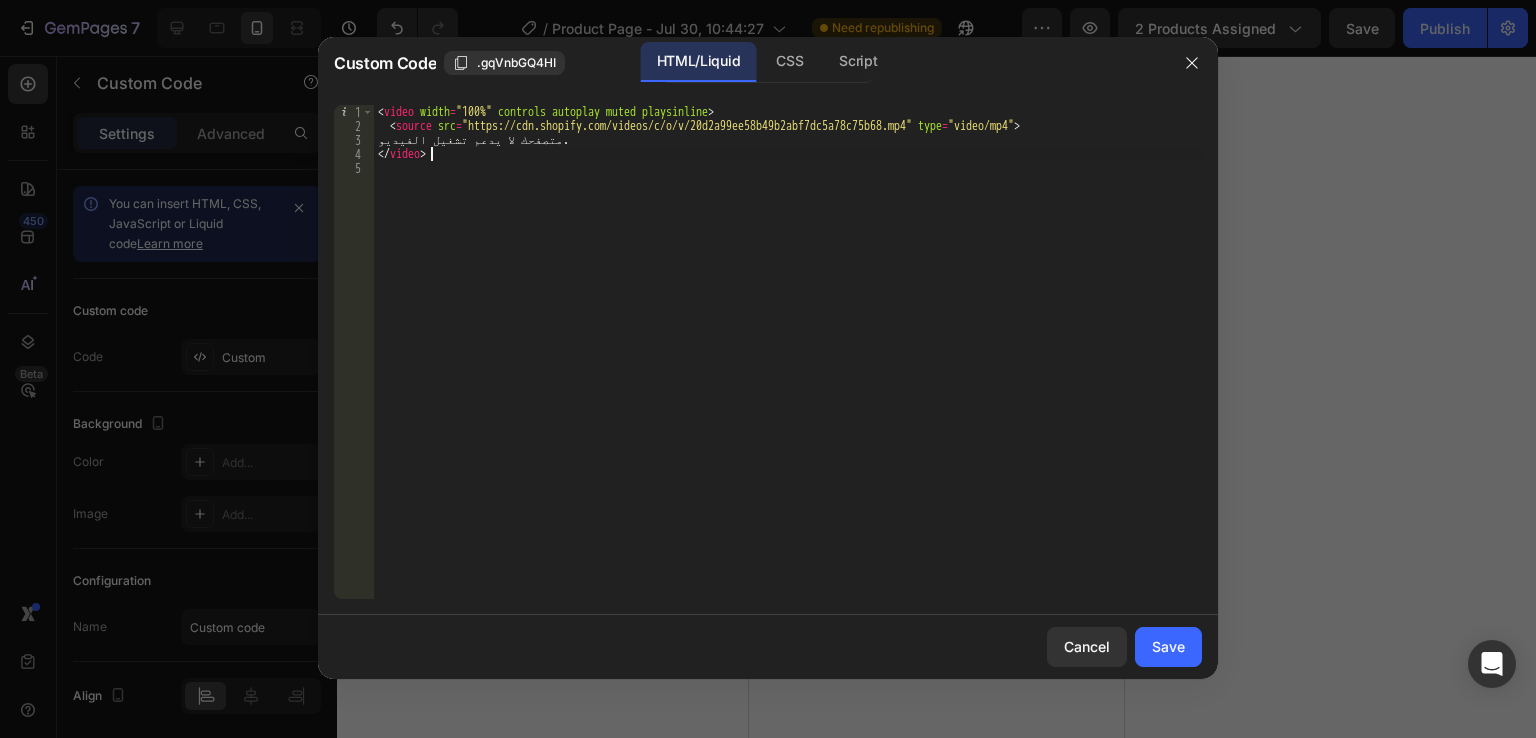 type on "</video>" 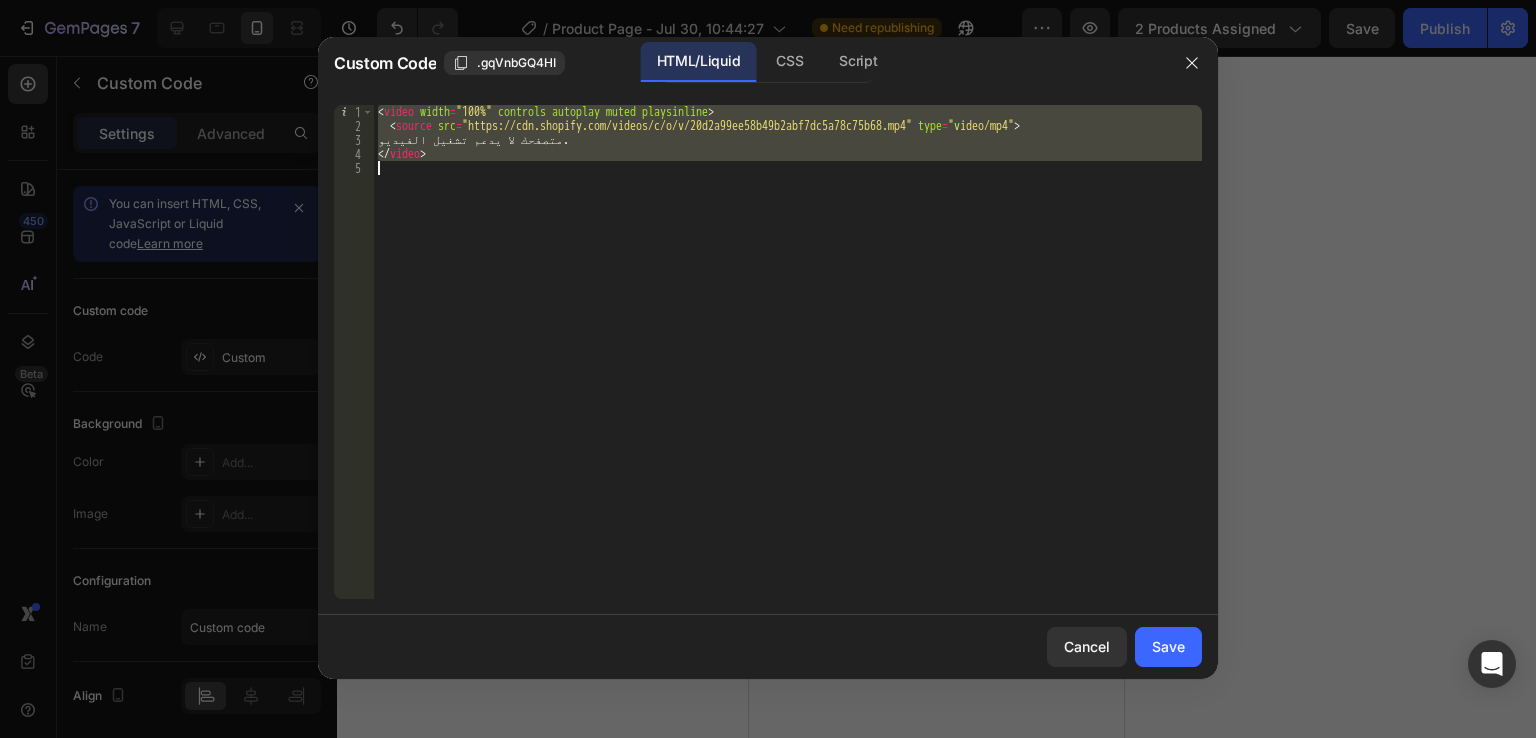 type 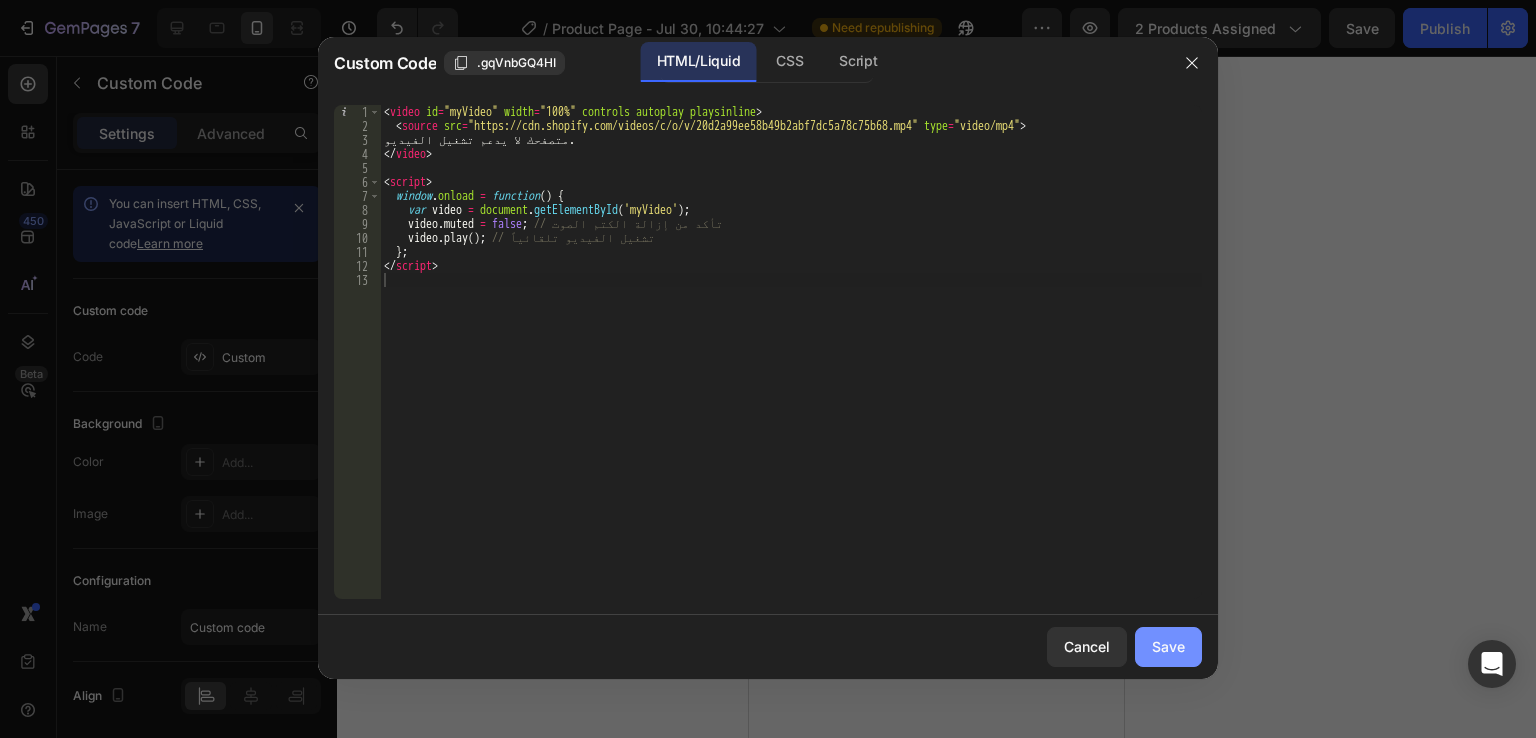 click on "Save" at bounding box center [1168, 646] 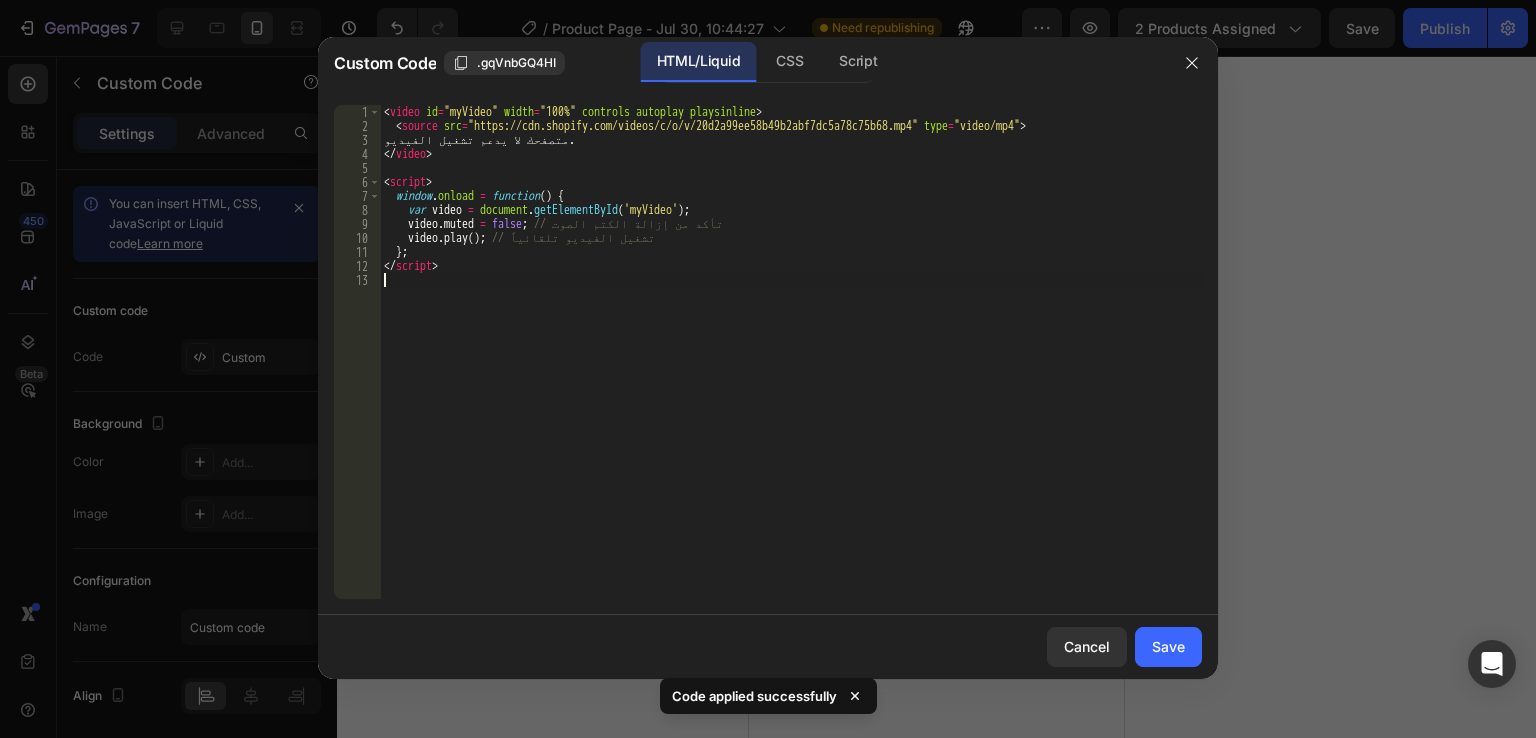 click on "< video   id = "myVideo"   width = "100%"   controls   autoplay   playsinline >    < source   src = "https://cdn.shopify.com/videos/c/o/v/20d2a99ee58b49b2abf7dc5a78c75b68.mp4"   type = "video/mp4" >   متصفحك لا يدعم تشغيل الفيديو. </ video > < script >    window . onload   =   function ( )   {      var   video   =   document . getElementById ( 'myVideo' ) ;      video . muted   =   false ;   // تأكد من إزالة الكتم الصوت      video . play ( ) ;   // تشغيل الفيديو تلقائياً    } ; </ script >" at bounding box center (791, 366) 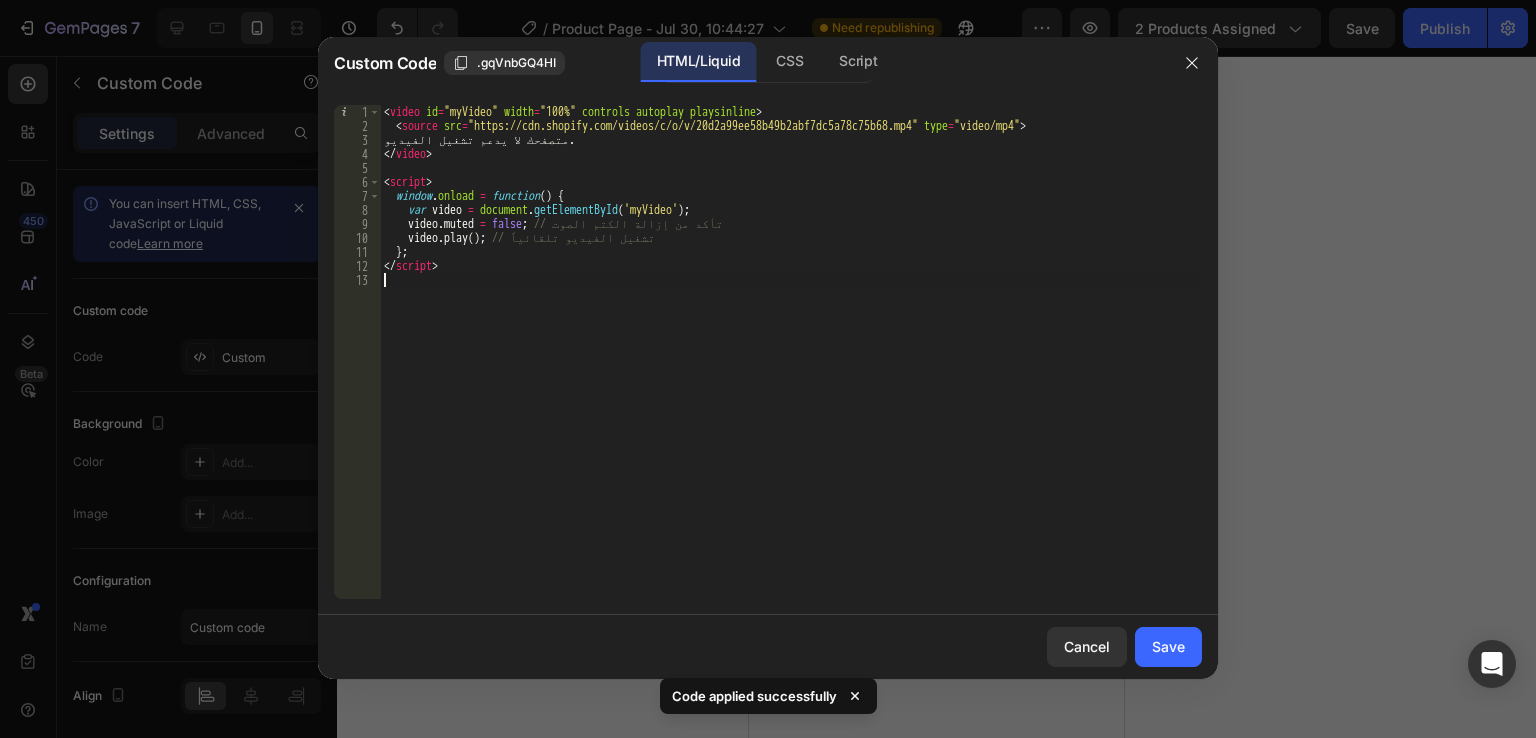 click on "< video   id = "myVideo"   width = "100%"   controls   autoplay   playsinline >    < source   src = "https://cdn.shopify.com/videos/c/o/v/20d2a99ee58b49b2abf7dc5a78c75b68.mp4"   type = "video/mp4" >   متصفحك لا يدعم تشغيل الفيديو. </ video > < script >    window . onload   =   function ( )   {      var   video   =   document . getElementById ( 'myVideo' ) ;      video . muted   =   false ;   // تأكد من إزالة الكتم الصوت      video . play ( ) ;   // تشغيل الفيديو تلقائياً    } ; </ script >" at bounding box center (791, 366) 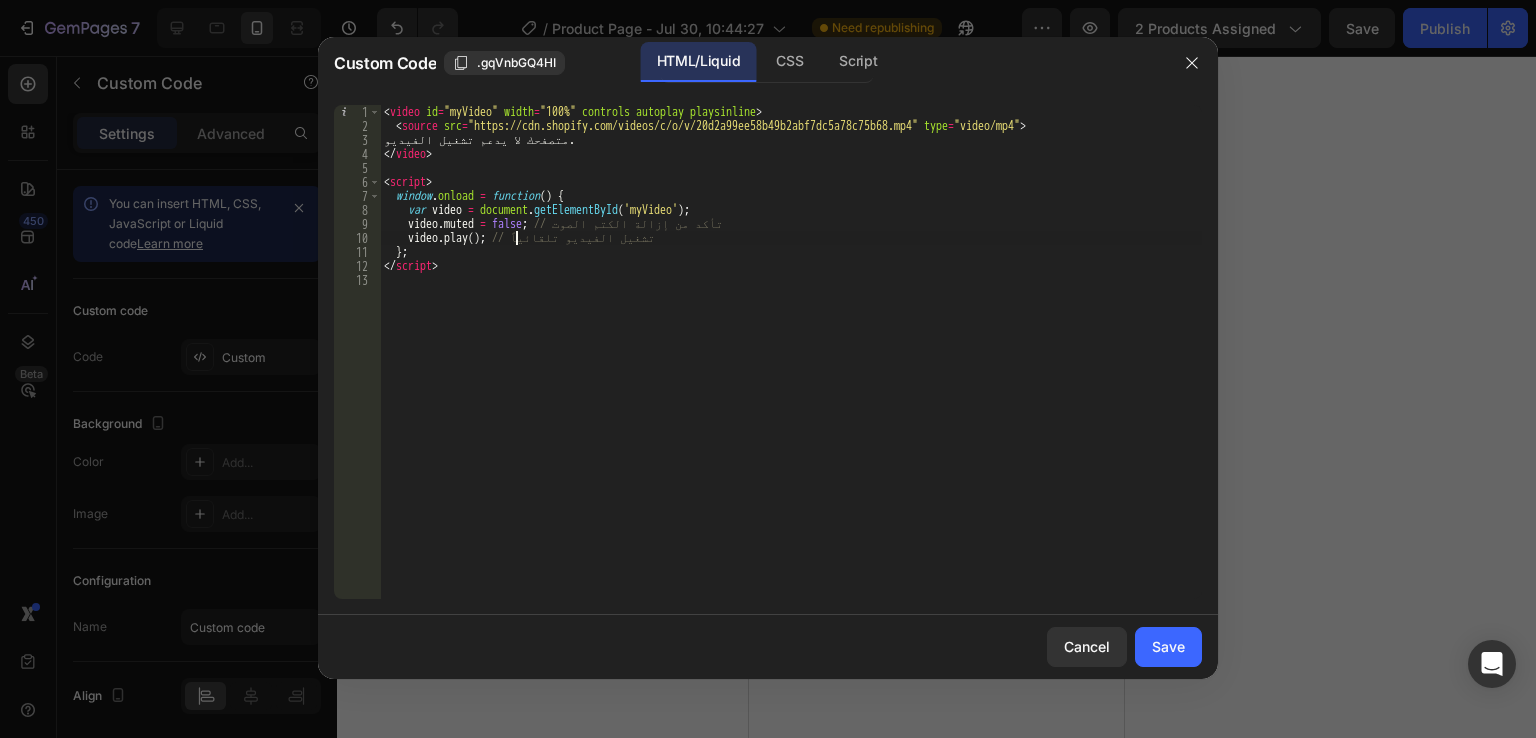 click on "< video   id = "myVideo"   width = "100%"   controls   autoplay   playsinline >    < source   src = "https://cdn.shopify.com/videos/c/o/v/20d2a99ee58b49b2abf7dc5a78c75b68.mp4"   type = "video/mp4" >   متصفحك لا يدعم تشغيل الفيديو. </ video > < script >    window . onload   =   function ( )   {      var   video   =   document . getElementById ( 'myVideo' ) ;      video . muted   =   false ;   // تأكد من إزالة الكتم الصوت      video . play ( ) ;   // تشغيل الفيديو تلقائياً    } ; </ script >" at bounding box center (791, 366) 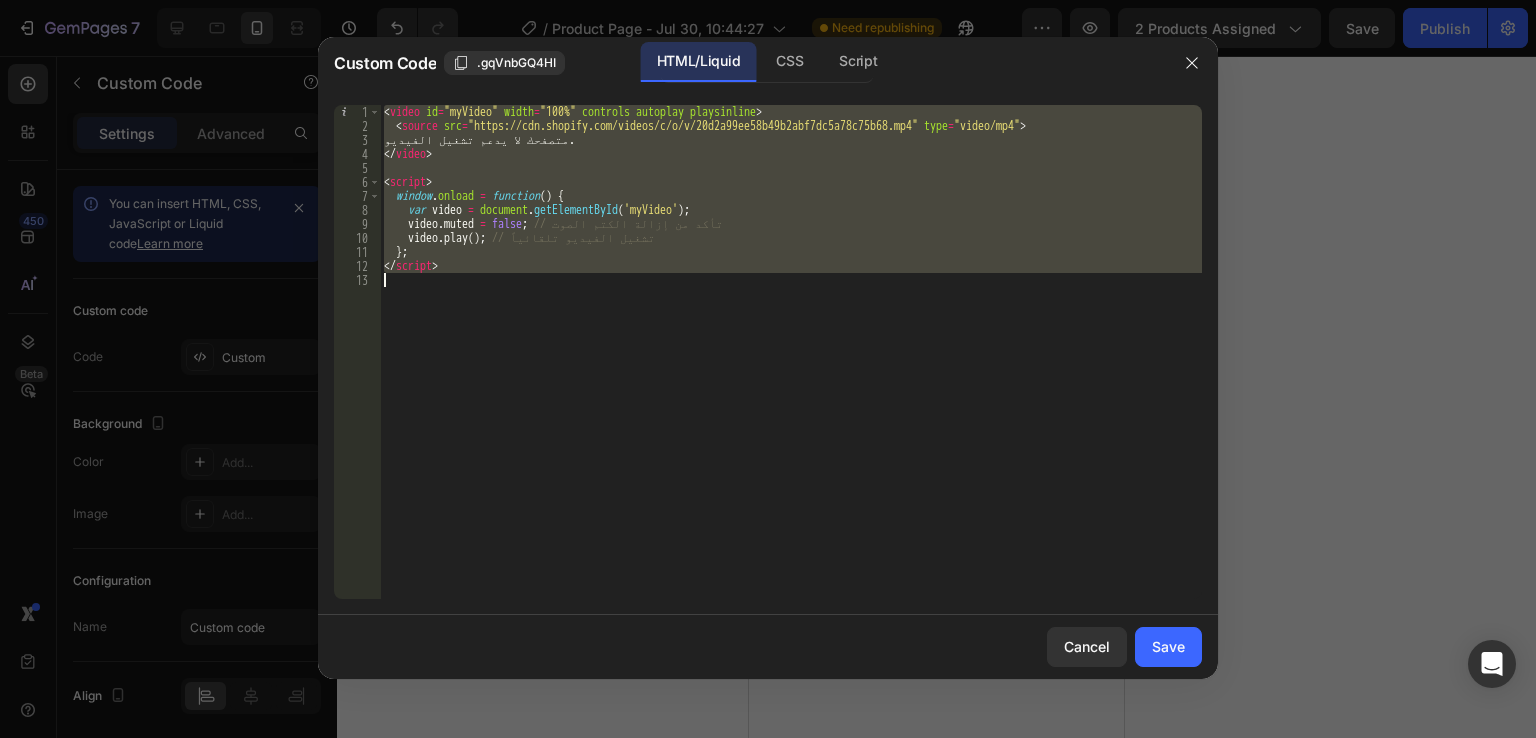 type 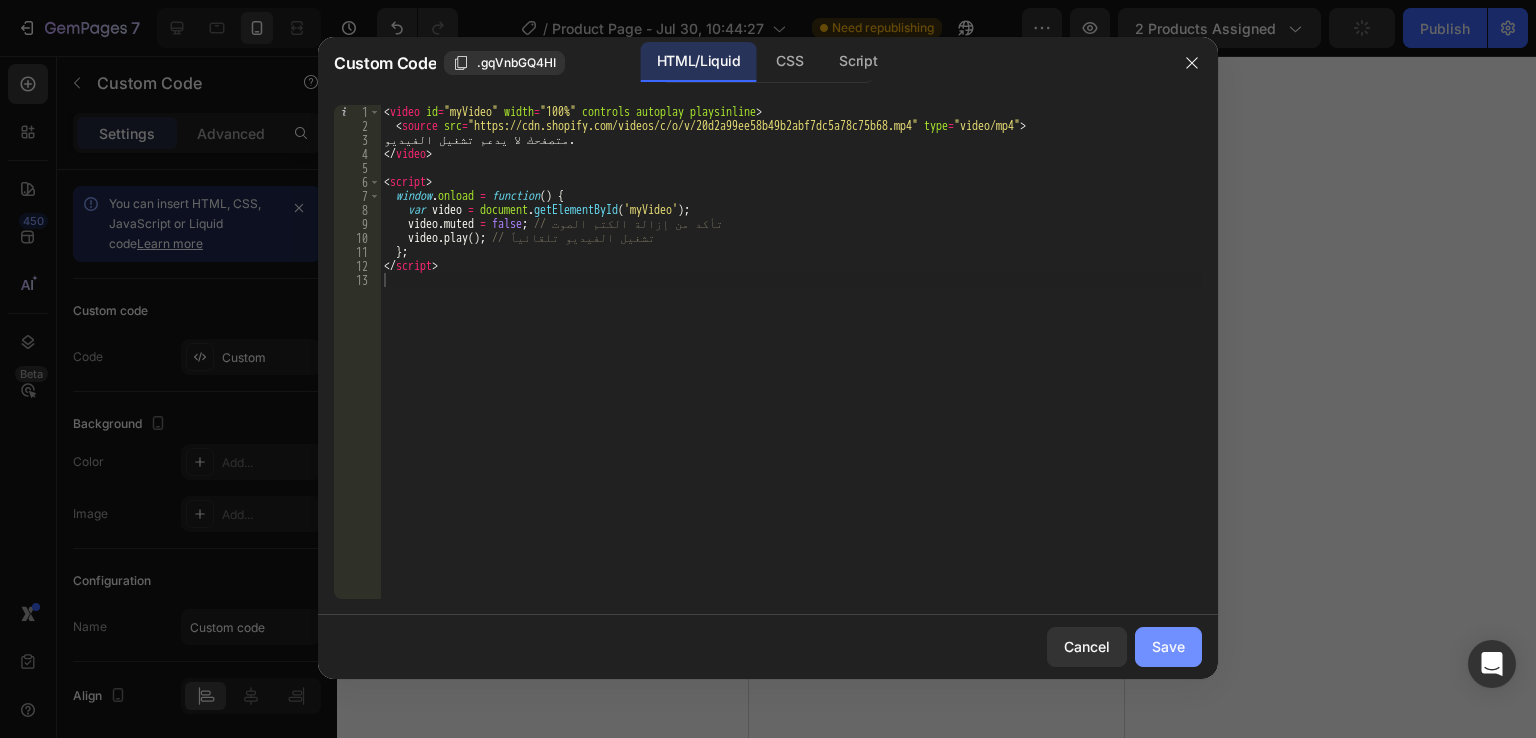 click on "Save" 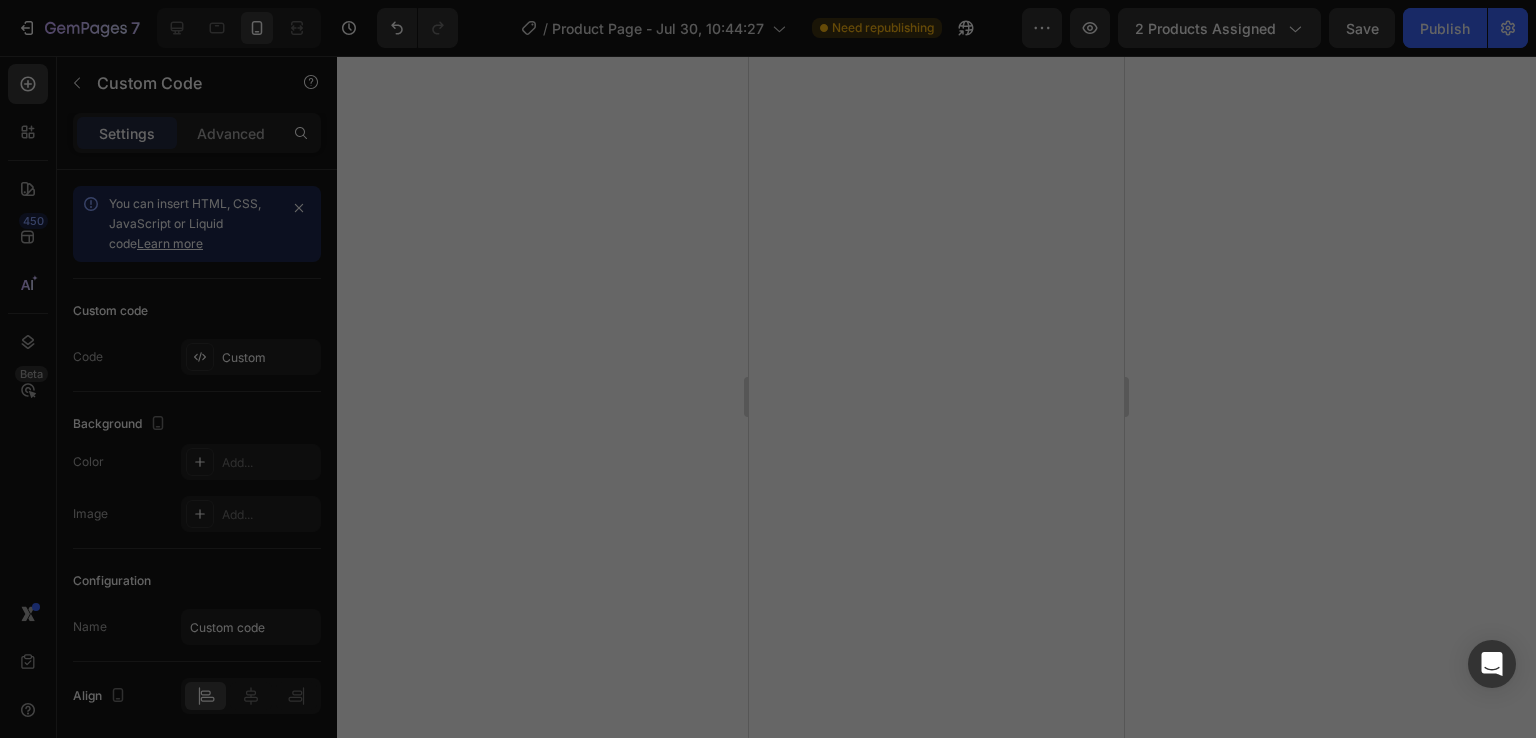 click on "< video   id = "myVideo"   width = "100%"   controls   autoplay   playsinline >    < source   src = "https://cdn.shopify.com/videos/c/o/v/20d2a99ee58b49b2abf7dc5a78c75b68.mp4"   type = "video/mp4" >   متصفحك لا يدعم تشغيل الفيديو. </ video > < script >    window . onload   =   function ( )   {      var   video   =   document . getElementById ( 'myVideo' ) ;      video . muted   =   false ;   // تأكد من إزالة الكتم الصوت      video . play ( ) ;   // تشغيل الفيديو تلقائياً    } ; </ script >" at bounding box center [791, 366] 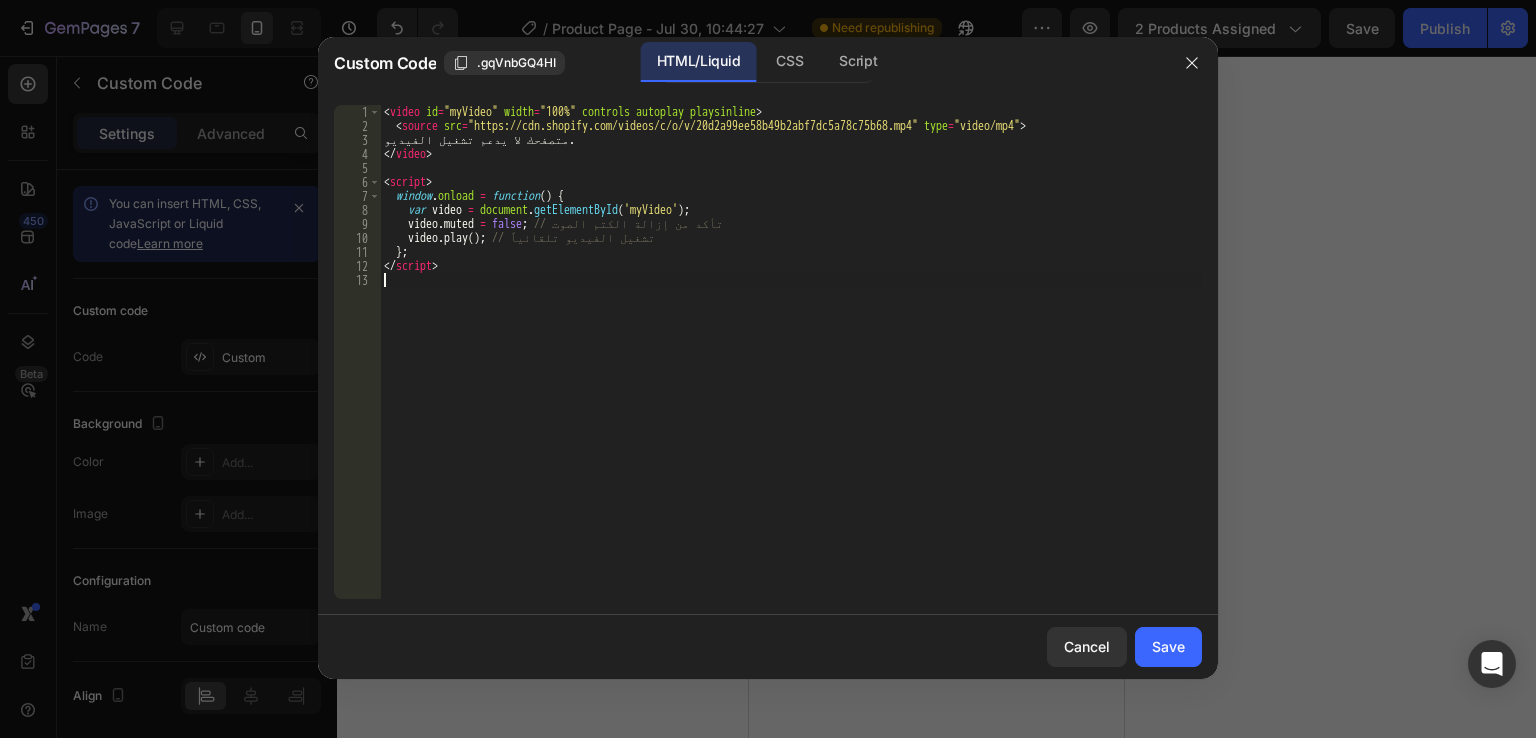 drag, startPoint x: 707, startPoint y: 217, endPoint x: 1015, endPoint y: 391, distance: 353.7513 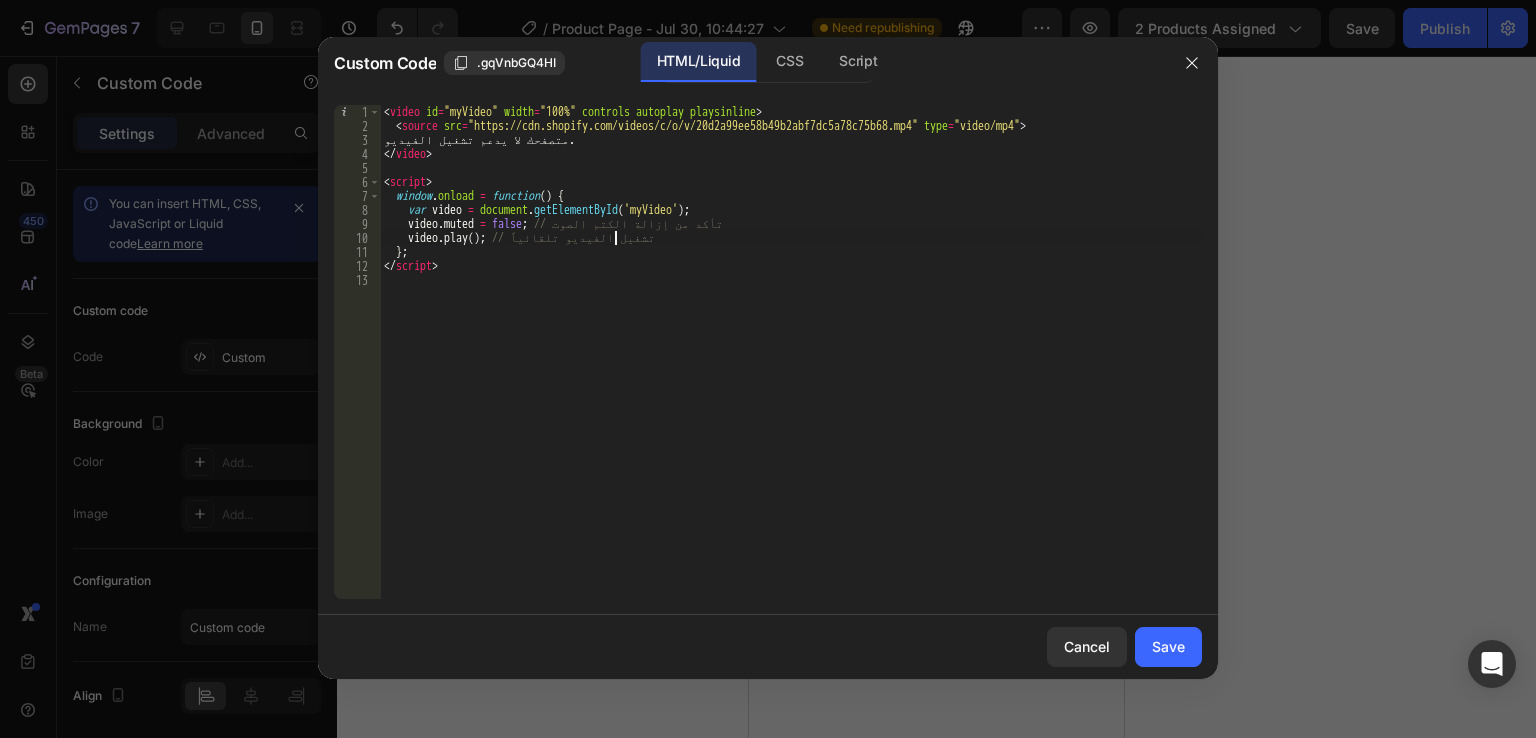 click on "< video   id = "myVideo"   width = "100%"   controls   autoplay   playsinline >    < source   src = "https://cdn.shopify.com/videos/c/o/v/20d2a99ee58b49b2abf7dc5a78c75b68.mp4"   type = "video/mp4" >   متصفحك لا يدعم تشغيل الفيديو. </ video > < script >    window . onload   =   function ( )   {      var   video   =   document . getElementById ( 'myVideo' ) ;      video . muted   =   false ;   // تأكد من إزالة الكتم الصوت      video . play ( ) ;   // تشغيل الفيديو تلقائياً    } ; </ script >" at bounding box center (791, 366) 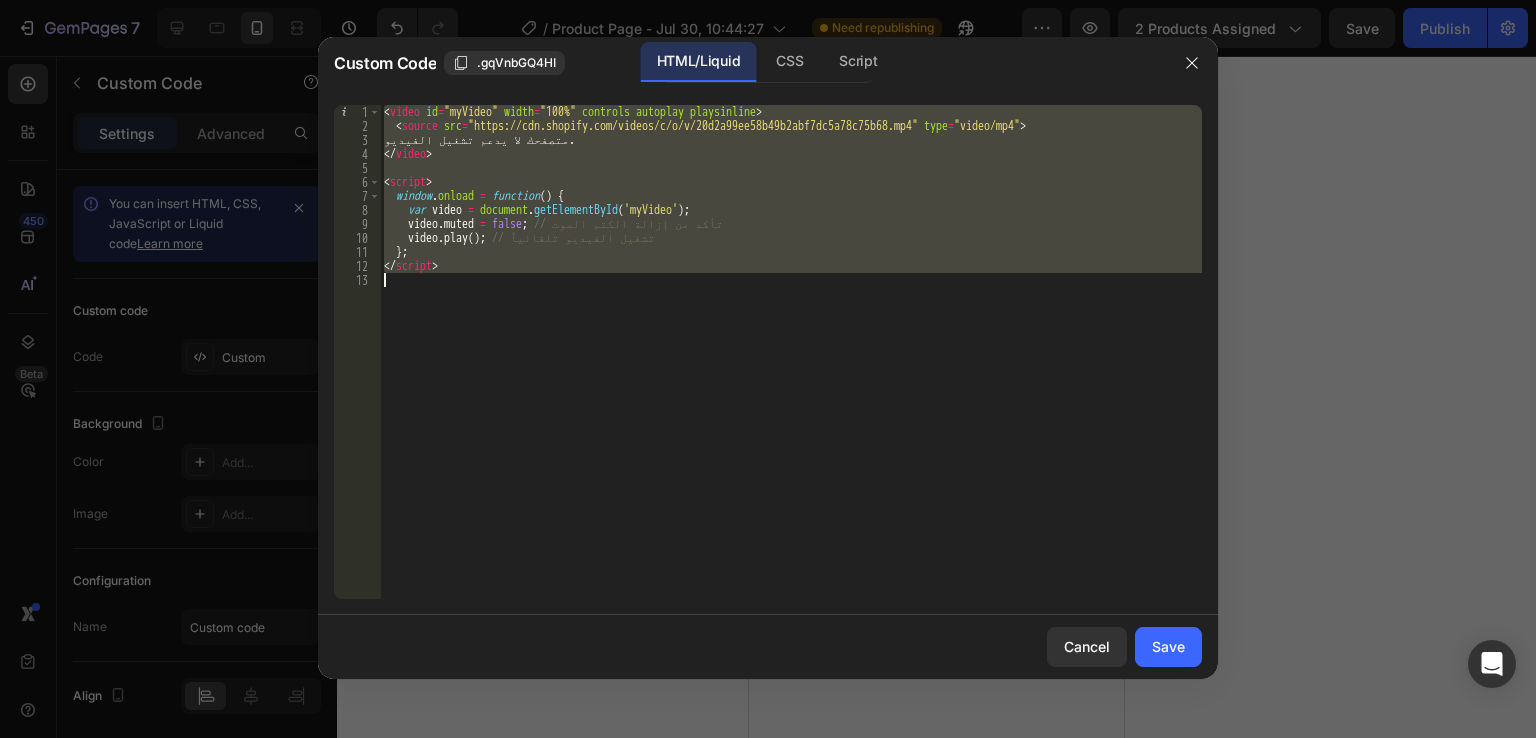 type 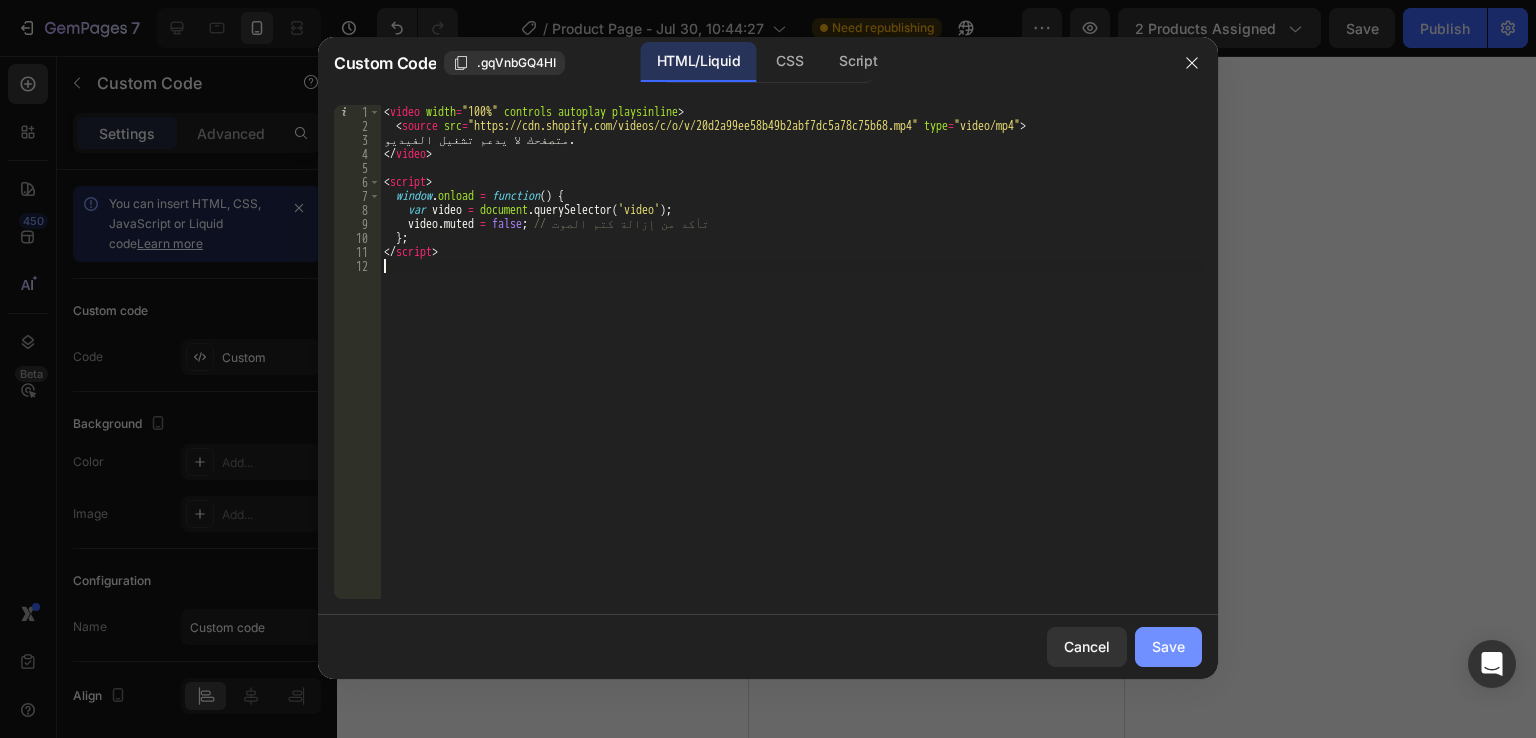 click on "Save" at bounding box center (1168, 646) 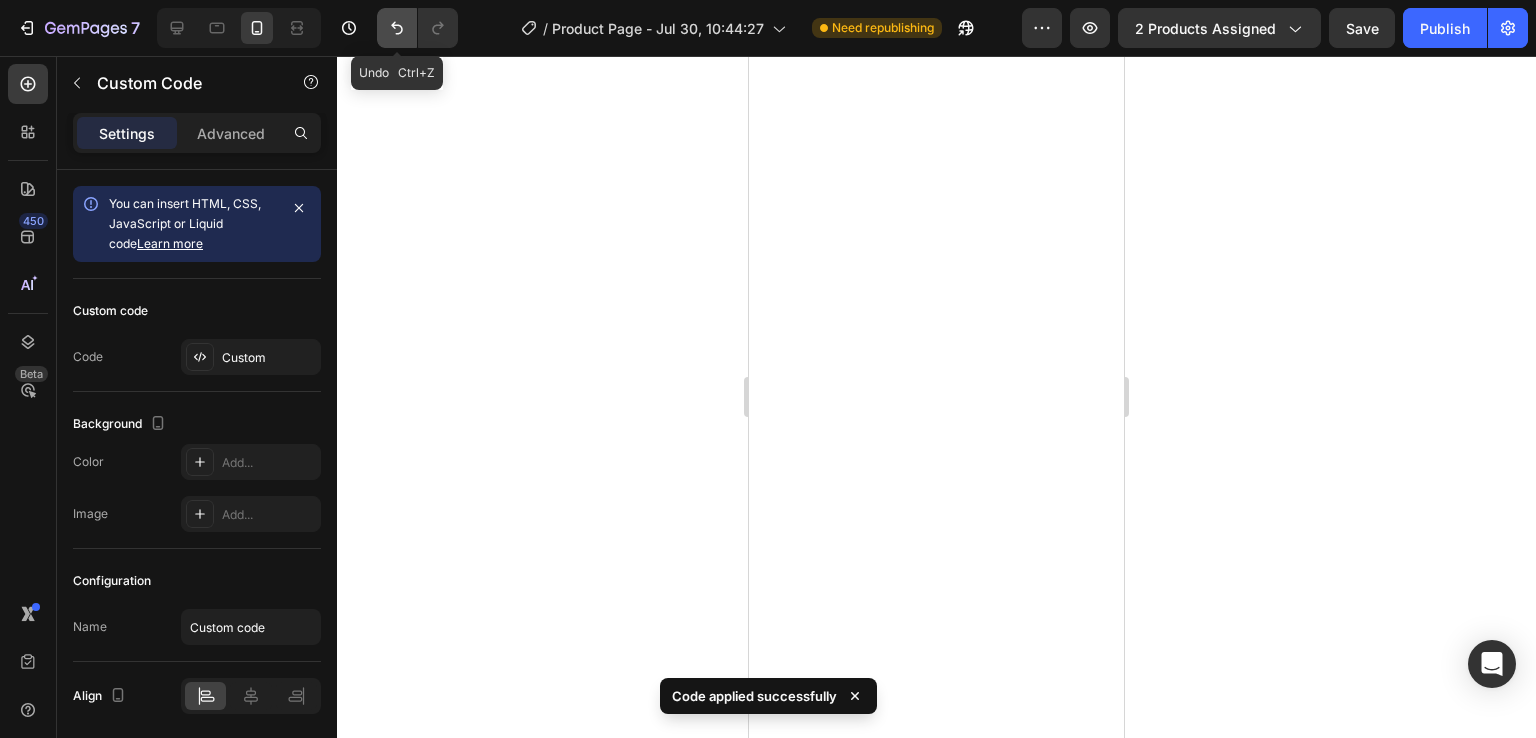 click 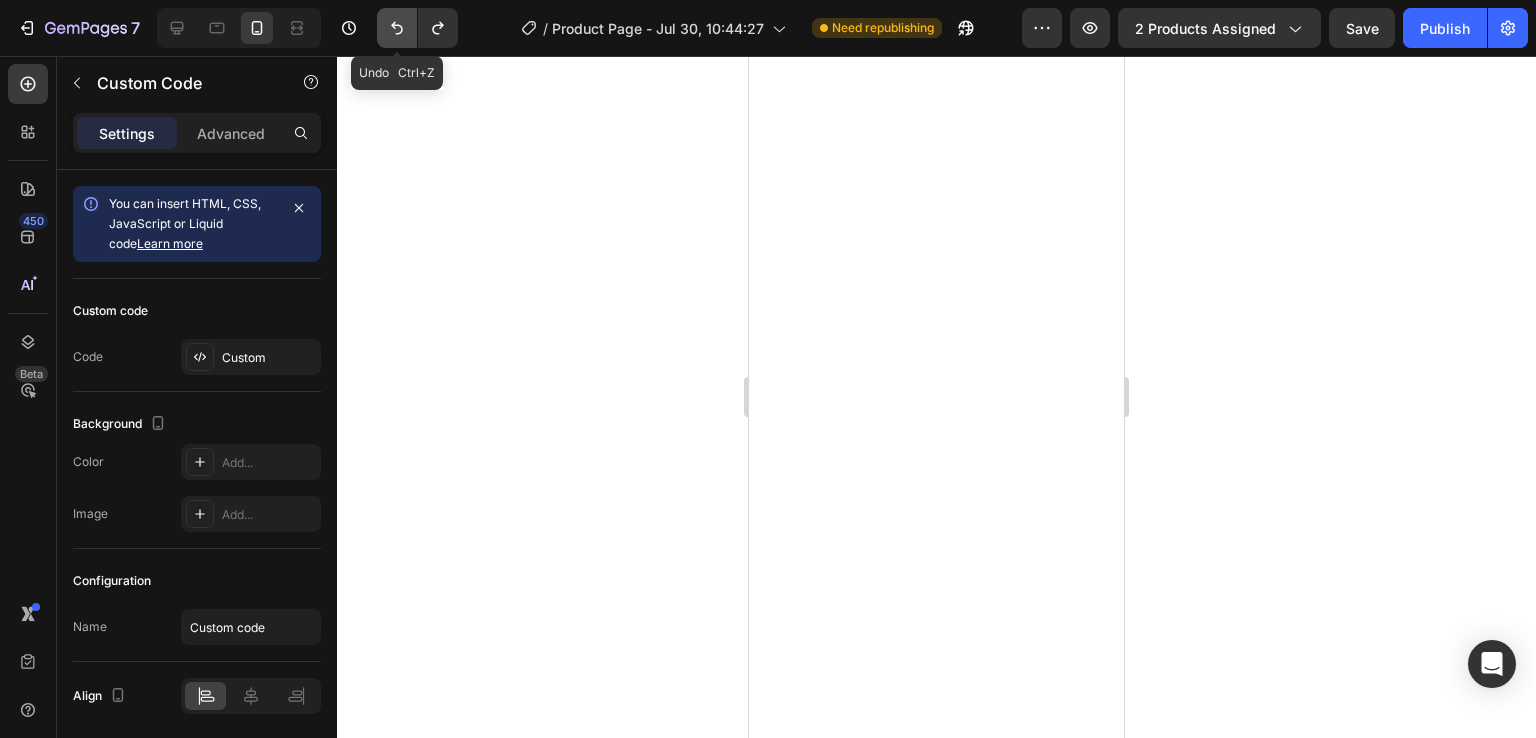 click 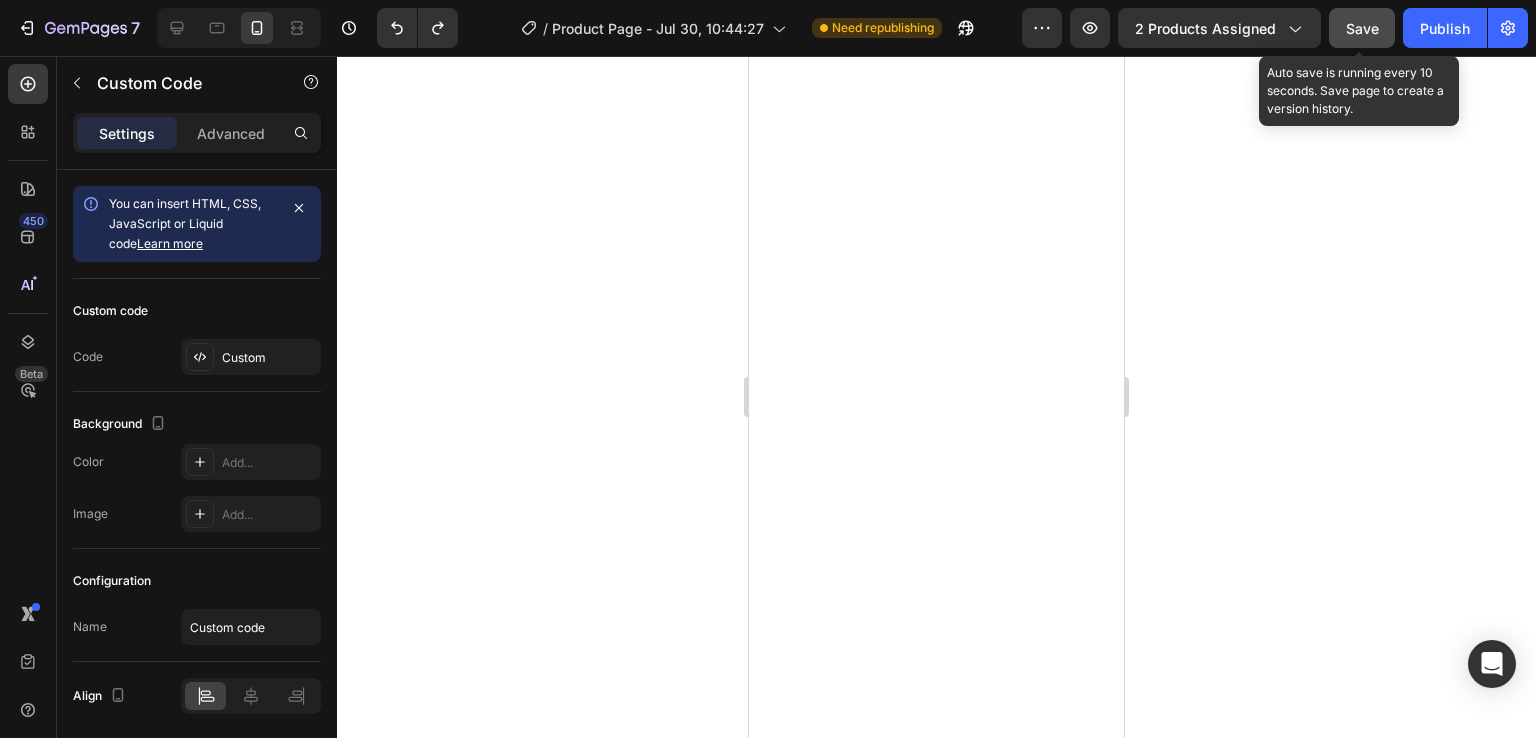 click on "Save" at bounding box center [1362, 28] 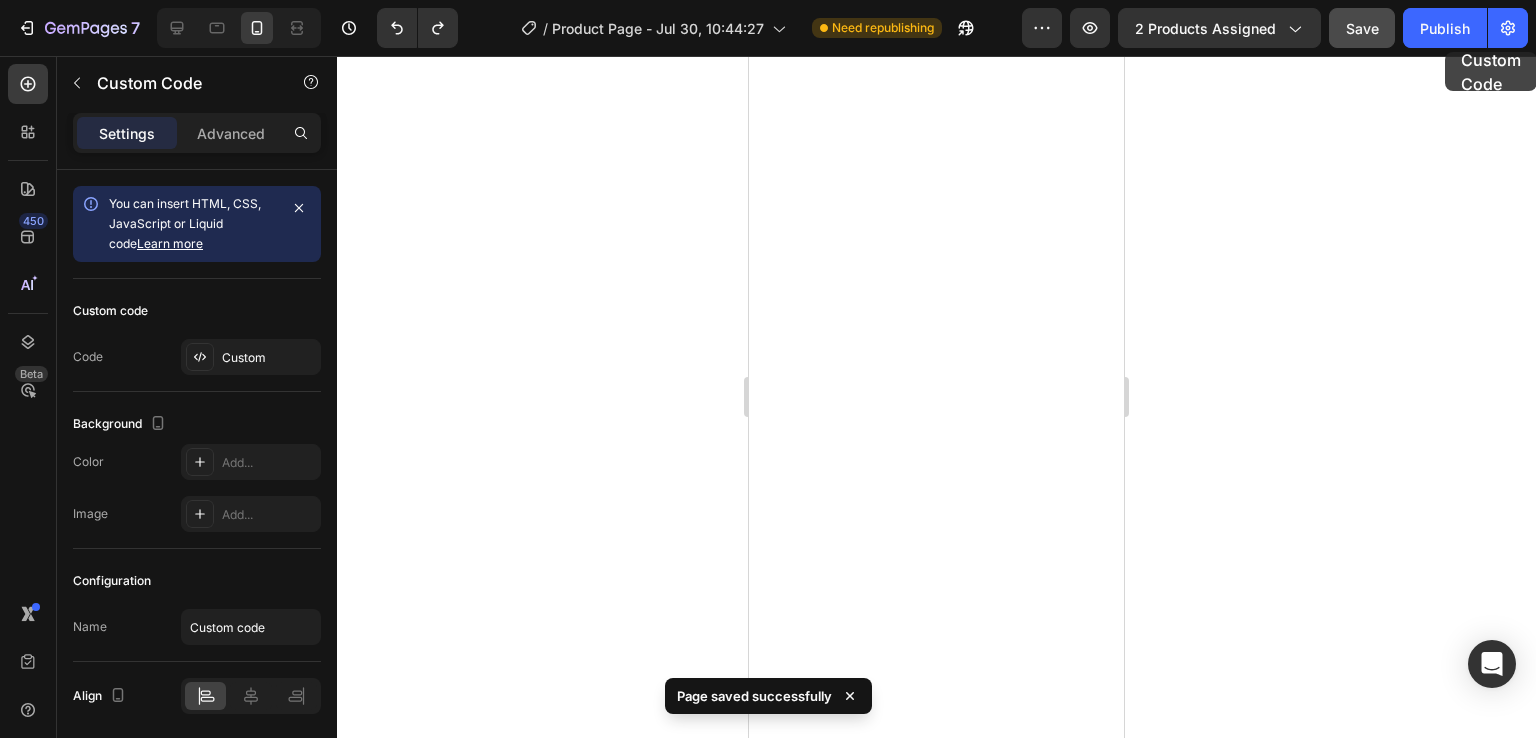 click on "7   /  Product Page - Jul 30, 10:44:27 Need republishing Preview 2 products assigned  Save   Publish" 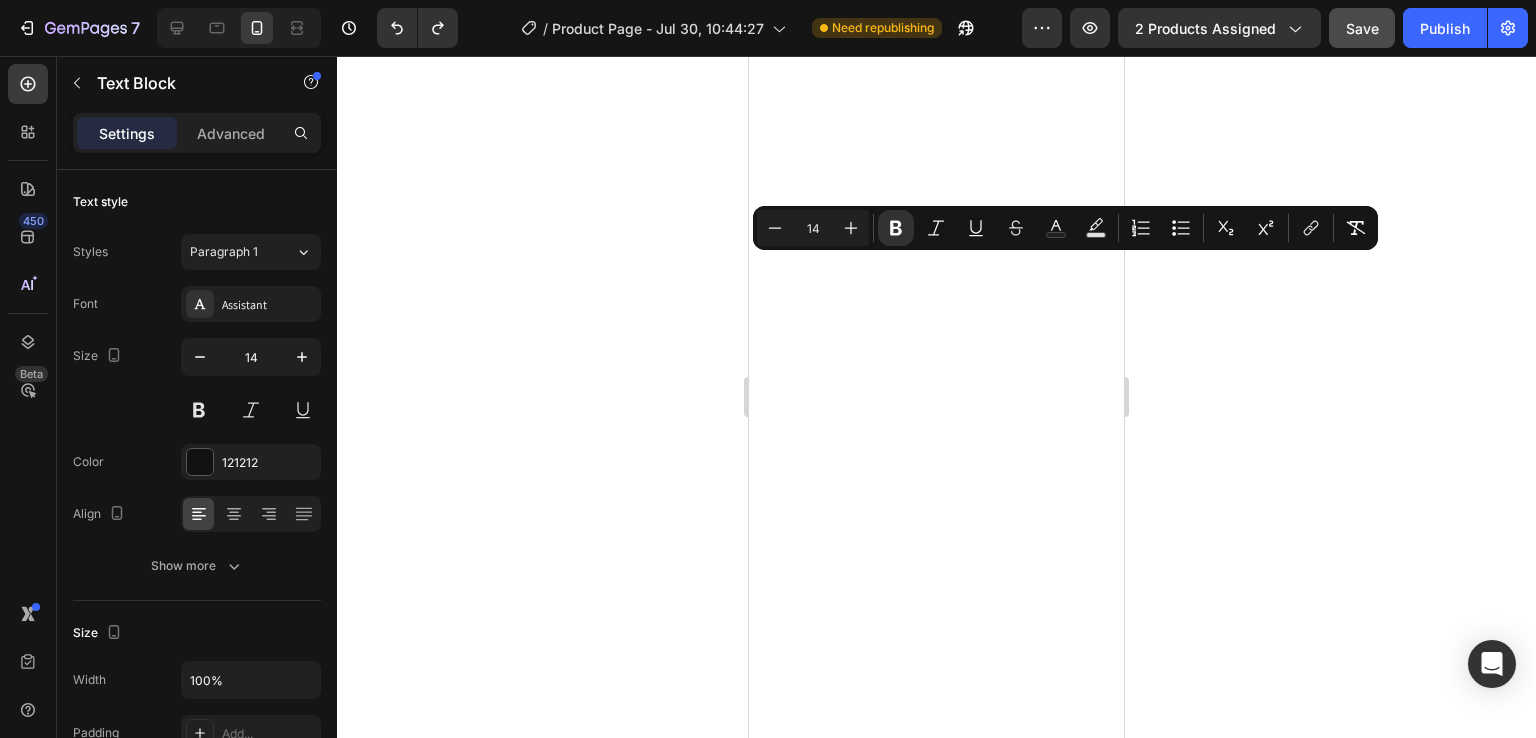click 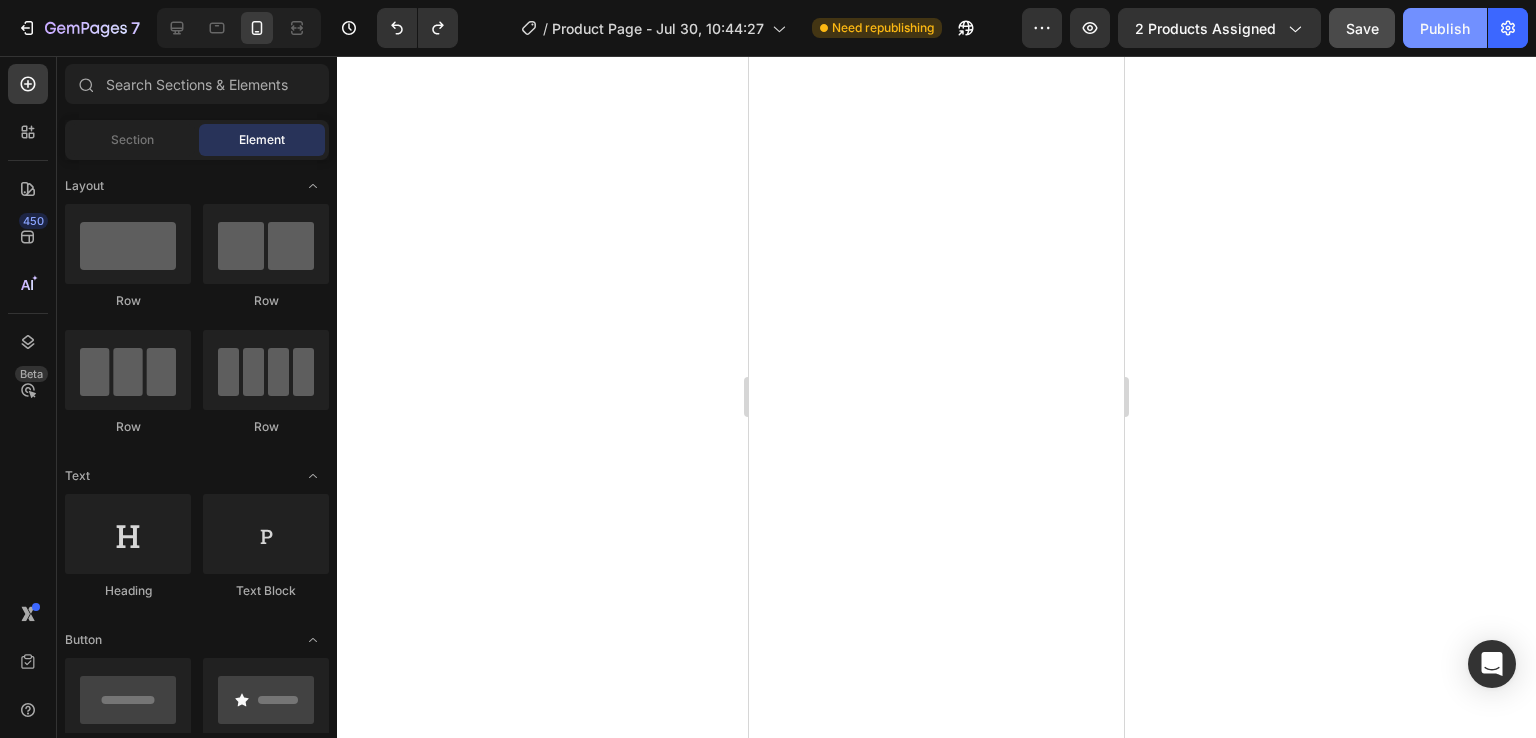 click on "Publish" 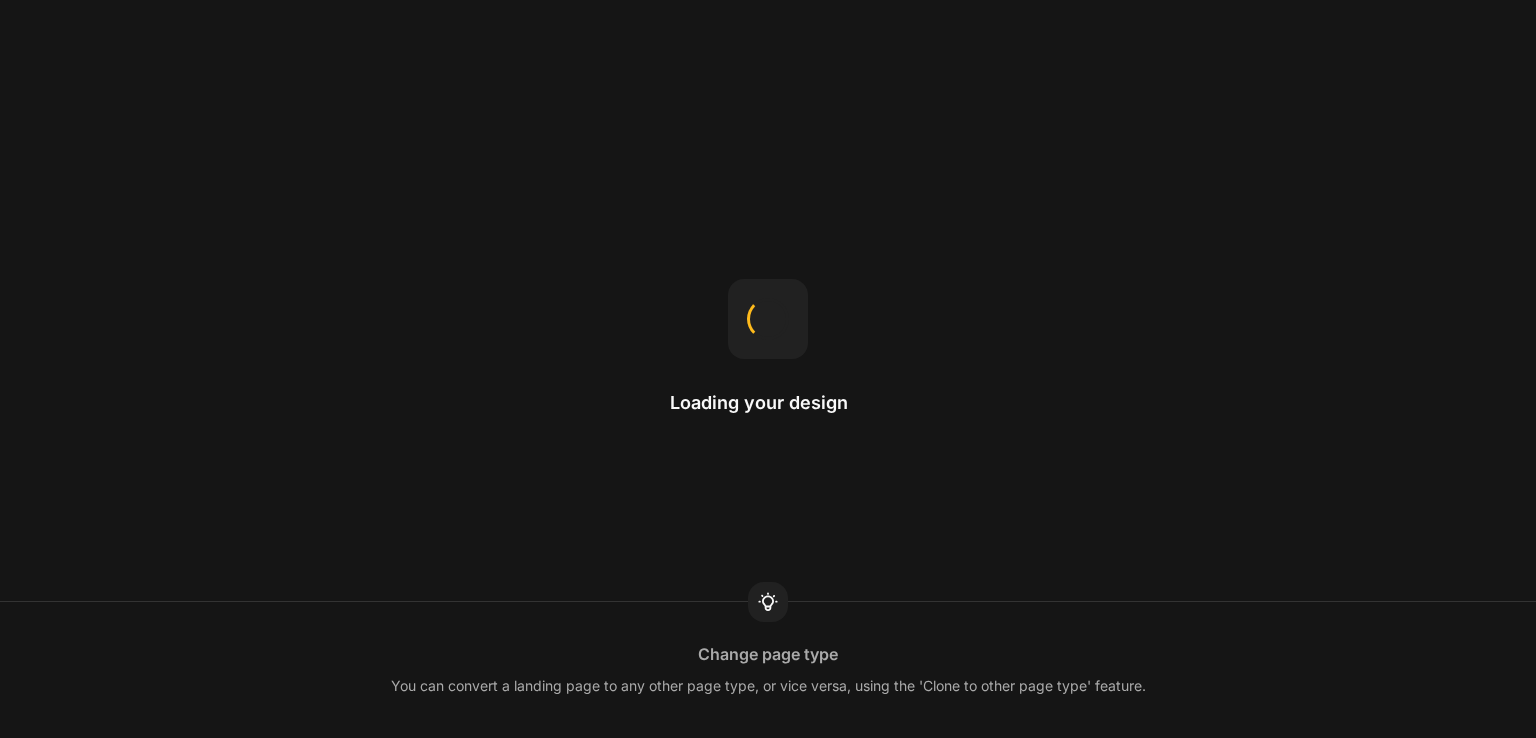 scroll, scrollTop: 0, scrollLeft: 0, axis: both 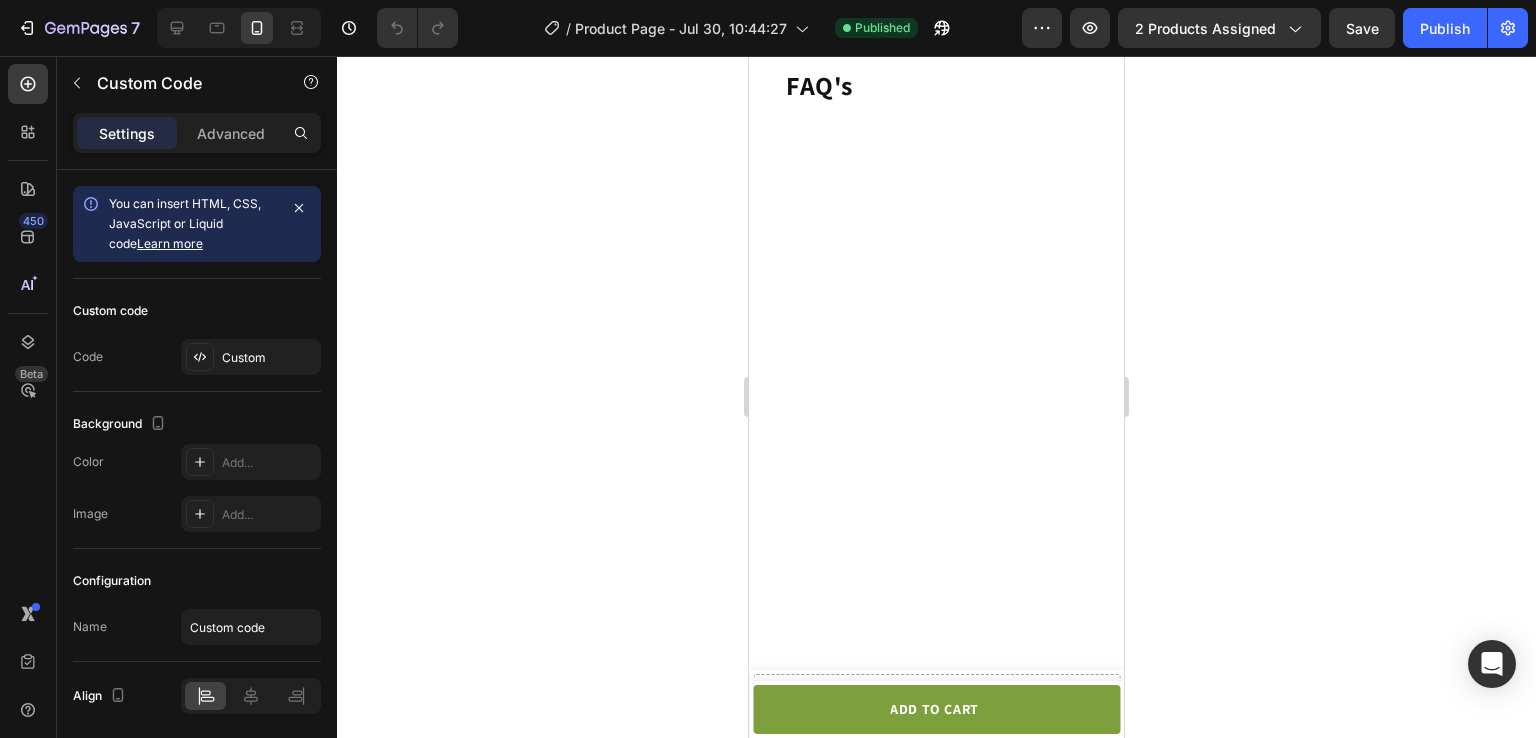 click on "متصفحك لا يدعم تشغيل الفيديو." 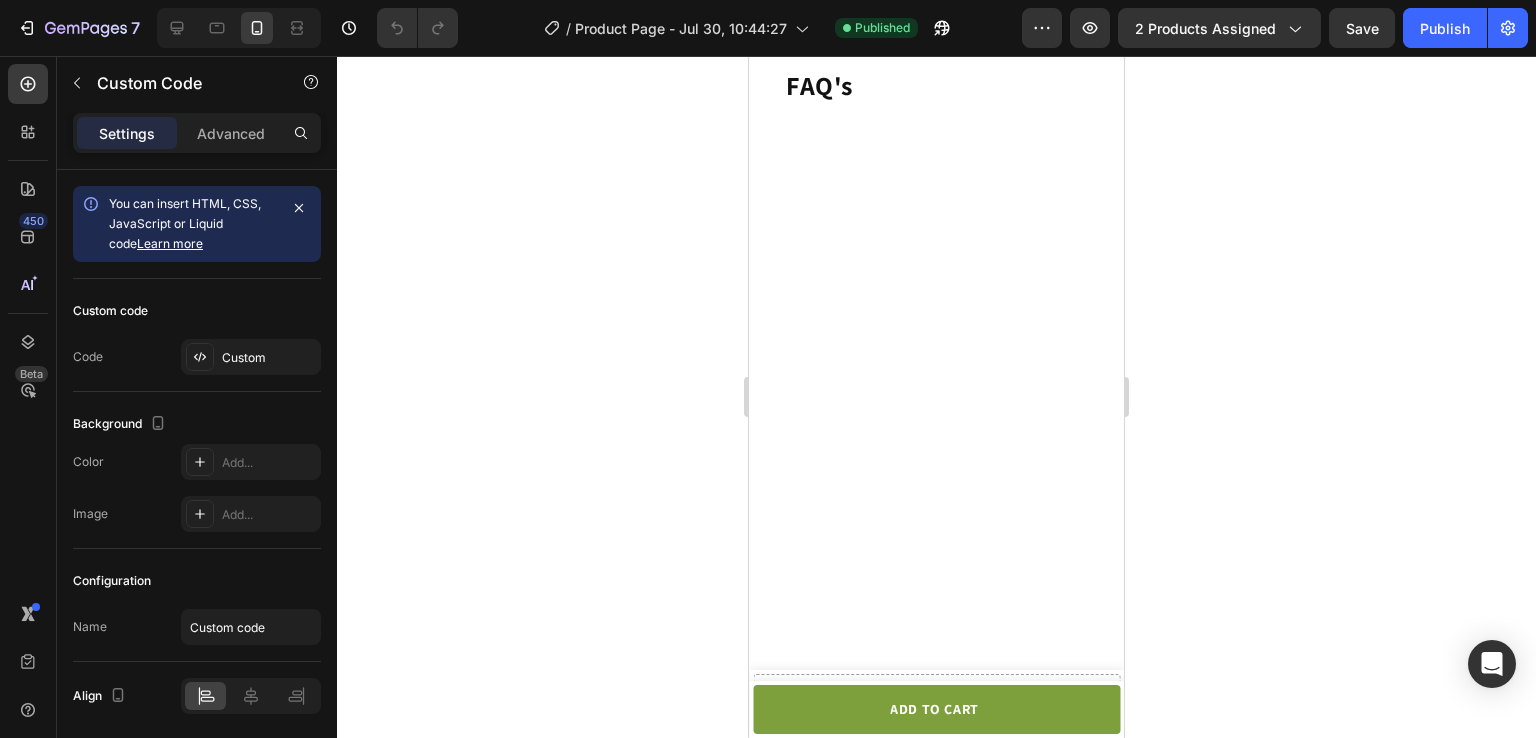 click on "متصفحك لا يدعم تشغيل الفيديو." 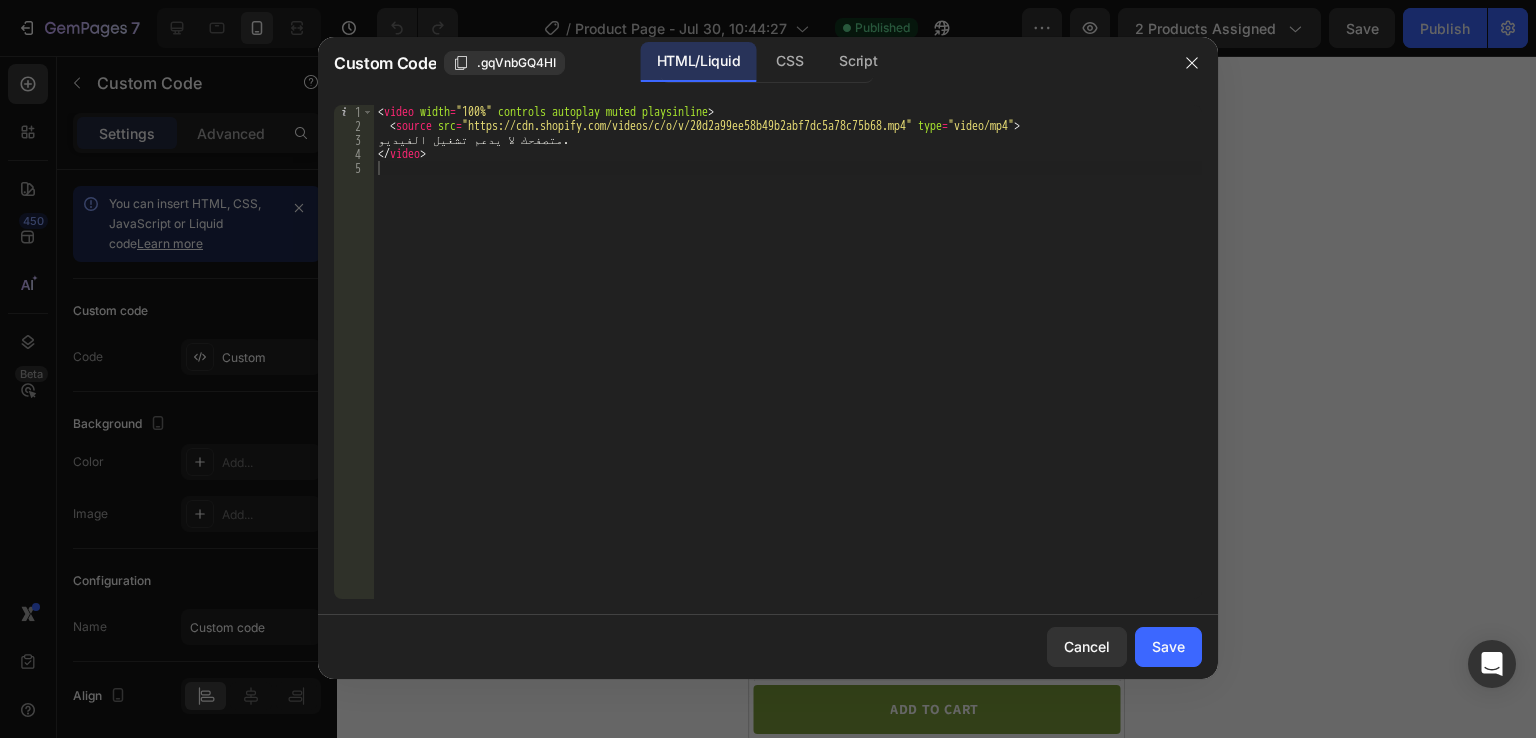 scroll, scrollTop: 4968, scrollLeft: 0, axis: vertical 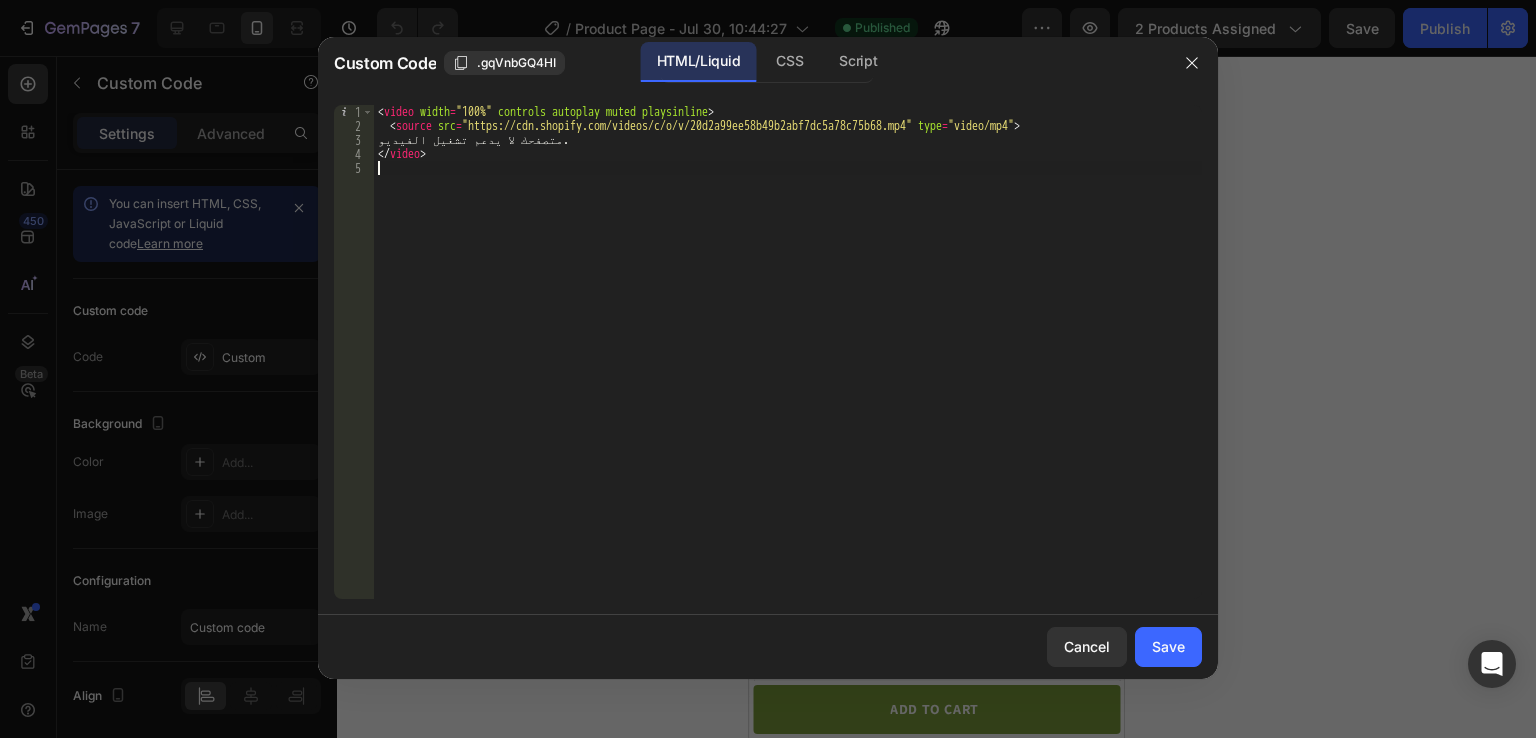 click on "< video   width = "100%"   controls   autoplay   muted   playsinline >    < source   src = "https://cdn.shopify.com/videos/c/o/v/20d2a99ee58b49b2abf7dc5a78c75b68.mp4"   type = "video/mp4" >   متصفحك لا يدعم تشغيل الفيديو. </ video >" at bounding box center (788, 366) 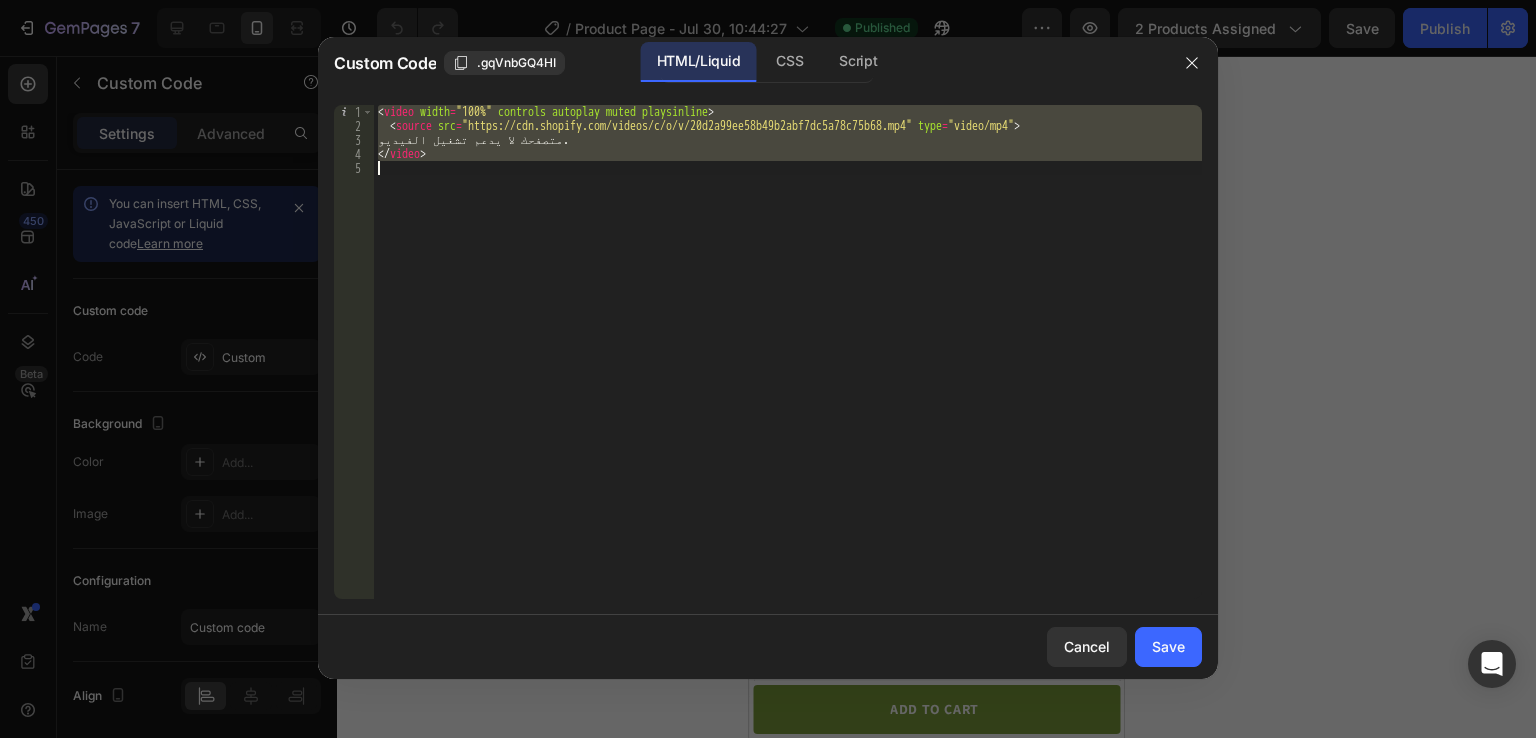 type 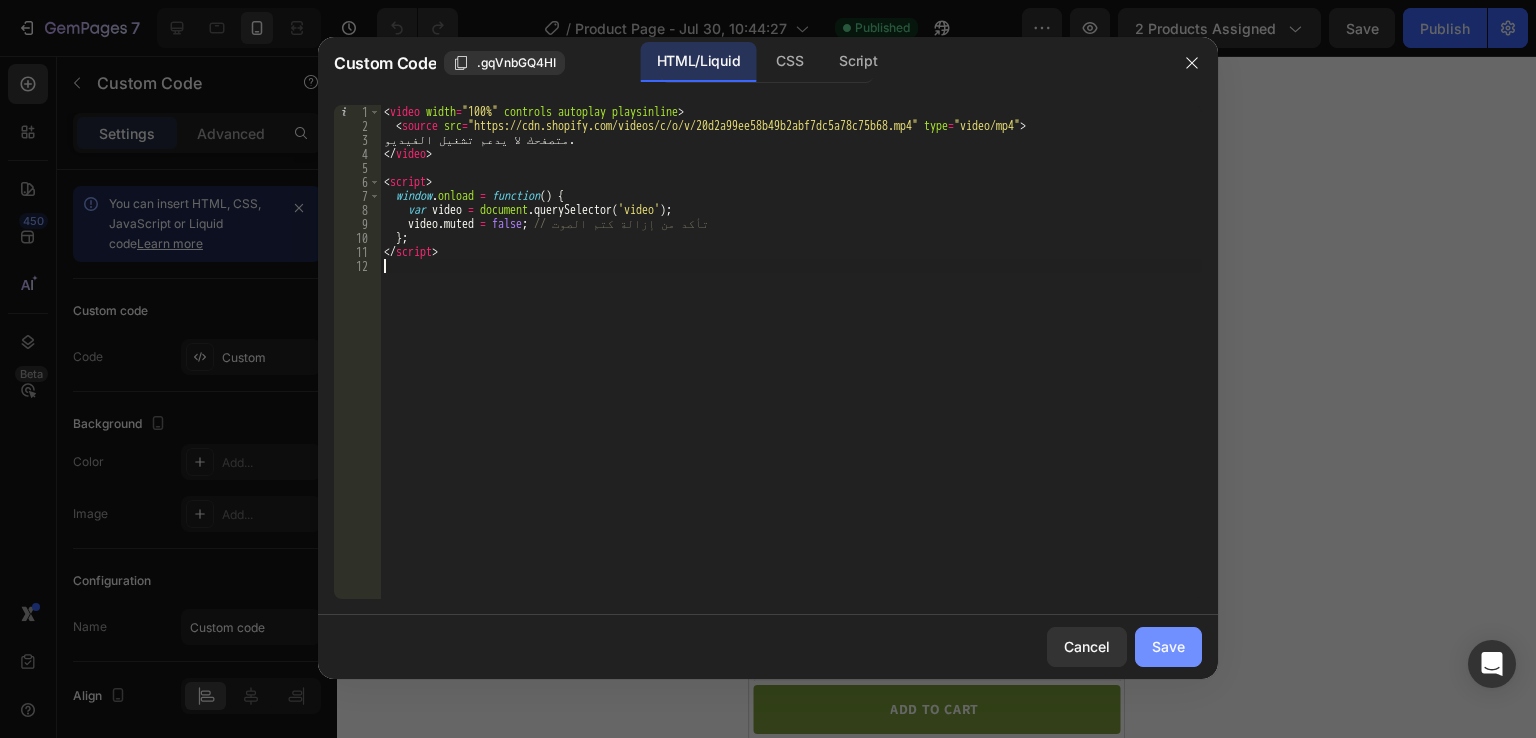 click on "Save" 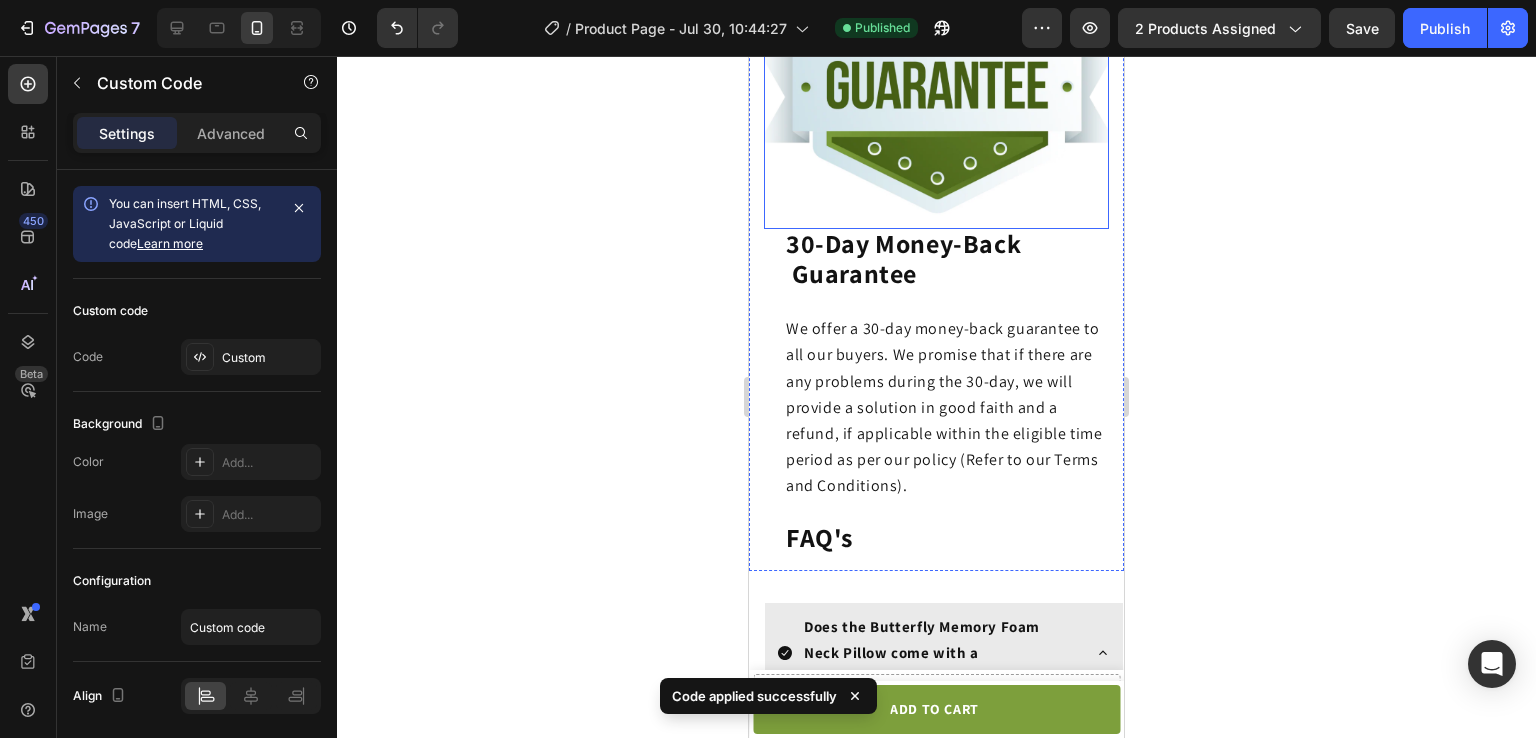 scroll, scrollTop: 4336, scrollLeft: 0, axis: vertical 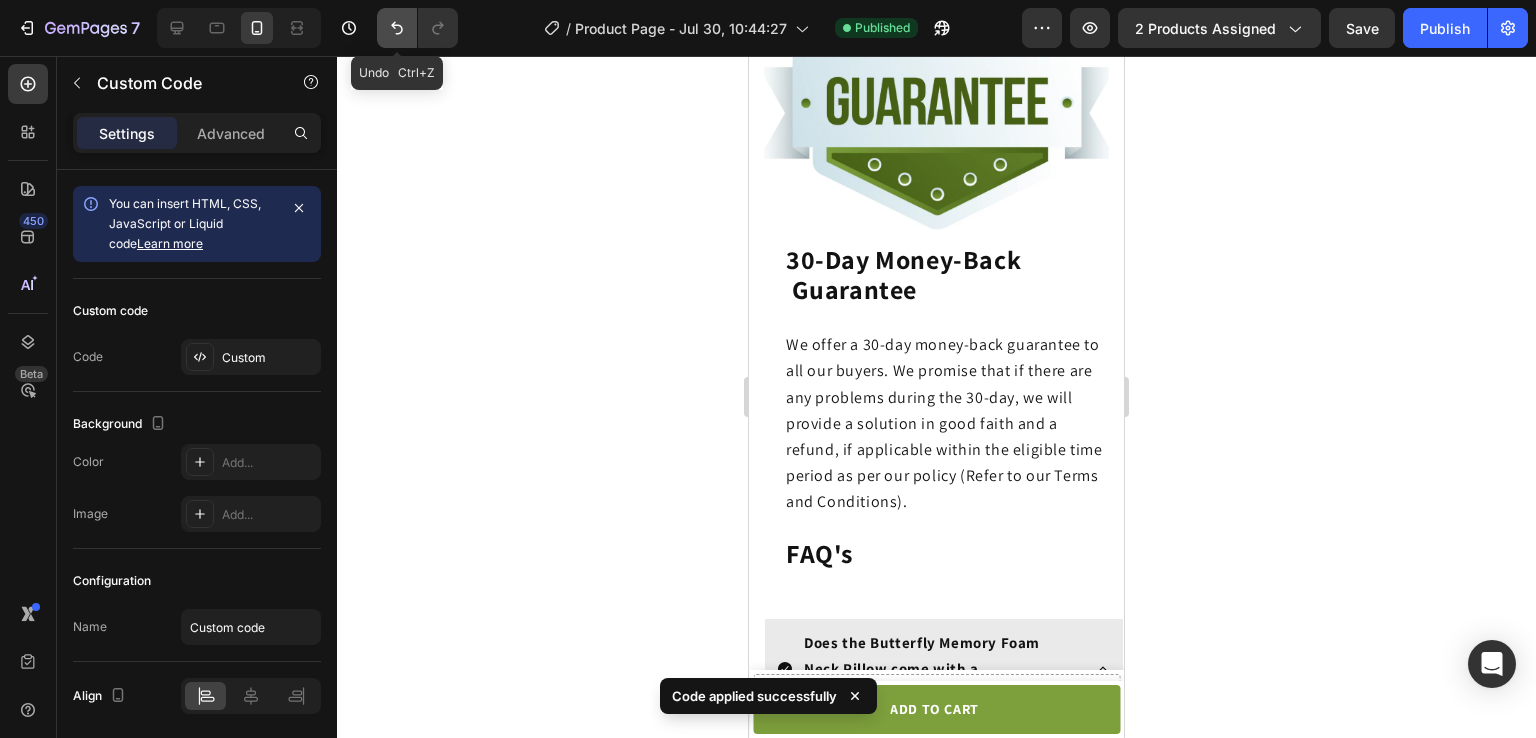click 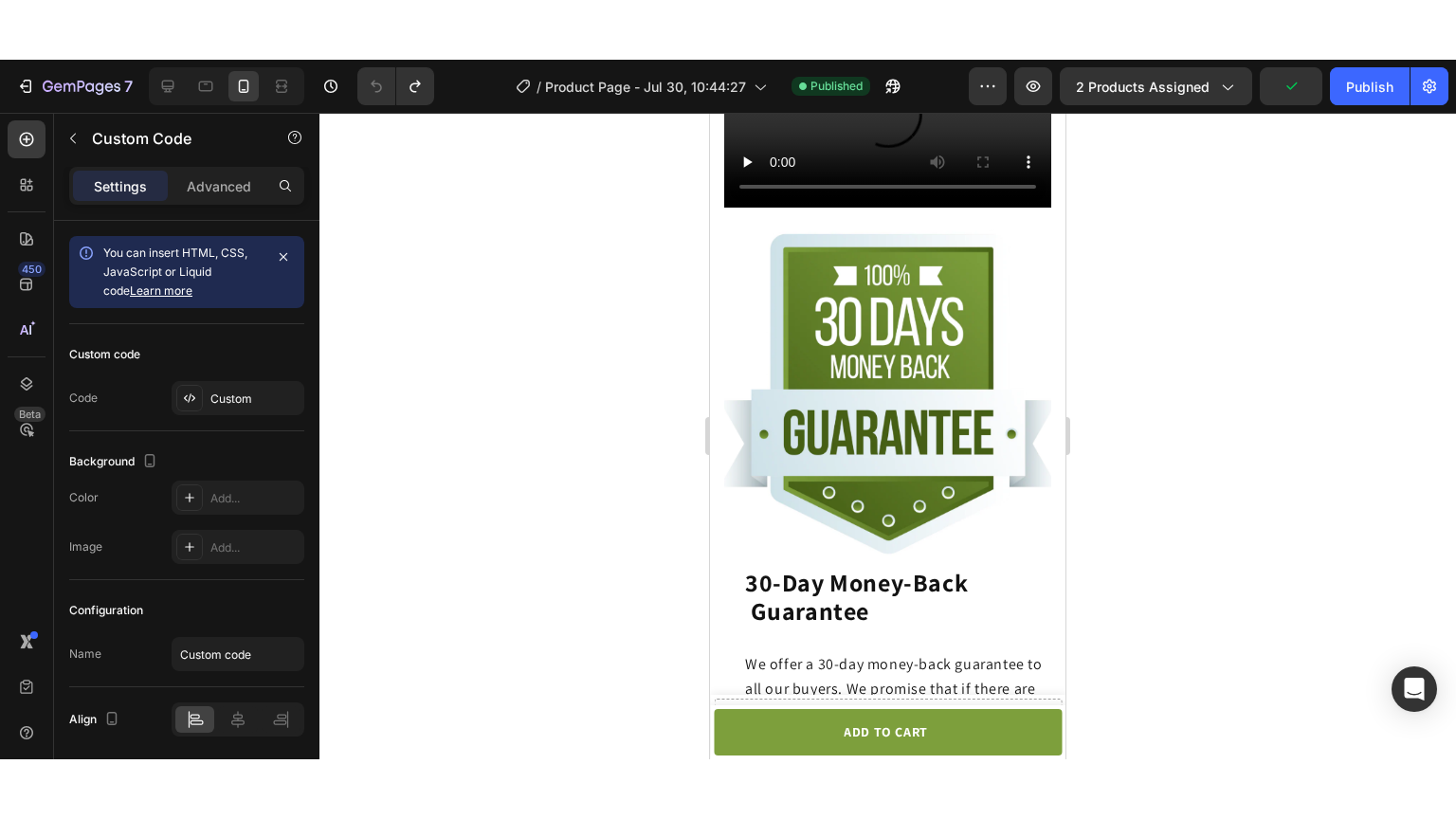 scroll, scrollTop: 3938, scrollLeft: 0, axis: vertical 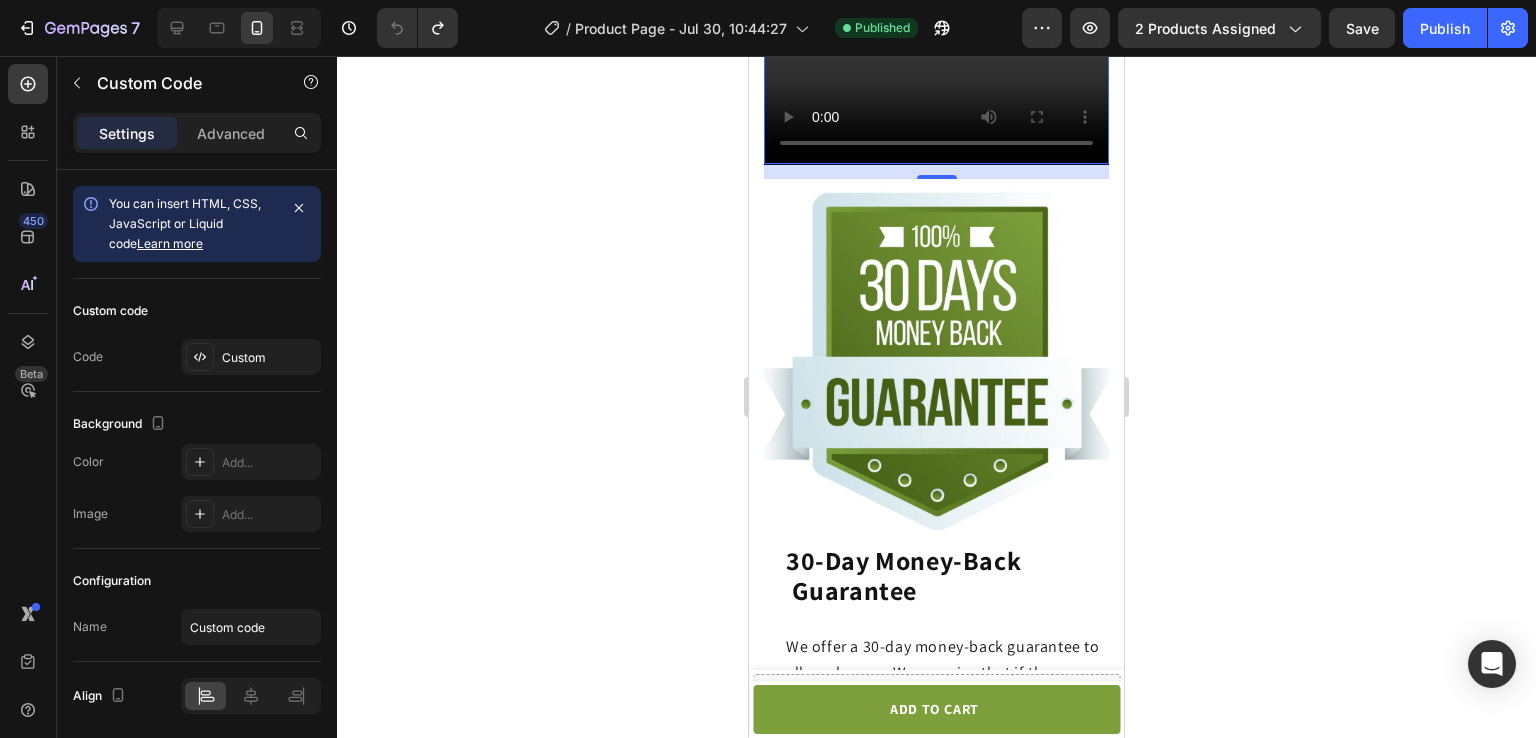 click on "متصفحك لا يدعم تشغيل الفيديو." 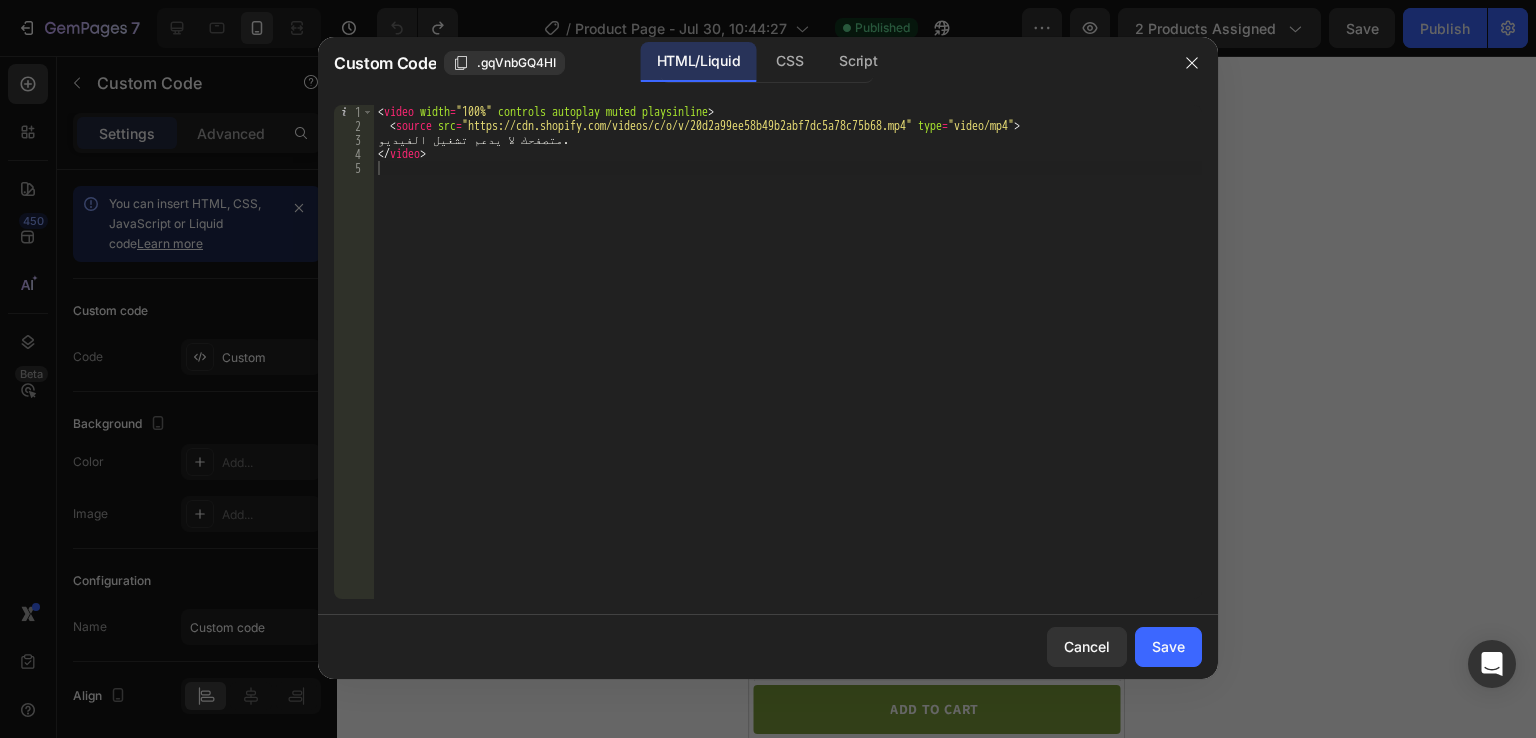 scroll, scrollTop: 4611, scrollLeft: 0, axis: vertical 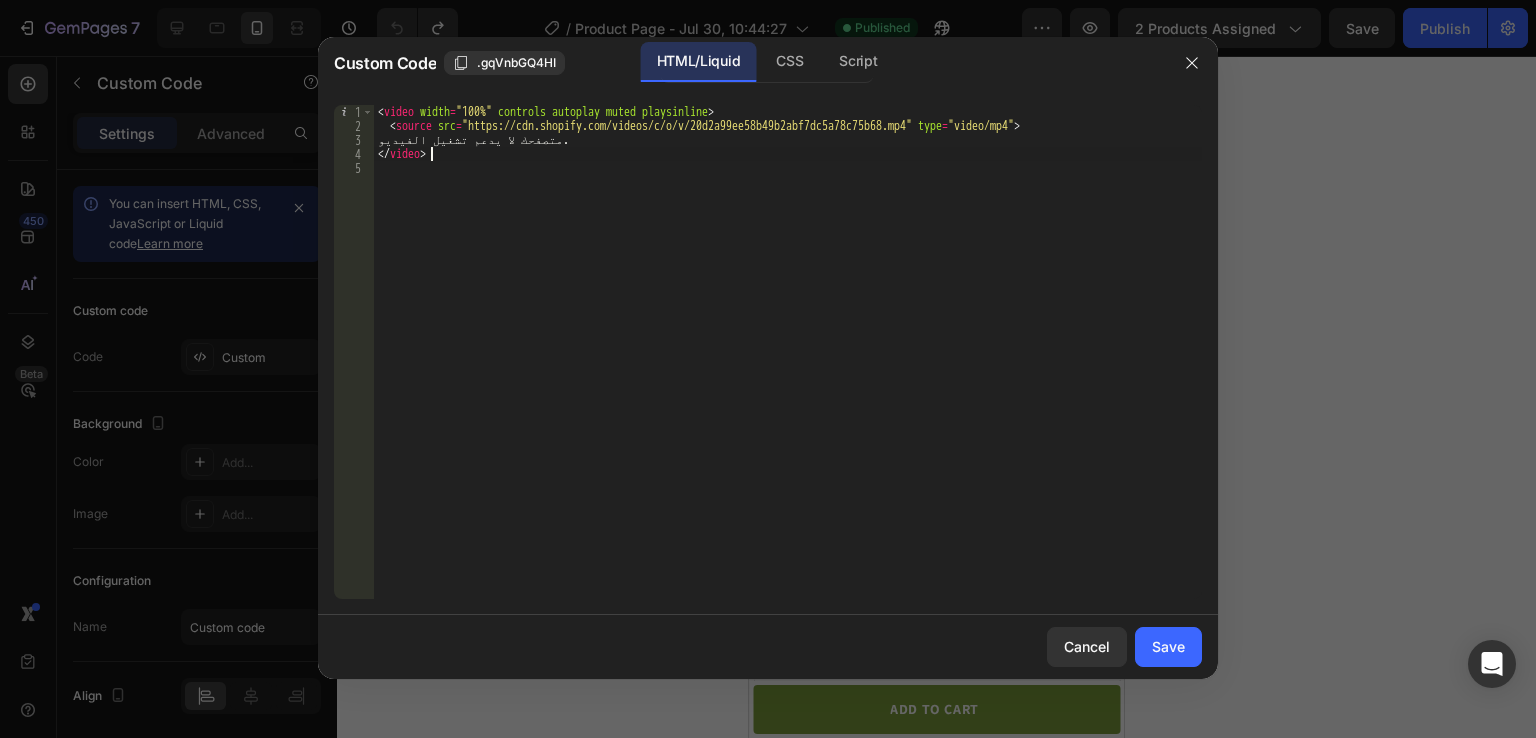click on "< video   width = "100%"   controls   autoplay   muted   playsinline >    < source   src = "https://cdn.shopify.com/videos/c/o/v/20d2a99ee58b49b2abf7dc5a78c75b68.mp4"   type = "video/mp4" >   متصفحك لا يدعم تشغيل الفيديو. </ video >" at bounding box center [788, 366] 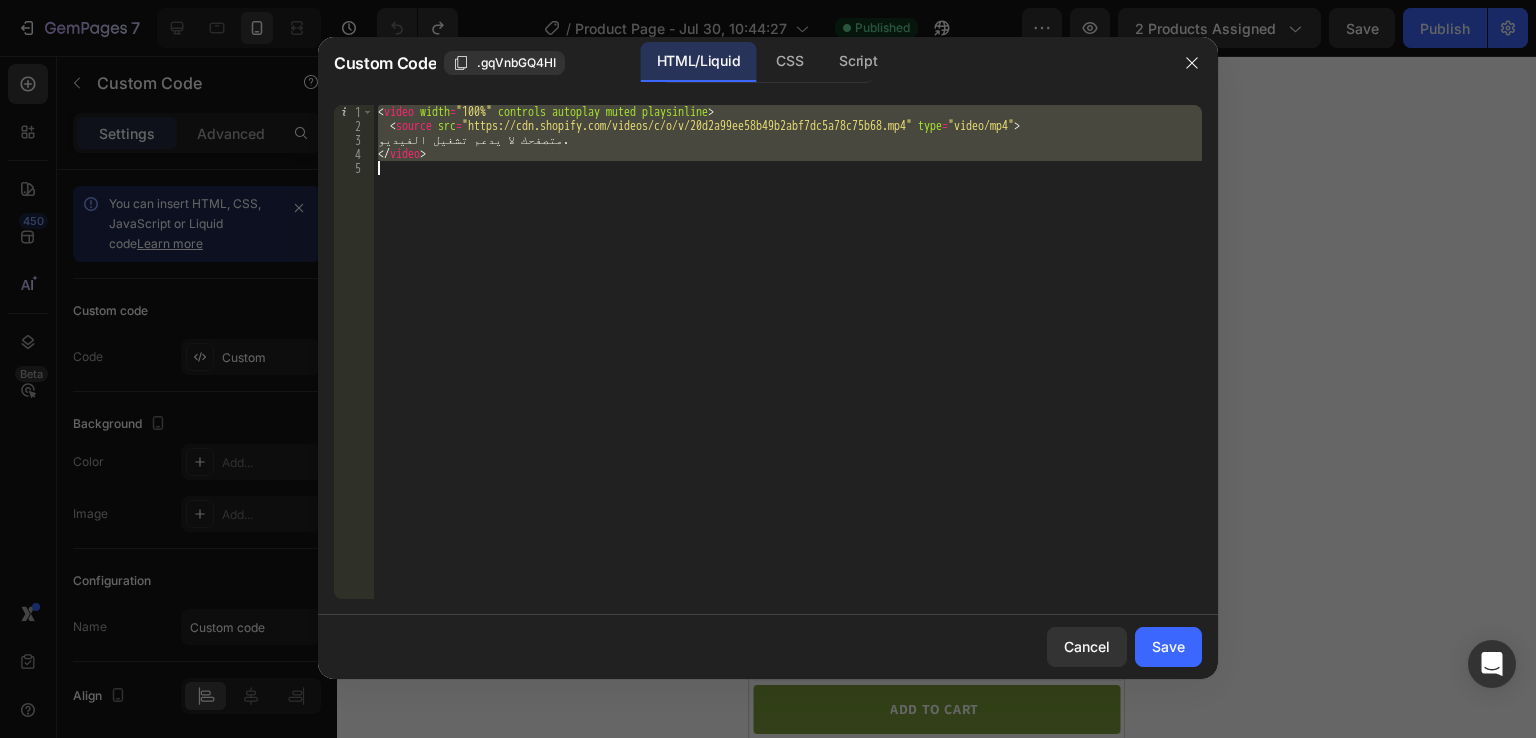 type 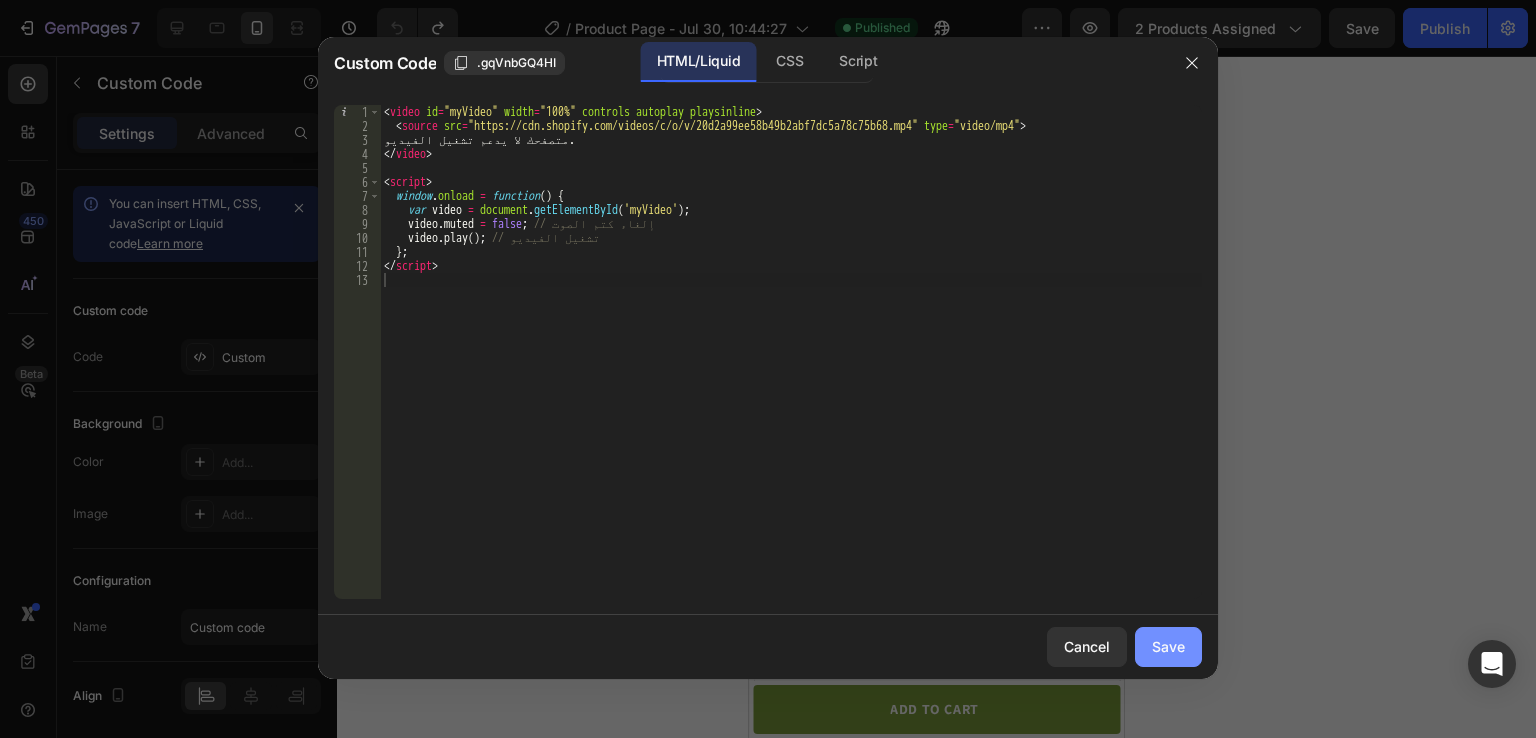 click on "Save" at bounding box center (1168, 646) 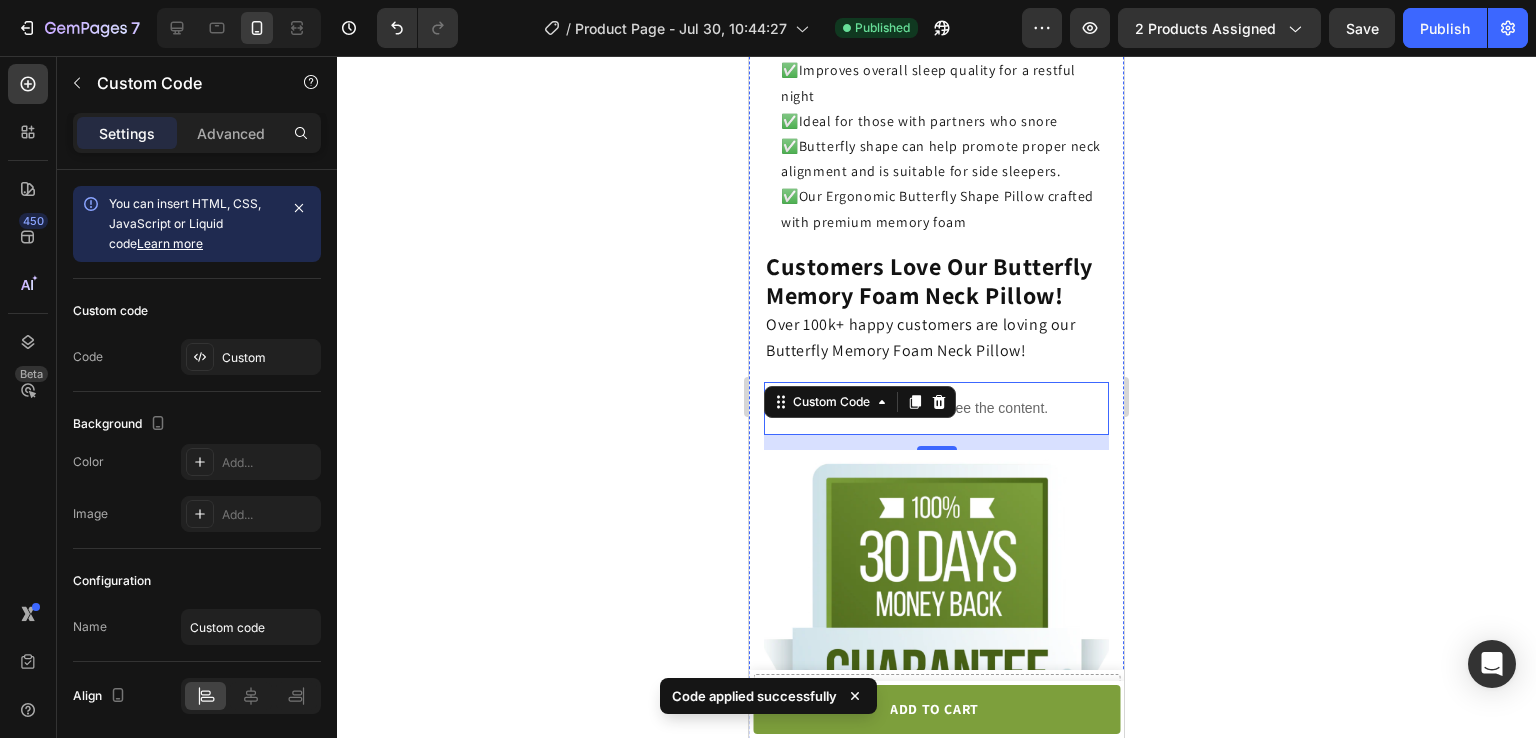 scroll, scrollTop: 3736, scrollLeft: 0, axis: vertical 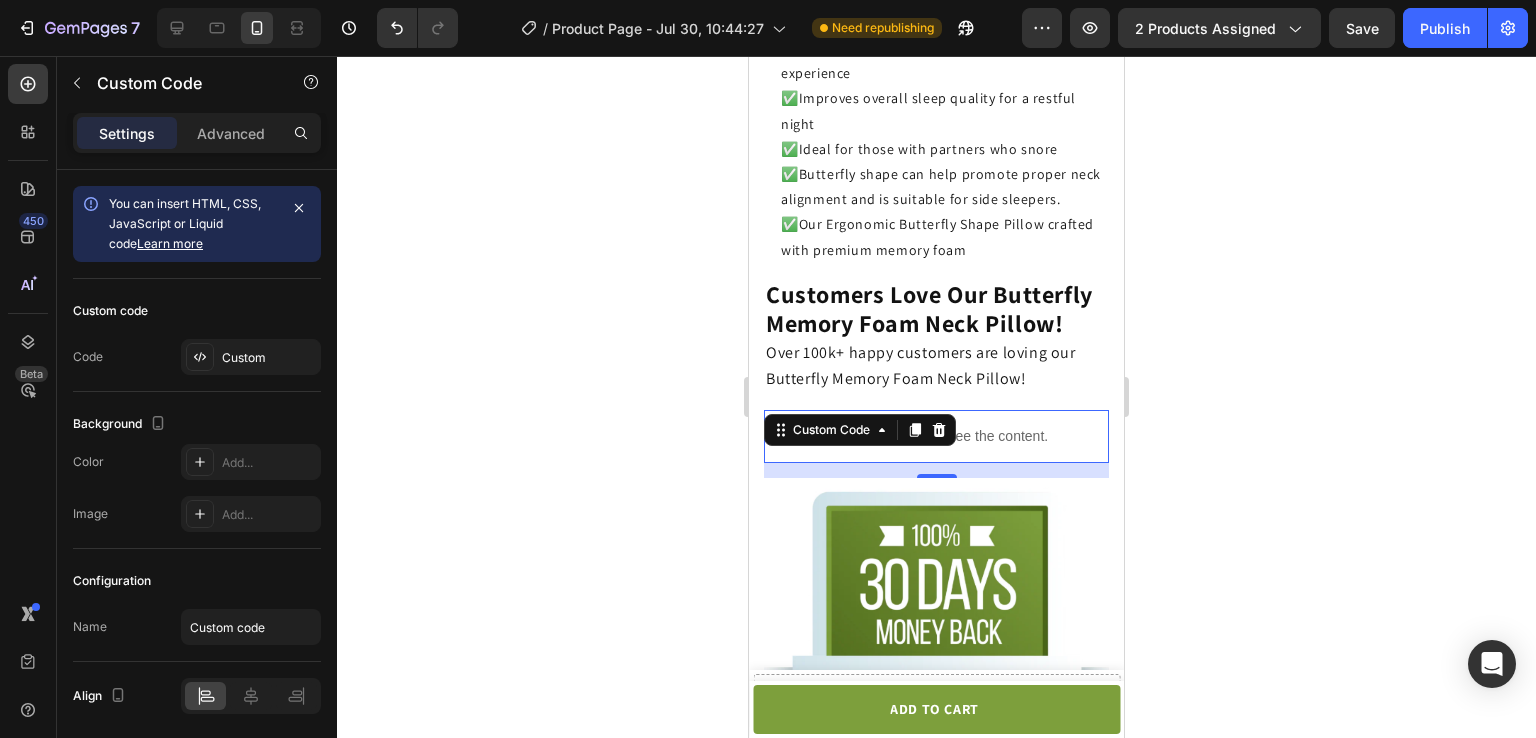 click on "Publish the page to see the content." 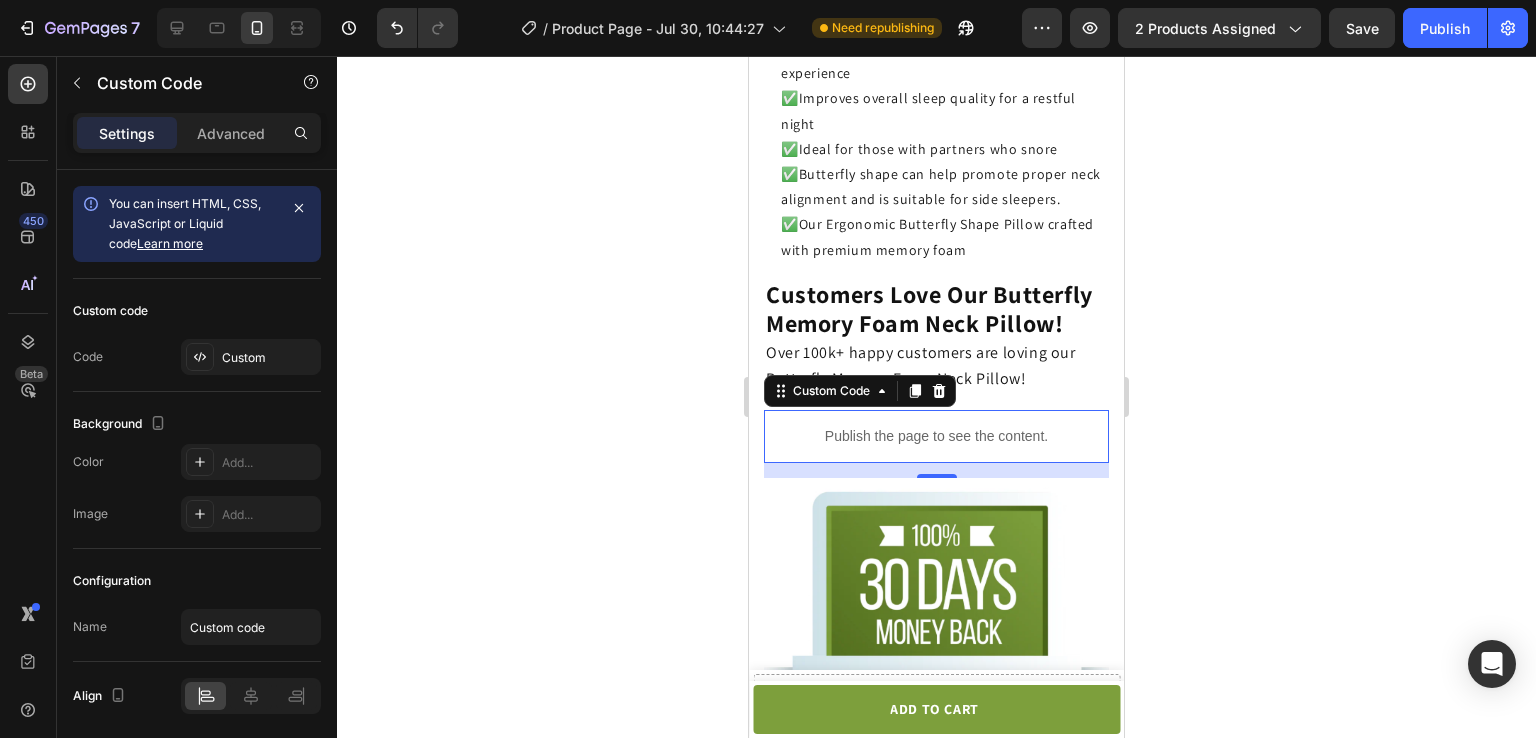 click on "Publish the page to see the content." 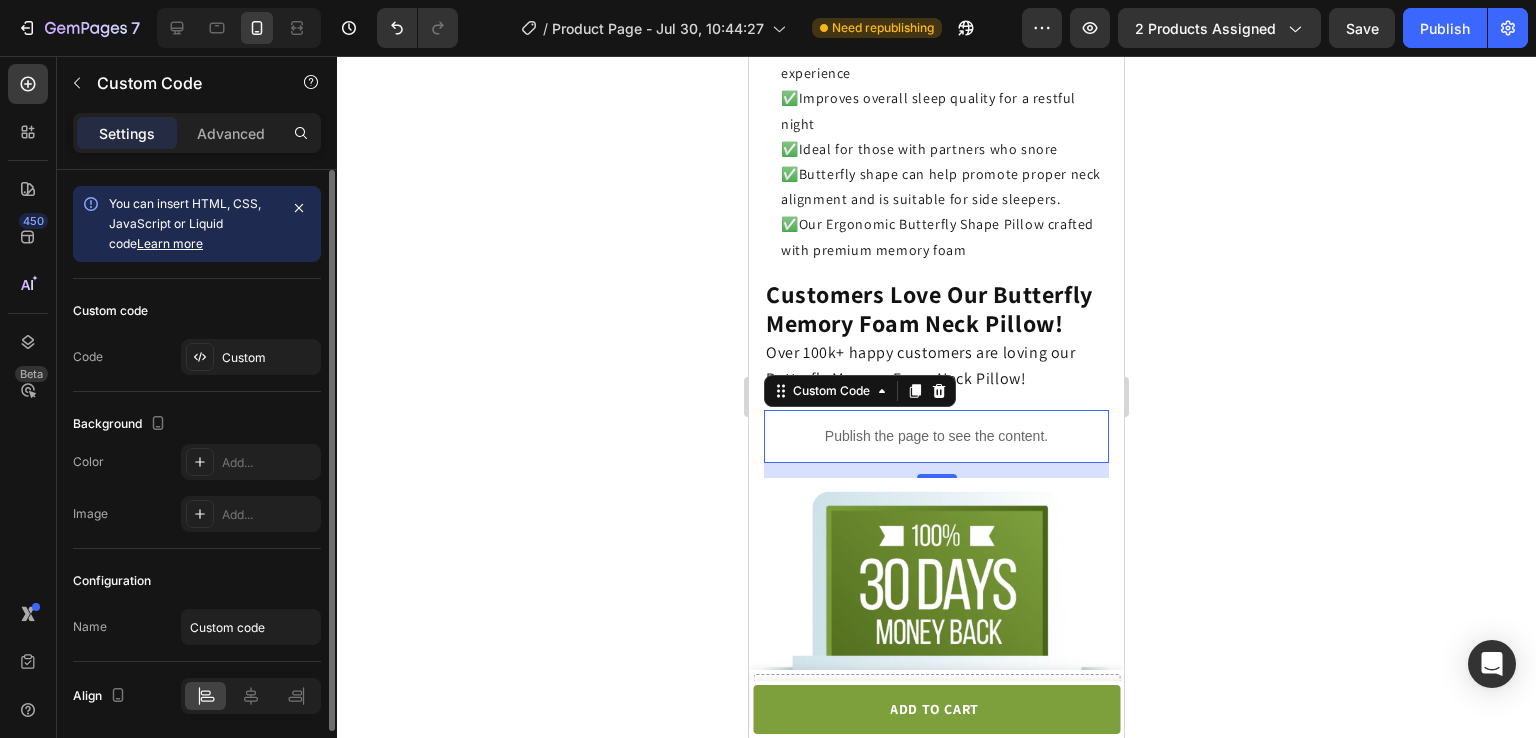 click on "You can insert HTML, CSS, JavaScript or Liquid code  Learn more" 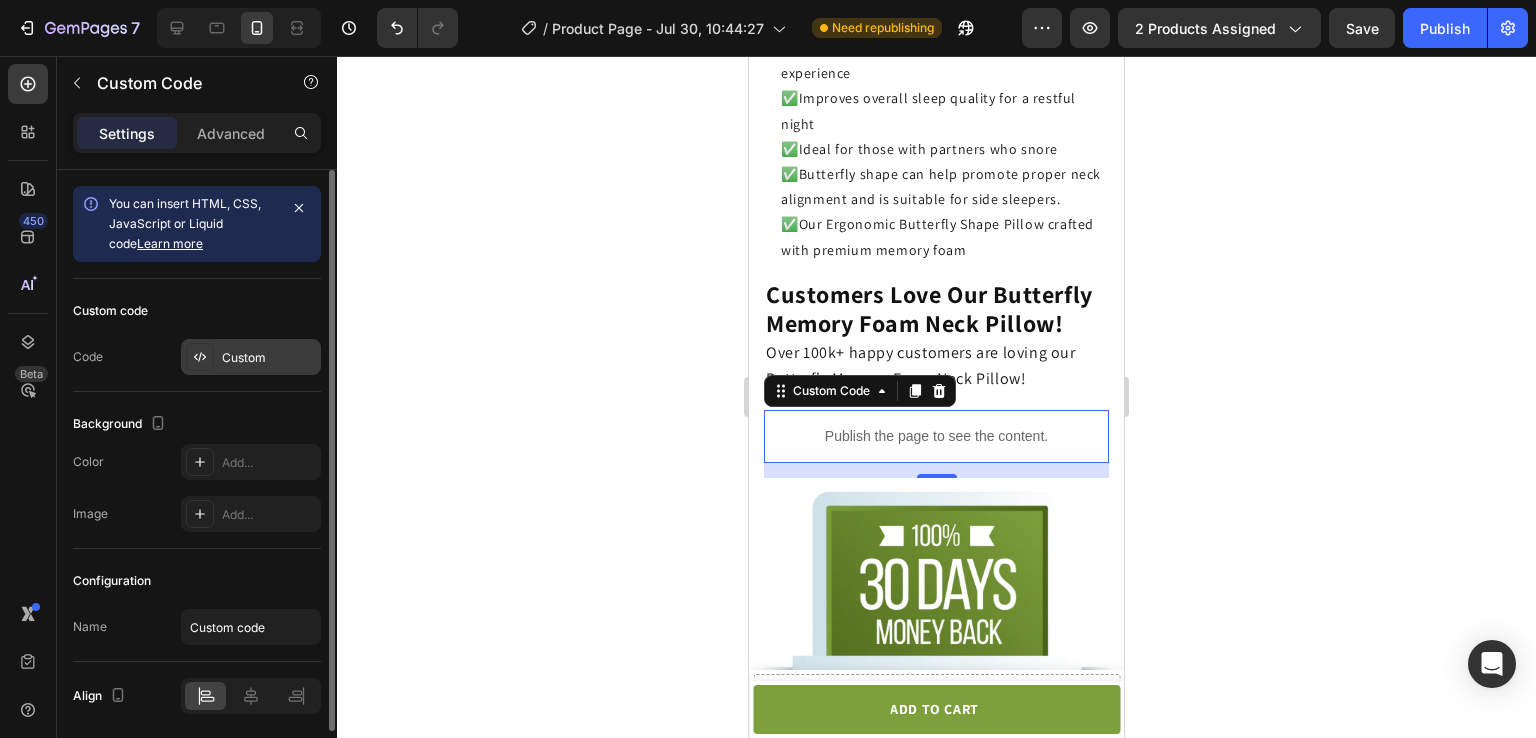 click on "Custom" at bounding box center [251, 357] 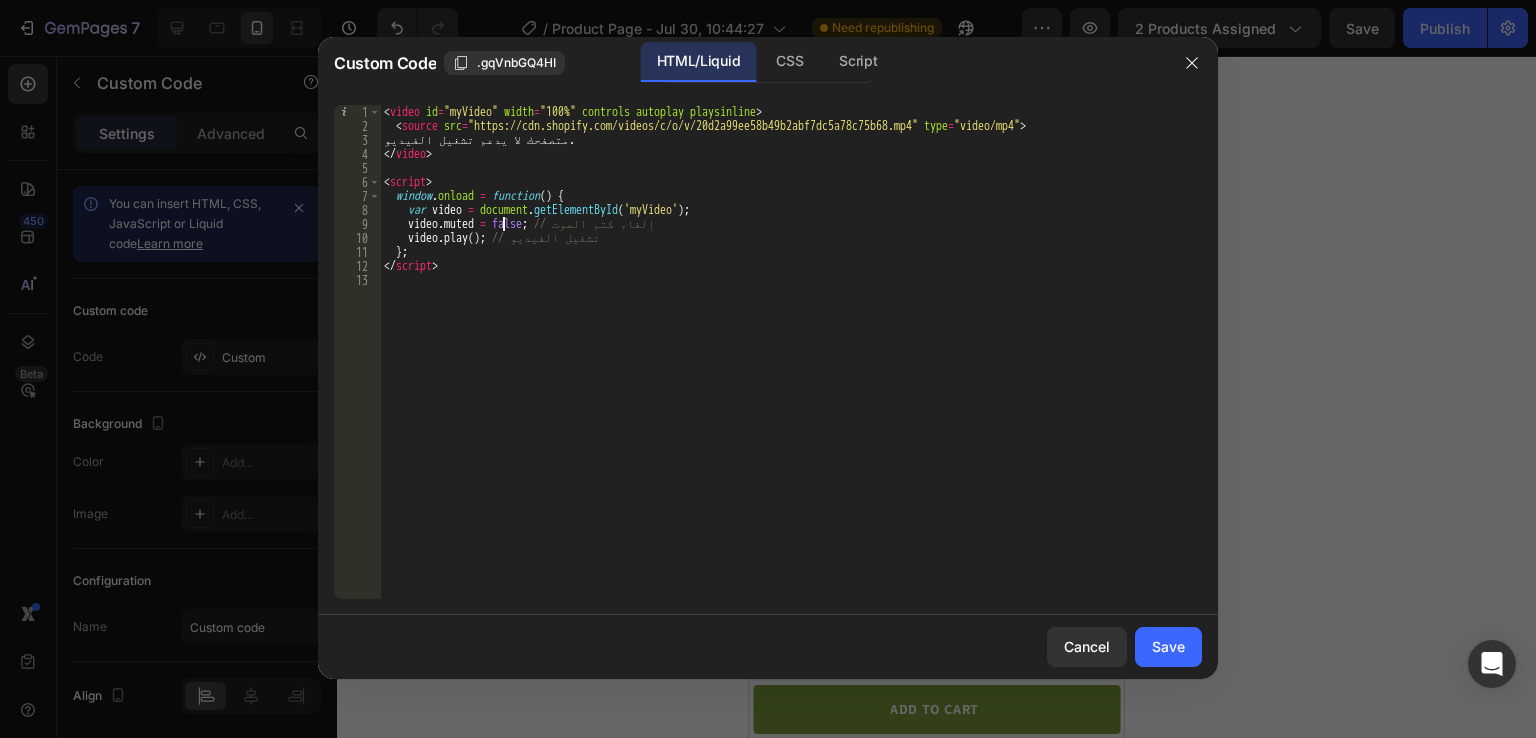 click on "< video   id = "myVideo"   width = "100%"   controls   autoplay   playsinline >    < source   src = "https://cdn.shopify.com/videos/c/o/v/20d2a99ee58b49b2abf7dc5a78c75b68.mp4"   type = "video/mp4" >   متصفحك لا يدعم تشغيل الفيديو. </ video > < script >    window . onload   =   function ( )   {      var   video   =   document . getElementById ( 'myVideo' ) ;      video . muted   =   false ;   // إلغاء كتم الصوت      video . play ( ) ;   // تشغيل الفيديو    } ; </ script >" at bounding box center [791, 366] 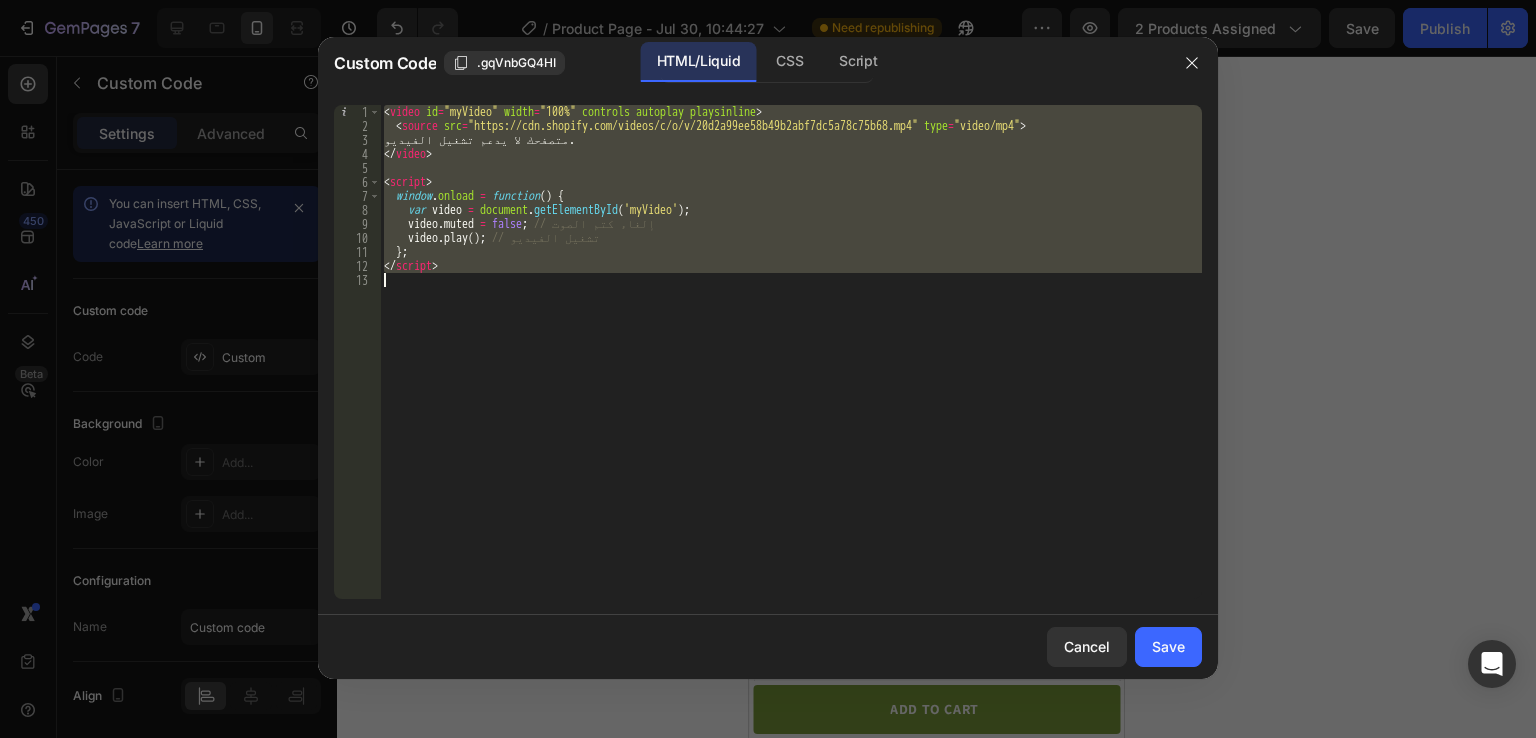 type 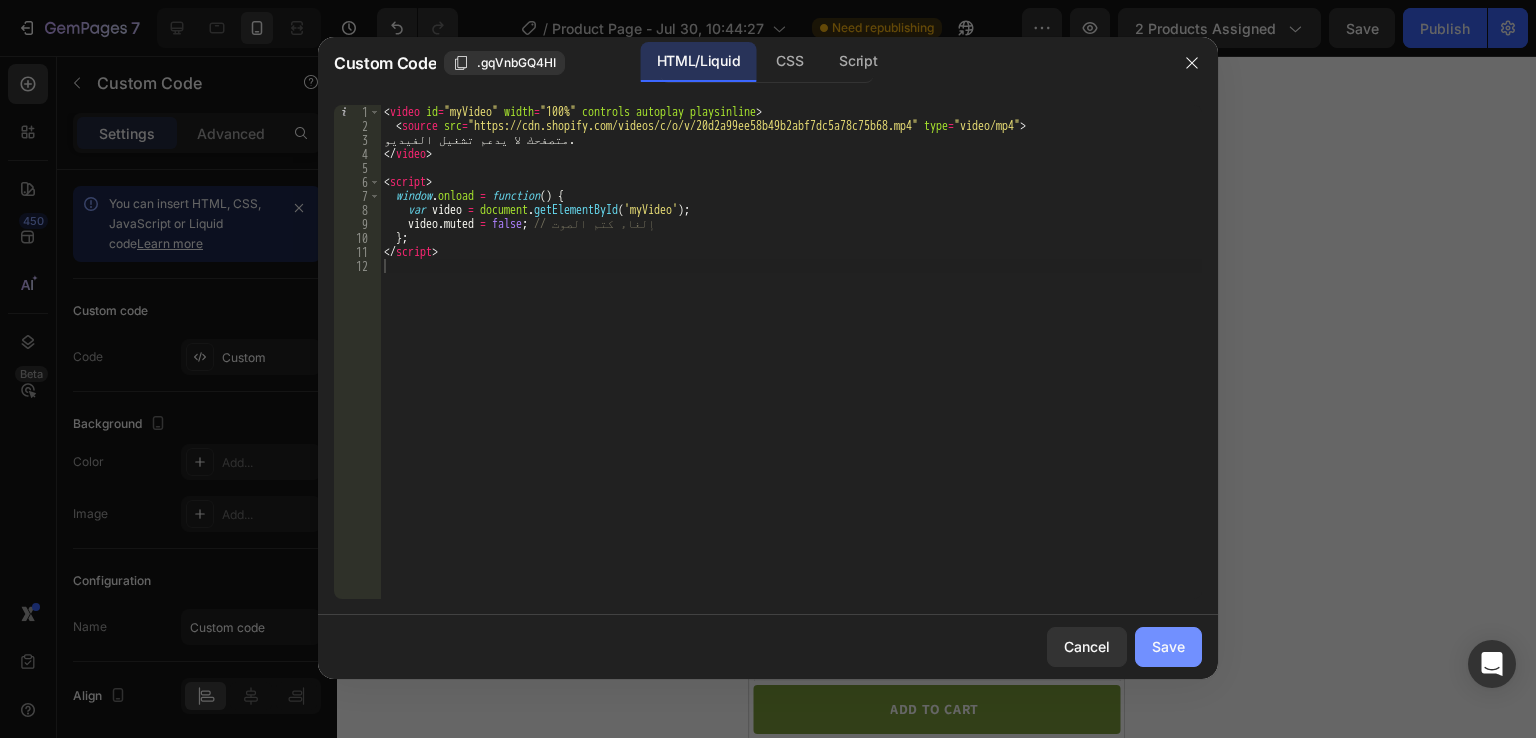 click on "Save" at bounding box center [1168, 646] 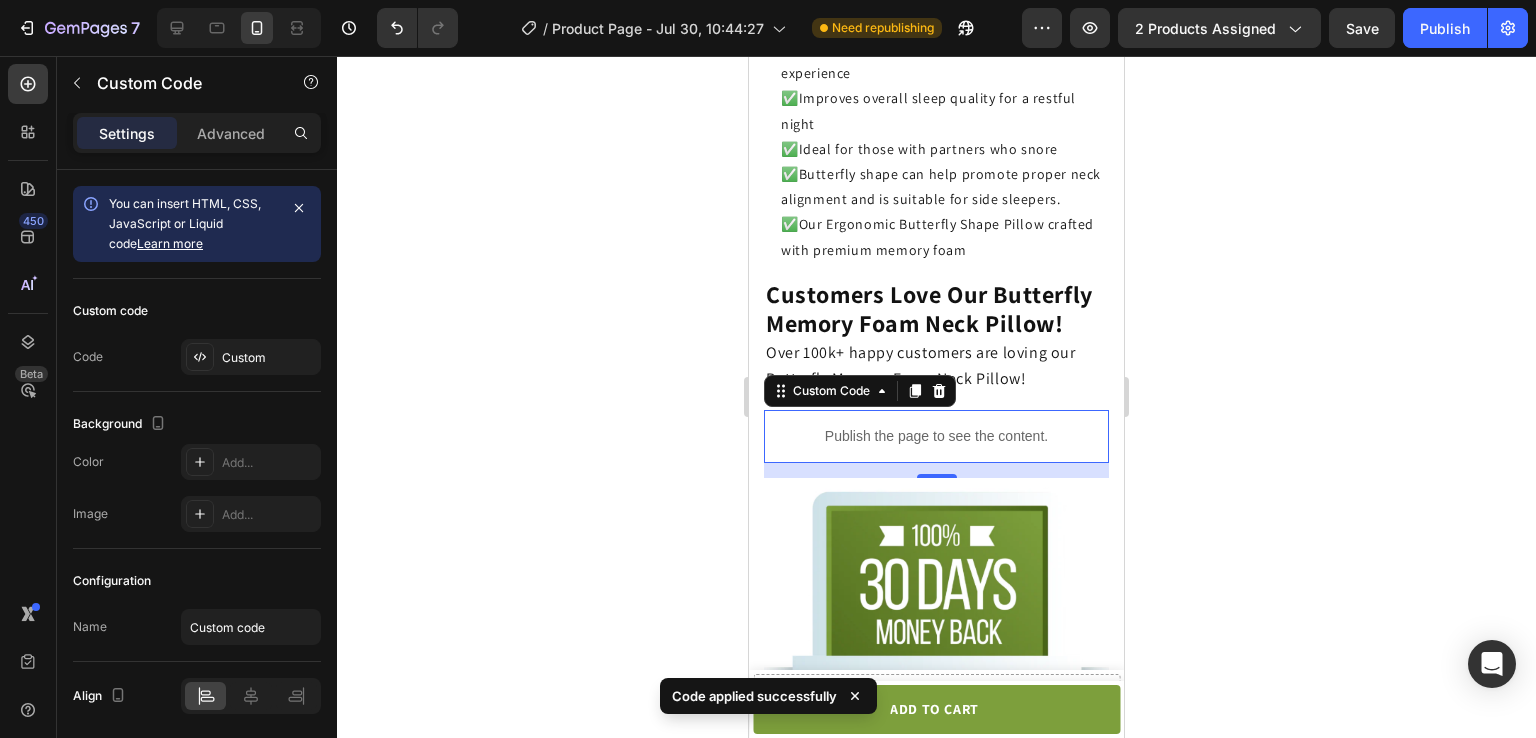 click on "Publish the page to see the content." 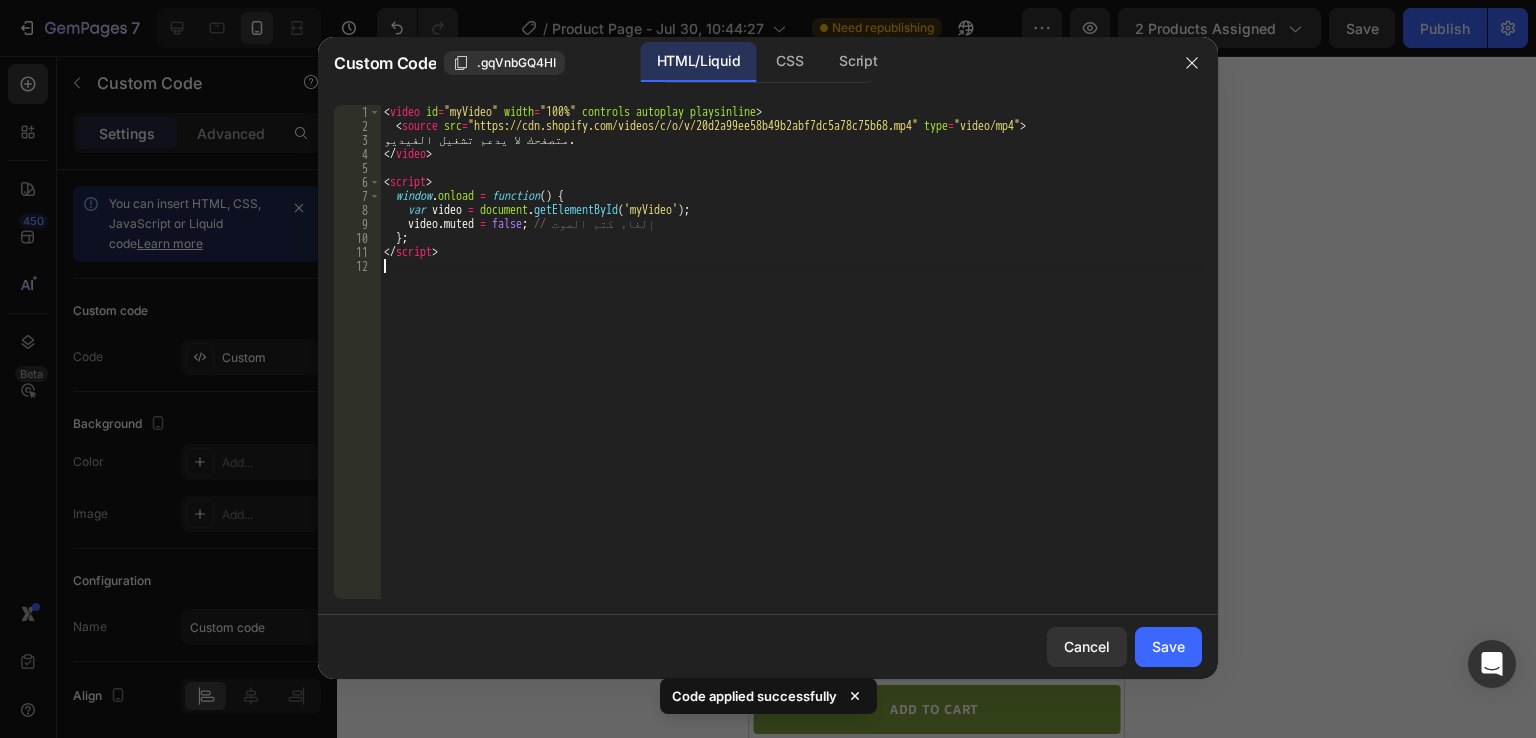 click on "< video   id = "myVideo"   width = "100%"   controls   autoplay   playsinline >    < source   src = "https://cdn.shopify.com/videos/c/o/v/20d2a99ee58b49b2abf7dc5a78c75b68.mp4"   type = "video/mp4" >   متصفحك لا يدعم تشغيل الفيديو. </ video > < script >    window . onload   =   function ( )   {      var   video   =   document . getElementById ( 'myVideo' ) ;      video . muted   =   false ;   // إلغاء كتم الصوت    } ; </ script >" at bounding box center [791, 366] 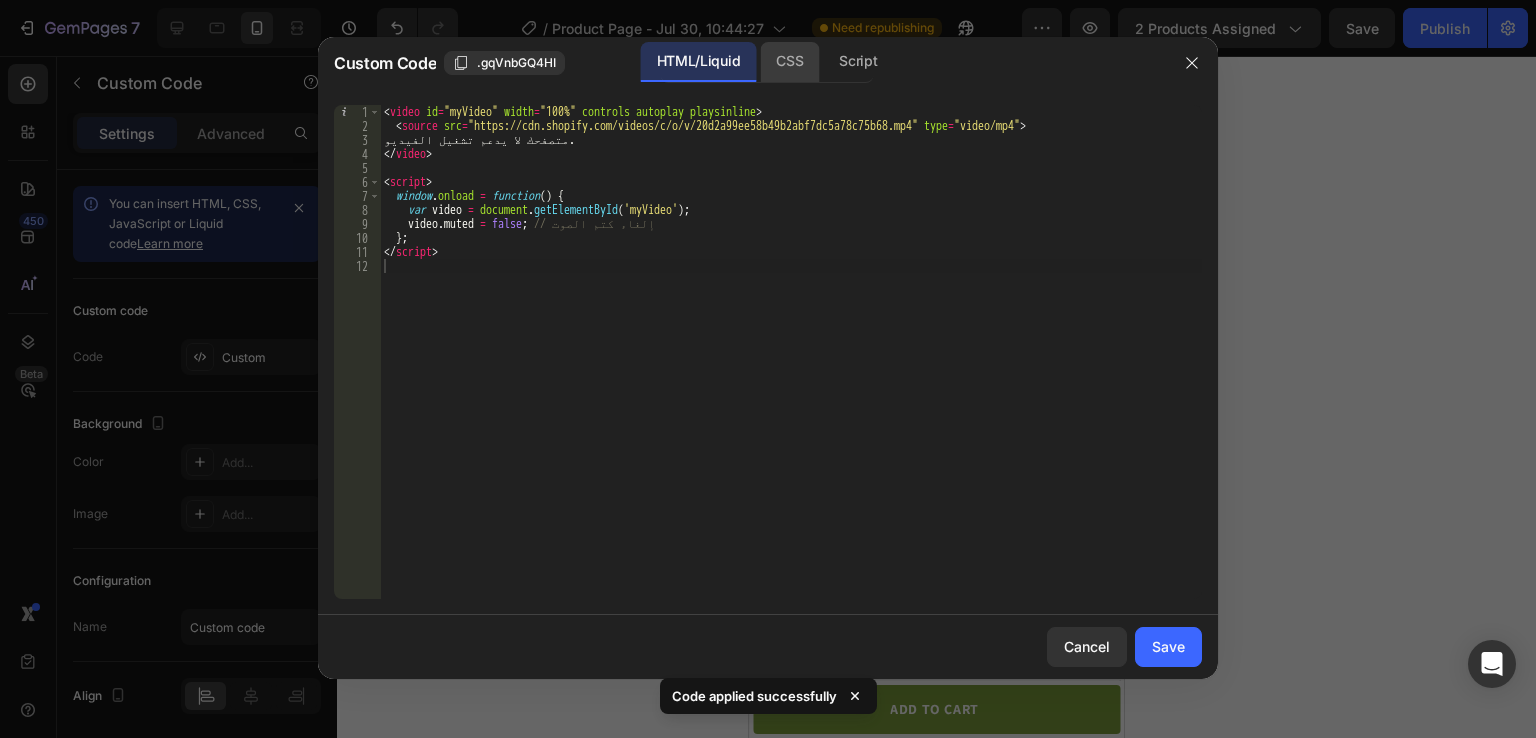 click on "CSS" 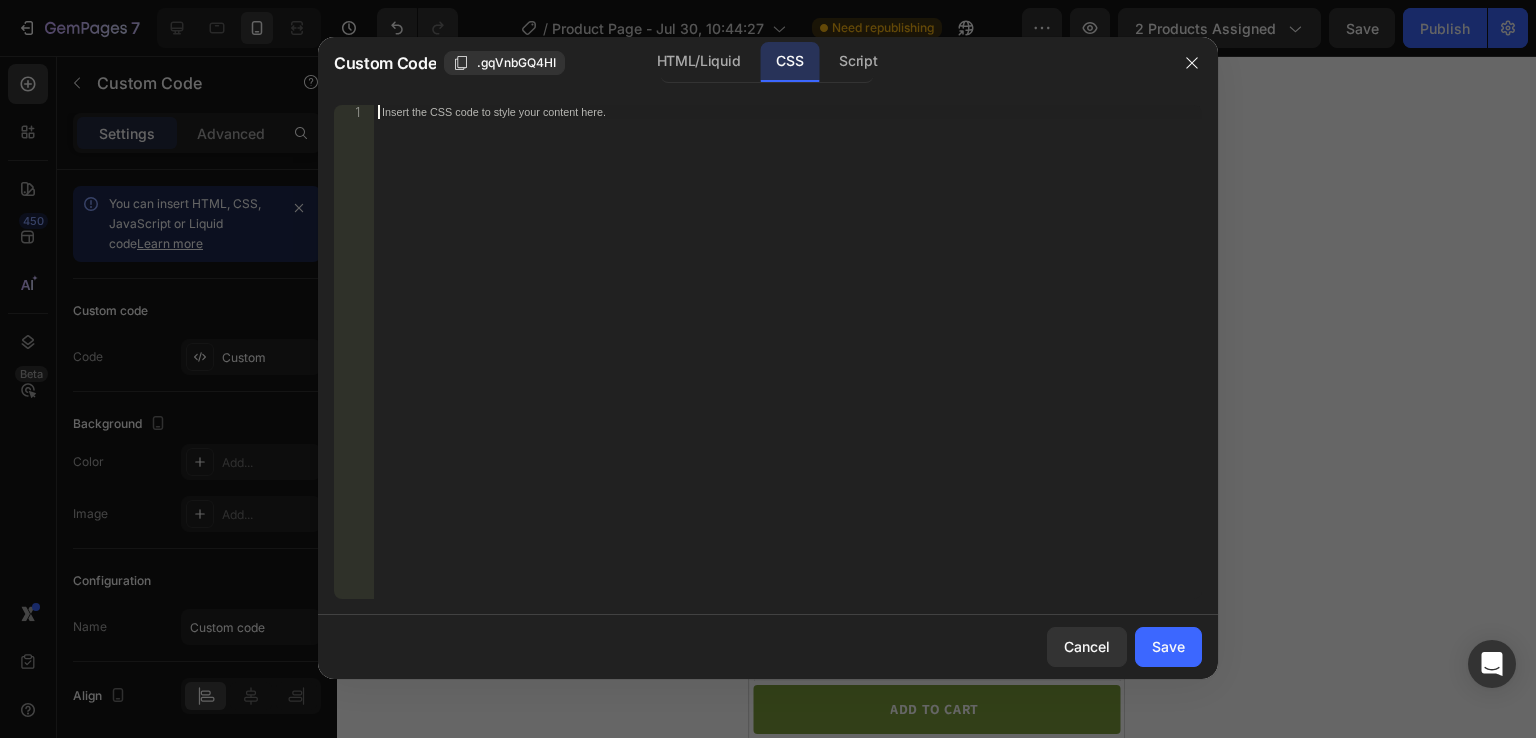 click on "Insert the CSS code to style your content here." at bounding box center [788, 366] 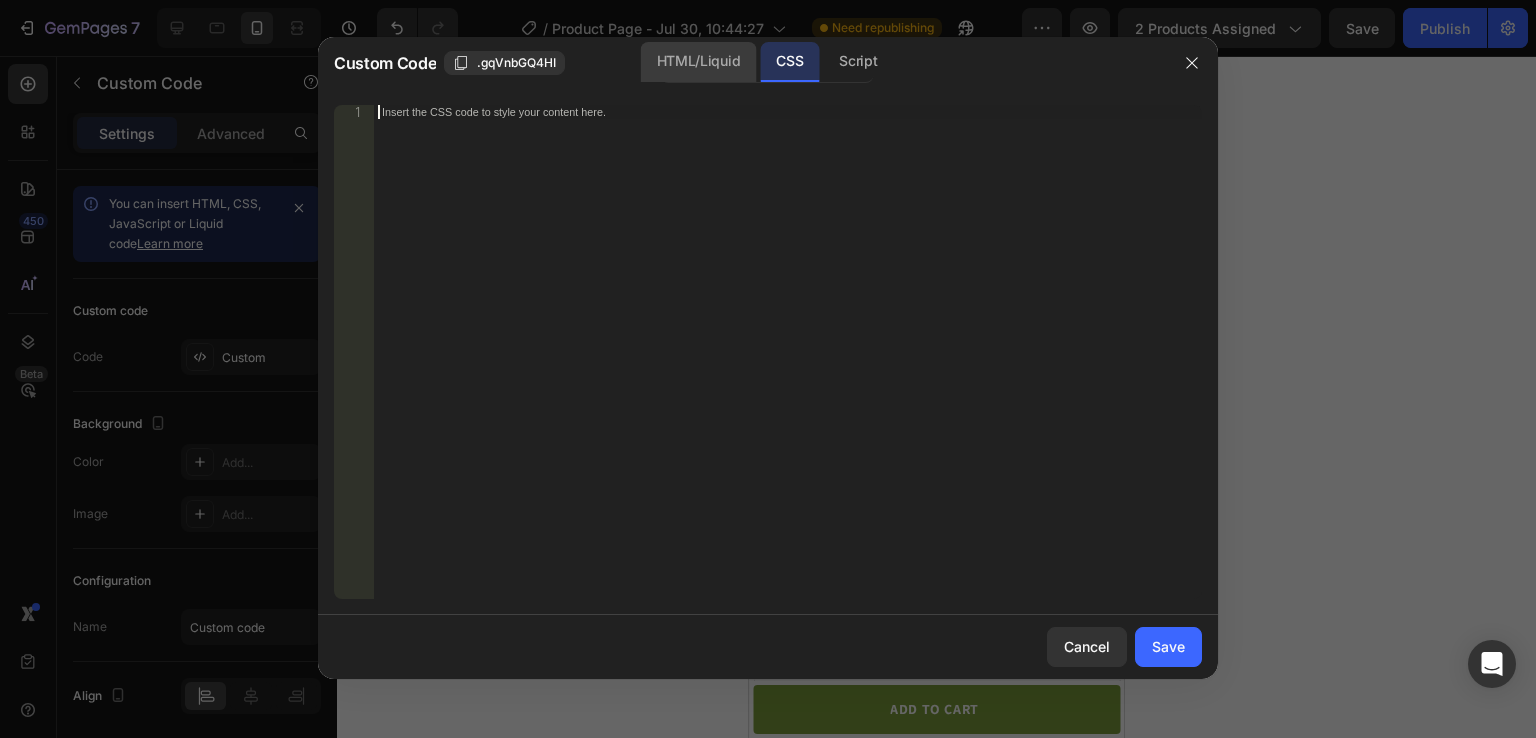 click on "HTML/Liquid" 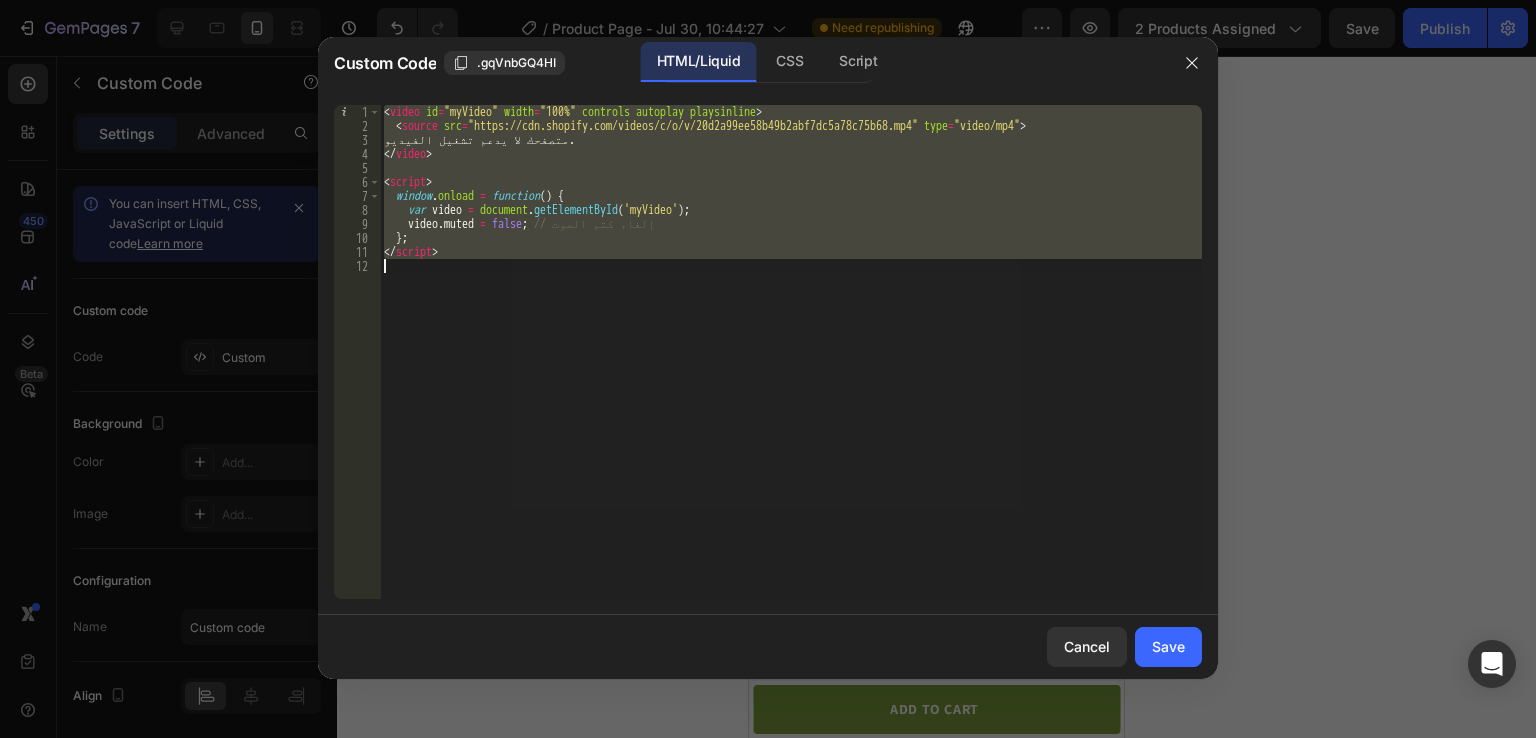click on "< video   id = "myVideo"   width = "100%"   controls   autoplay   playsinline >    < source   src = "https://cdn.shopify.com/videos/c/o/v/20d2a99ee58b49b2abf7dc5a78c75b68.mp4"   type = "video/mp4" >   متصفحك لا يدعم تشغيل الفيديو. </ video > < script >    window . onload   =   function ( )   {      var   video   =   document . getElementById ( 'myVideo' ) ;      video . muted   =   false ;   // إلغاء كتم الصوت    } ; </ script >" at bounding box center [791, 352] 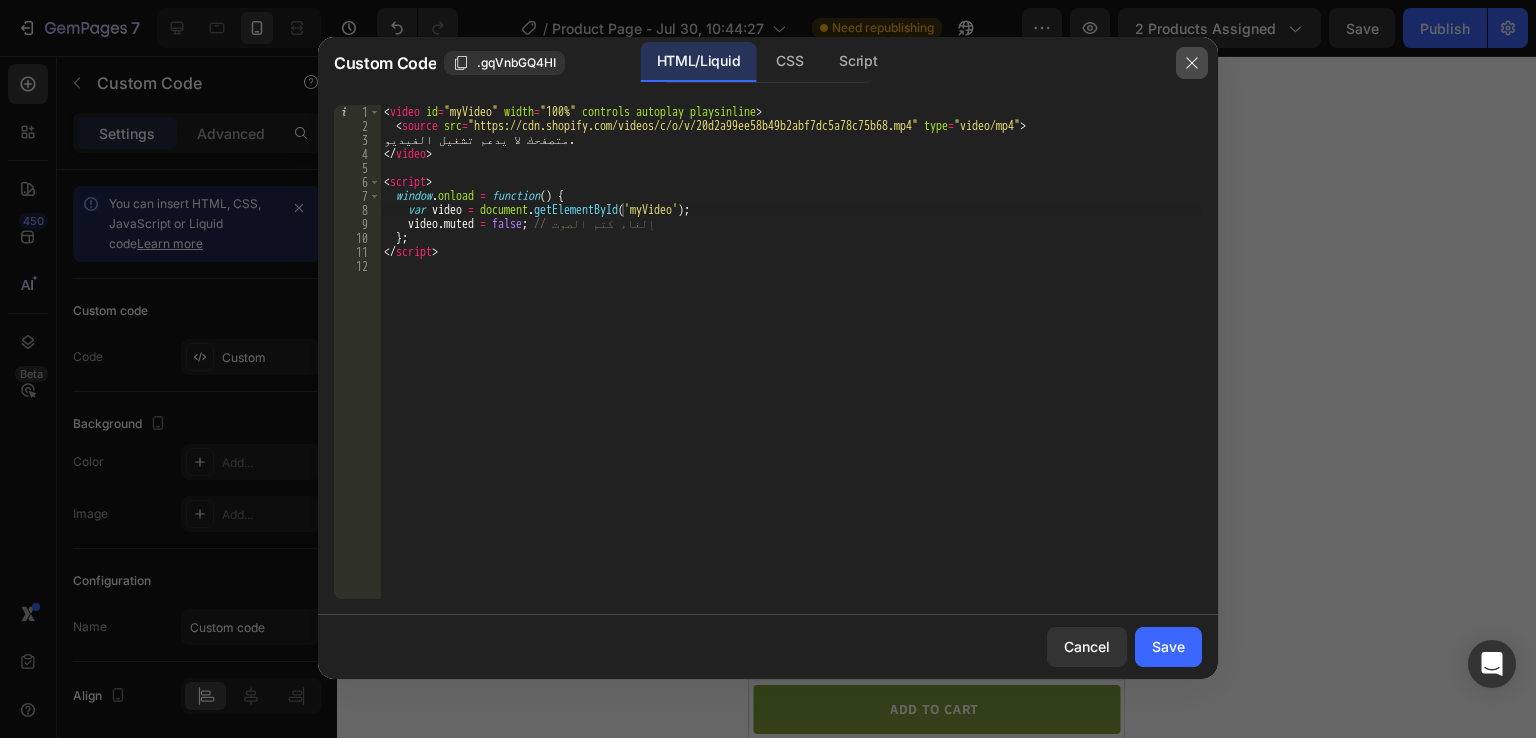 click 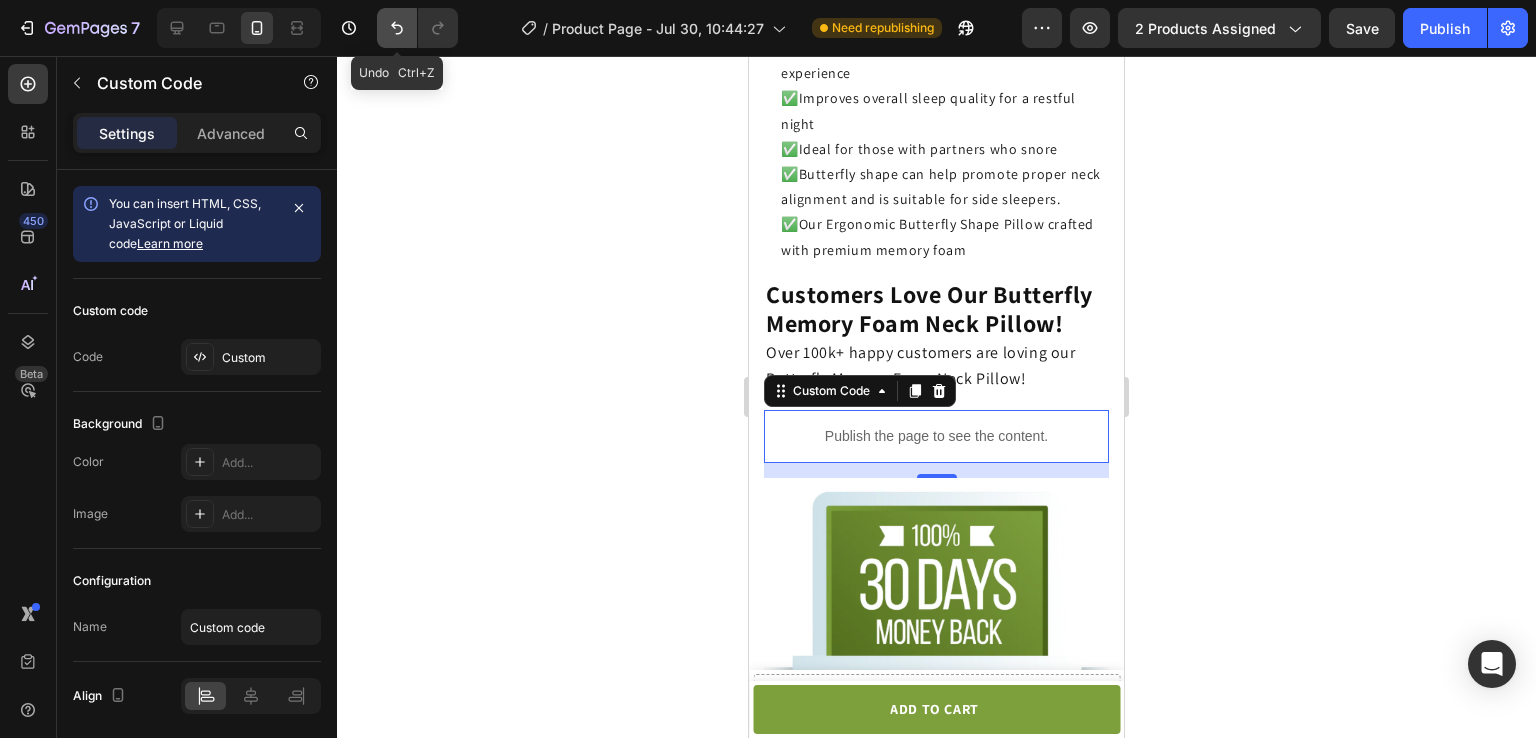 click 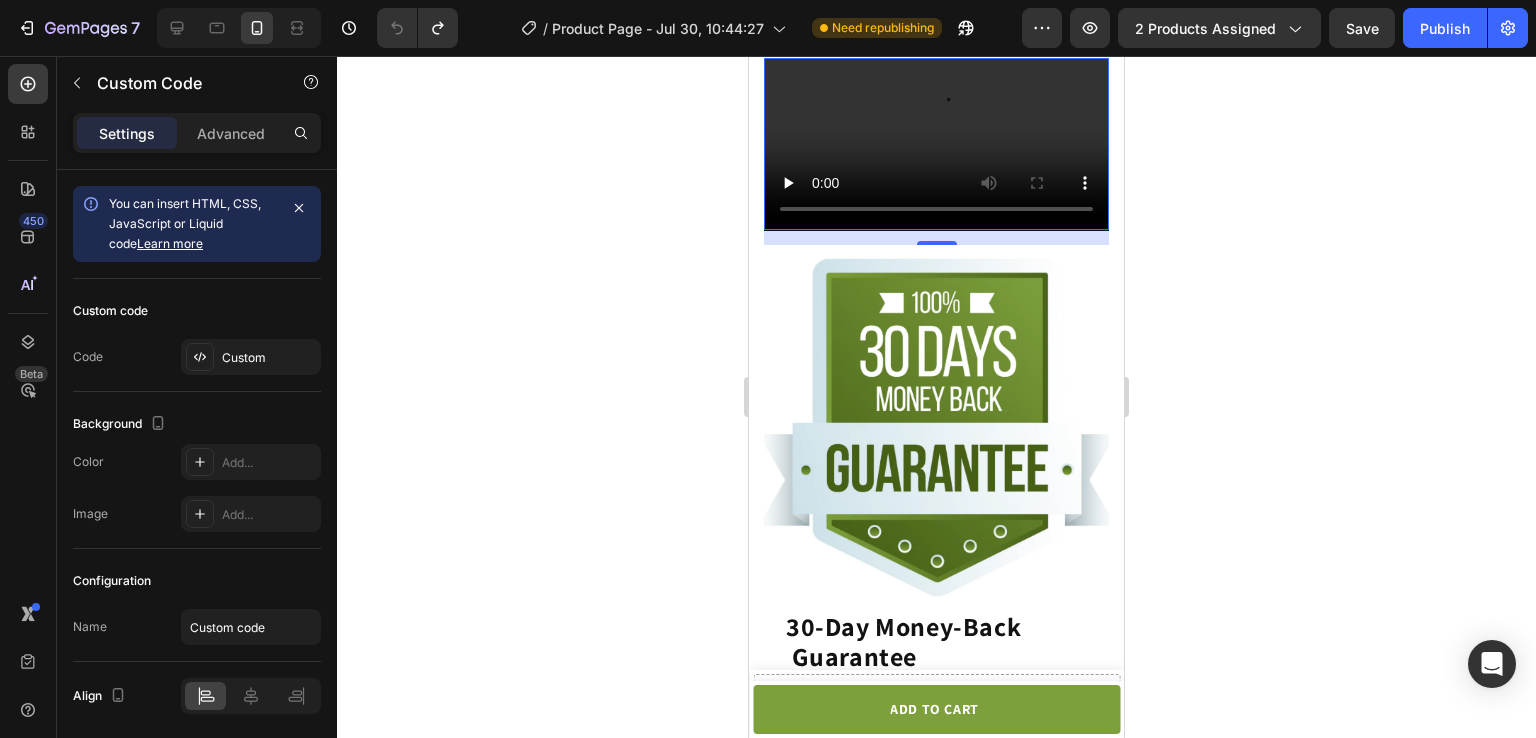 scroll, scrollTop: 4096, scrollLeft: 0, axis: vertical 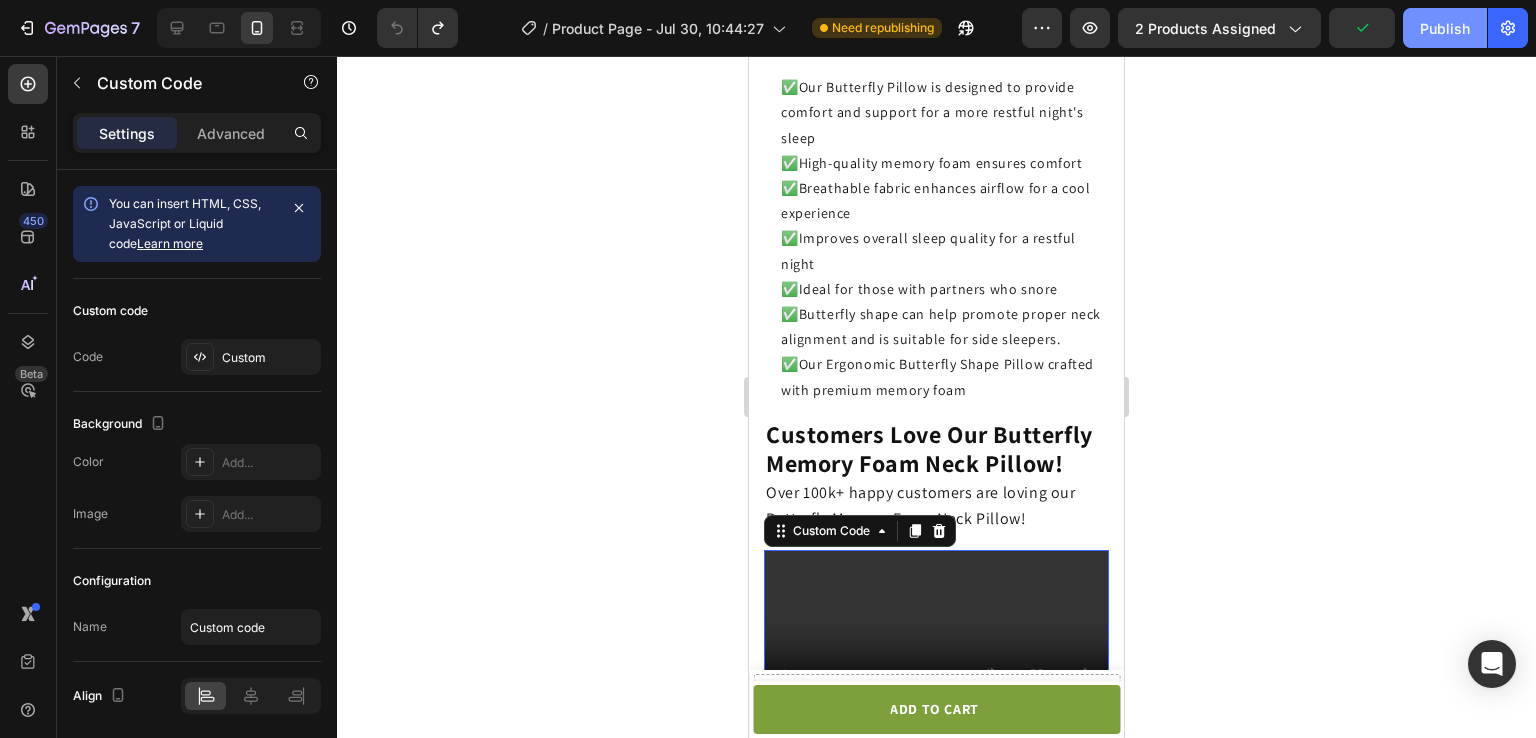 click on "Publish" 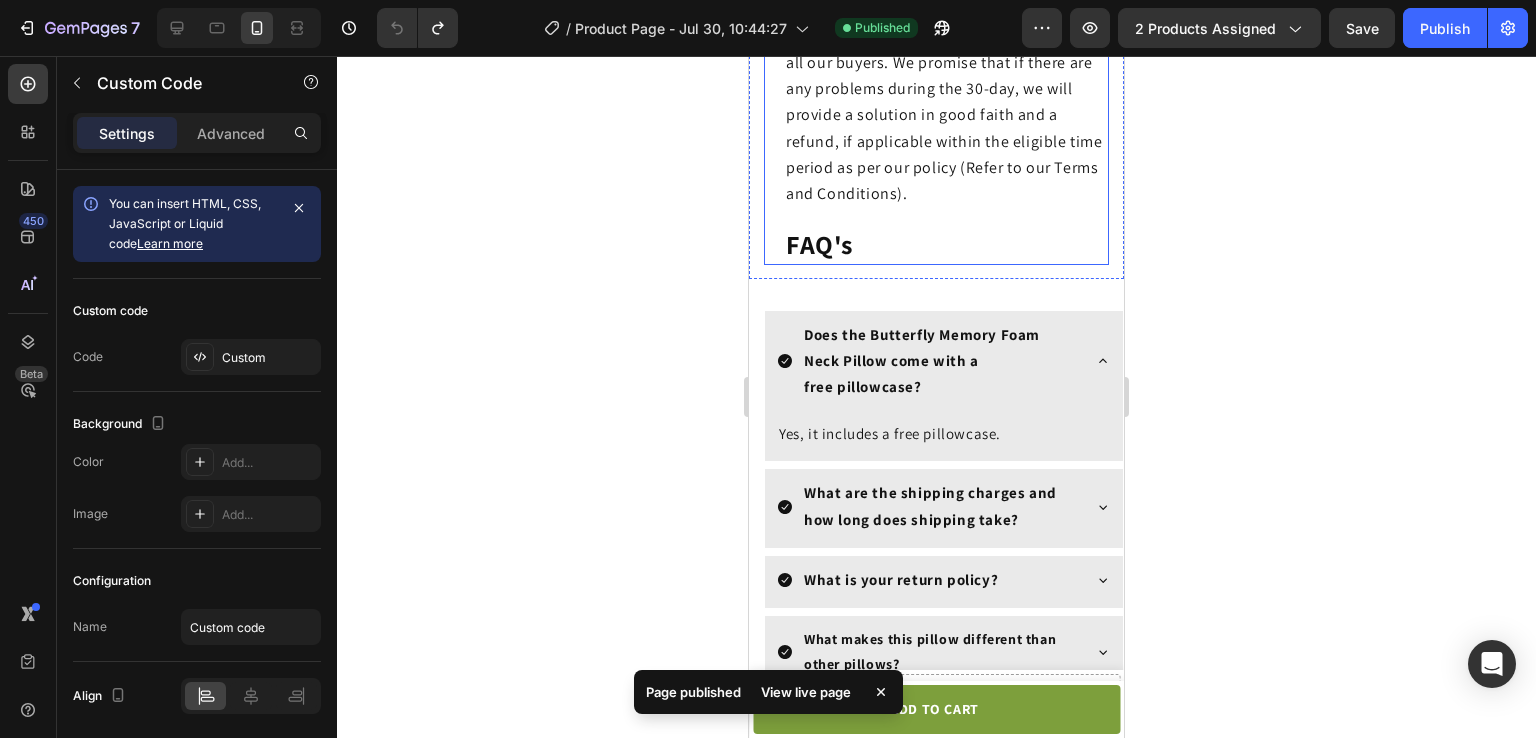 scroll, scrollTop: 4764, scrollLeft: 0, axis: vertical 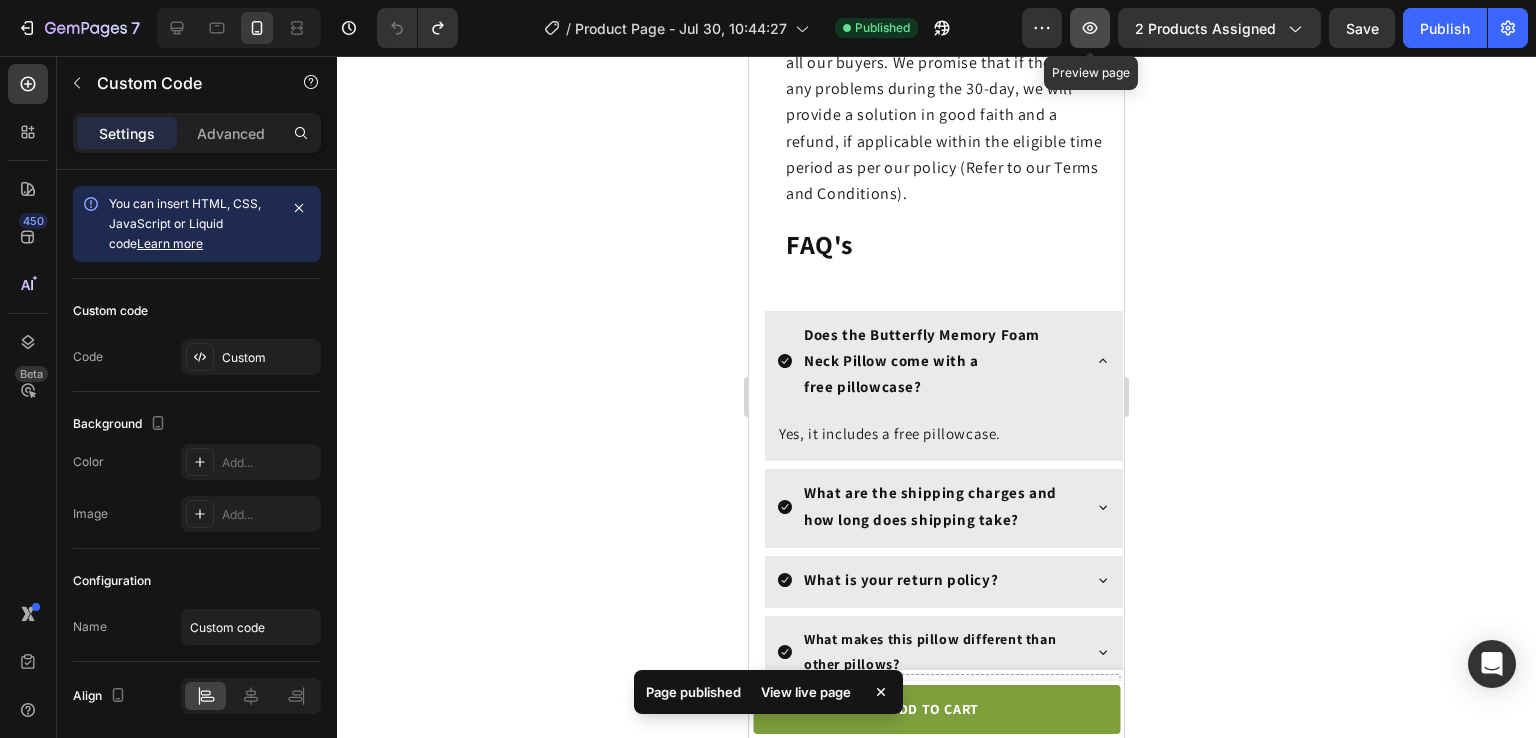 click 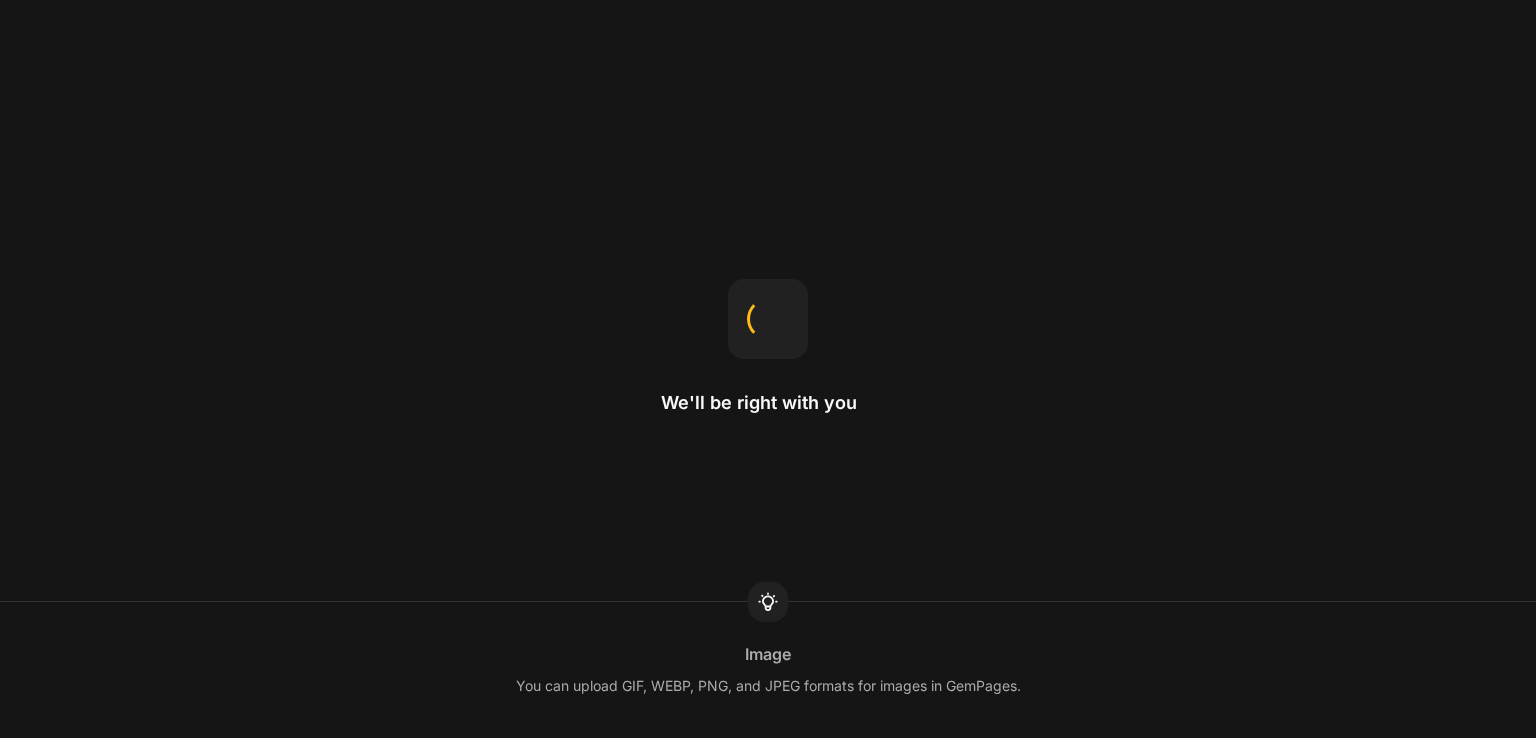scroll, scrollTop: 0, scrollLeft: 0, axis: both 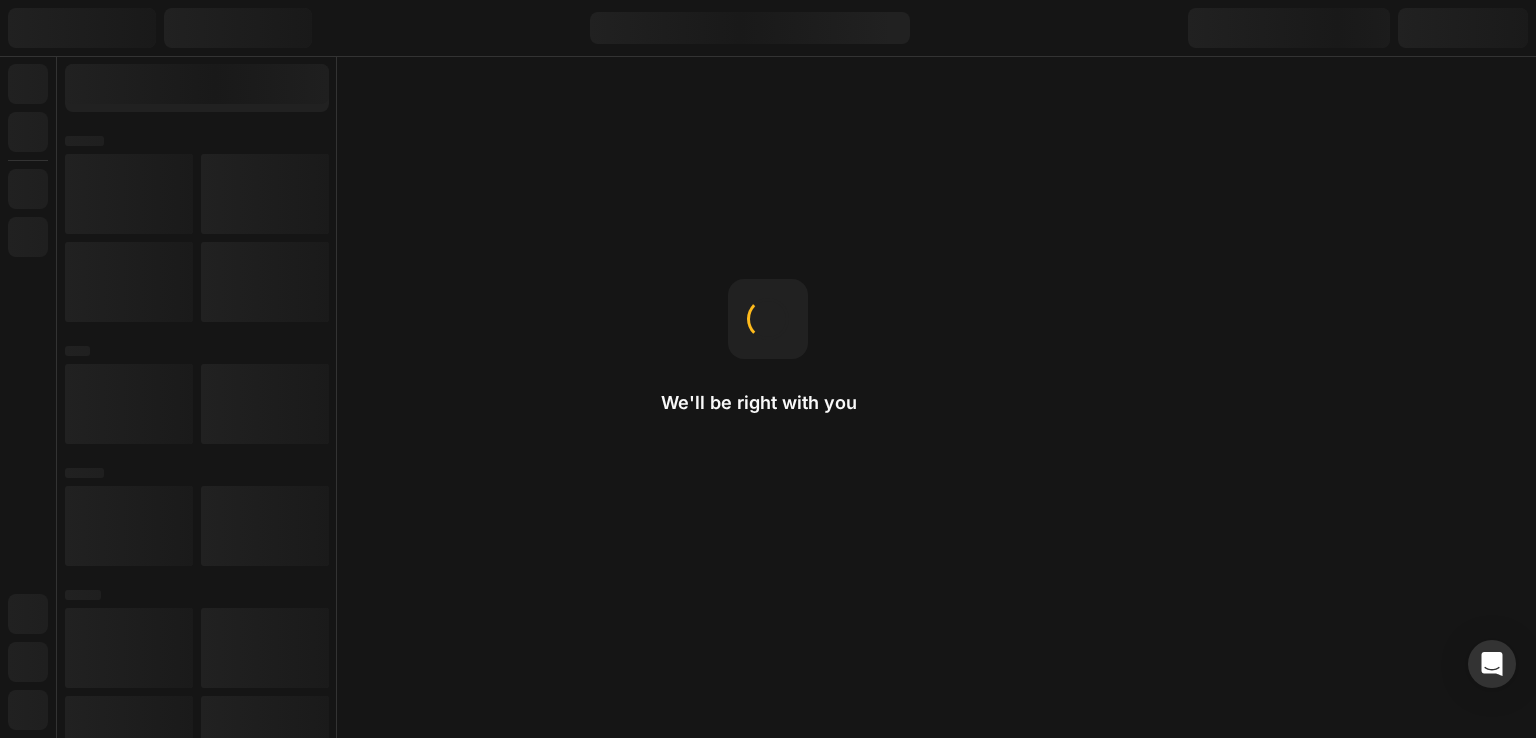 drag, startPoint x: 709, startPoint y: 425, endPoint x: 613, endPoint y: 405, distance: 98.0612 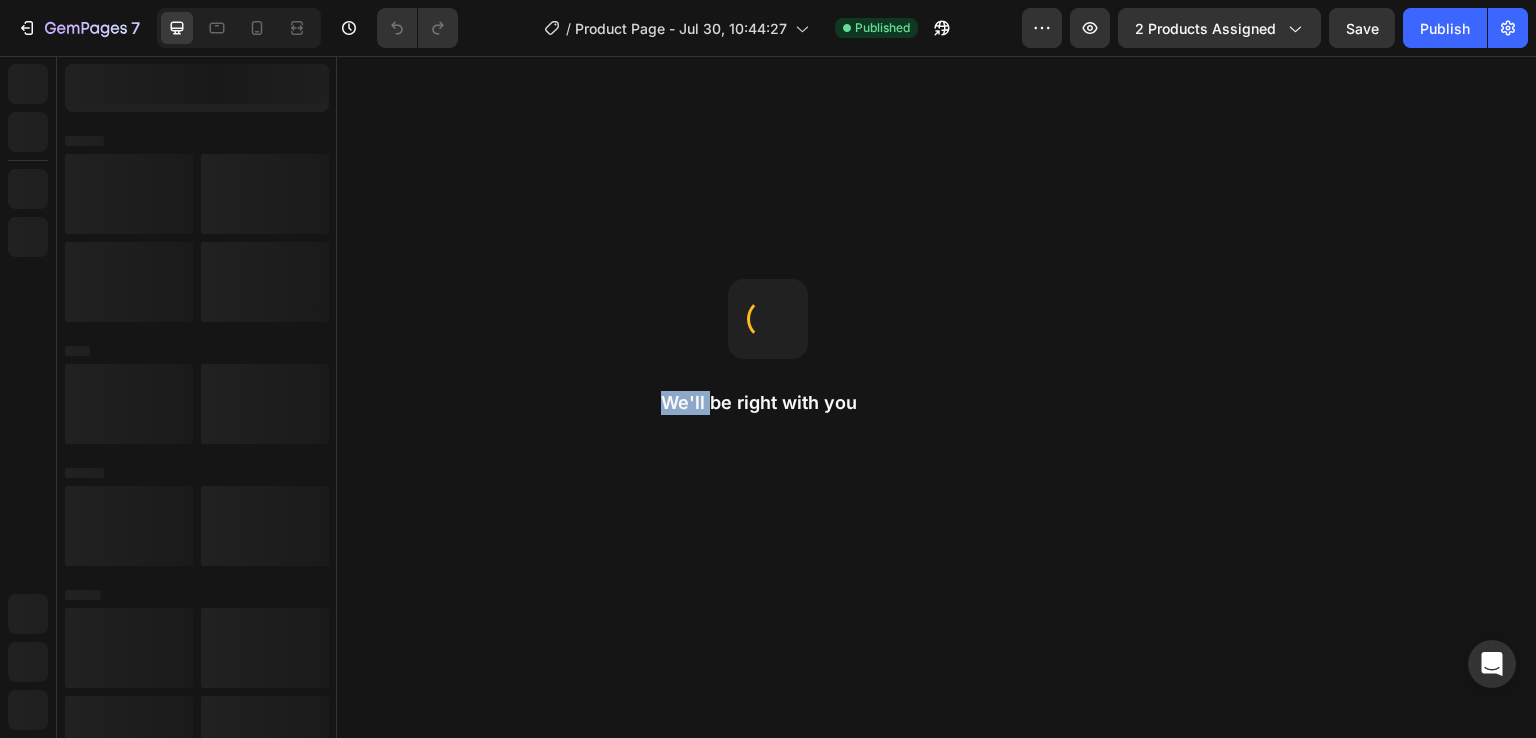 scroll, scrollTop: 0, scrollLeft: 0, axis: both 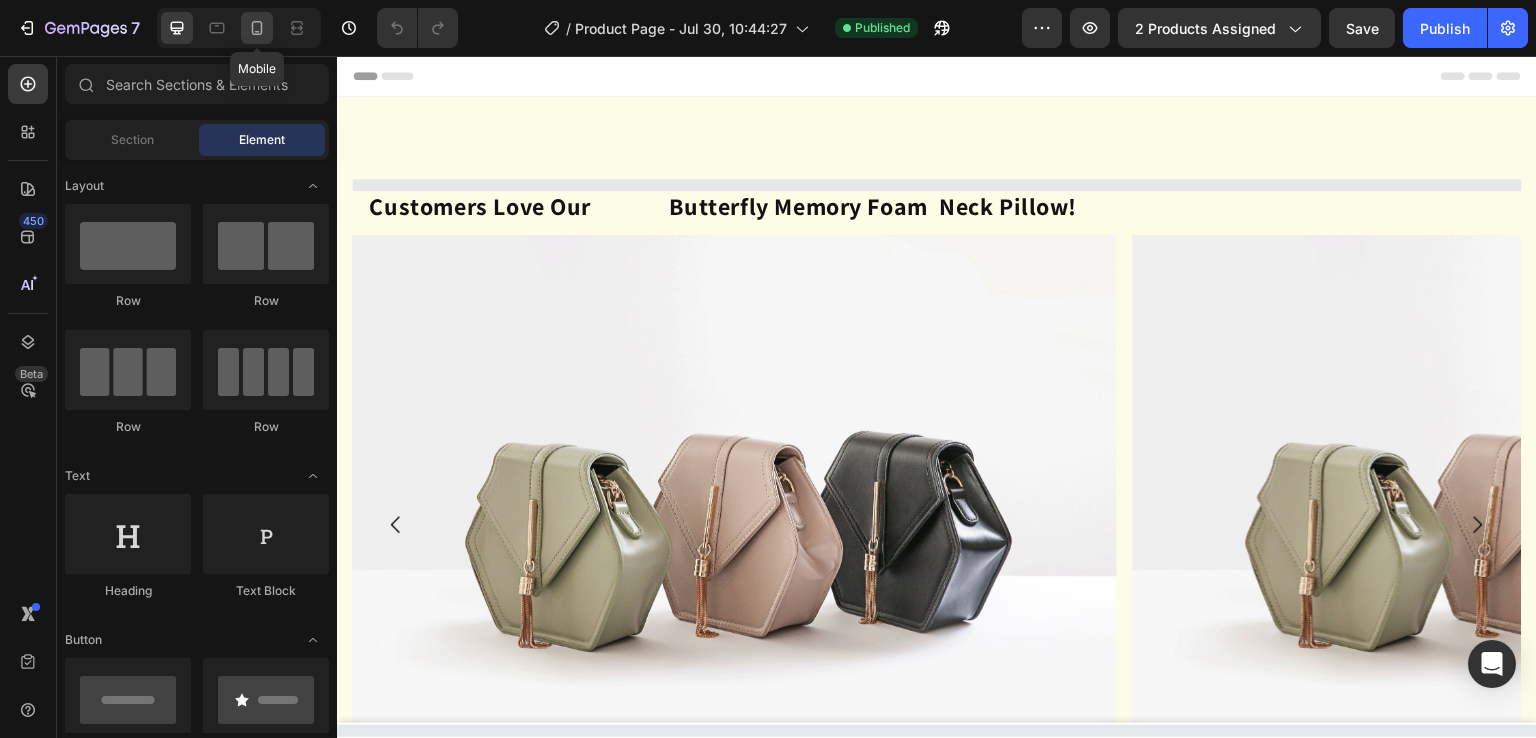 click 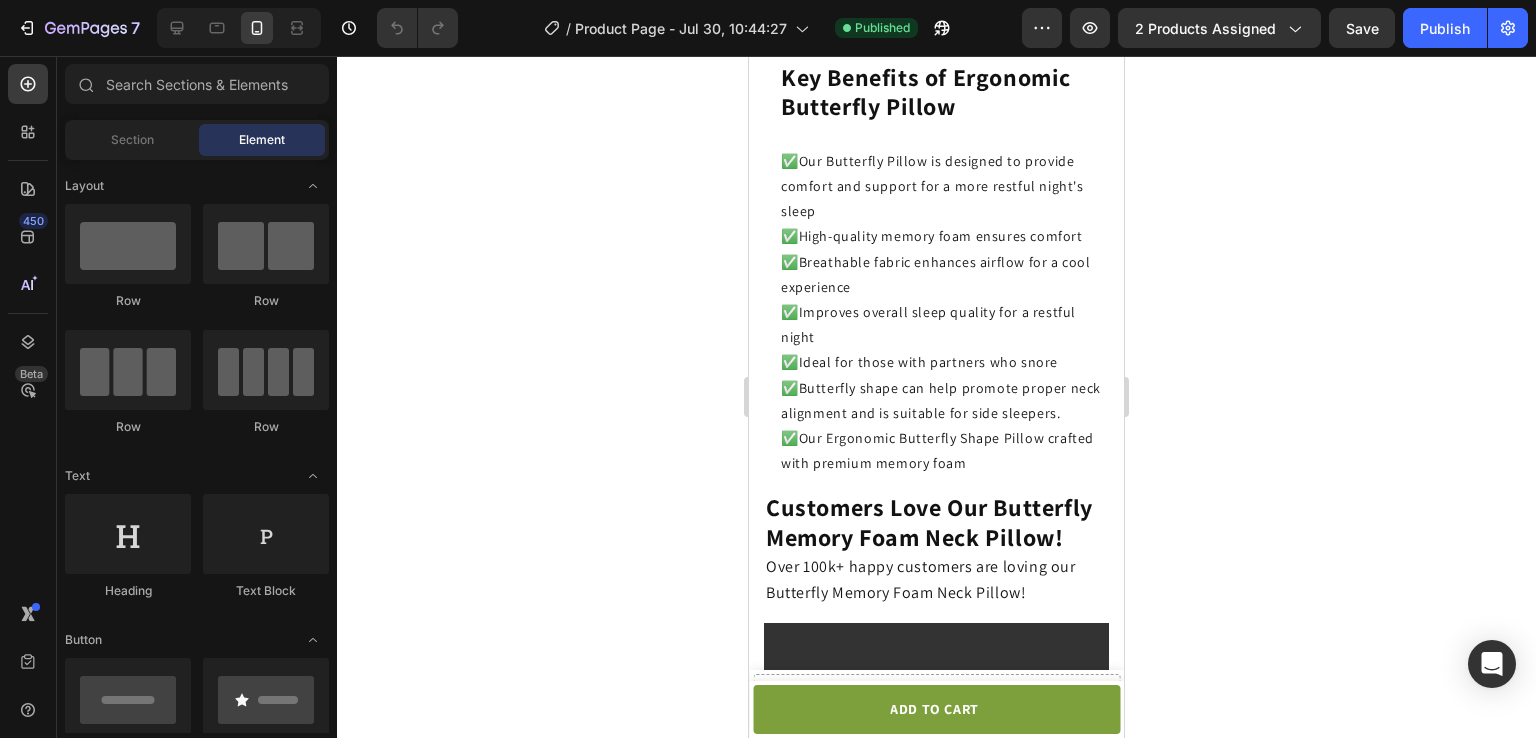 scroll, scrollTop: 3588, scrollLeft: 0, axis: vertical 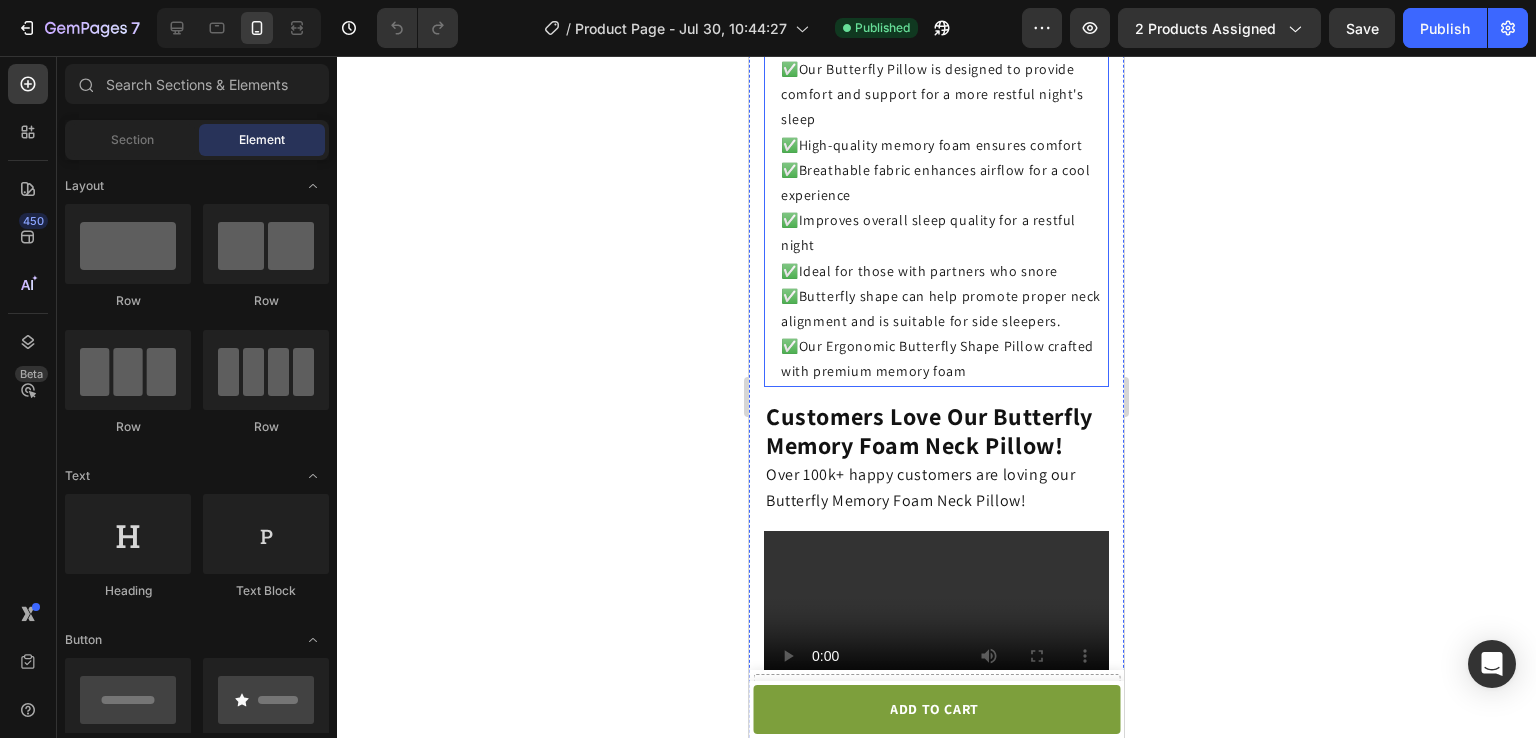 click on "✅  Our Ergonomic Butterfly Shape Pillow crafted with premium memory foam" 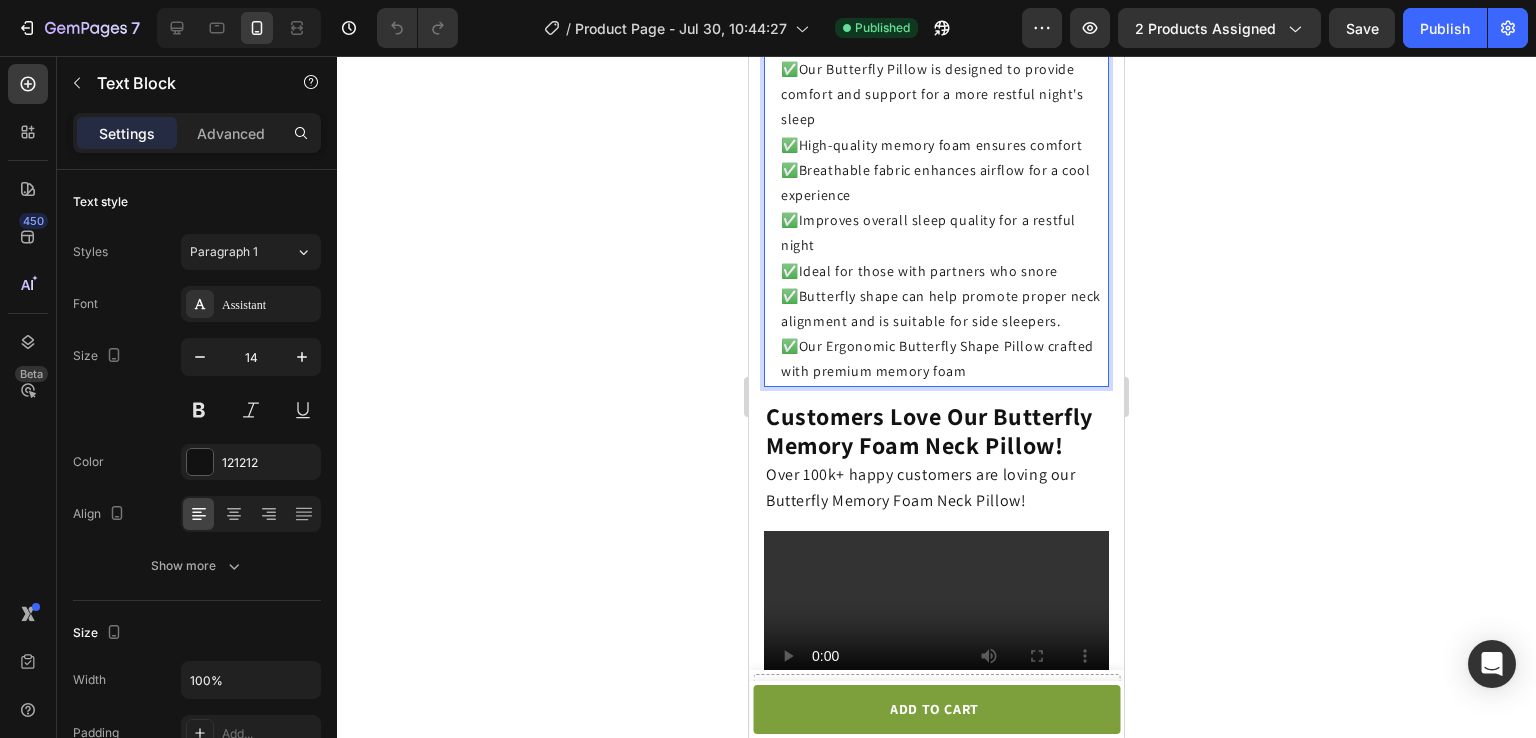 click on "✅  Our Ergonomic Butterfly Shape Pillow crafted with premium memory foam" 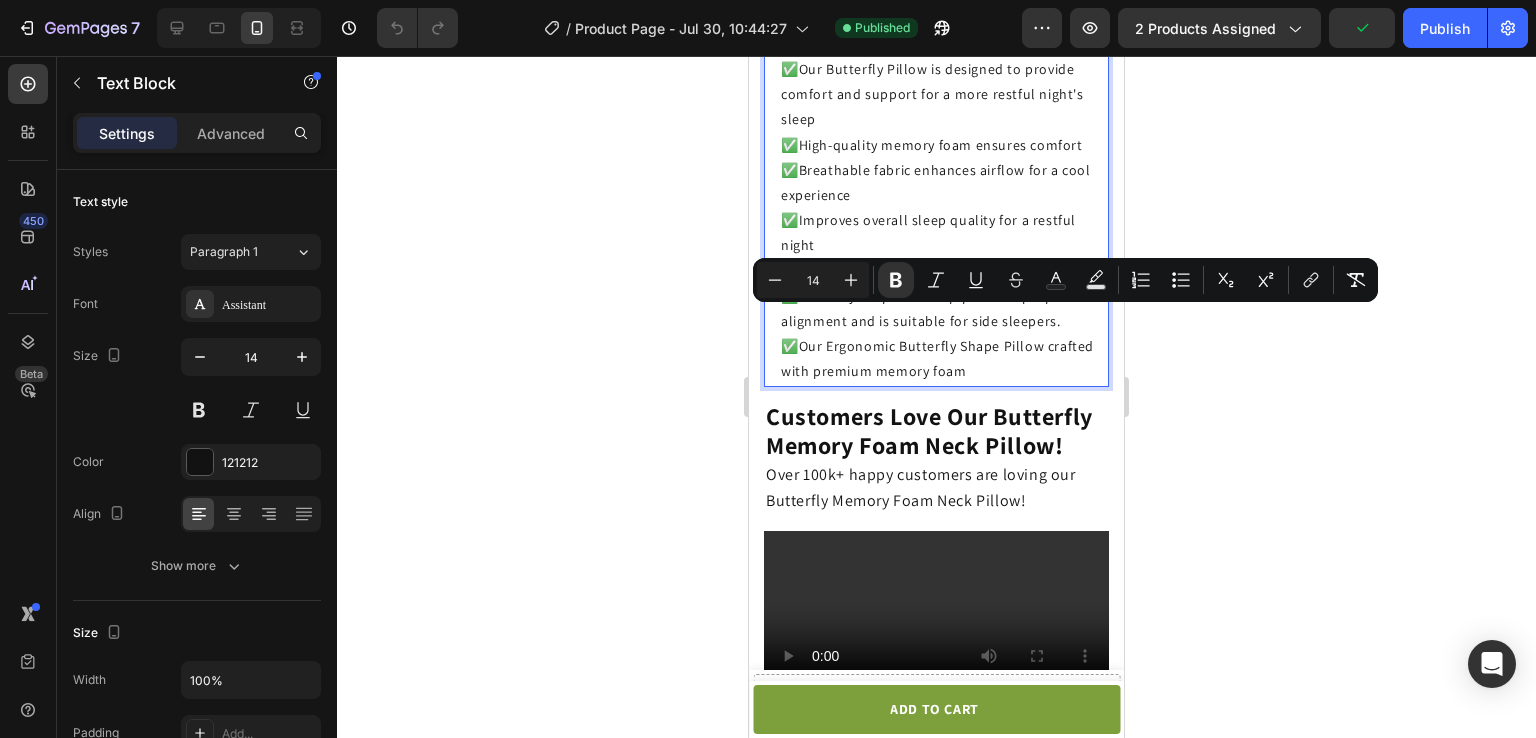 click on "✅  Our Ergonomic Butterfly Shape Pillow crafted with premium memory foam" 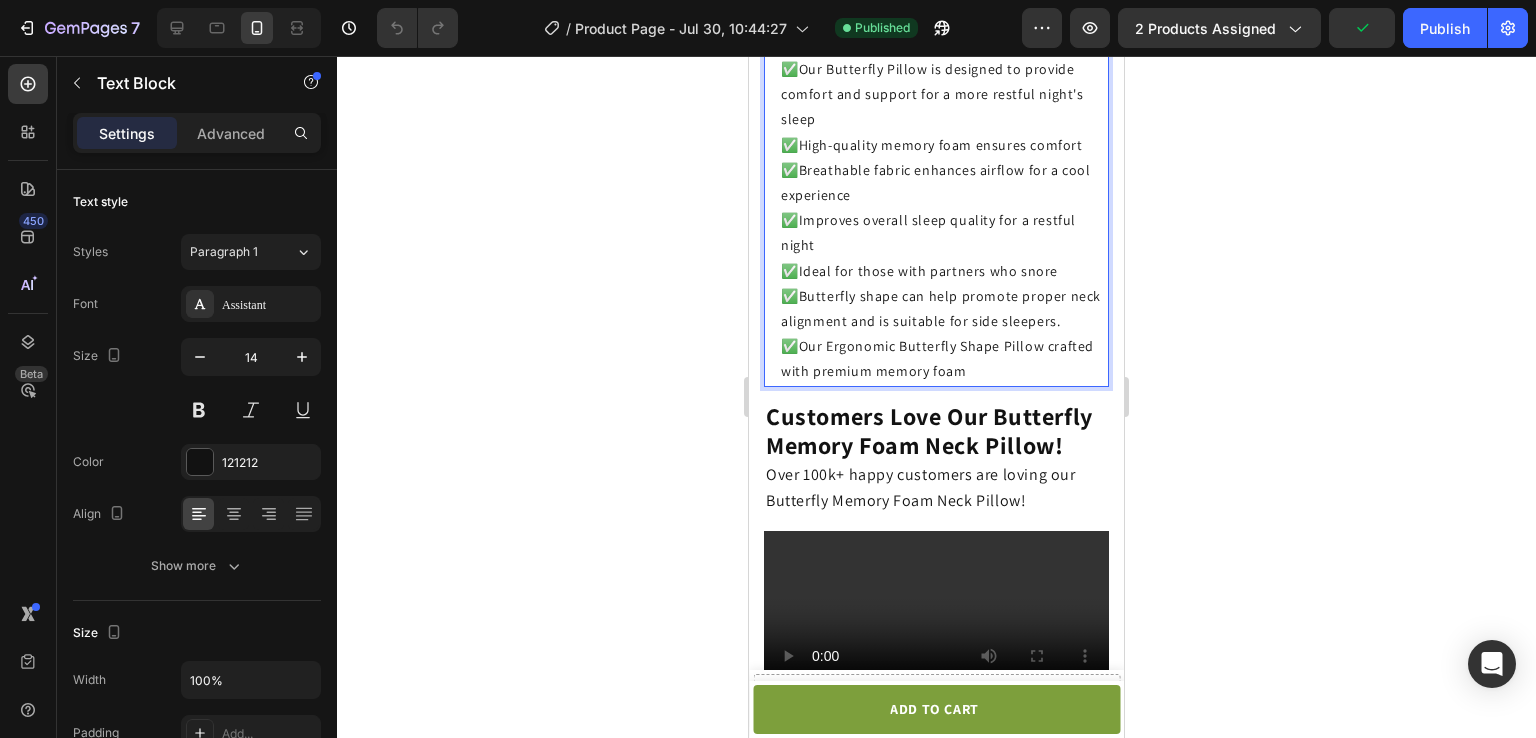 scroll, scrollTop: 3485, scrollLeft: 0, axis: vertical 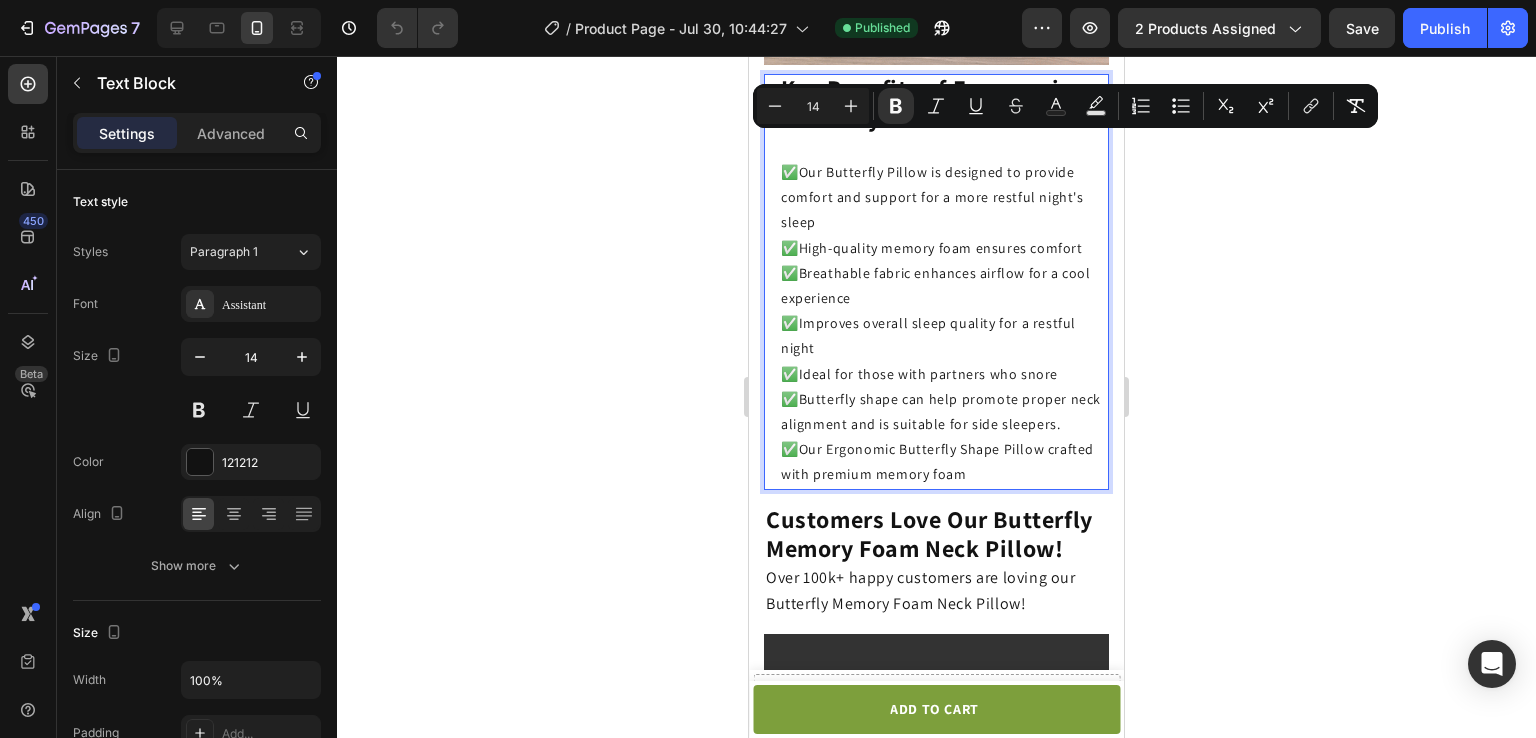 drag, startPoint x: 780, startPoint y: 141, endPoint x: 1035, endPoint y: 453, distance: 402.95038 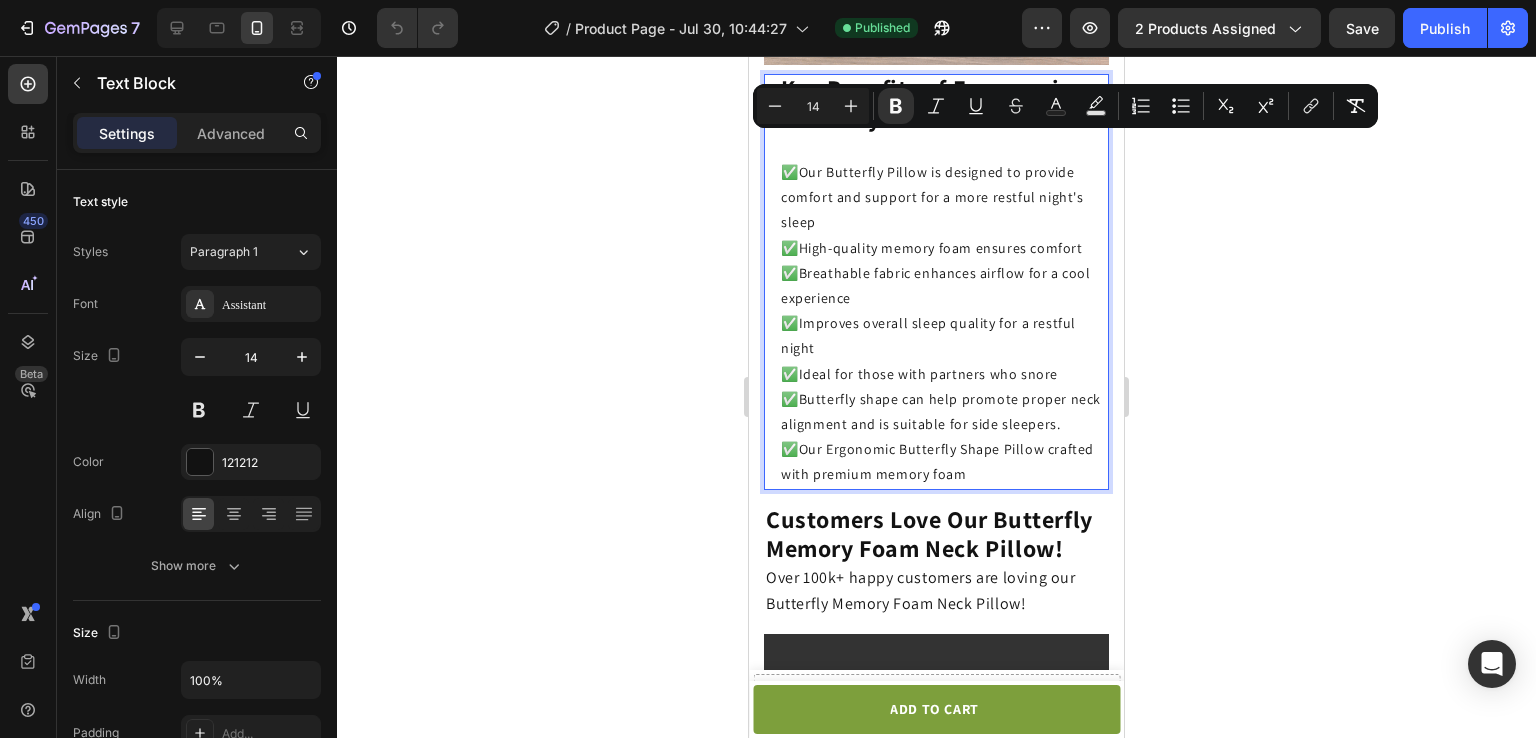 click on "Key Benefits of Ergonomic Butterfly Pillow ✅  Our Butterfly Pillow is designed to provide comfort and support for a more restful night's sleep ✅  High-quality memory foam ensures comfort ✅  Breathable fabric enhances airflow for a cool experience ✅  Improves overall sleep quality for a restful night ✅  Ideal for those with partners who snore ✅ Butterfly shape can help promote proper neck alignment and is suitable for side sleepers. ✅  Our Ergonomic Butterfly Shape Pillow crafted with premium memory foam" 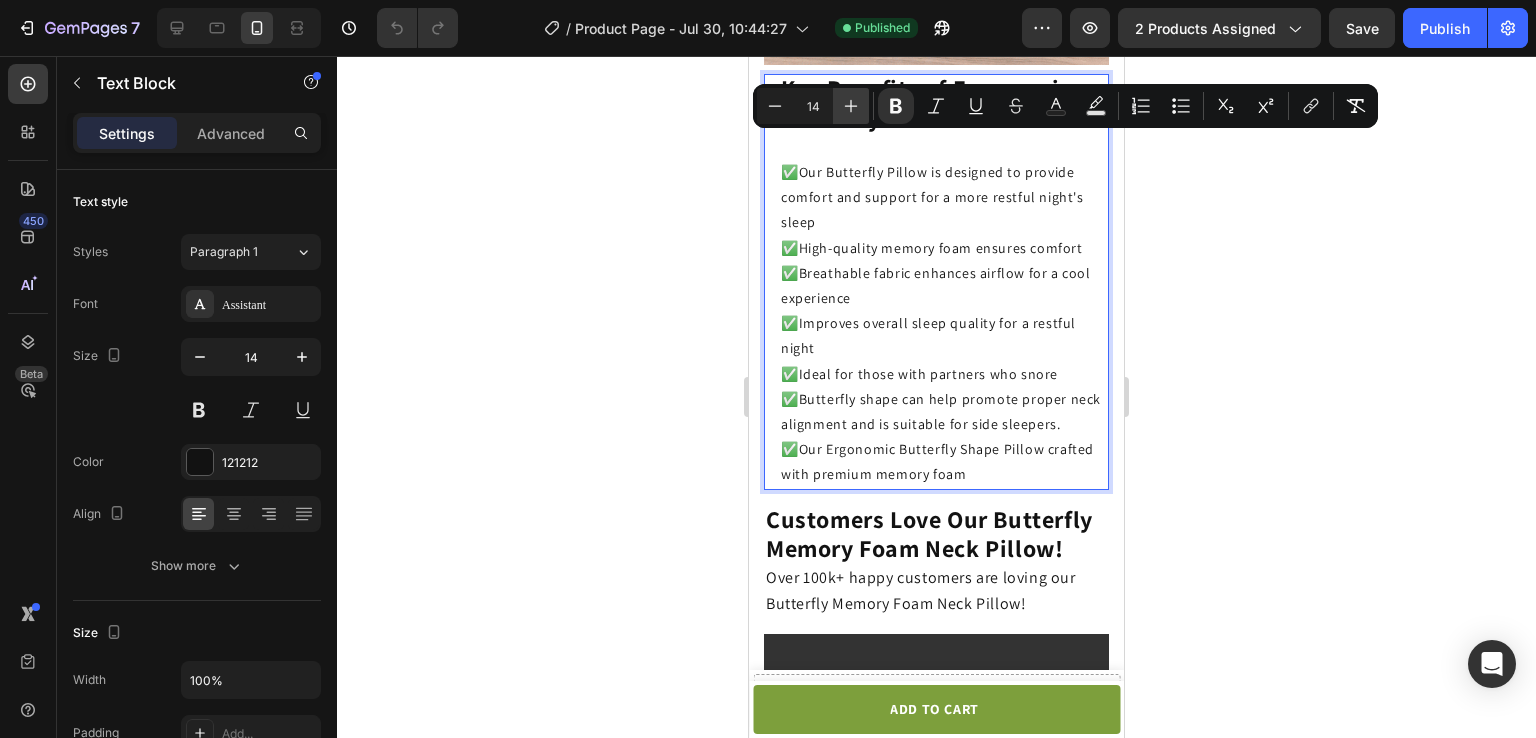 click on "Plus" at bounding box center [851, 106] 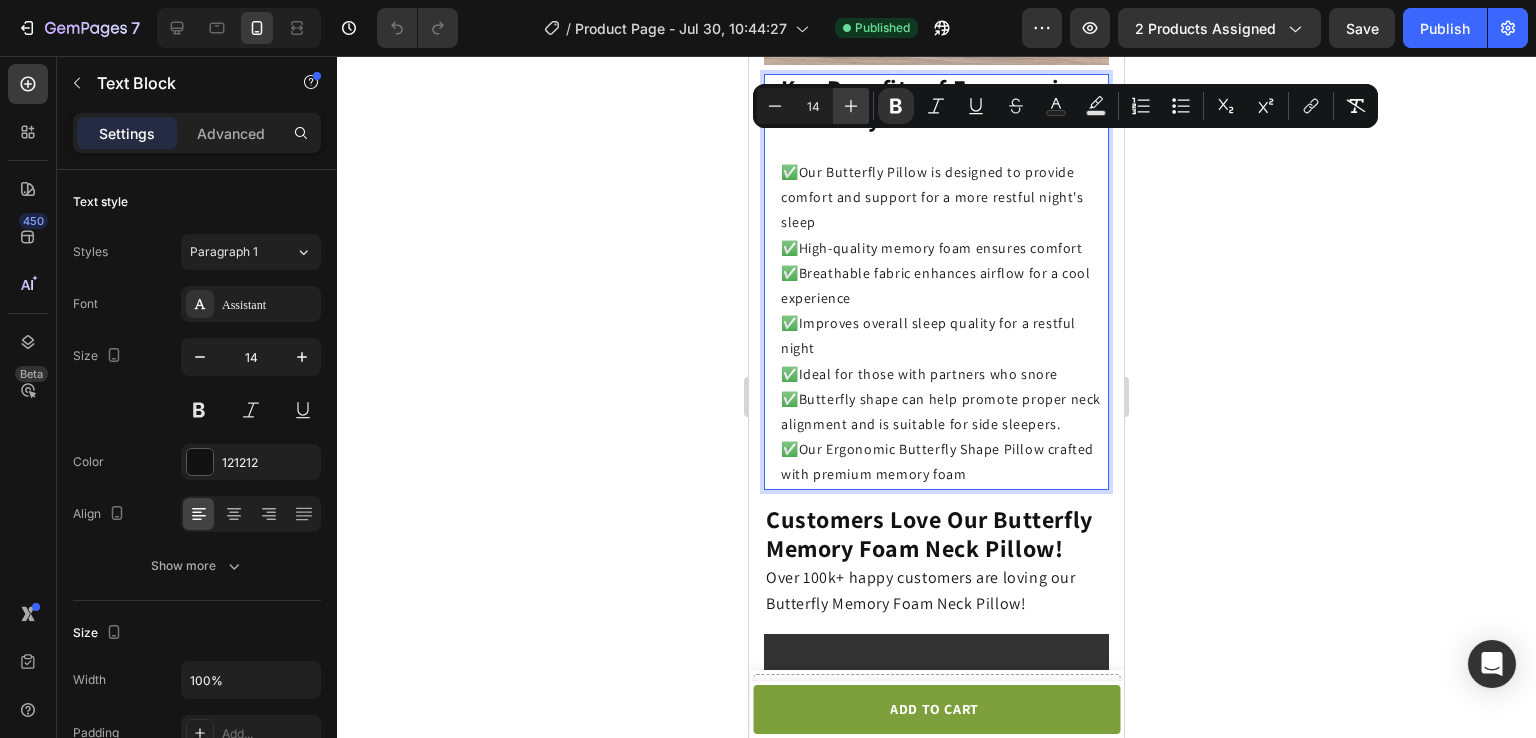 type on "15" 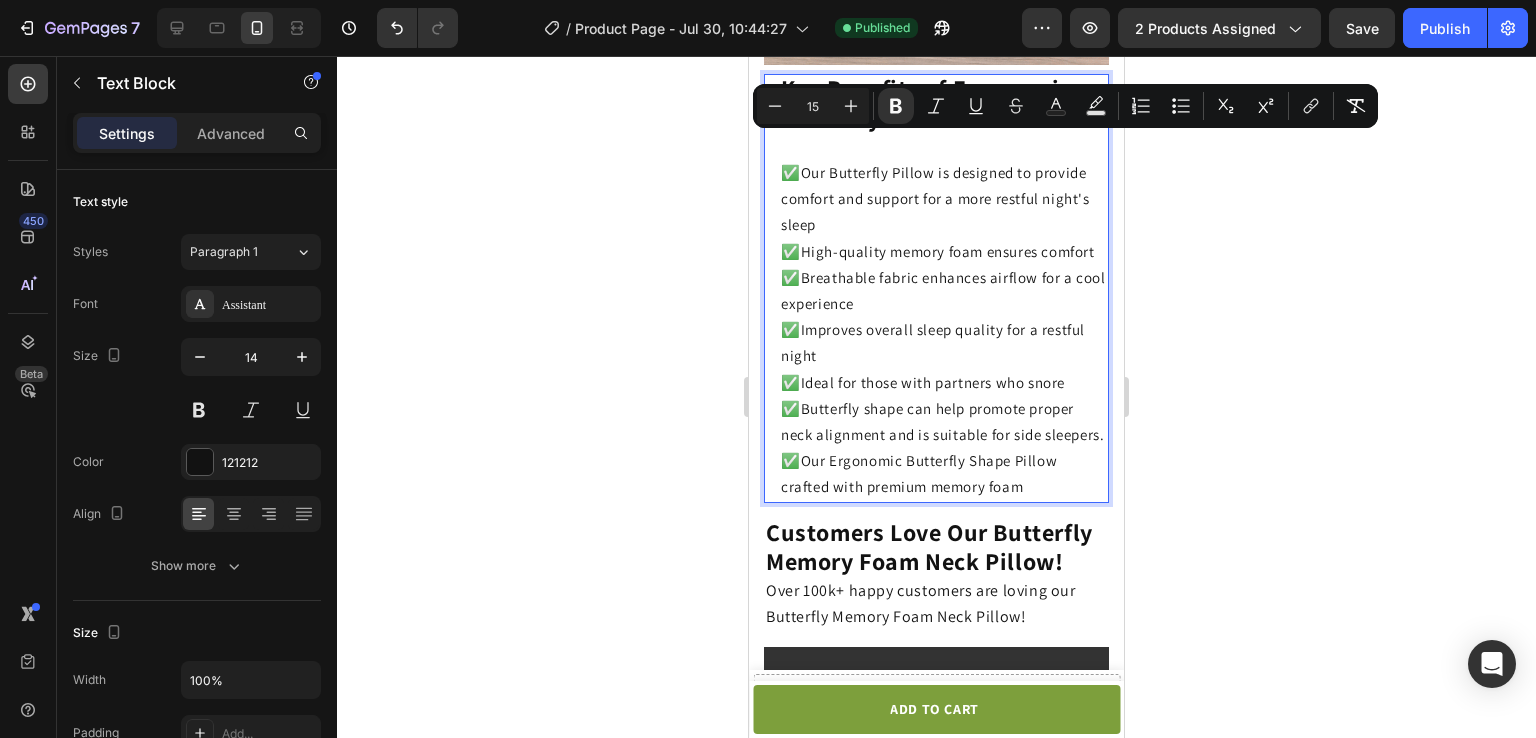 click 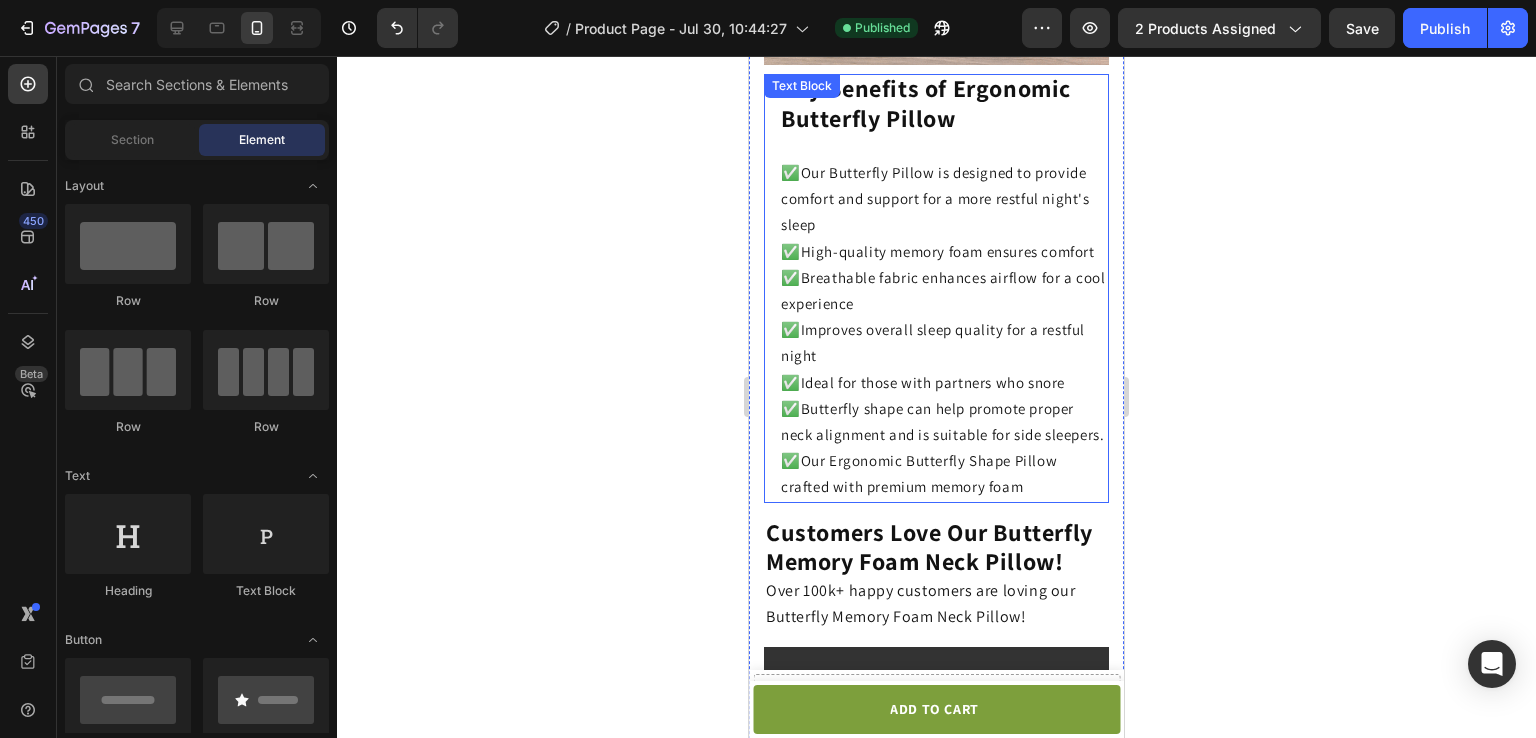 click on "✅" 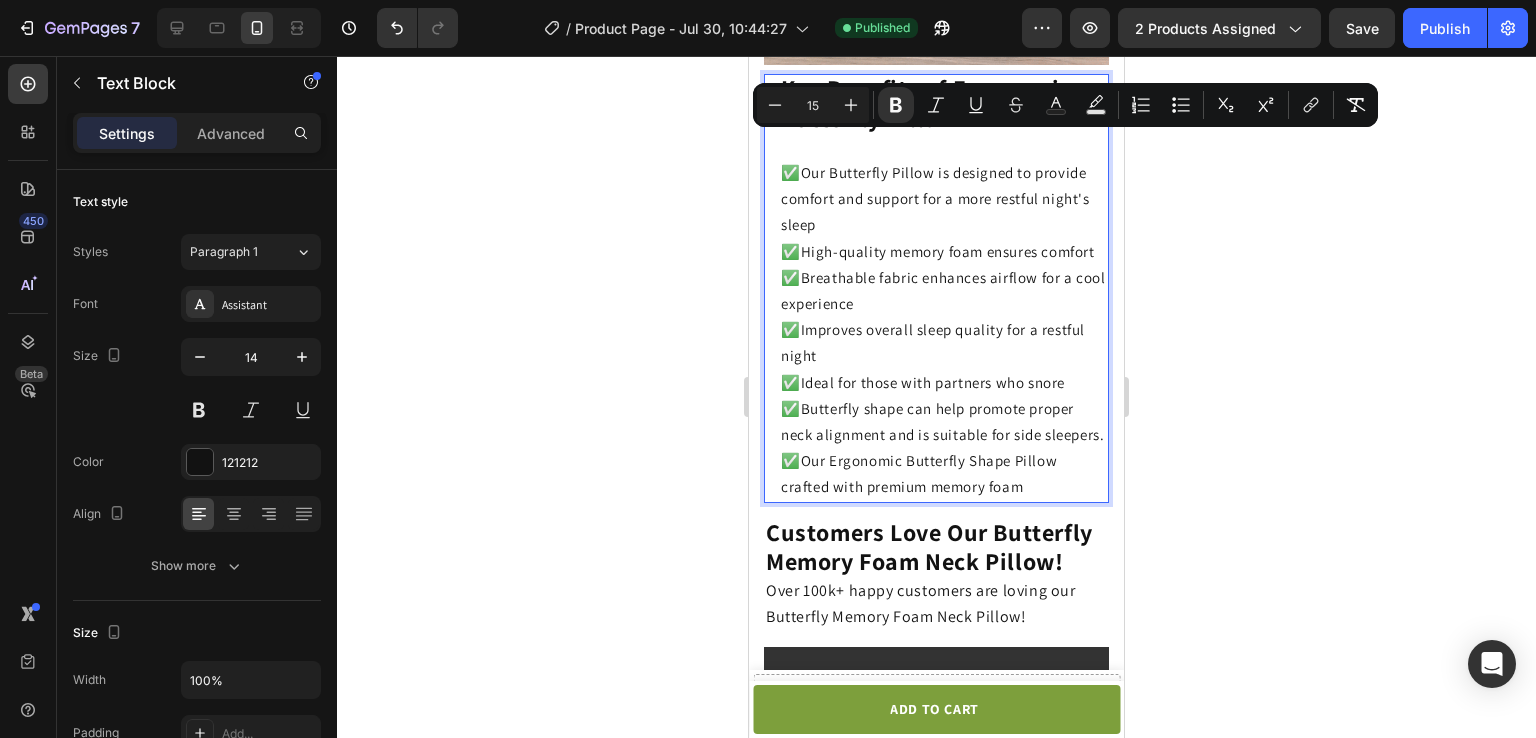 drag, startPoint x: 787, startPoint y: 152, endPoint x: 1062, endPoint y: 493, distance: 438.07077 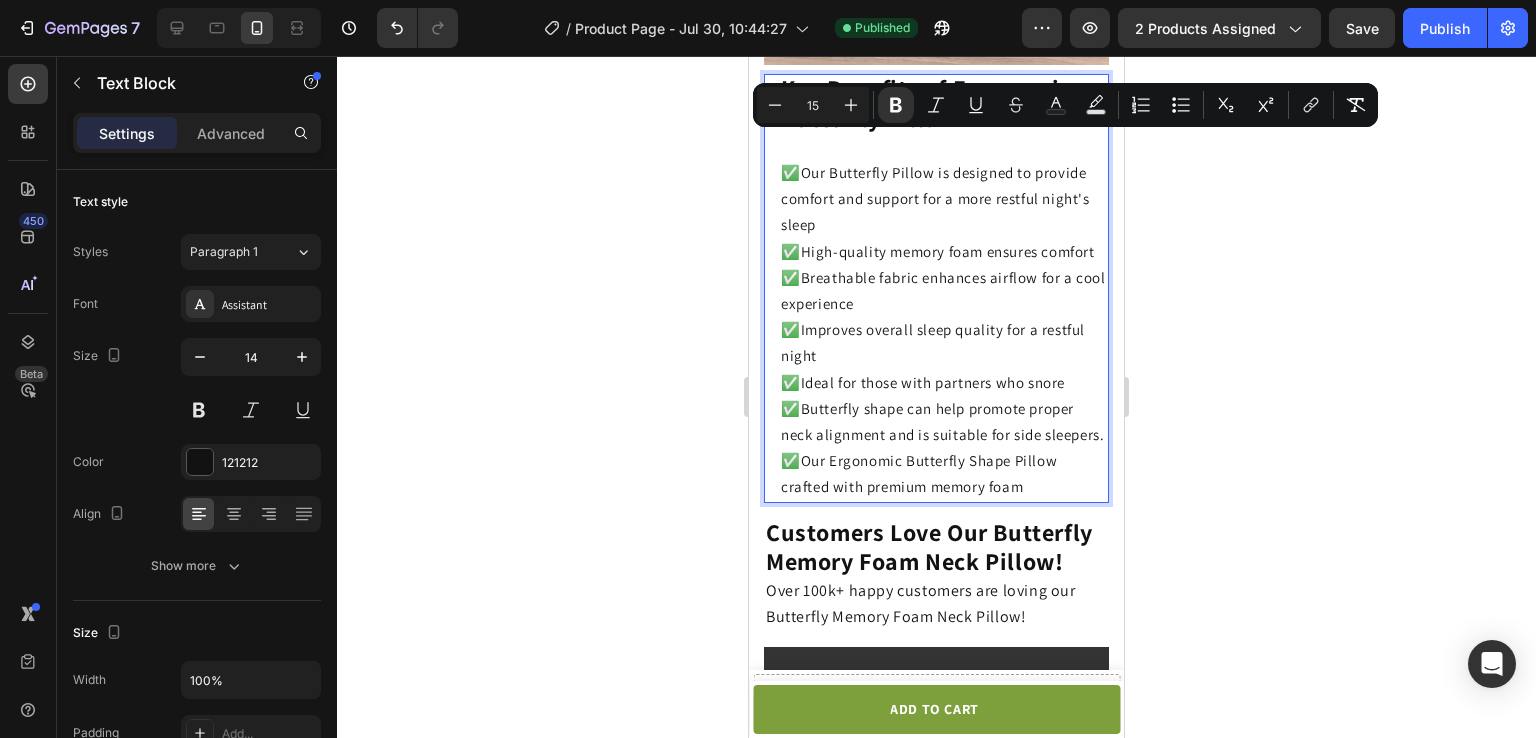 click on "✅  Our Butterfly Pillow is designed to provide comfort and support for a more restful night's sleep ✅  High-quality memory foam ensures comfort ✅  Breathable fabric enhances airflow for a cool experience ✅  Improves overall sleep quality for a restful night ✅  Ideal for those with partners who snore ✅ Butterfly shape can help promote proper neck alignment and is suitable for side sleepers. ✅  Our Ergonomic Butterfly Shape Pillow crafted with premium memory foam" 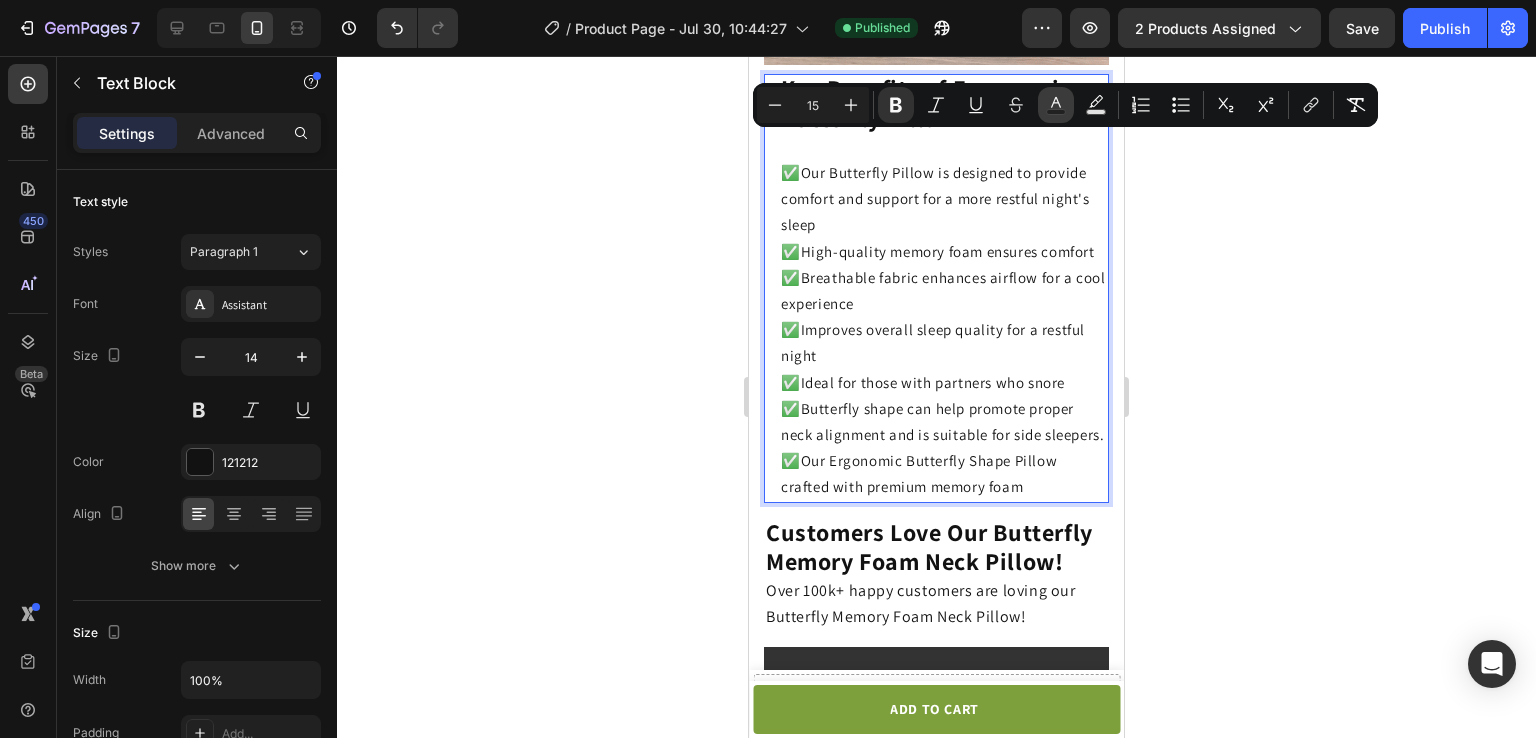 click 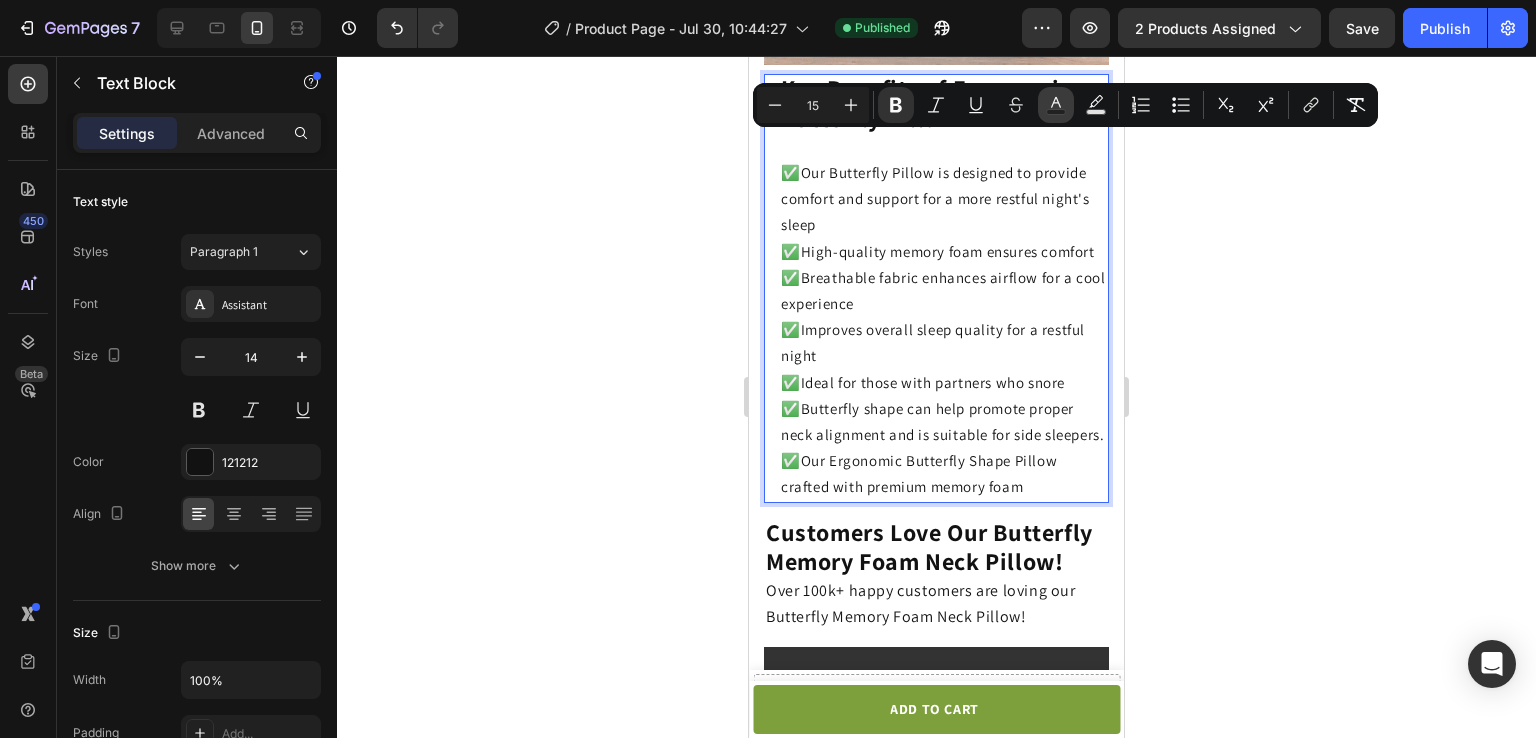 type on "121212" 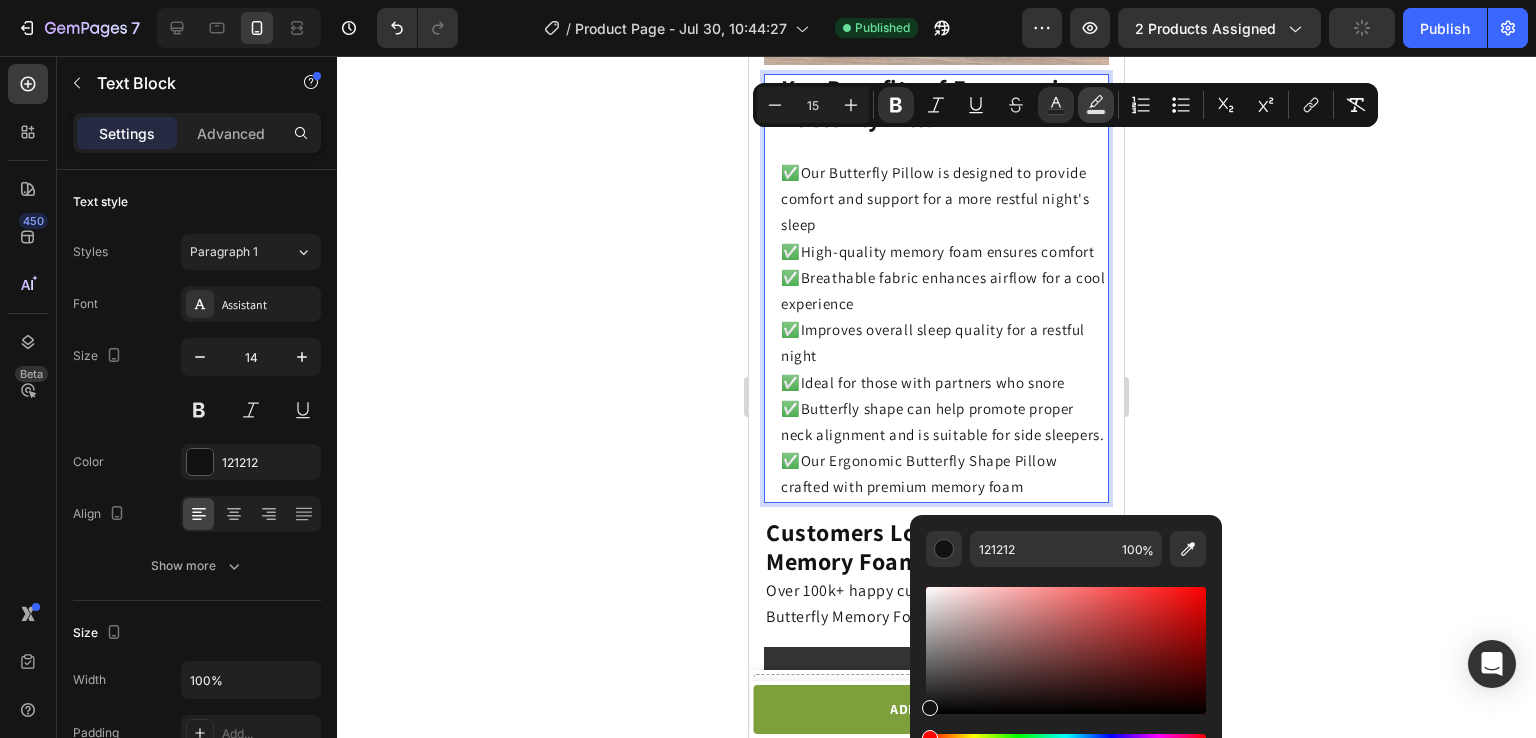 click 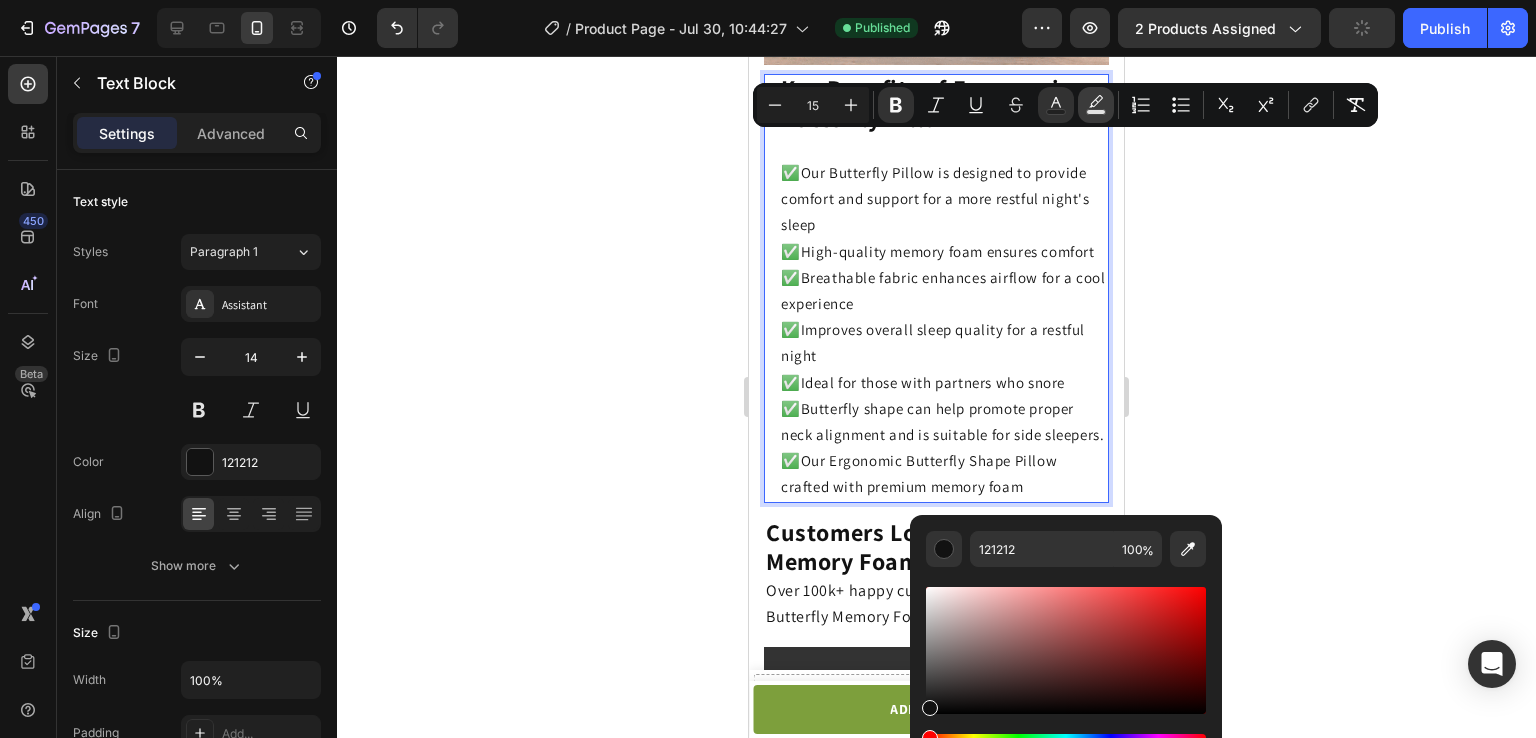 type on "000000" 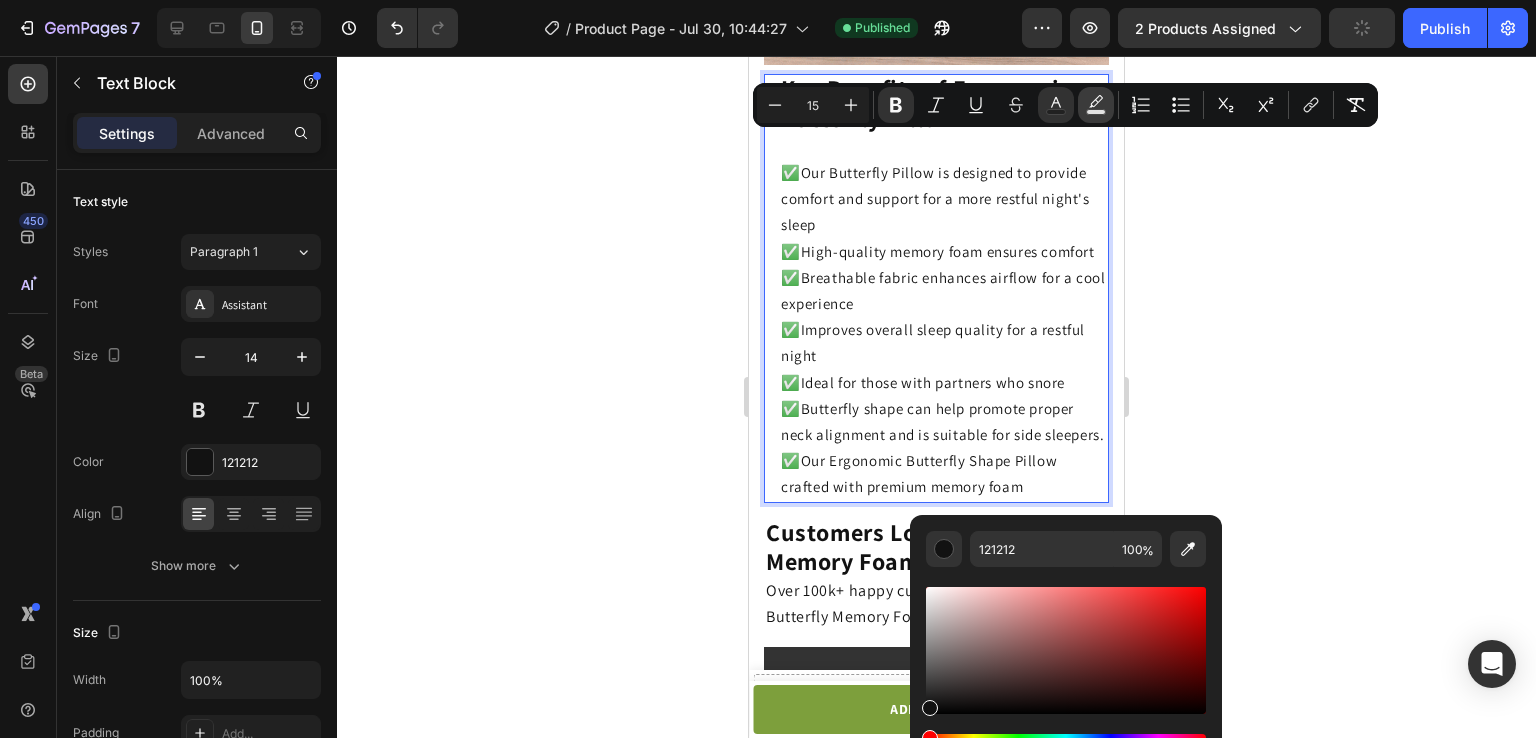 type on "77" 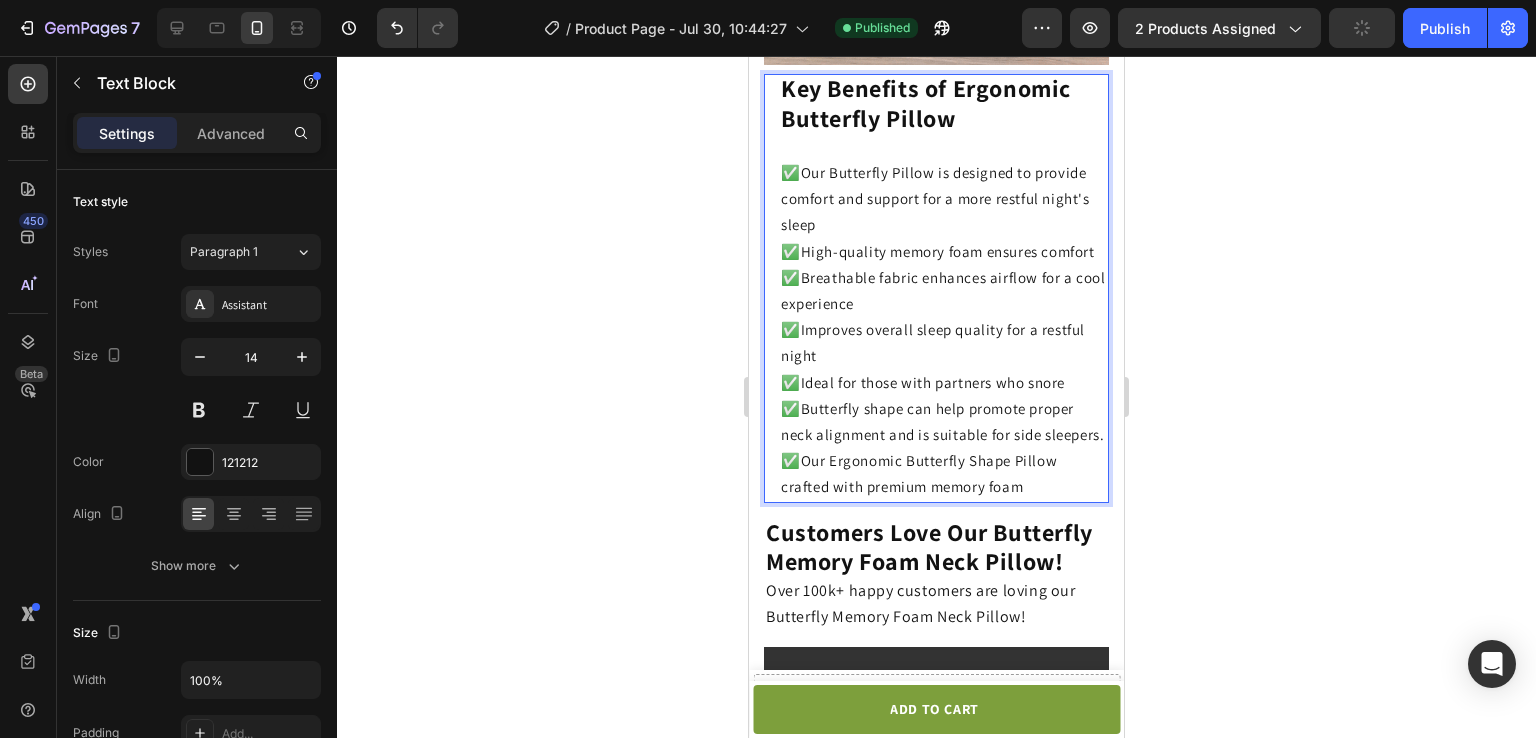 click 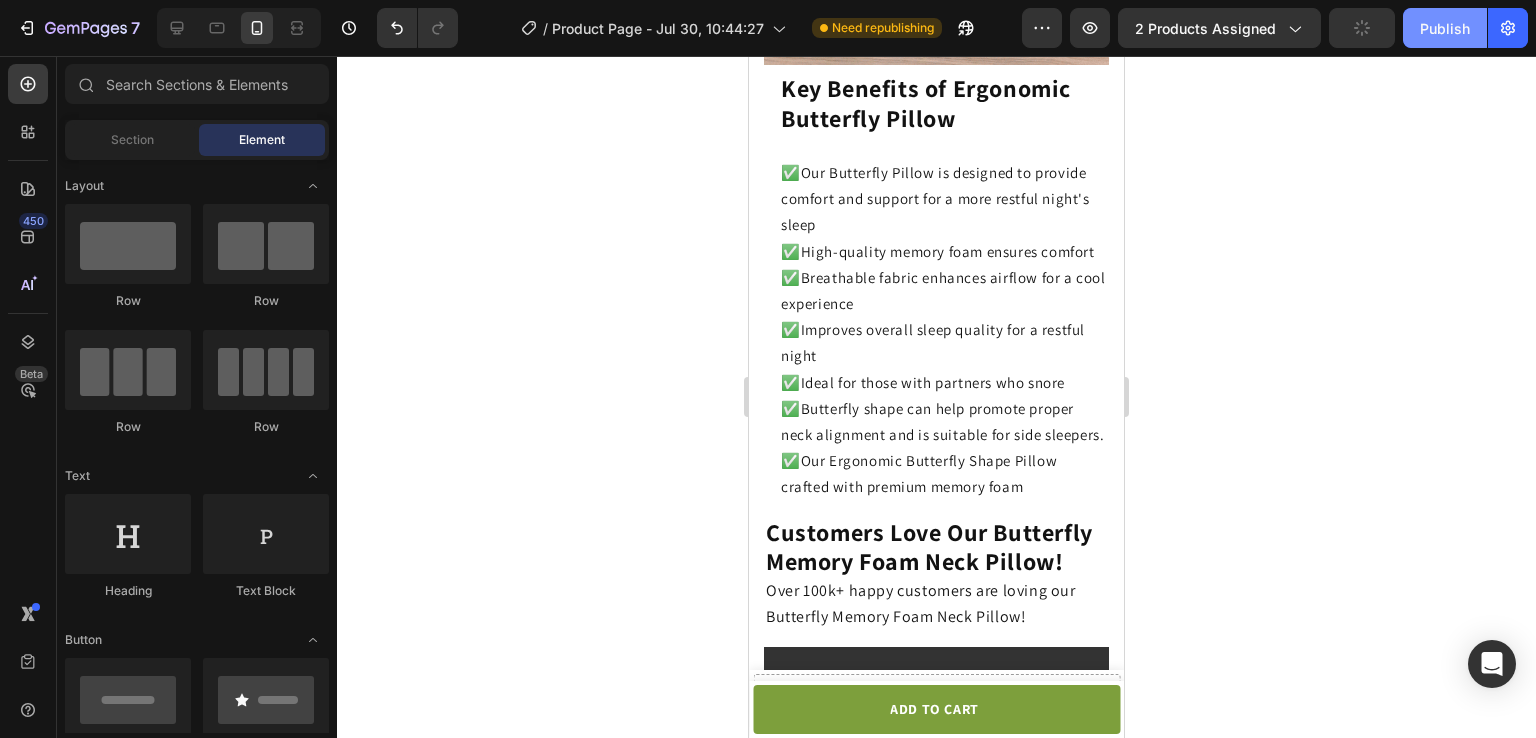 click on "Publish" at bounding box center [1445, 28] 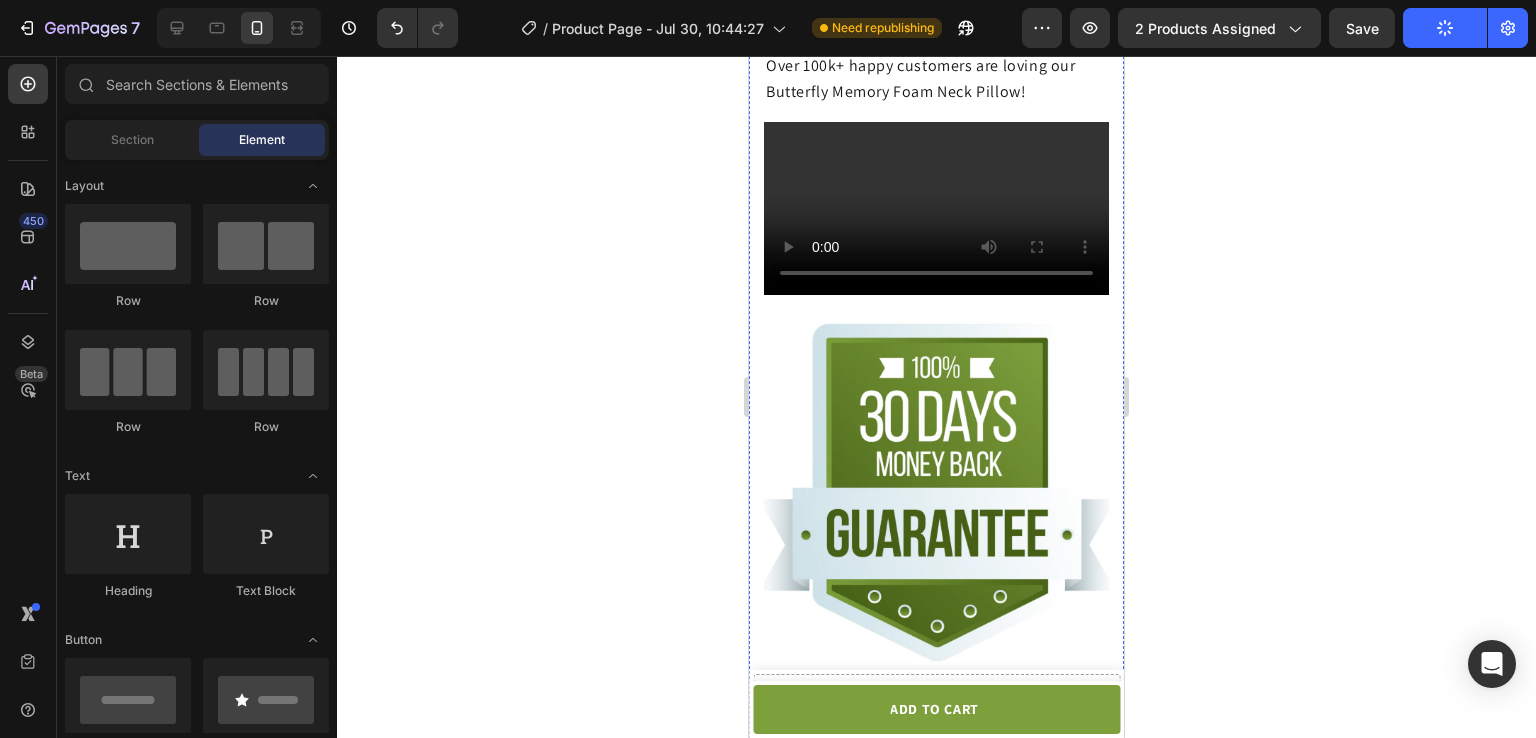 scroll, scrollTop: 4012, scrollLeft: 0, axis: vertical 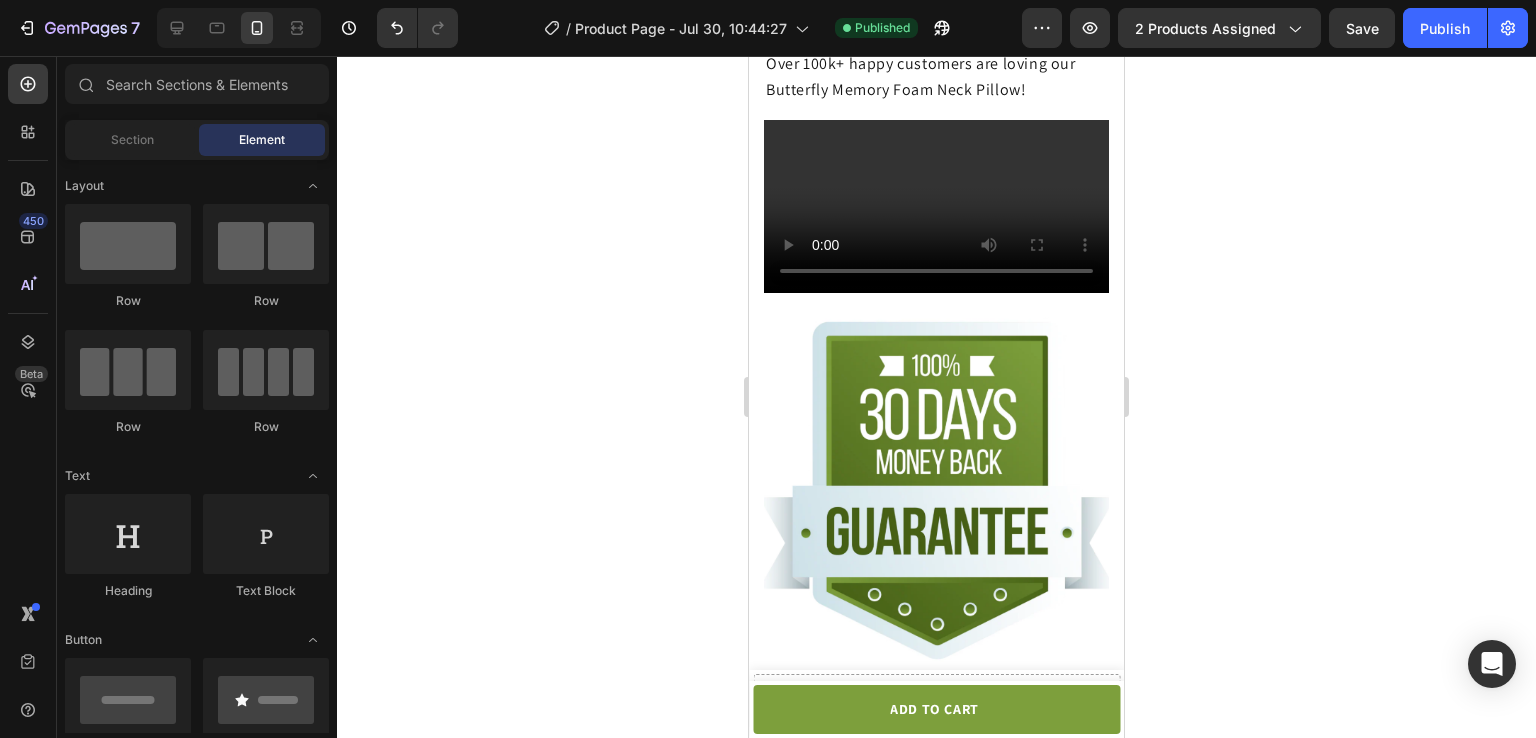 click 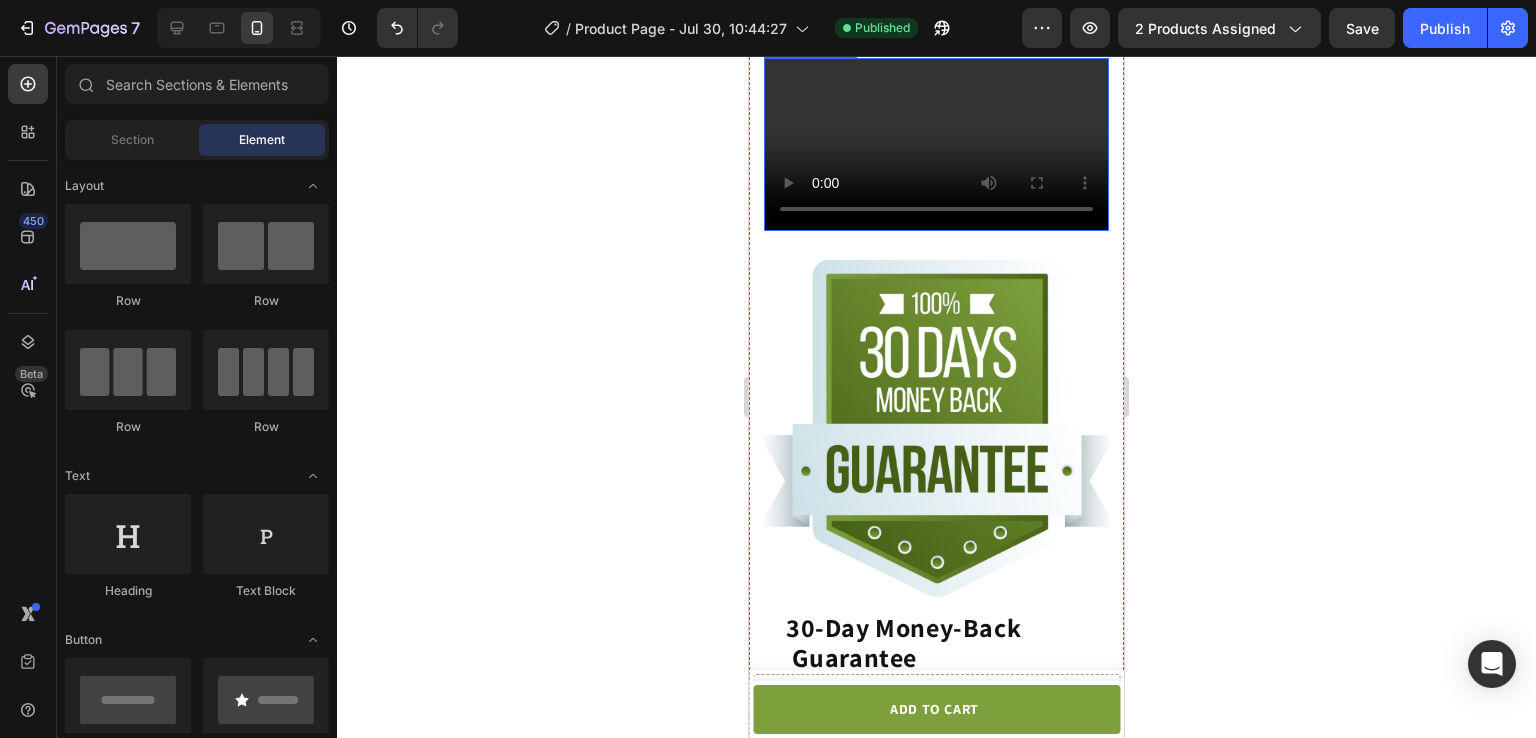 scroll, scrollTop: 4076, scrollLeft: 0, axis: vertical 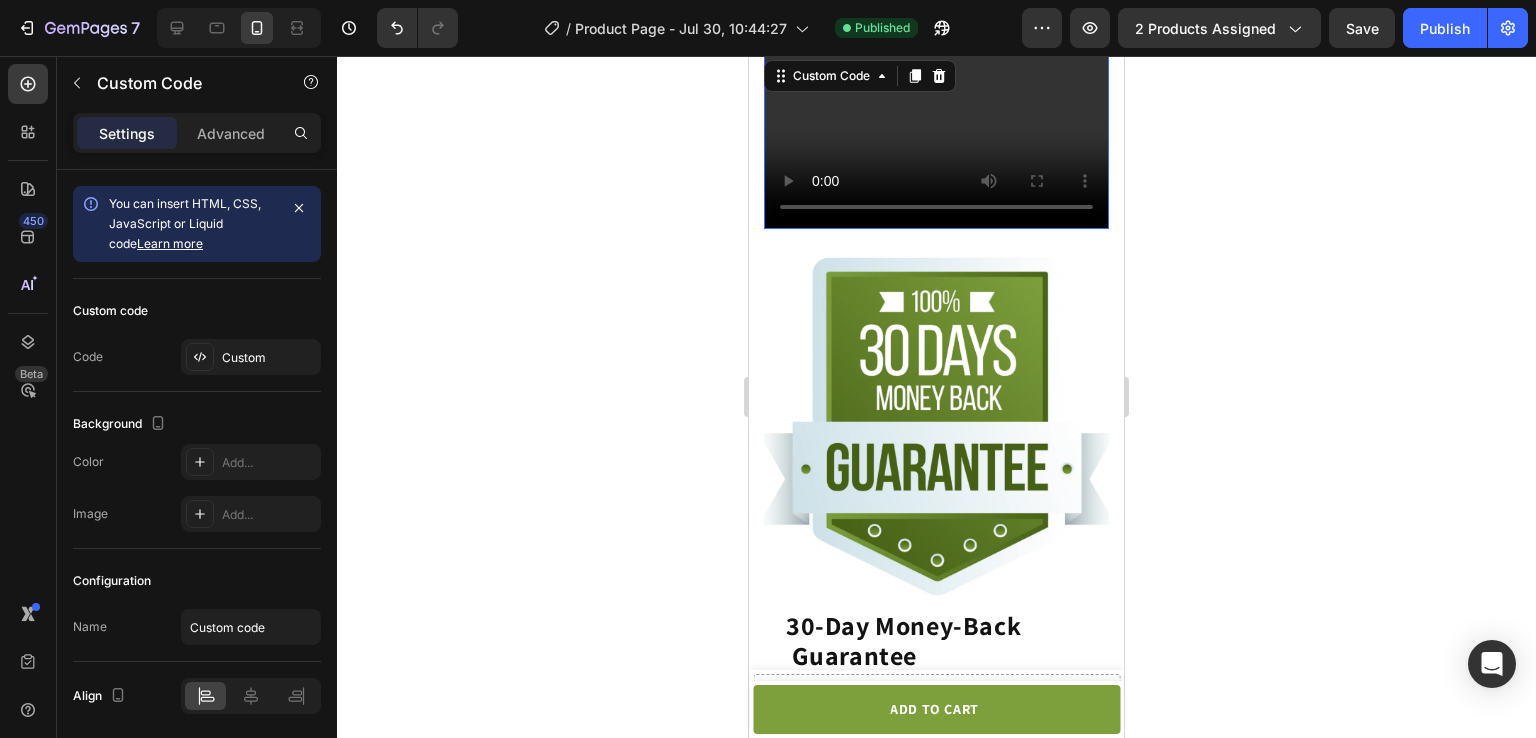 click on "متصفحك لا يدعم تشغيل الفيديو." 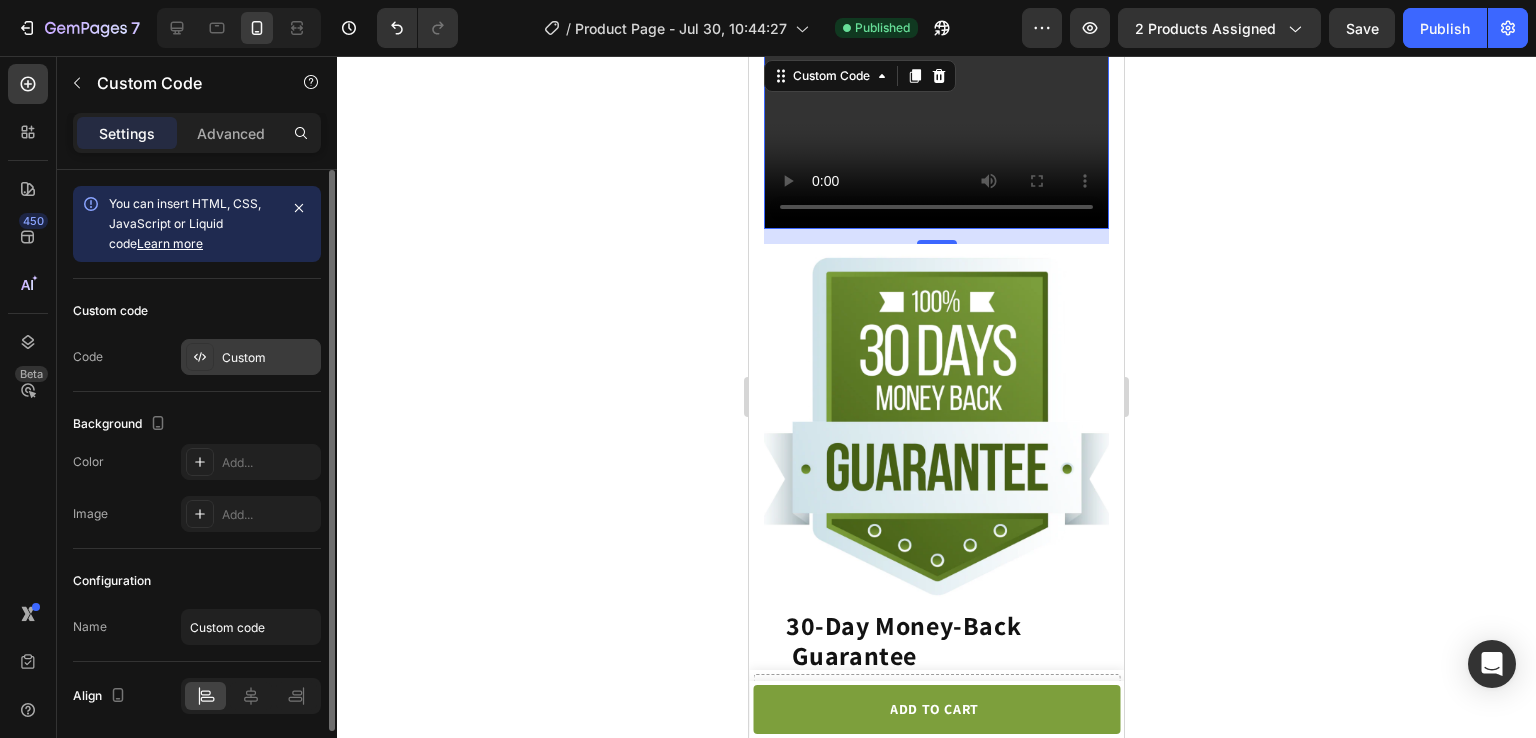 click on "Custom" at bounding box center (269, 358) 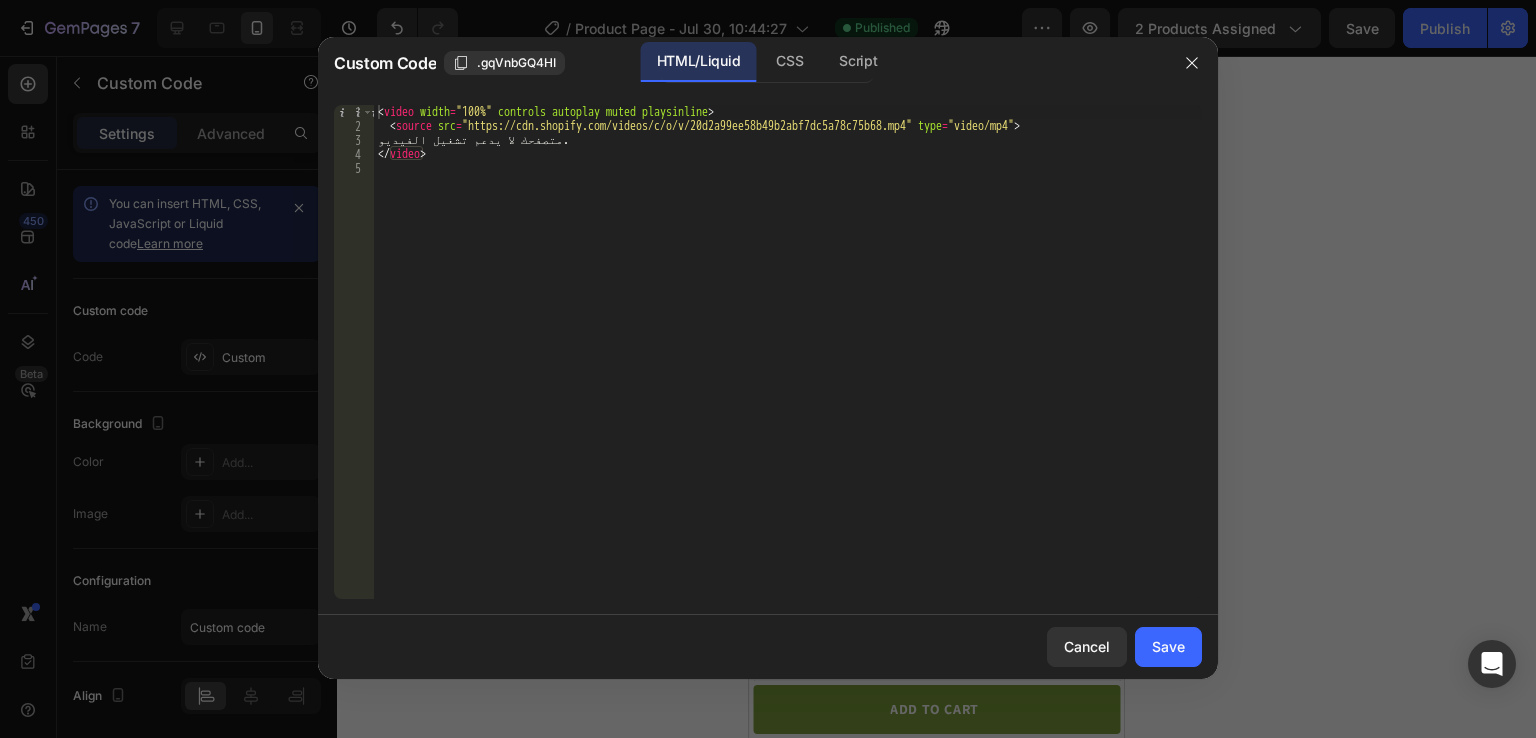 click on "< video   width = "100%"   controls   autoplay   muted   playsinline >    < source   src = "https://cdn.shopify.com/videos/c/o/v/20d2a99ee58b49b2abf7dc5a78c75b68.mp4"   type = "video/mp4" >   متصفحك لا يدعم تشغيل الفيديو. </ video >" at bounding box center (788, 366) 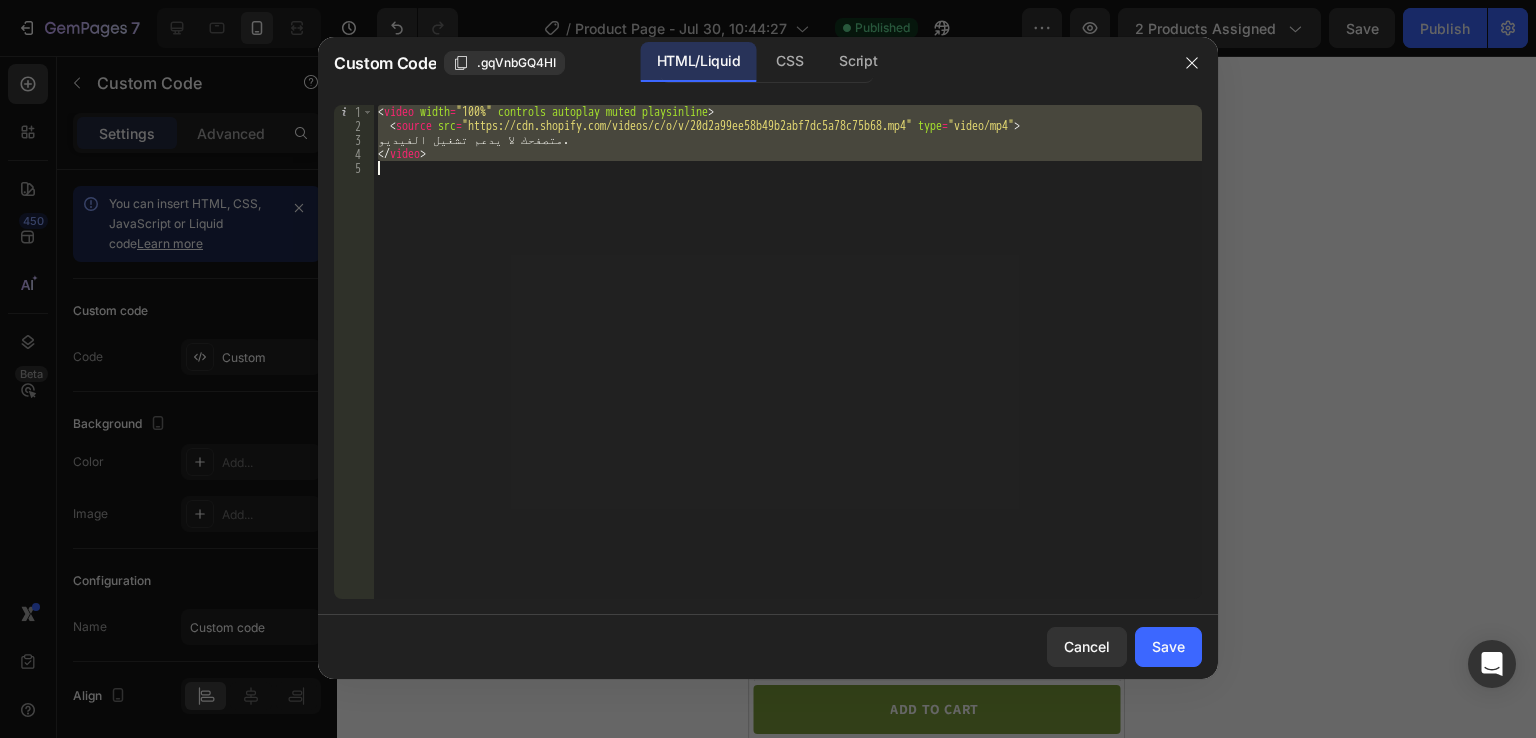 click on "< video   width = "100%"   controls   autoplay   muted   playsinline >    < source   src = "https://cdn.shopify.com/videos/c/o/v/20d2a99ee58b49b2abf7dc5a78c75b68.mp4"   type = "video/mp4" >   متصفحك لا يدعم تشغيل الفيديو. </ video >" at bounding box center (788, 352) 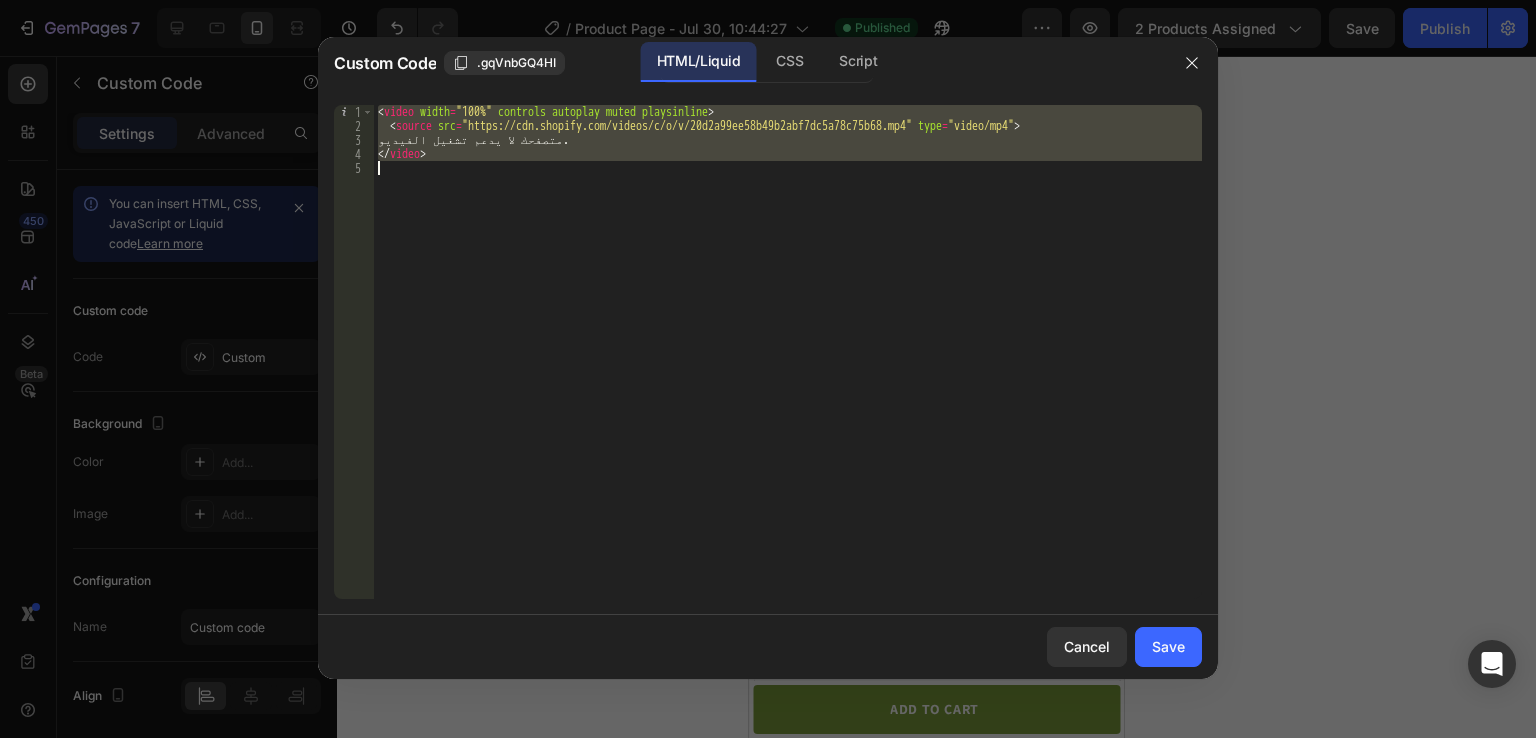 type on "</video>" 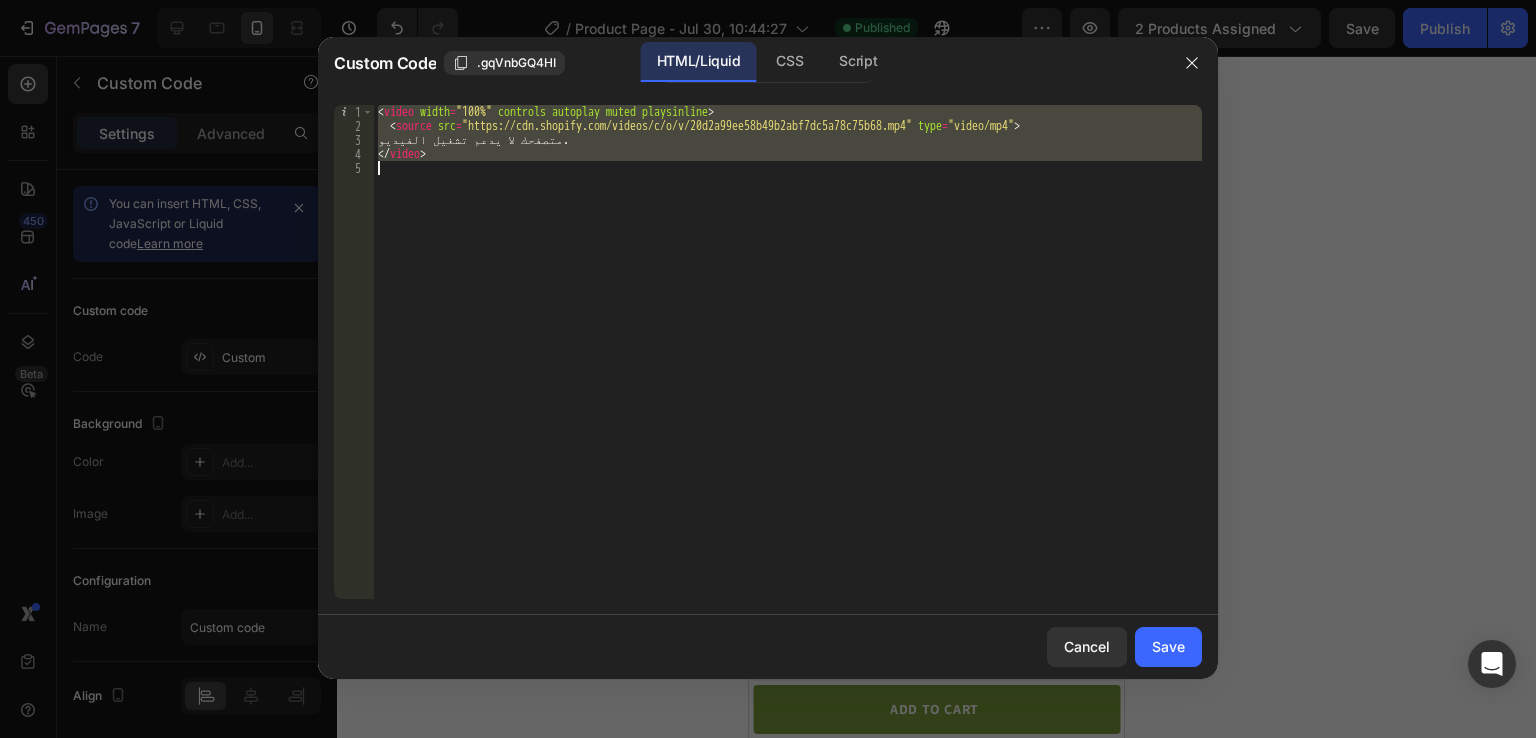 type 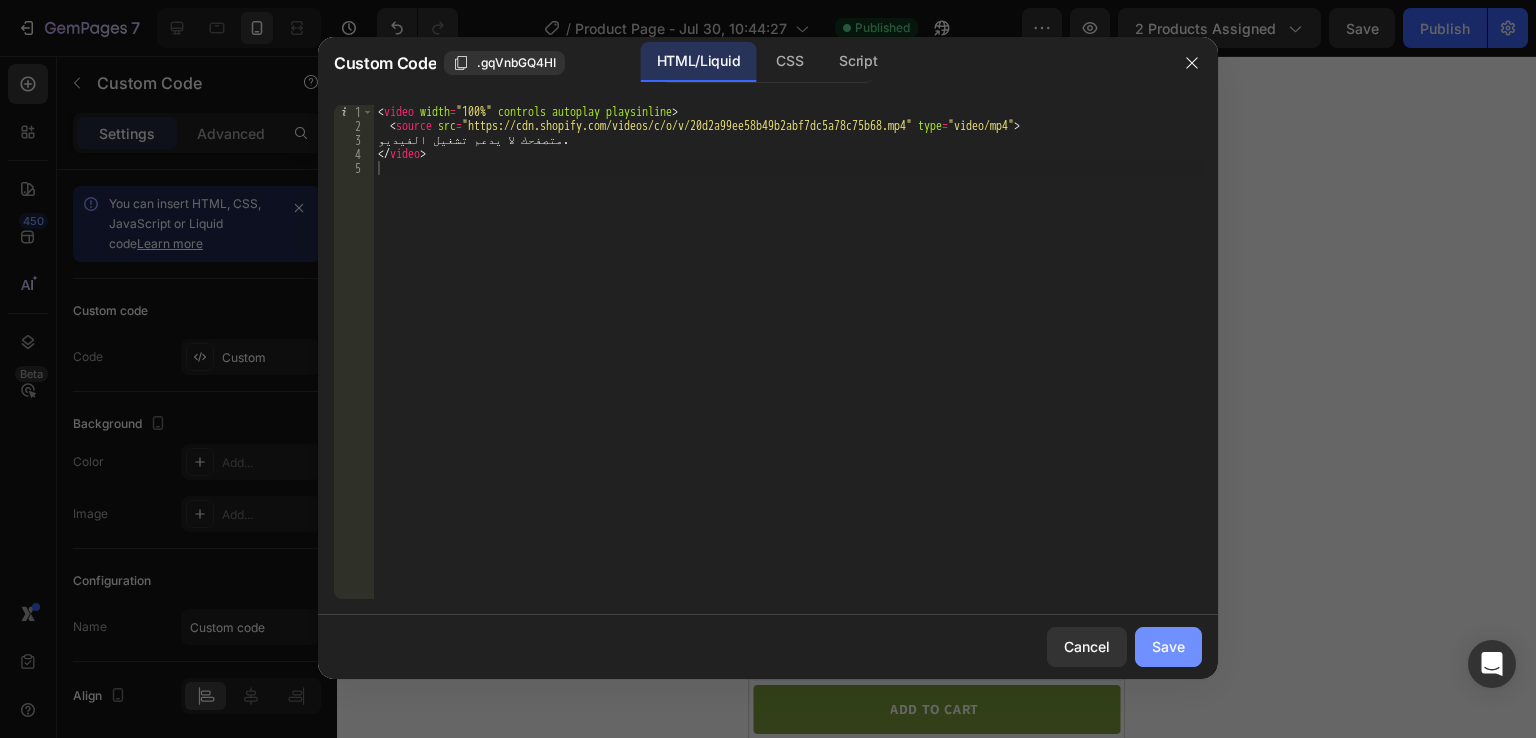 click on "Save" at bounding box center (1168, 646) 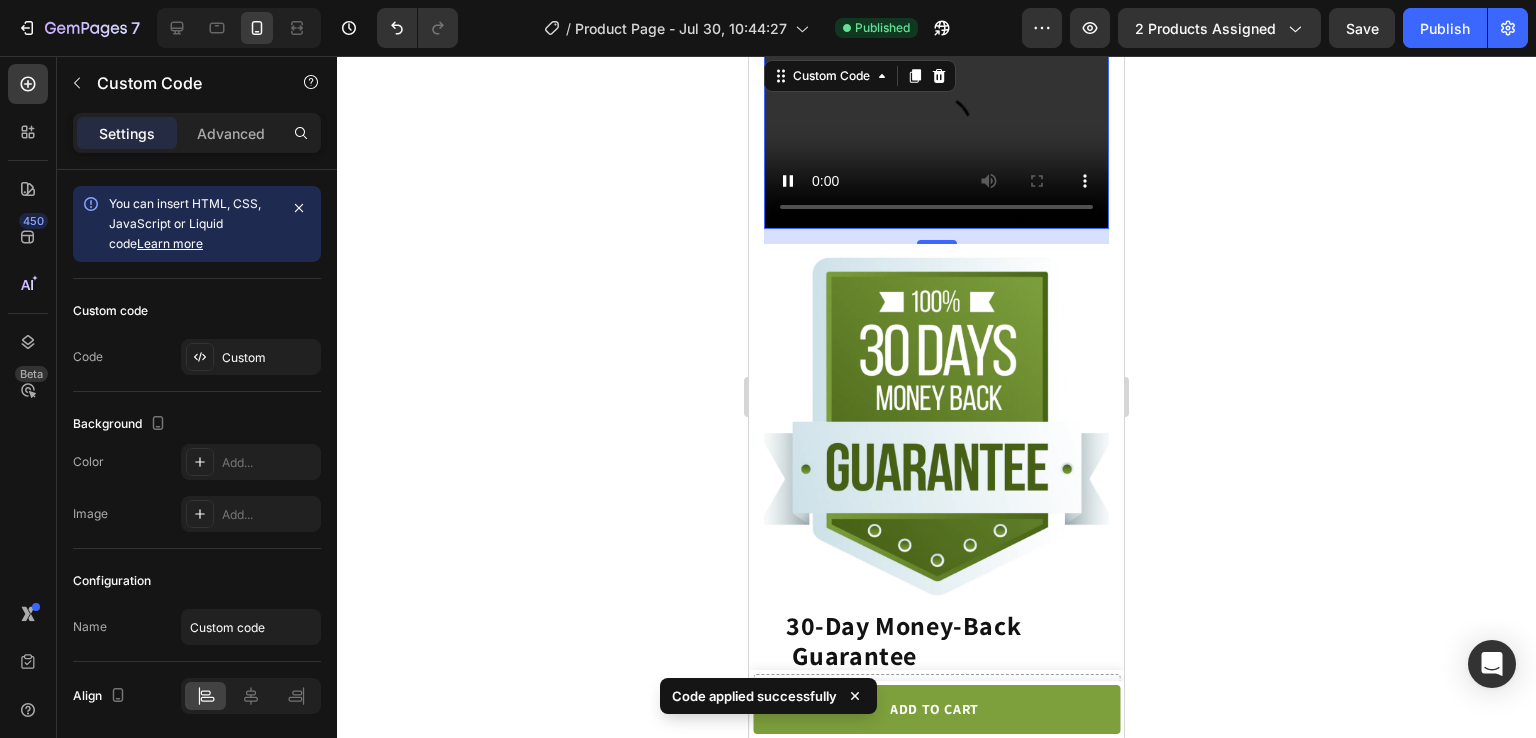 scroll, scrollTop: 4024, scrollLeft: 0, axis: vertical 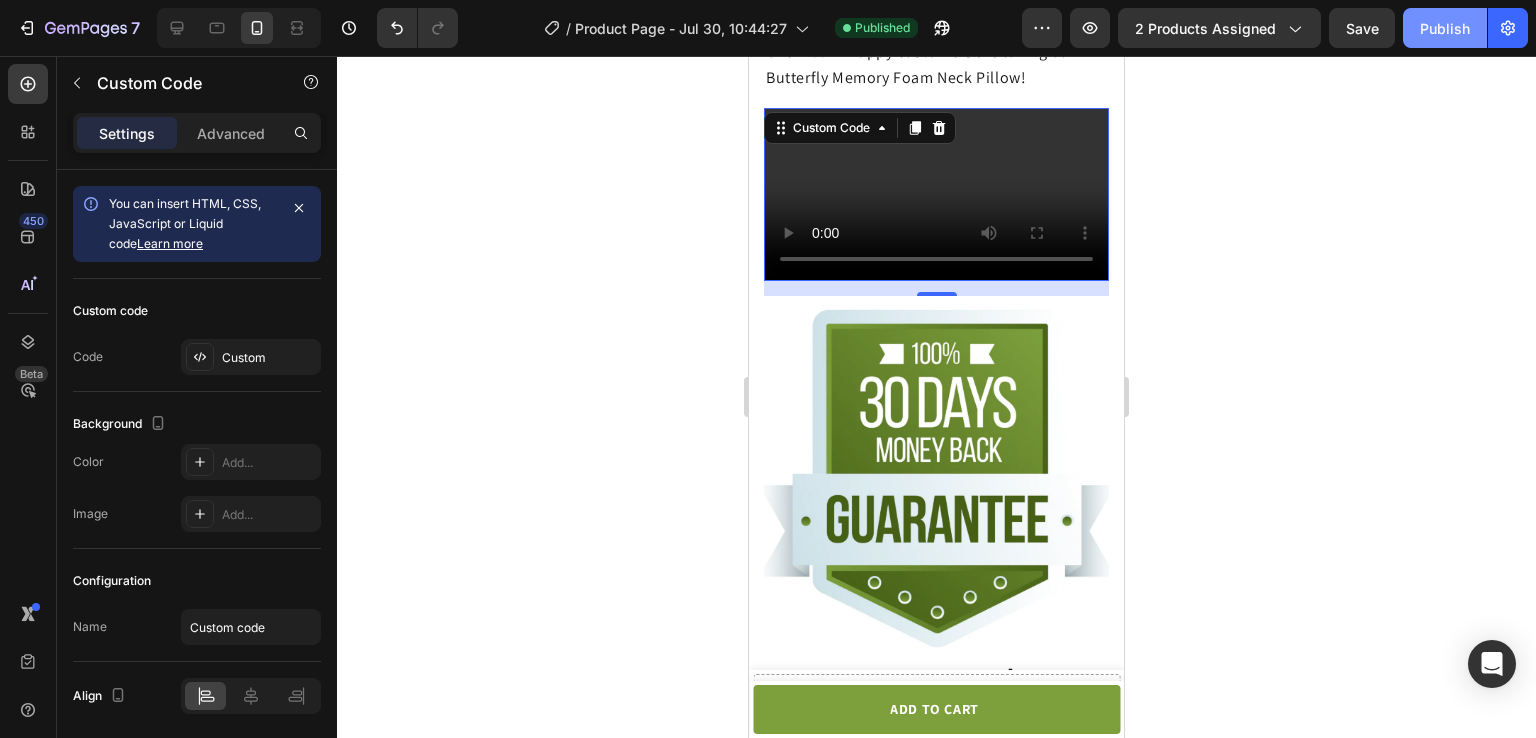 click on "Publish" at bounding box center (1445, 28) 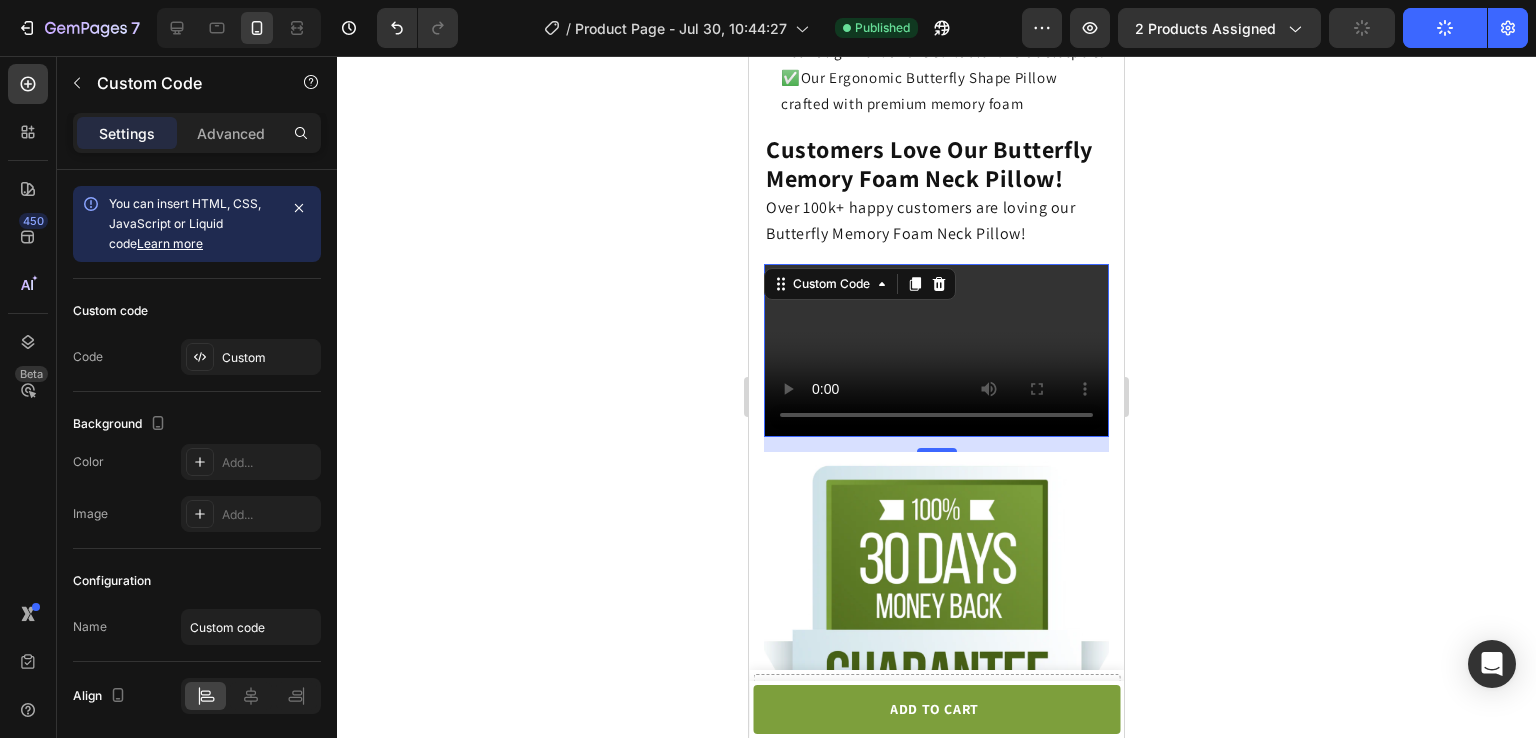 scroll, scrollTop: 3864, scrollLeft: 0, axis: vertical 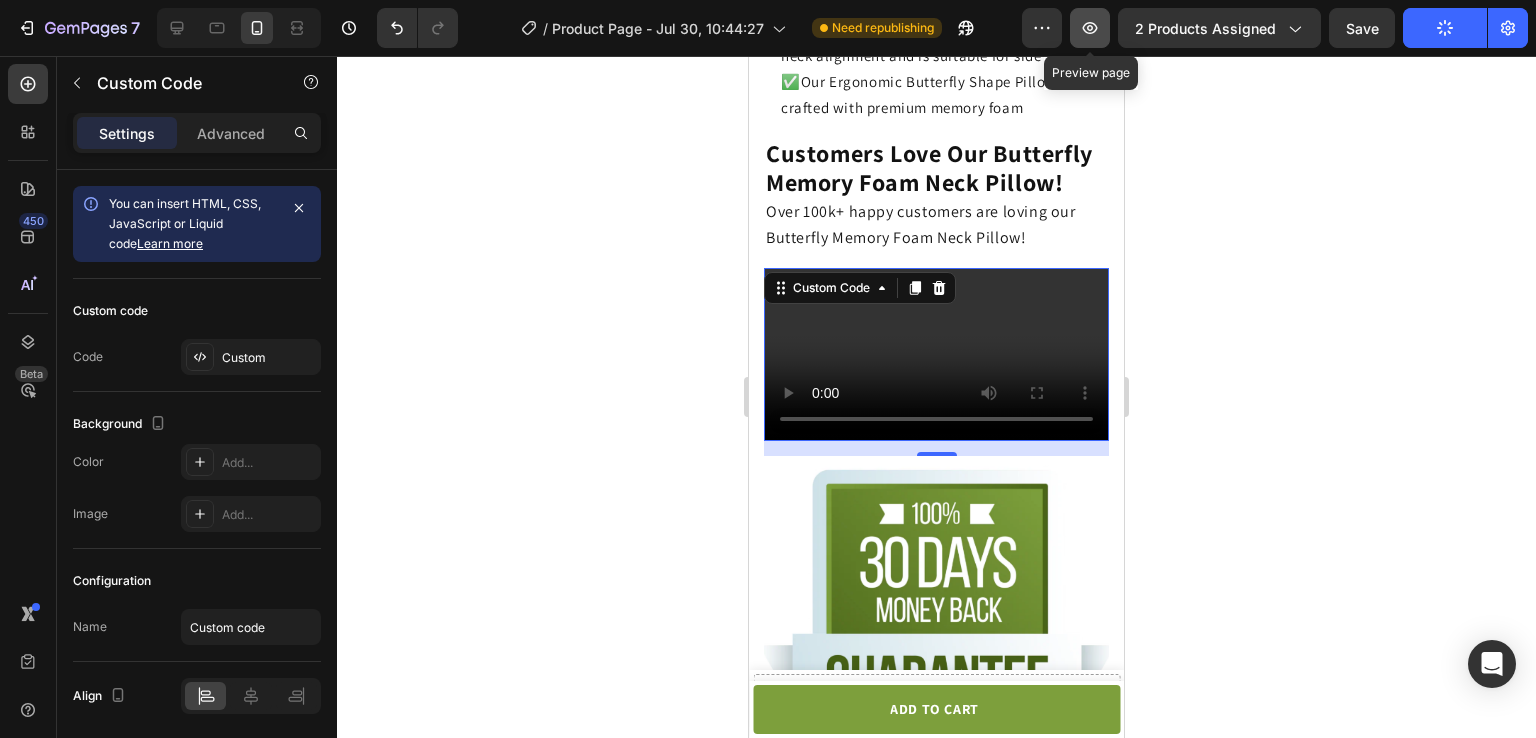 click 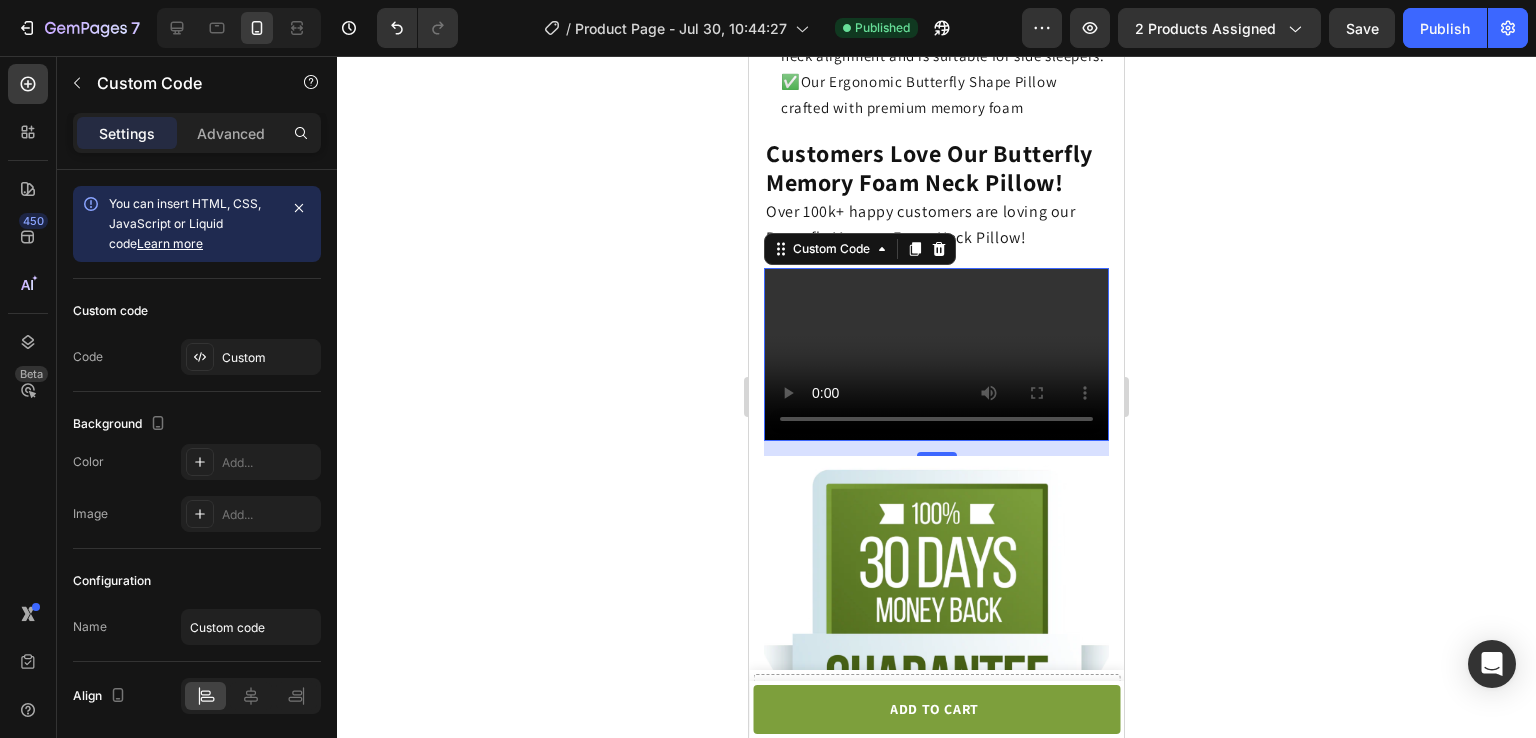 click on "متصفحك لا يدعم تشغيل الفيديو." 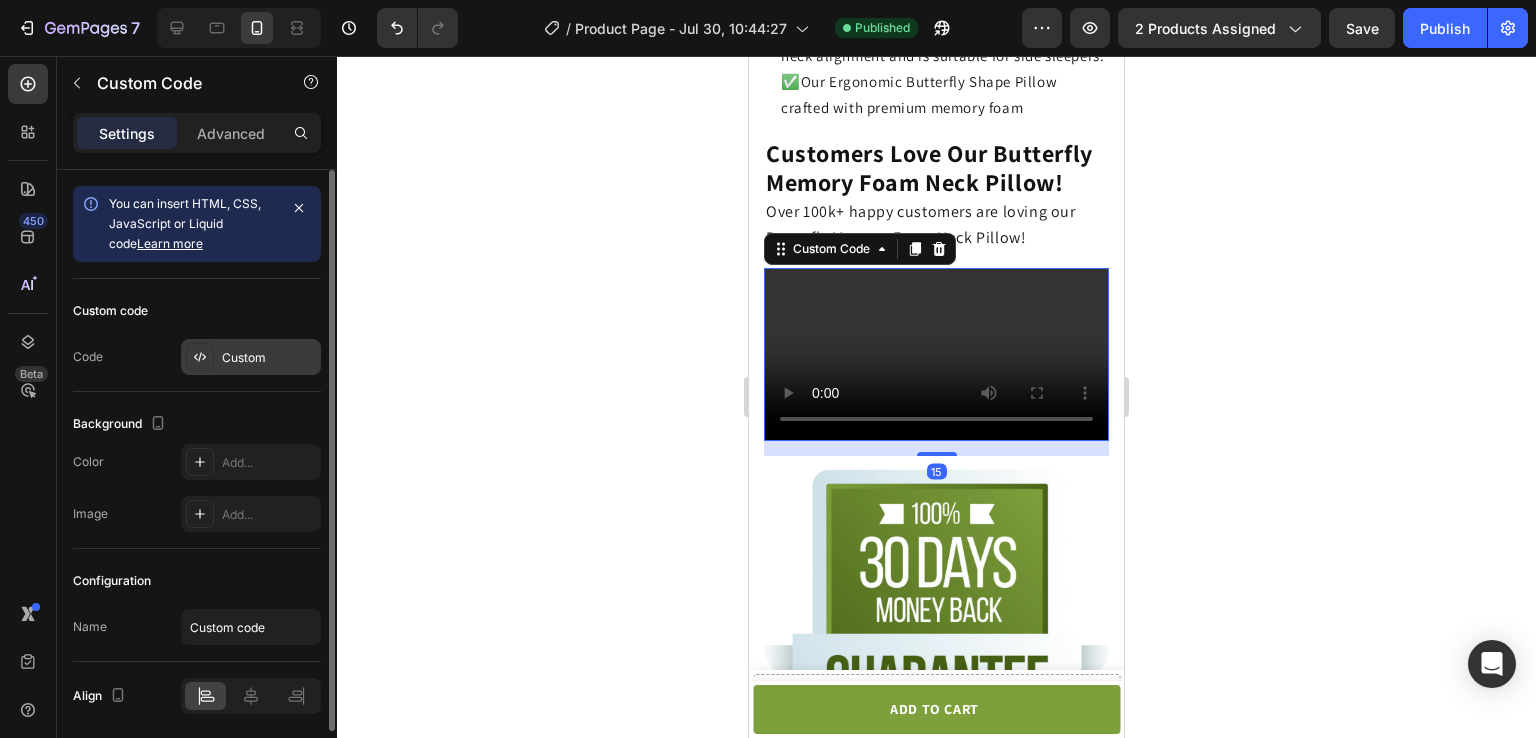 click on "Custom" at bounding box center (251, 357) 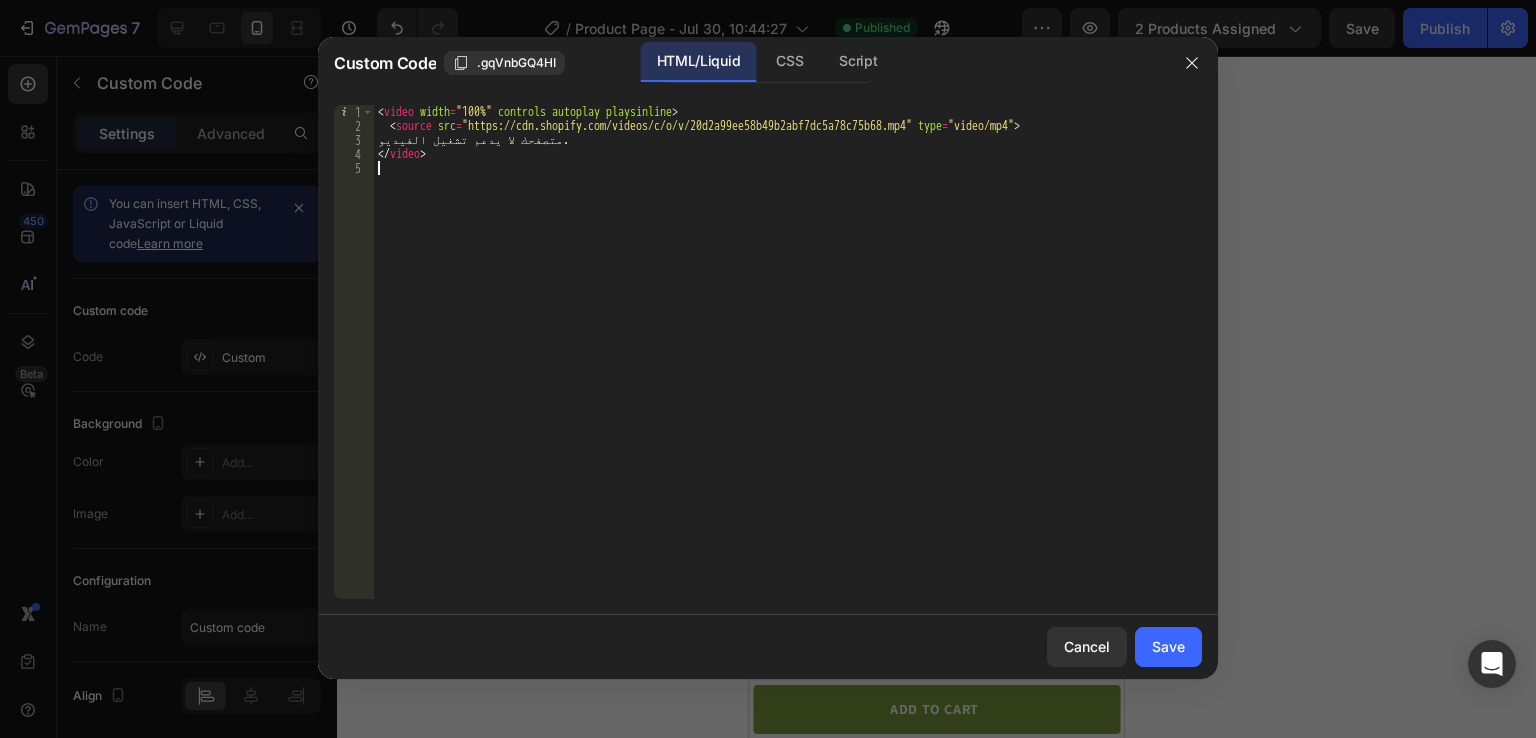 click on "< video   width = "100%"   controls   autoplay   playsinline >    < source   src = "https://cdn.shopify.com/videos/c/o/v/20d2a99ee58b49b2abf7dc5a78c75b68.mp4"   type = "video/mp4" >   متصفحك لا يدعم تشغيل الفيديو. </ video >" at bounding box center [788, 366] 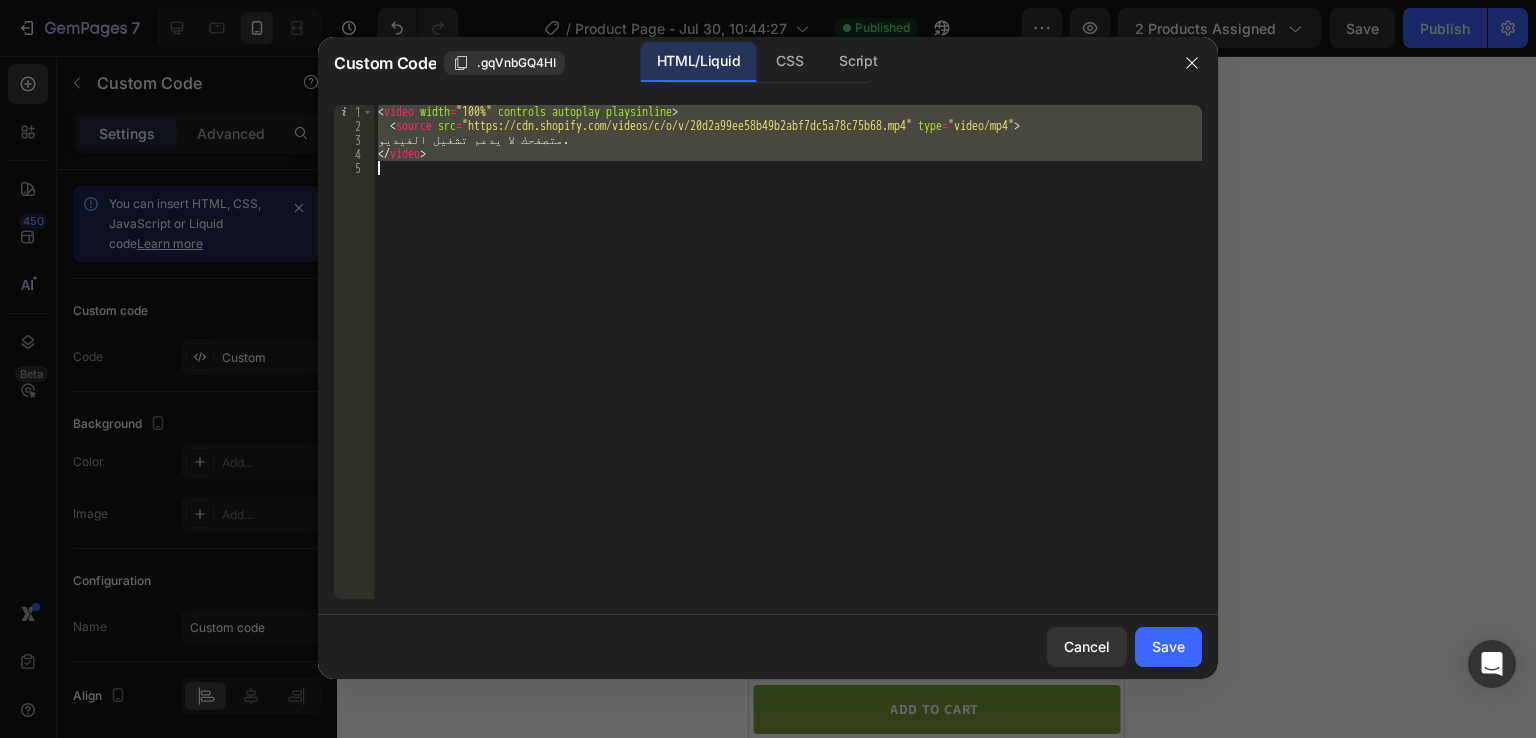 click on "< video   width = "100%"   controls   autoplay   playsinline >    < source   src = "https://cdn.shopify.com/videos/c/o/v/20d2a99ee58b49b2abf7dc5a78c75b68.mp4"   type = "video/mp4" >   متصفحك لا يدعم تشغيل الفيديو. </ video >" at bounding box center [788, 366] 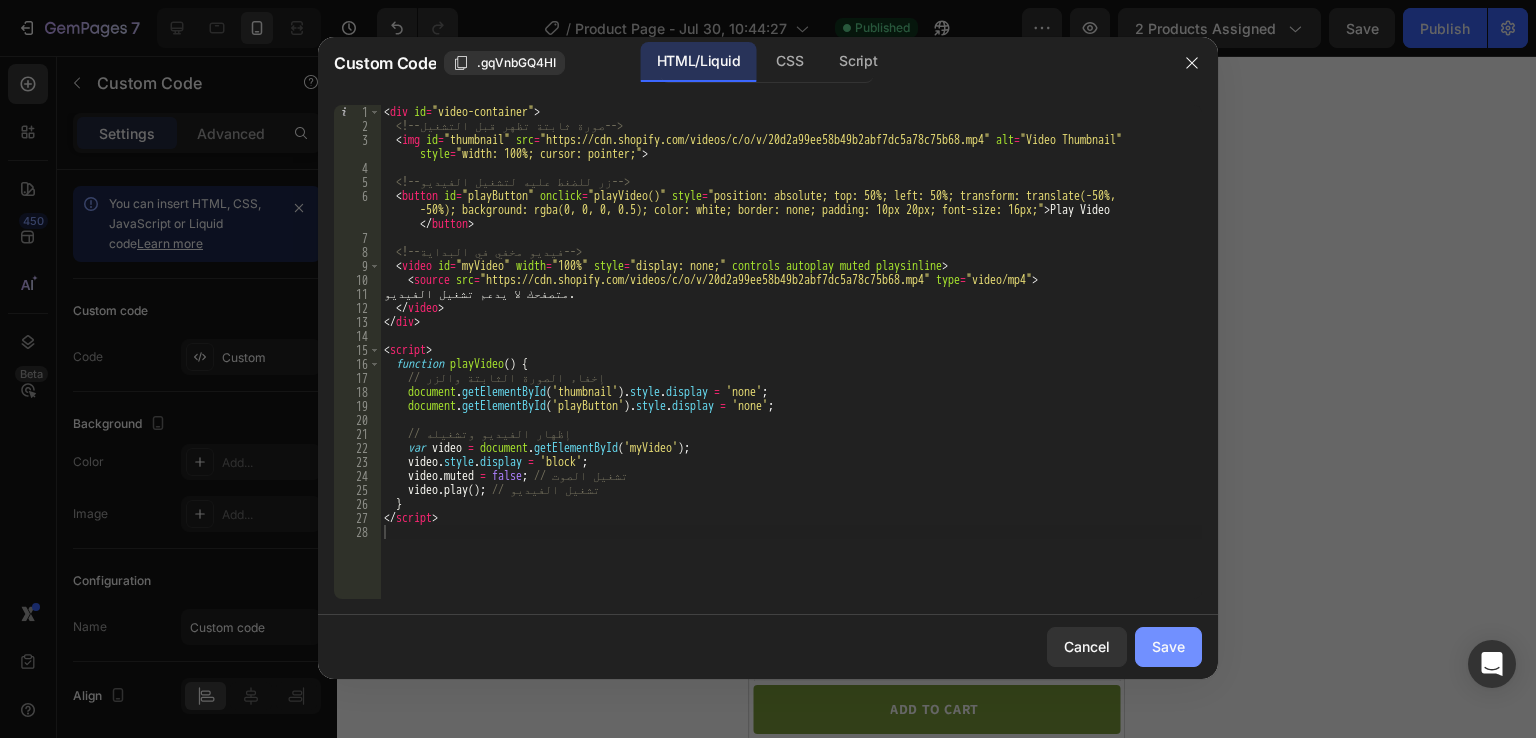 click on "Save" 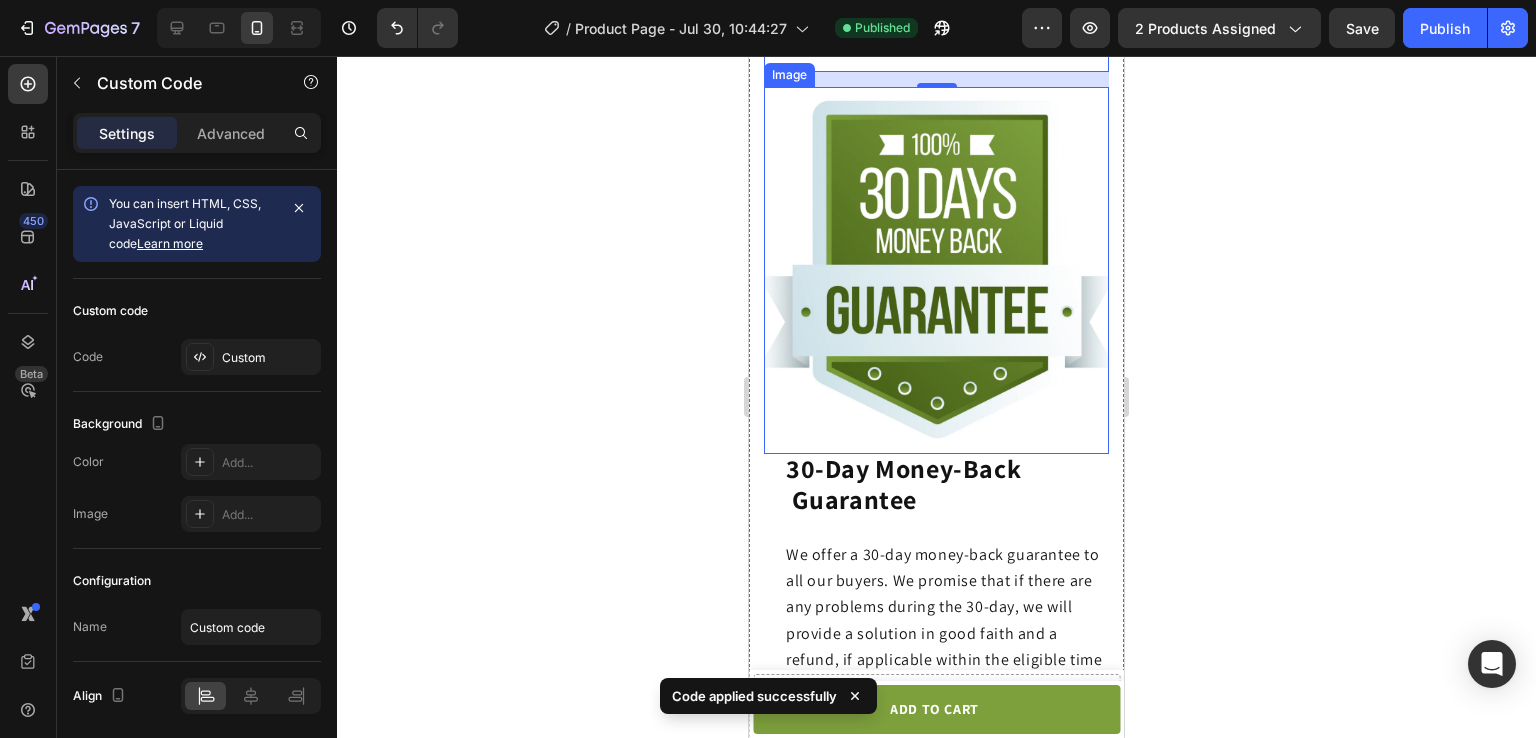 scroll, scrollTop: 4120, scrollLeft: 0, axis: vertical 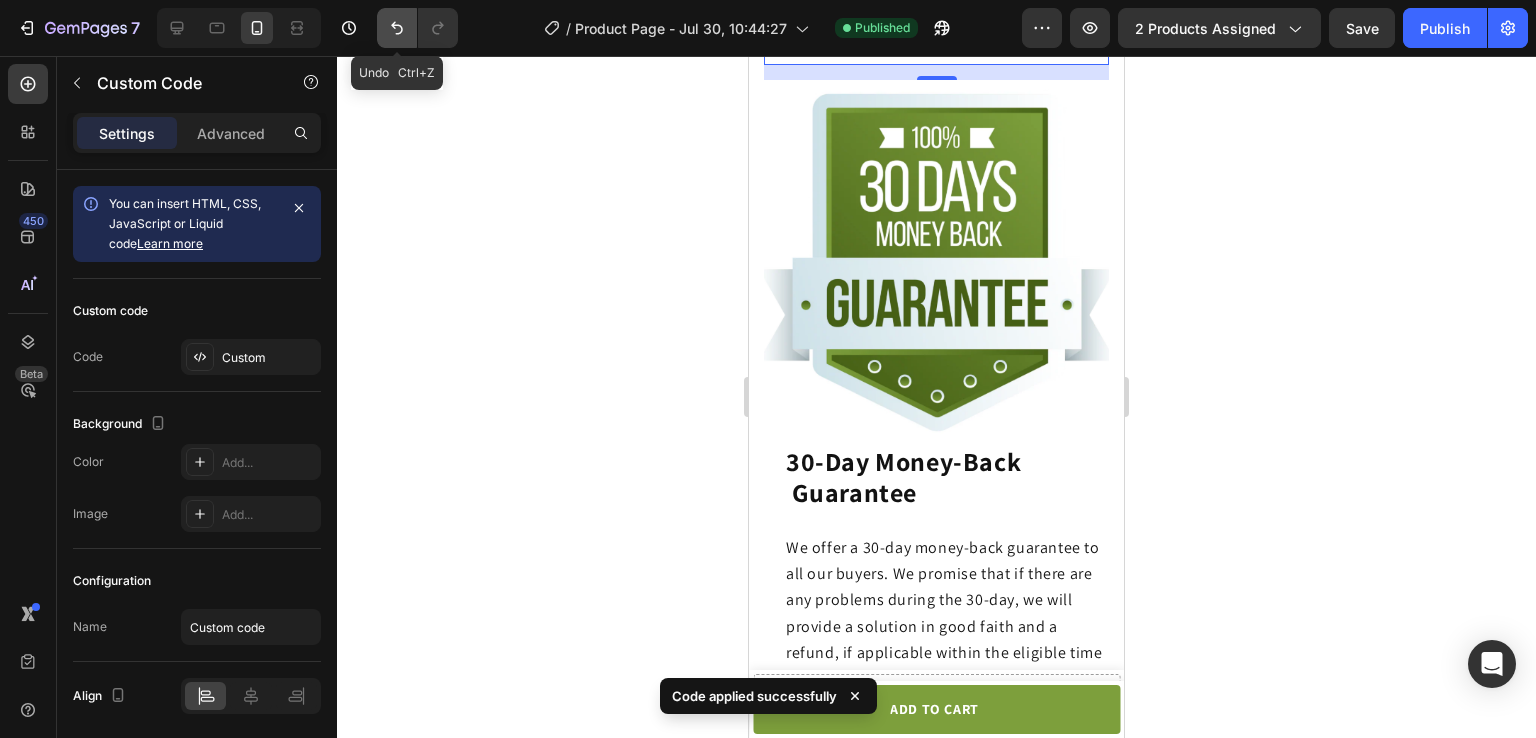 click 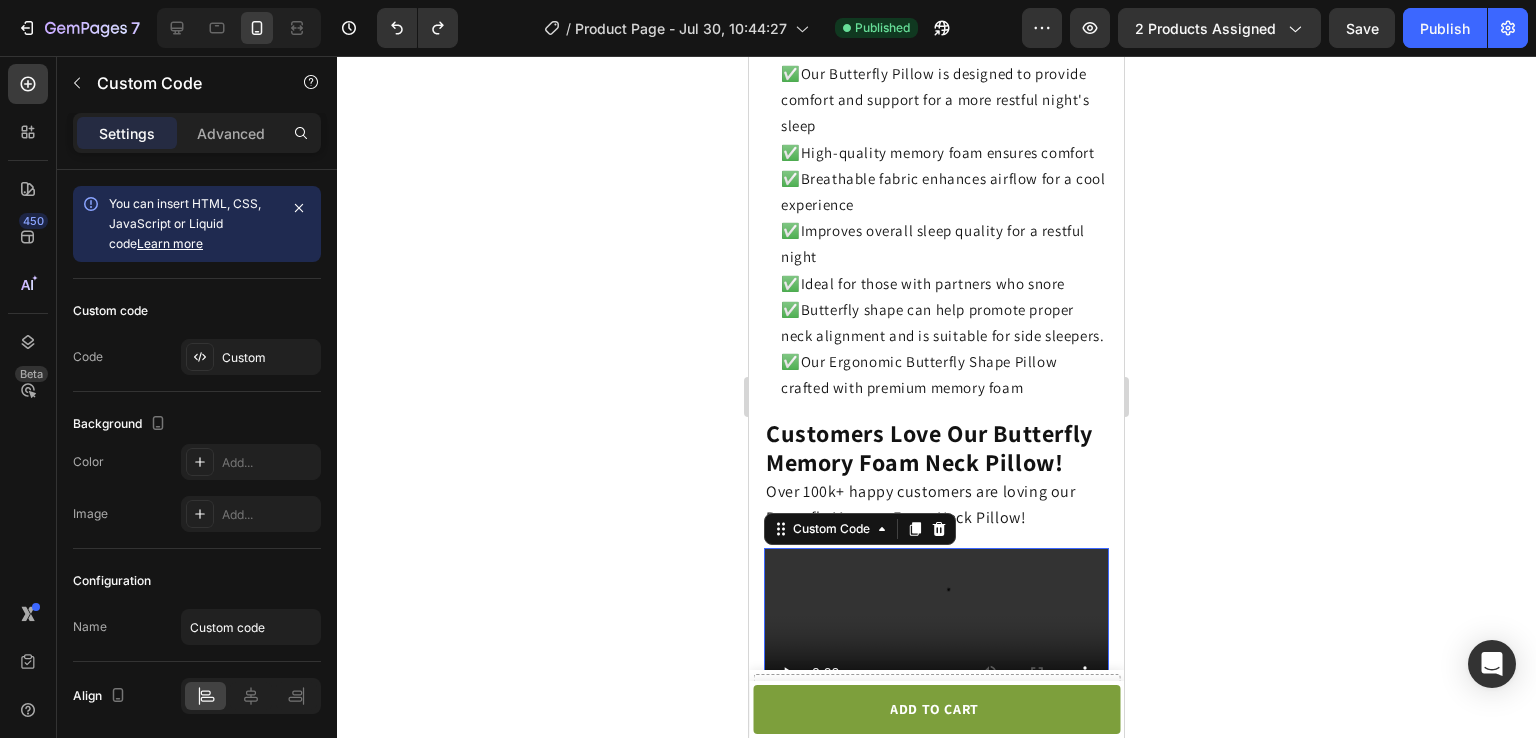 scroll, scrollTop: 3584, scrollLeft: 0, axis: vertical 